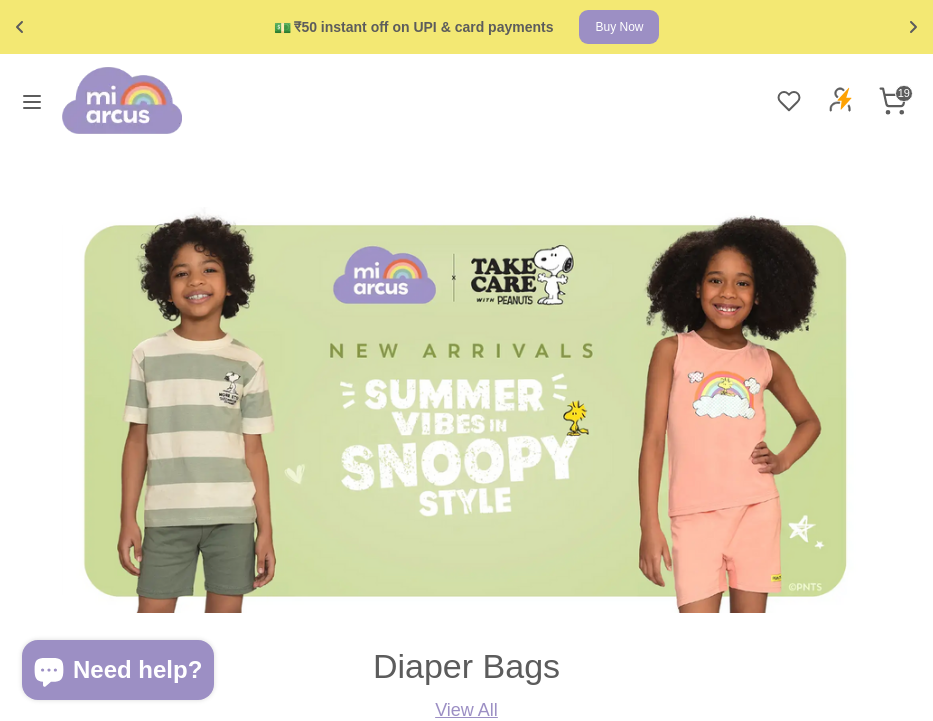 scroll, scrollTop: 0, scrollLeft: 0, axis: both 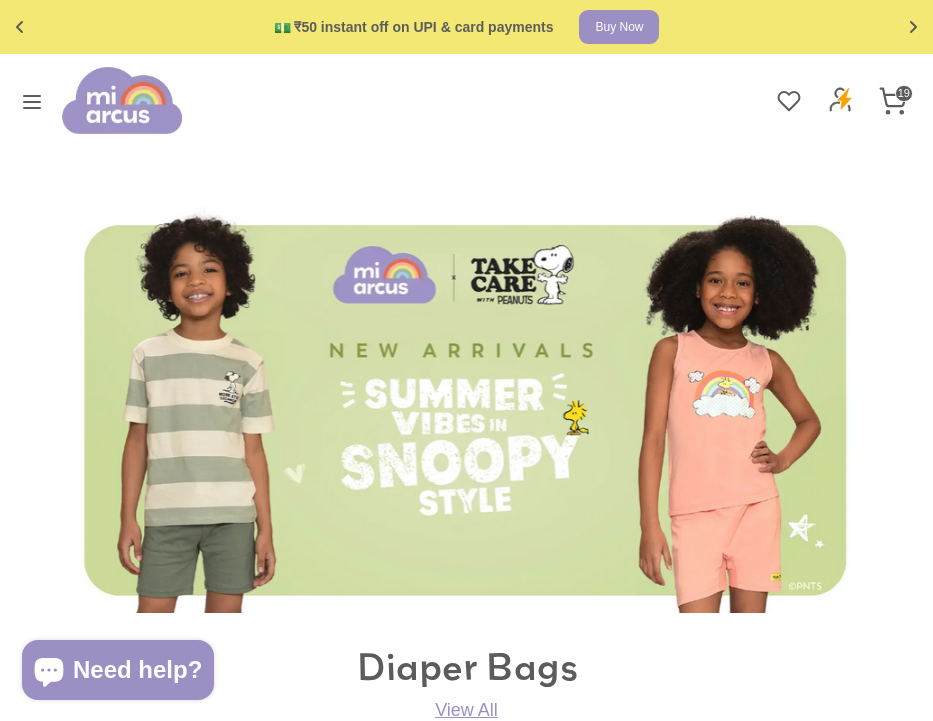 click 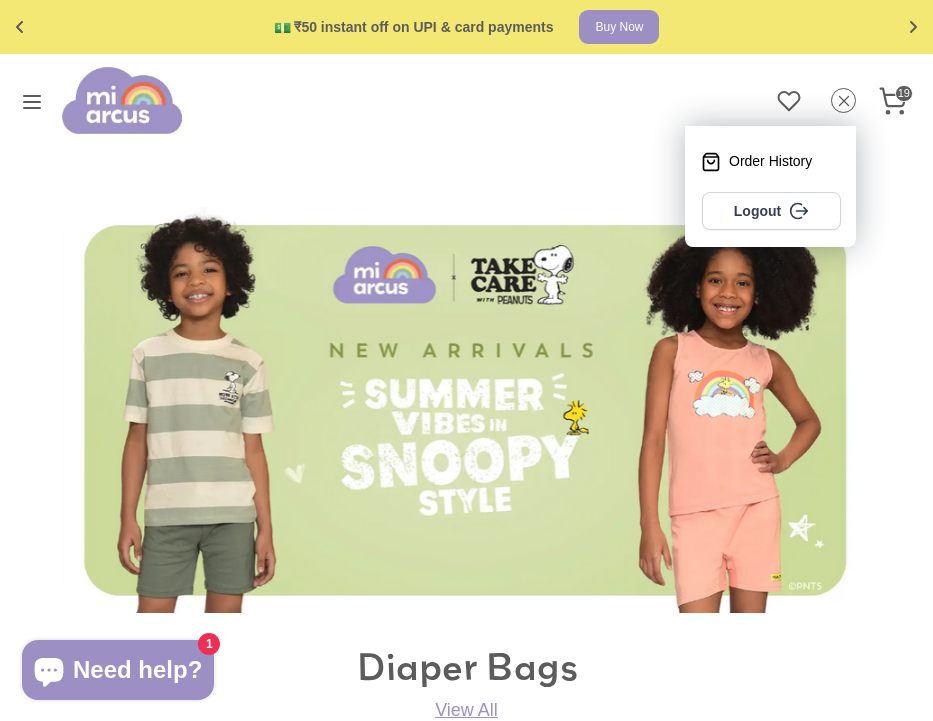 click on "Search
Search
Search
Search
Search
Close search
Order History
Logout" at bounding box center [466, 100] 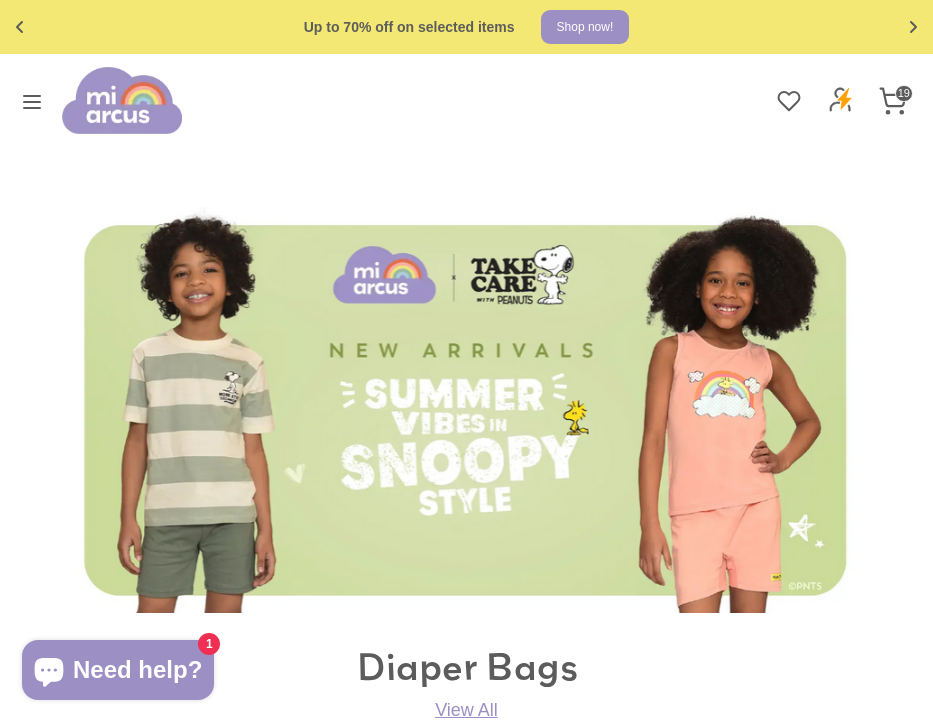 click on "19" at bounding box center (904, 93) 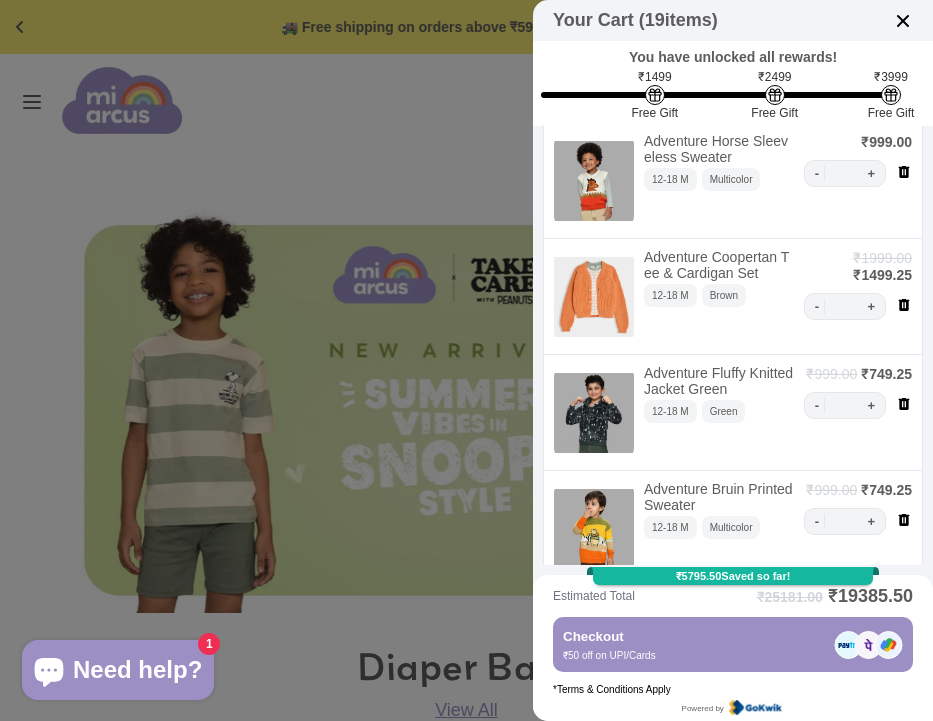 scroll, scrollTop: 2106, scrollLeft: 0, axis: vertical 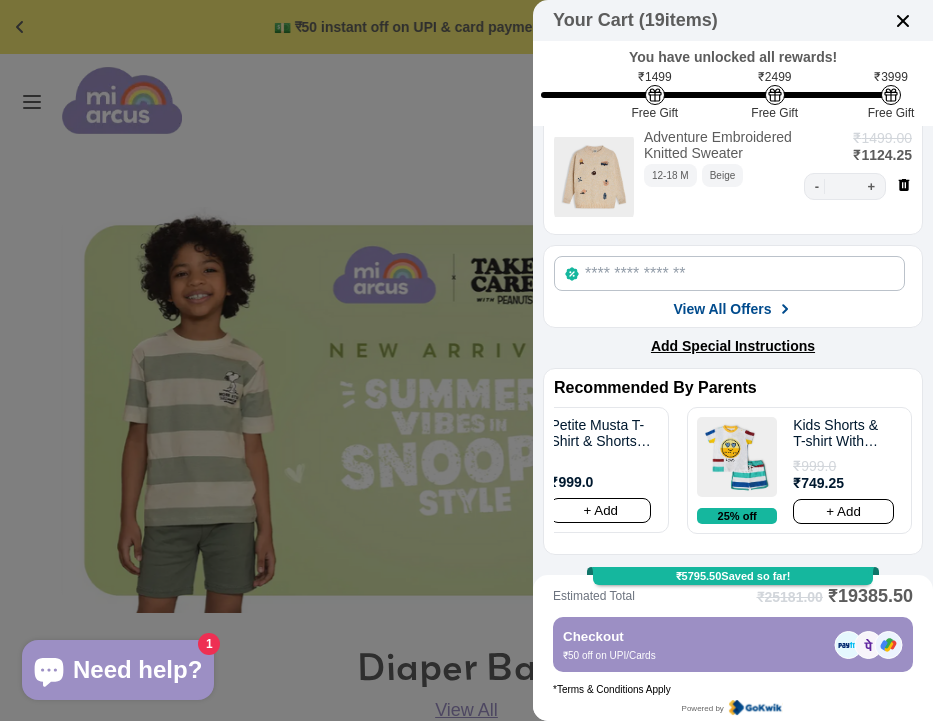 click at bounding box center [466, 360] 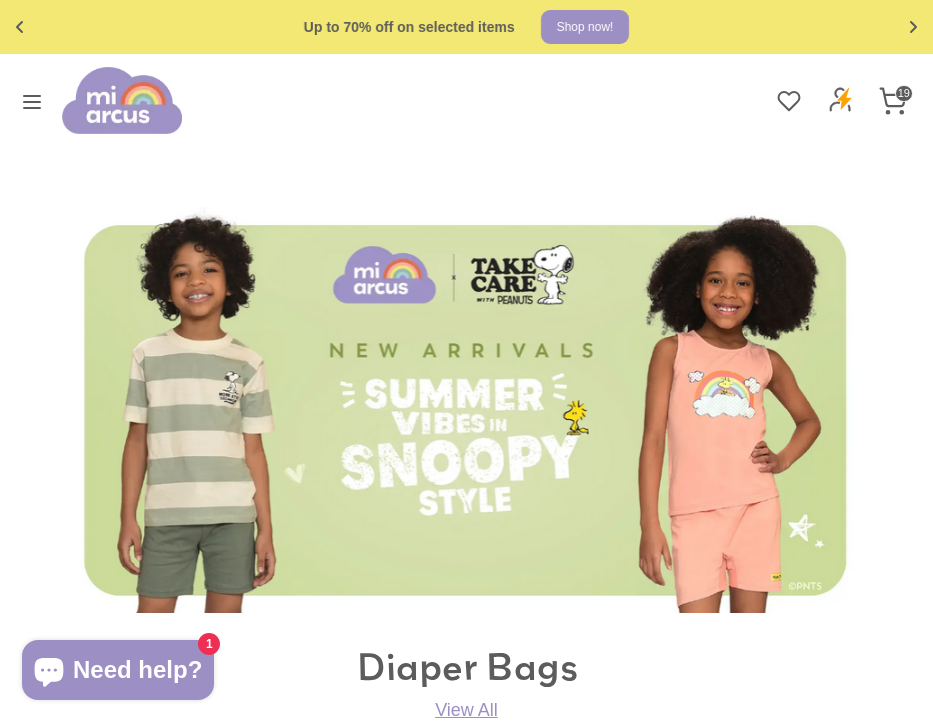 click 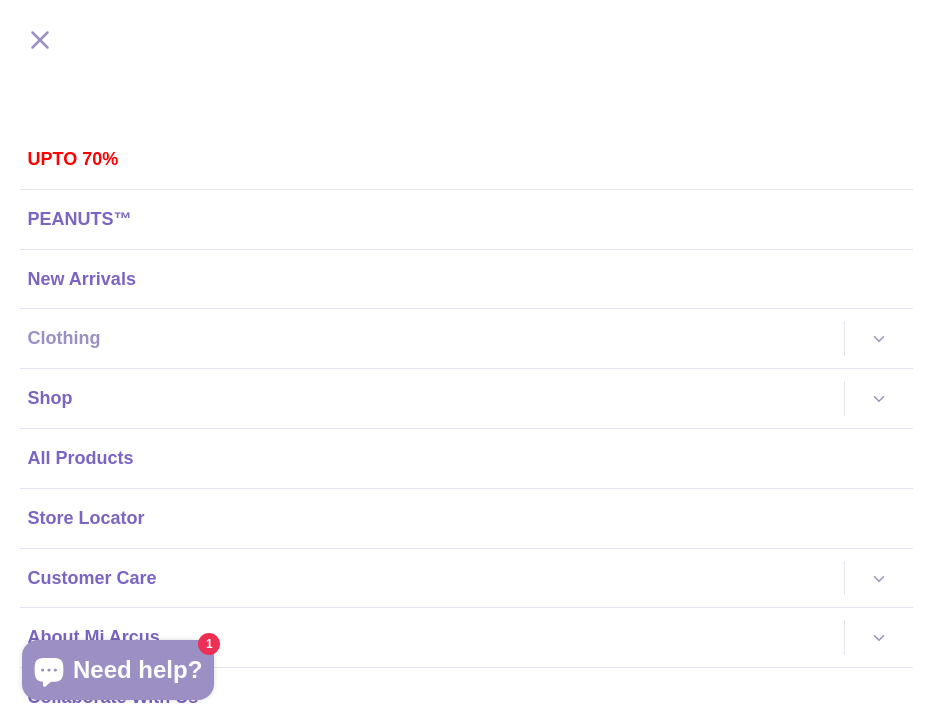 scroll, scrollTop: 156, scrollLeft: 0, axis: vertical 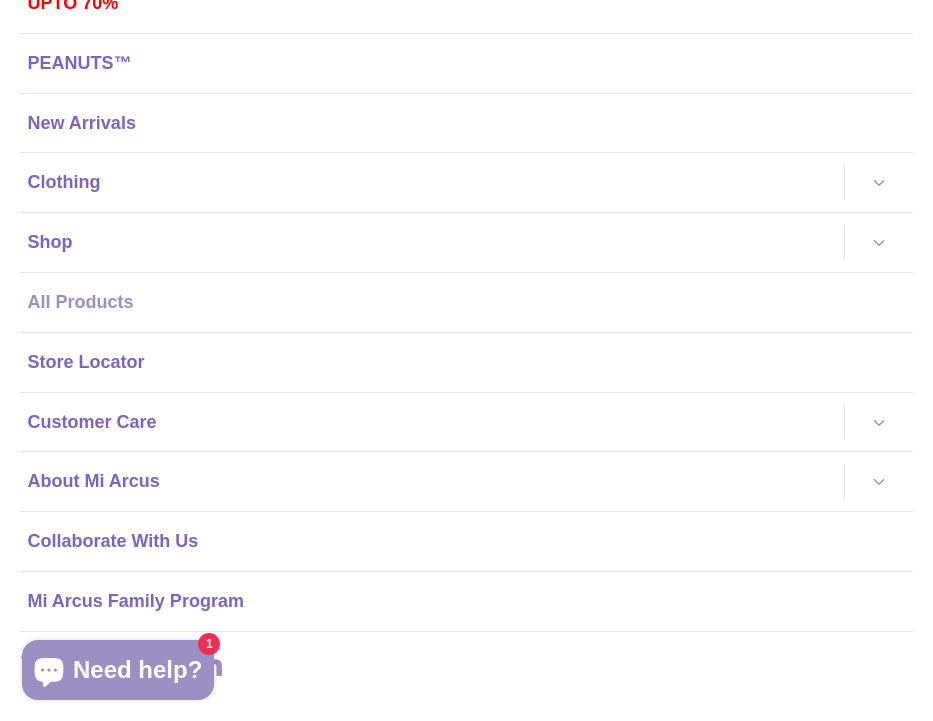 click on "All Products" at bounding box center (466, 302) 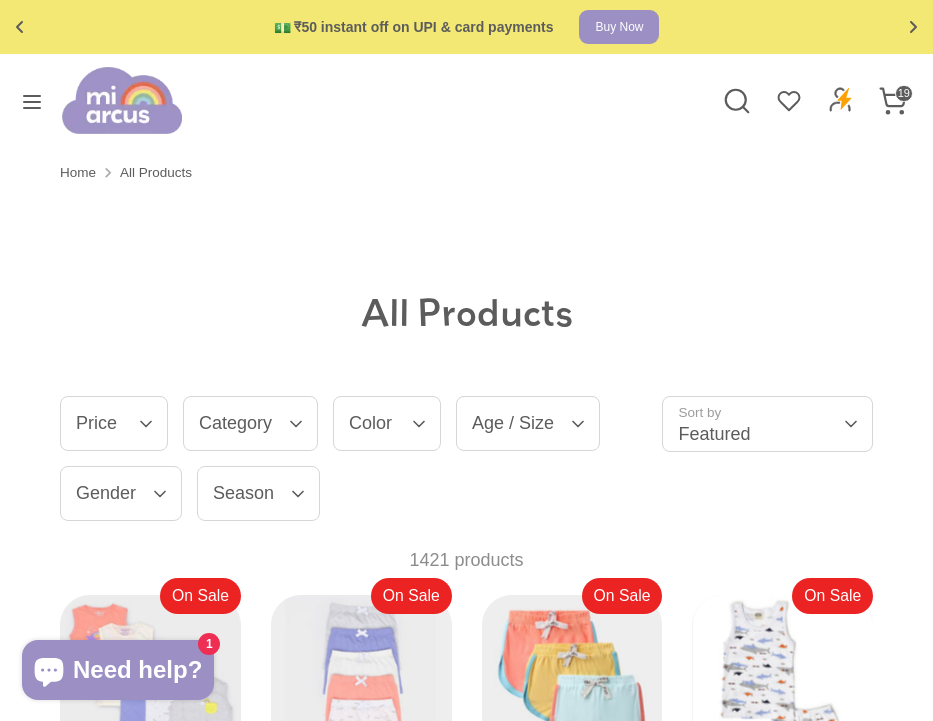 scroll, scrollTop: 0, scrollLeft: 0, axis: both 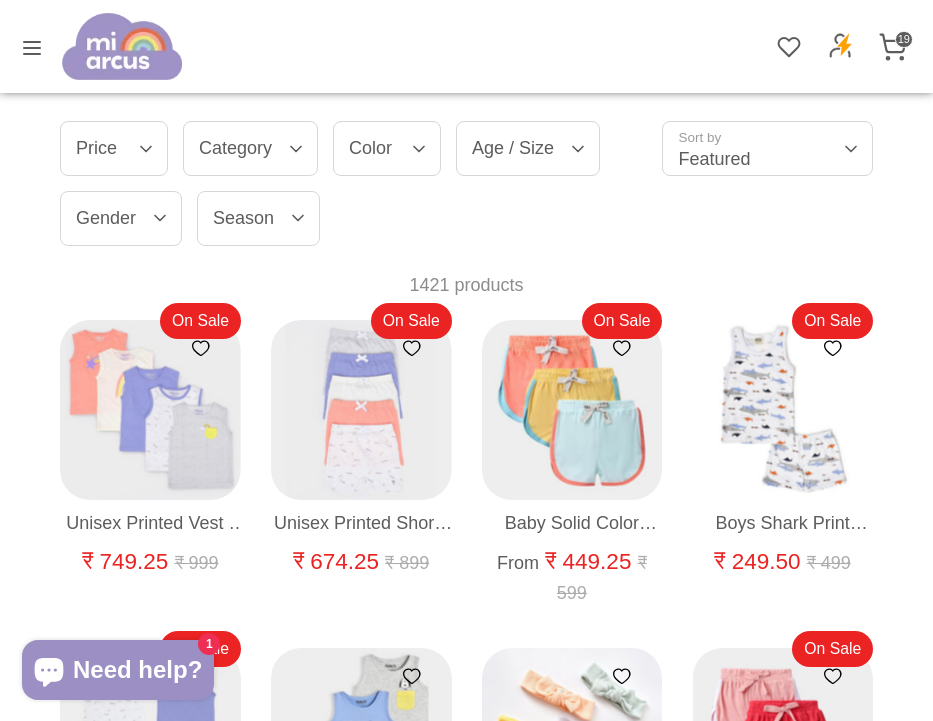 click on "Gender" at bounding box center [121, 218] 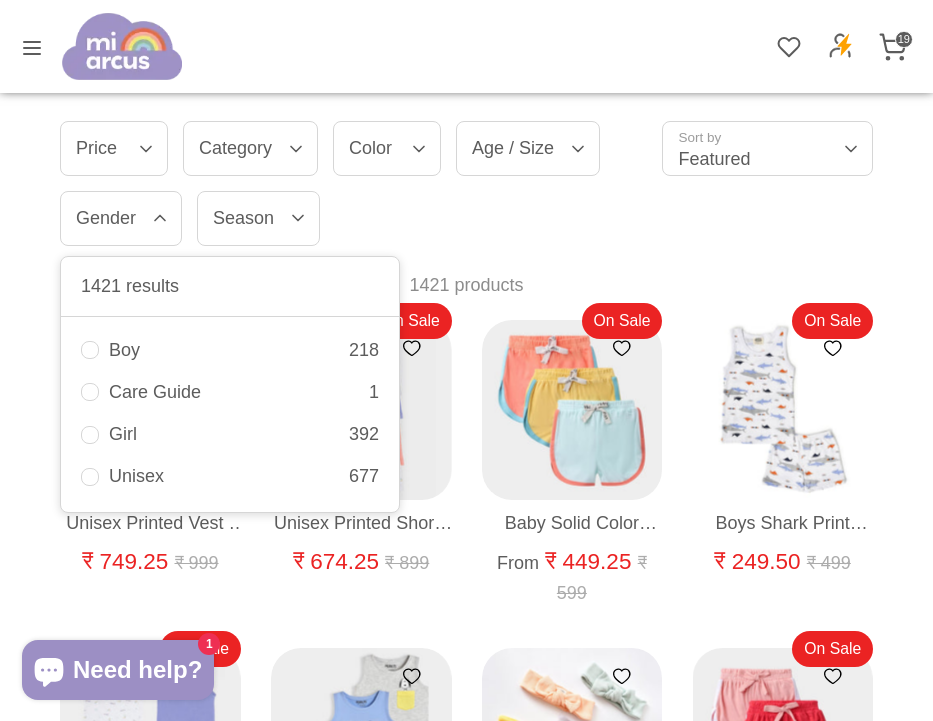 click on "Unisex
677" at bounding box center [230, 476] 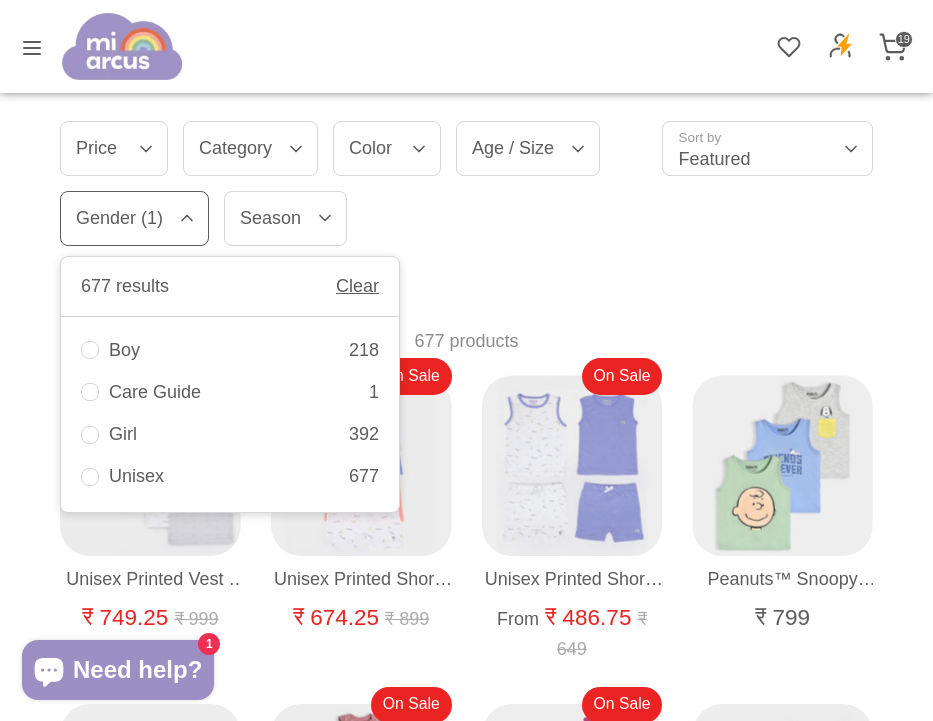 click on "Boy
218" at bounding box center [230, 350] 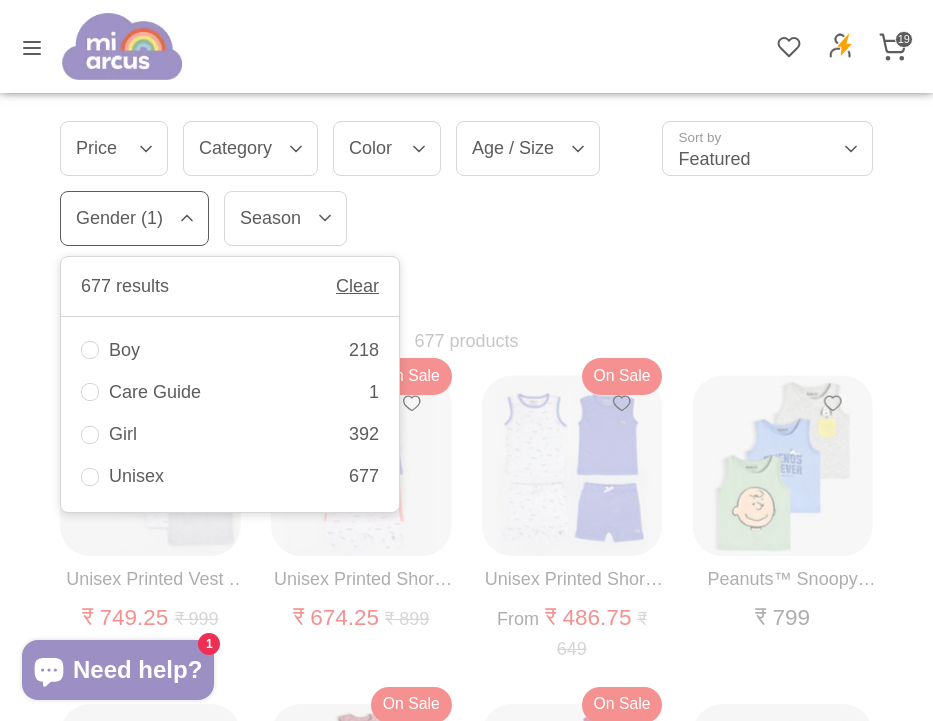click on "Price
Price
677 results
Clear
₹
–
₹
Category
Category
677 results
Clear
4" at bounding box center (361, 191) 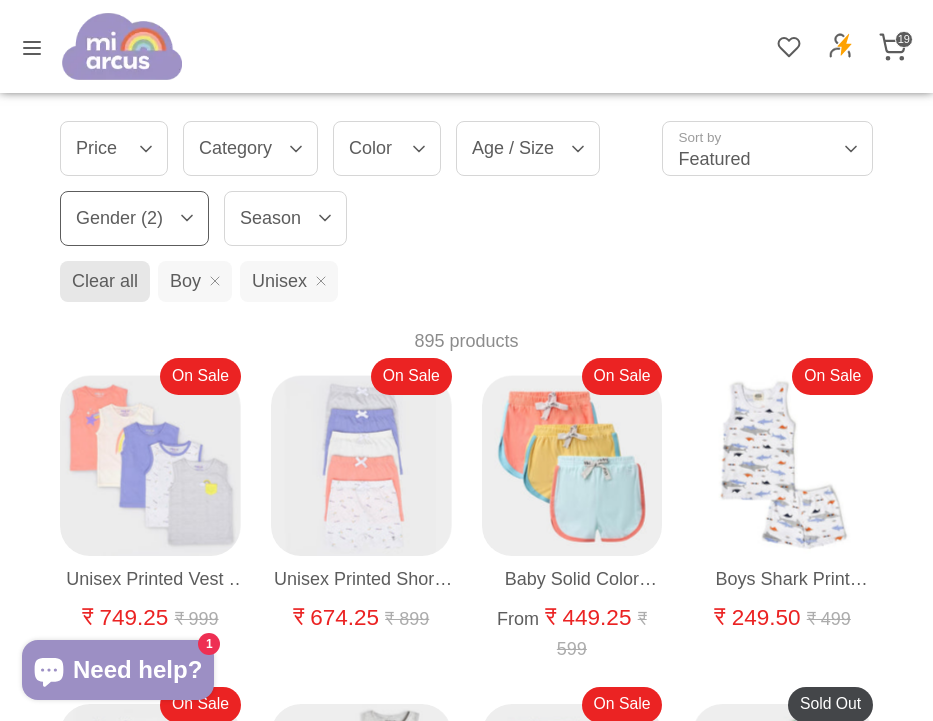 click on "Age / Size" at bounding box center (528, 148) 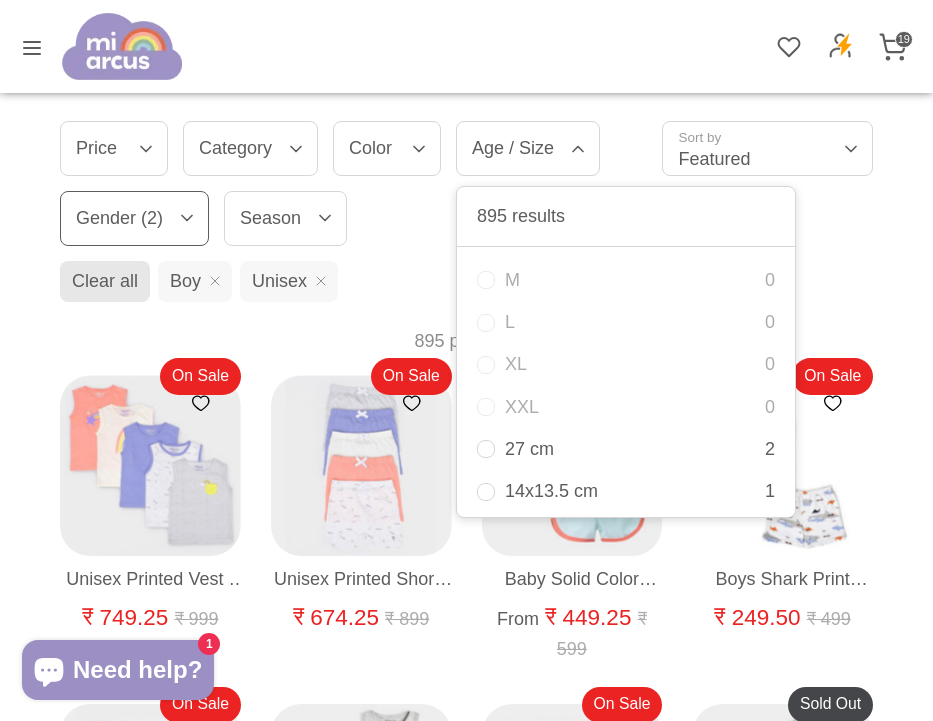 click on "Price
Price
895 results
Clear
₹
–
₹
Category
Category
895 results
Clear
4" at bounding box center [361, 191] 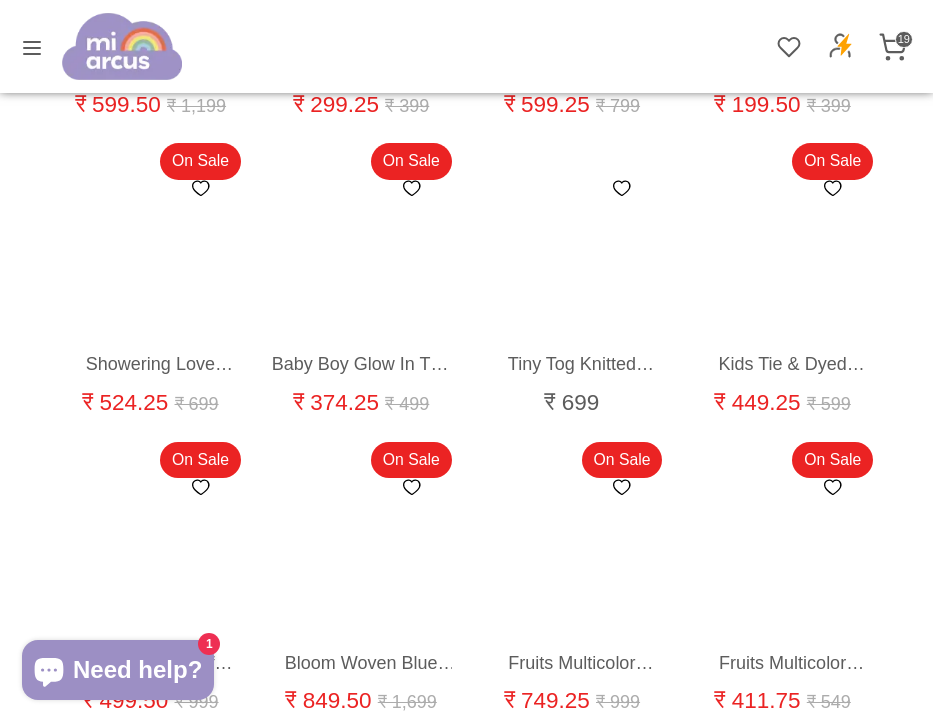 scroll, scrollTop: 5446, scrollLeft: 0, axis: vertical 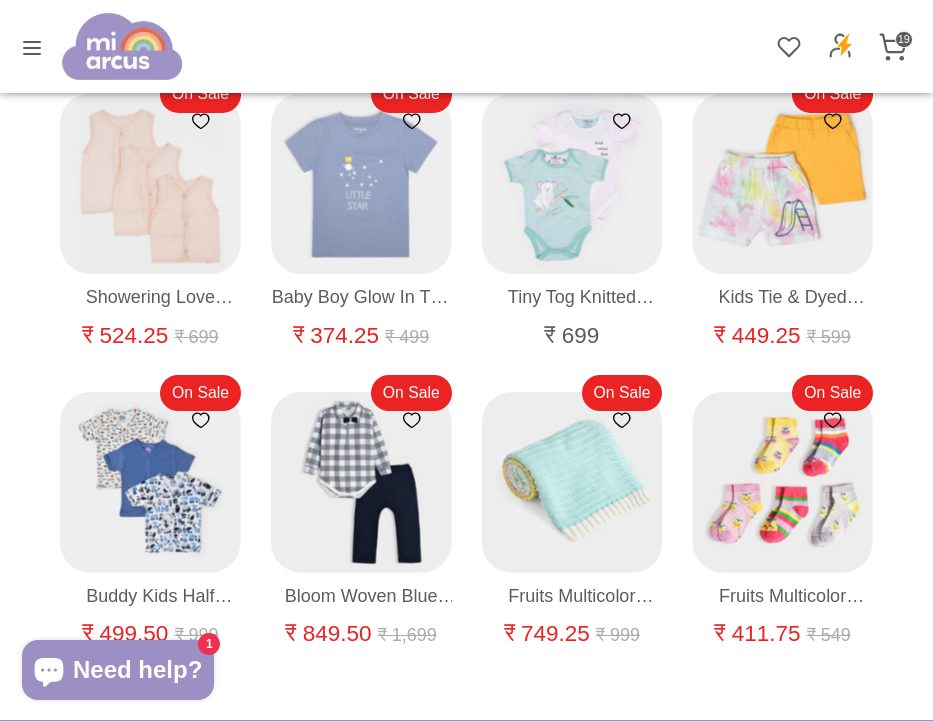 drag, startPoint x: 538, startPoint y: 449, endPoint x: 431, endPoint y: 9, distance: 452.82336 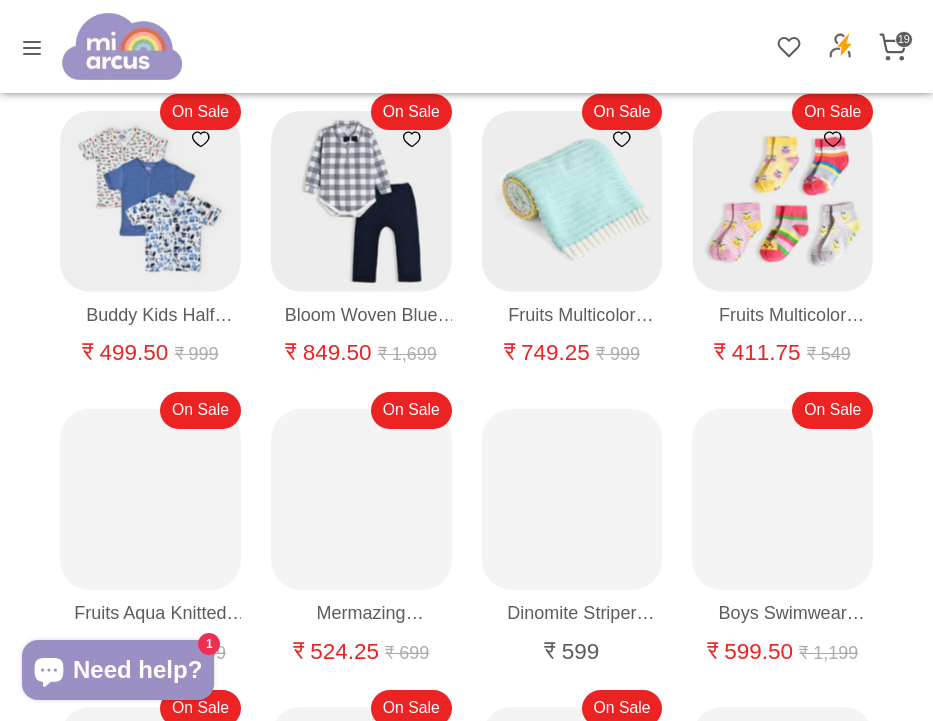 scroll, scrollTop: 5566, scrollLeft: 0, axis: vertical 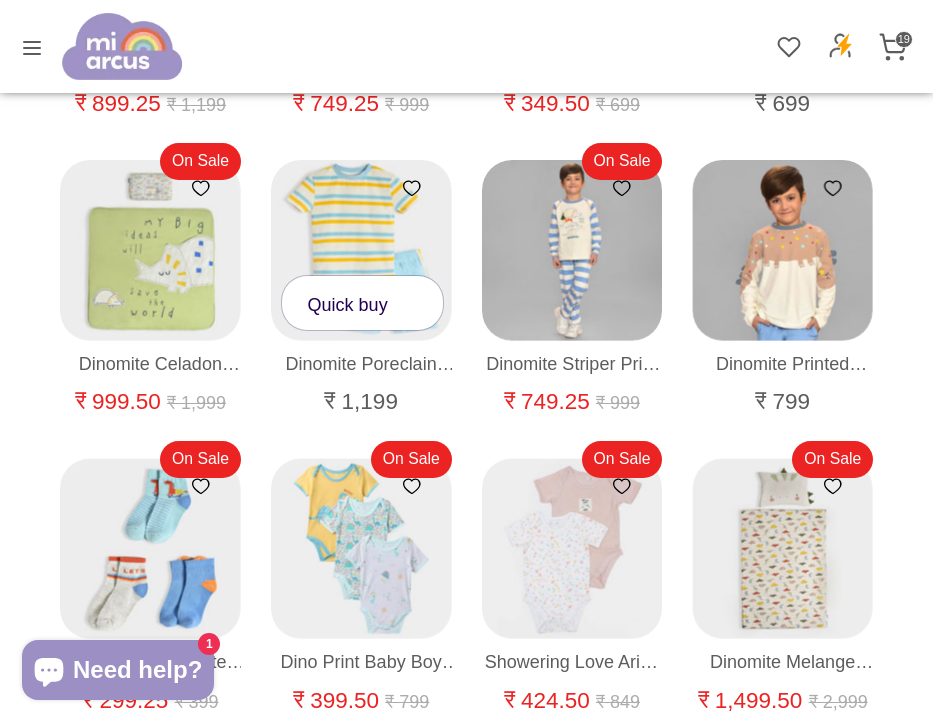 click at bounding box center (362, 251) 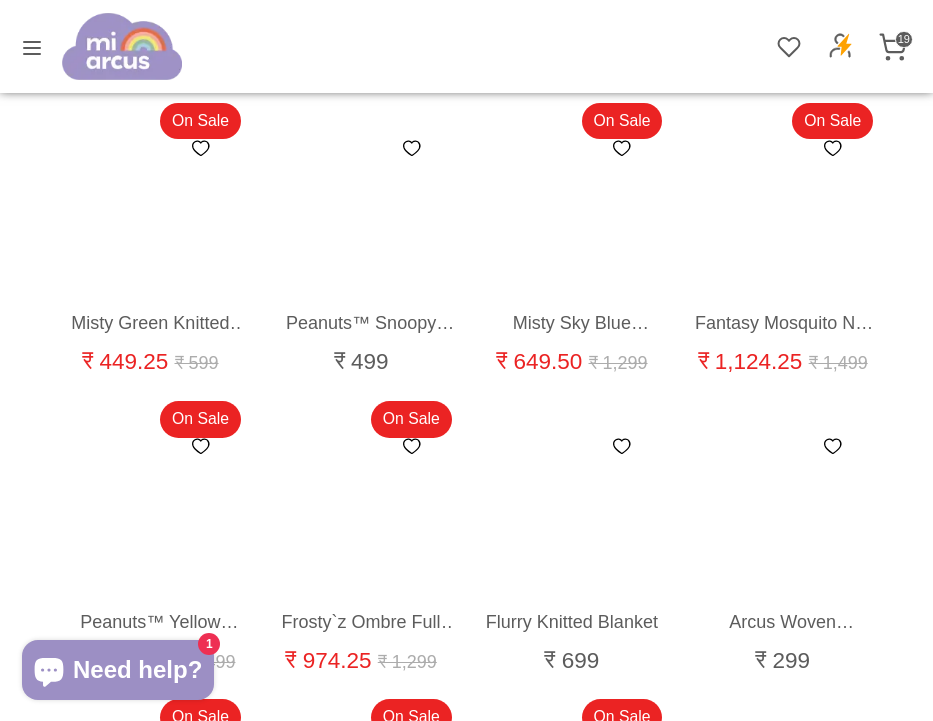 scroll, scrollTop: 17973, scrollLeft: 0, axis: vertical 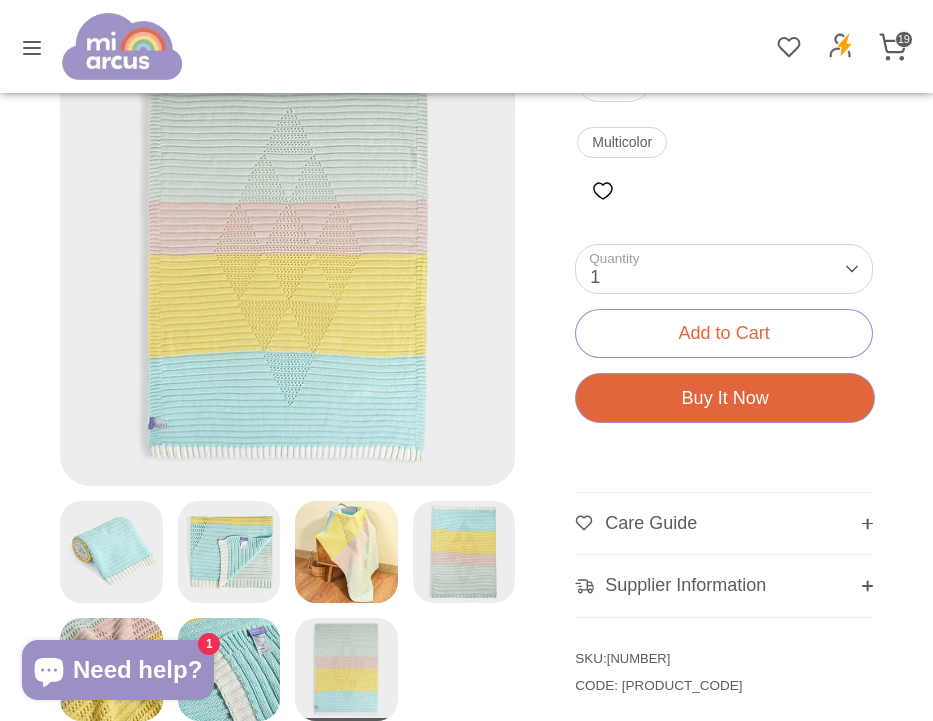 click at bounding box center (229, 552) 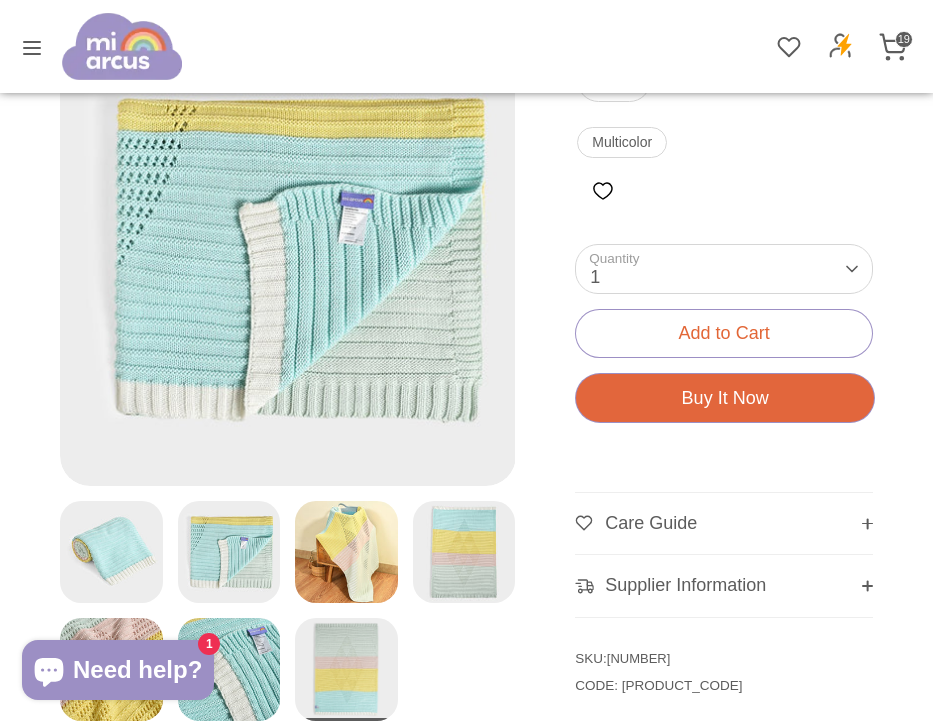 click at bounding box center [346, 552] 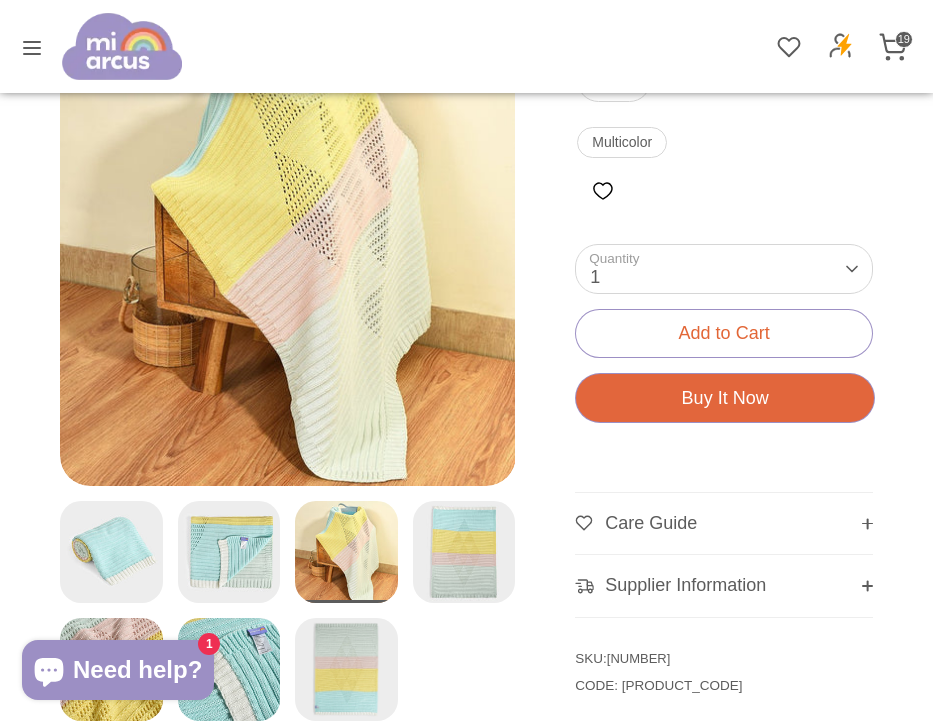 click at bounding box center [464, 552] 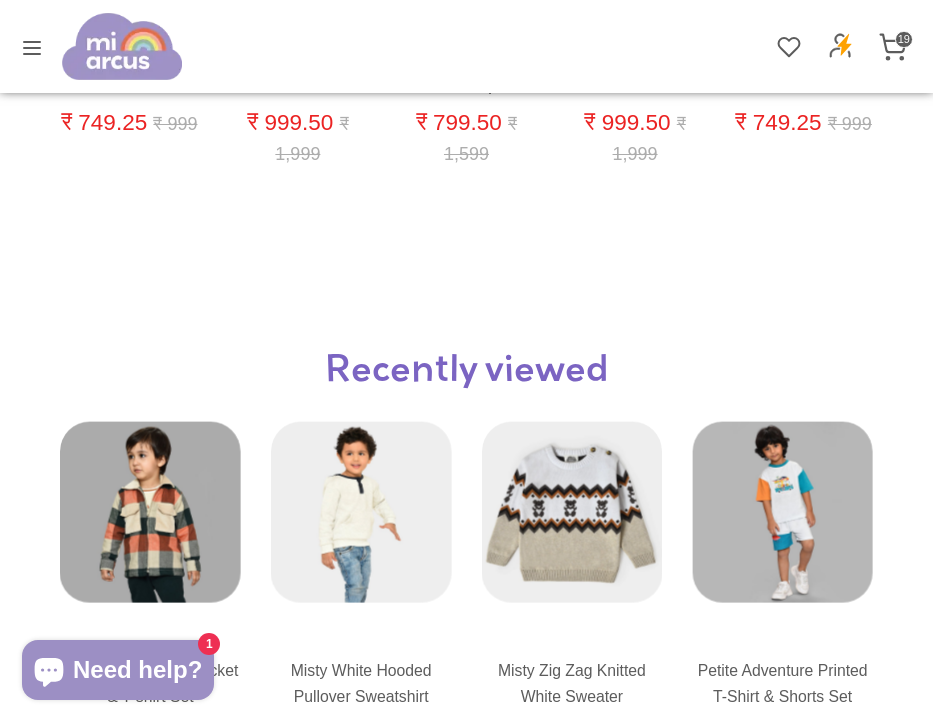 scroll, scrollTop: 1995, scrollLeft: 0, axis: vertical 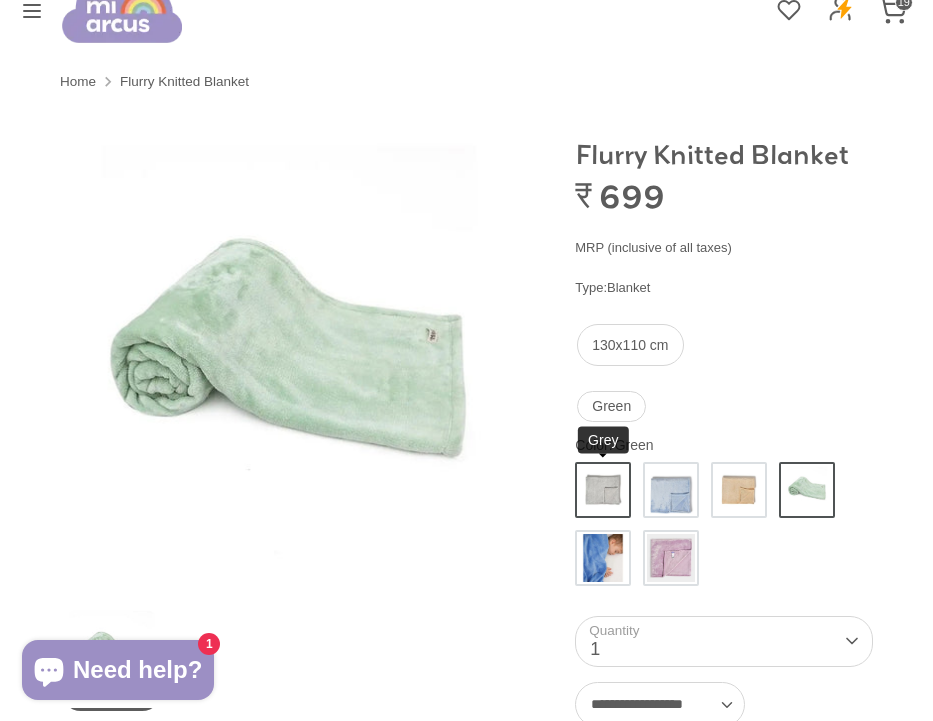 click at bounding box center [603, 490] 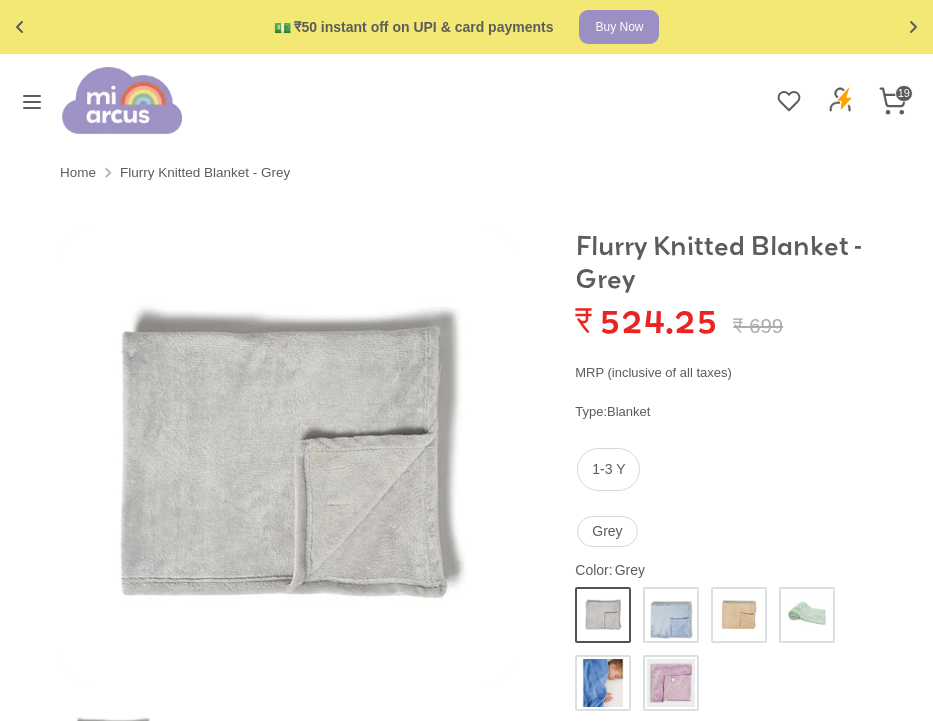 scroll, scrollTop: 0, scrollLeft: 0, axis: both 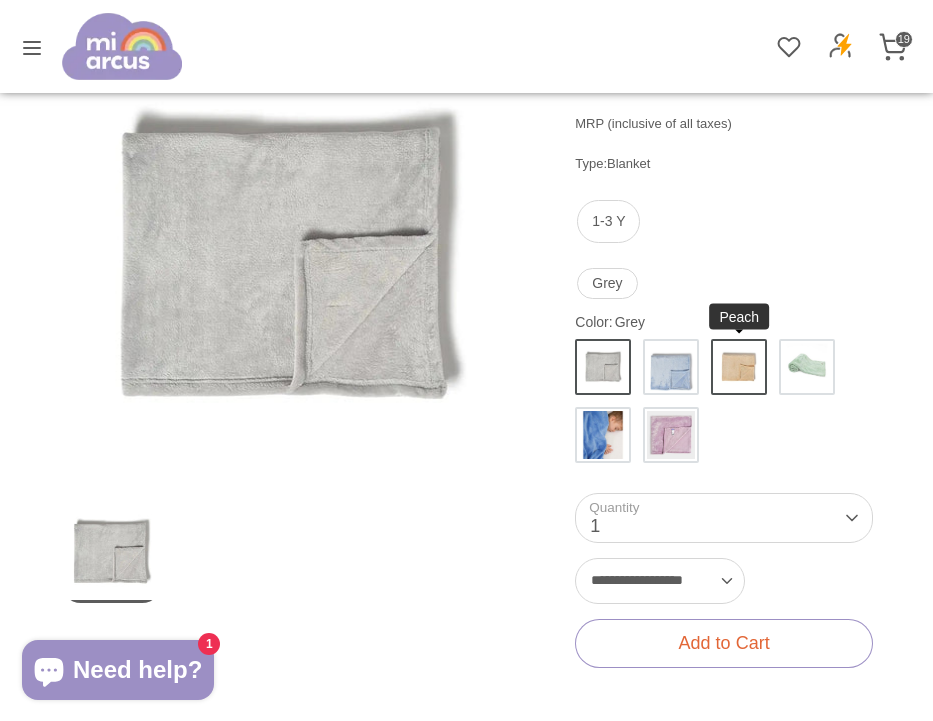 click at bounding box center [739, 367] 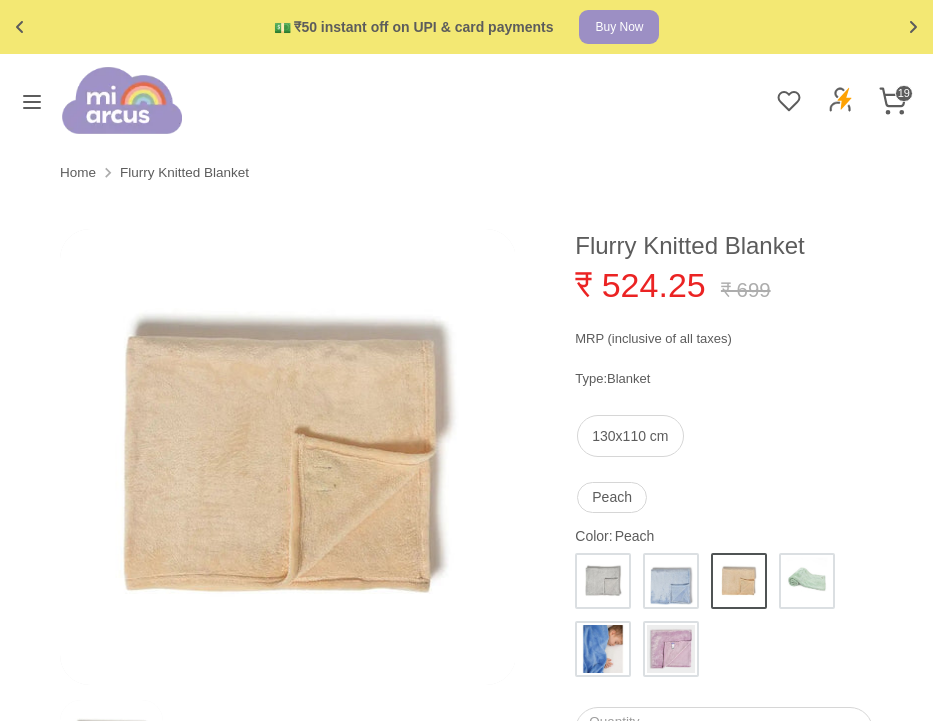 scroll, scrollTop: 0, scrollLeft: 0, axis: both 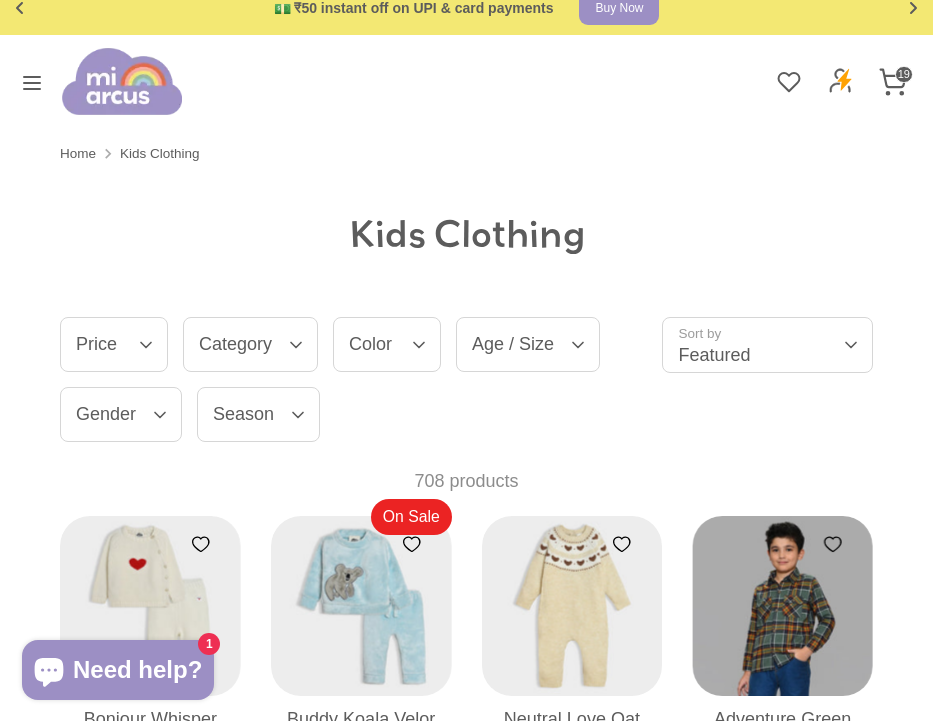 click at bounding box center (32, 82) 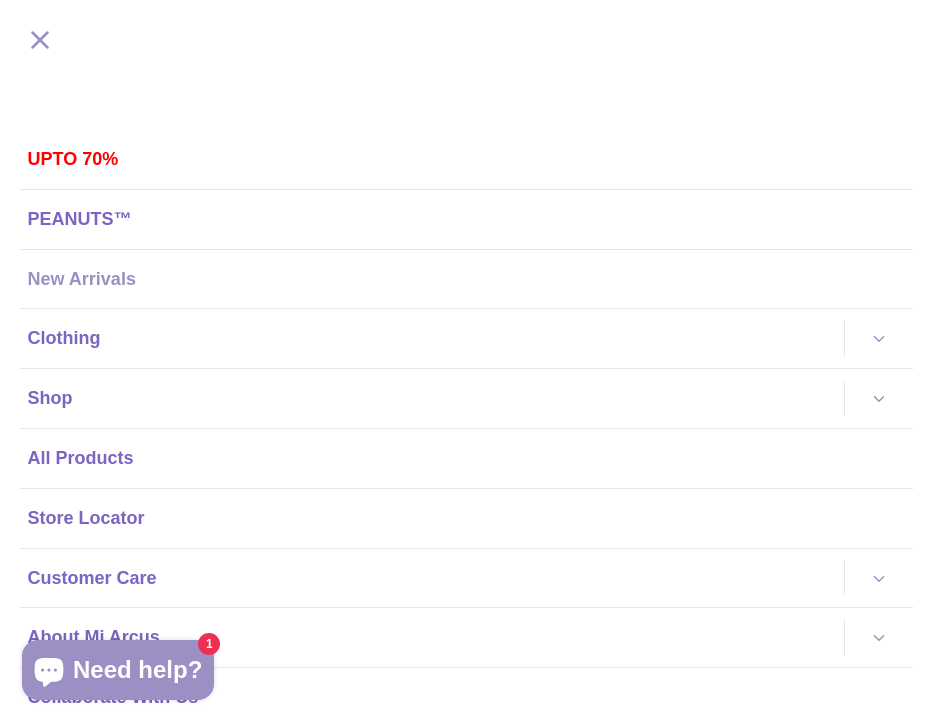 click on "New Arrivals" at bounding box center [466, 279] 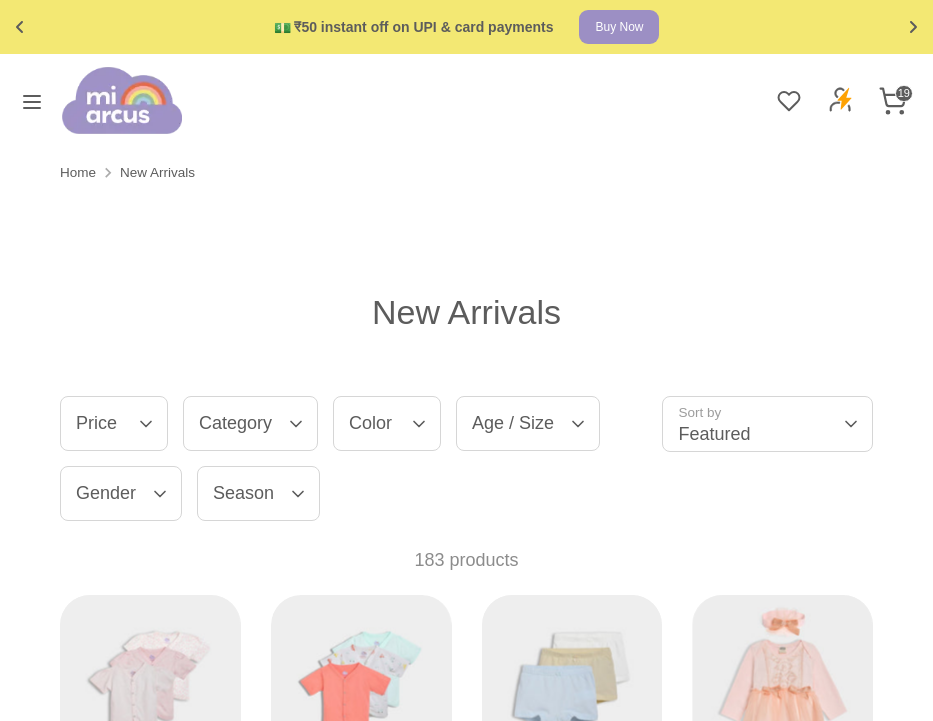 scroll, scrollTop: 0, scrollLeft: 0, axis: both 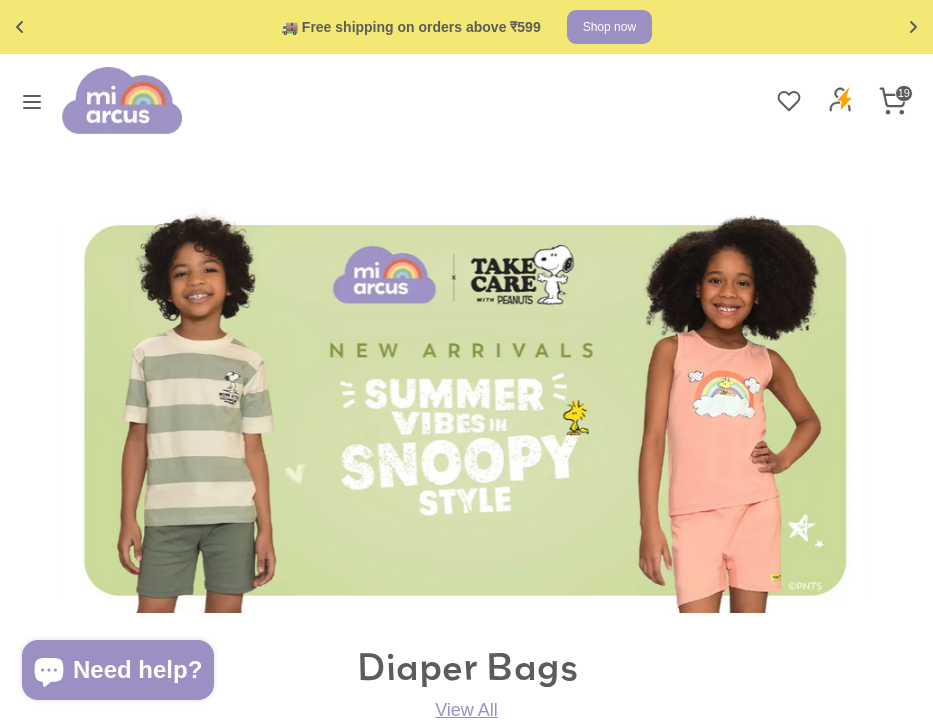 click 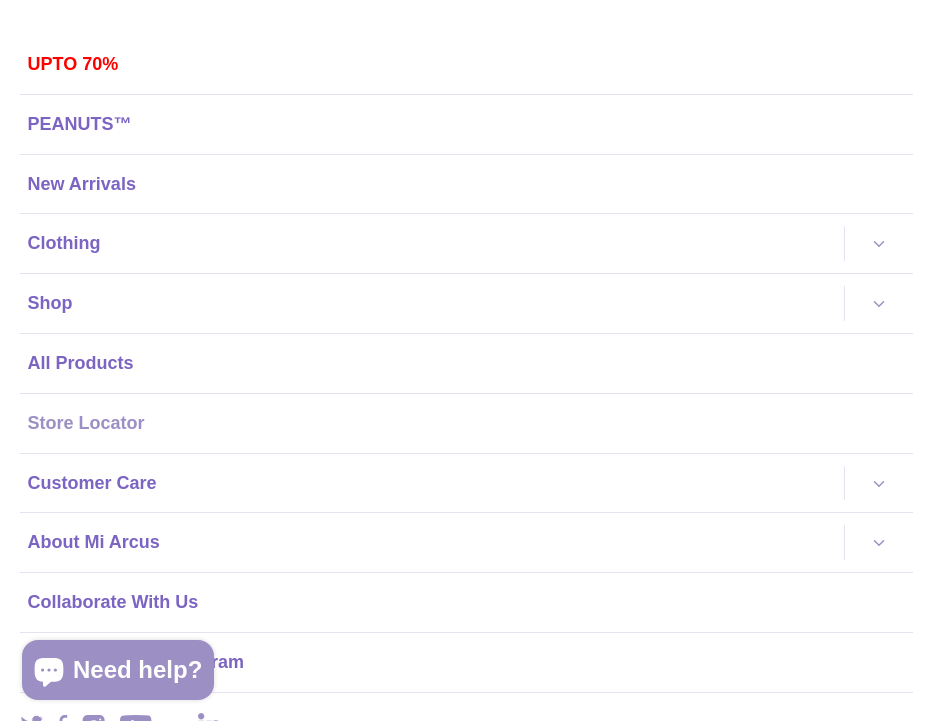 scroll, scrollTop: 0, scrollLeft: 0, axis: both 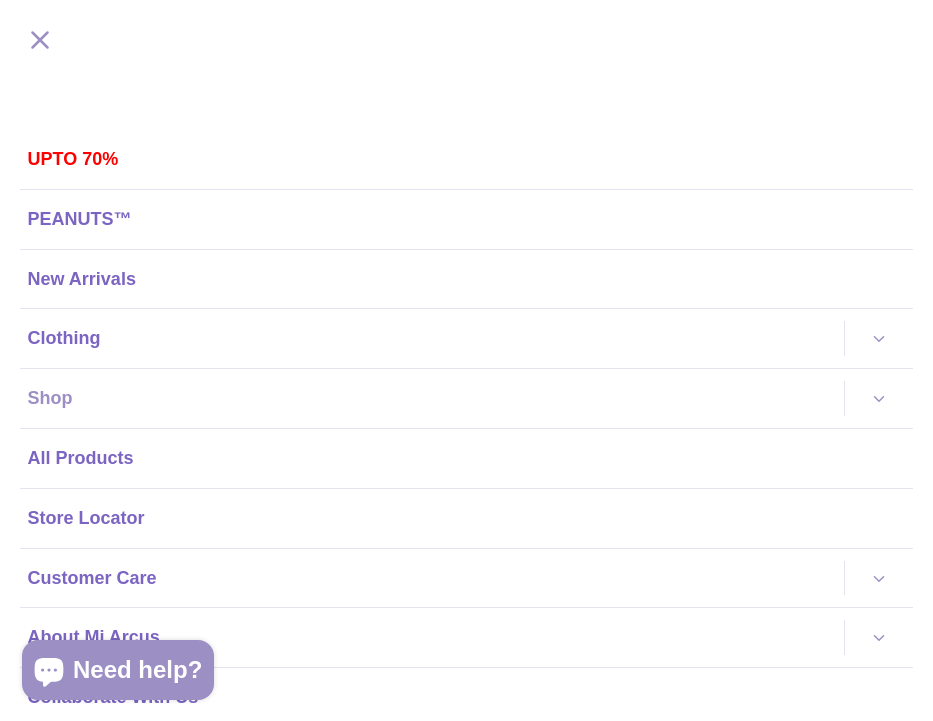 click on "Shop" at bounding box center [432, 398] 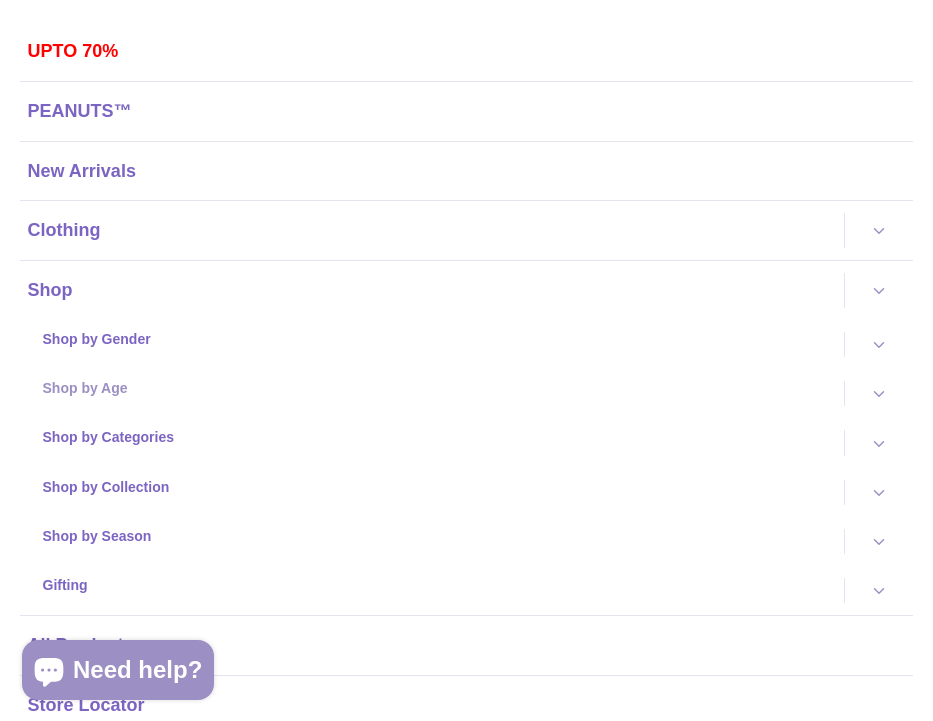 scroll, scrollTop: 155, scrollLeft: 0, axis: vertical 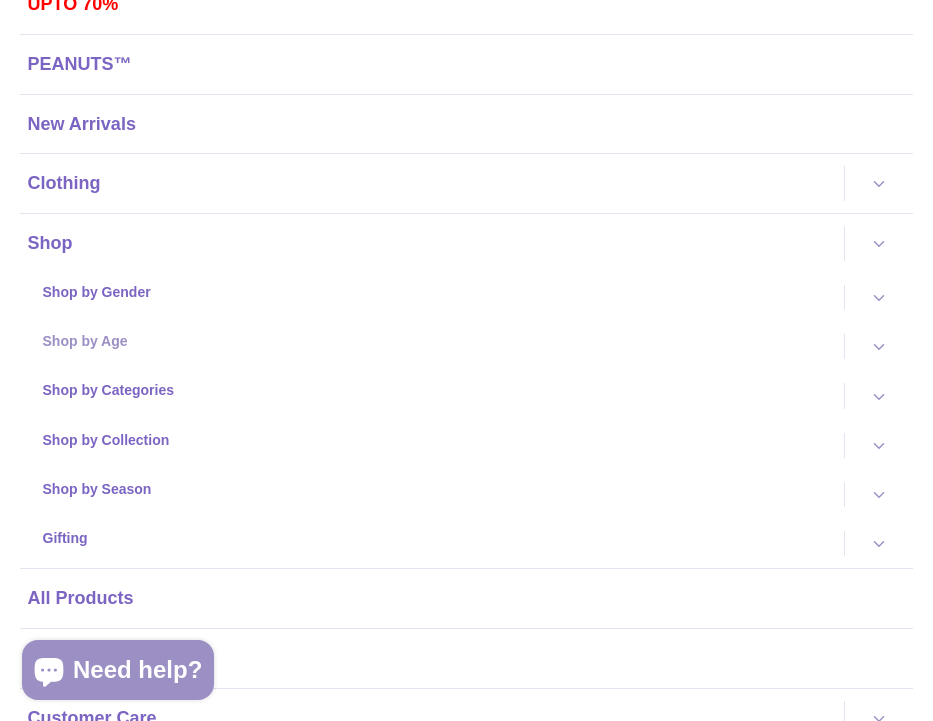 click on "Shop by Age" at bounding box center (439, 346) 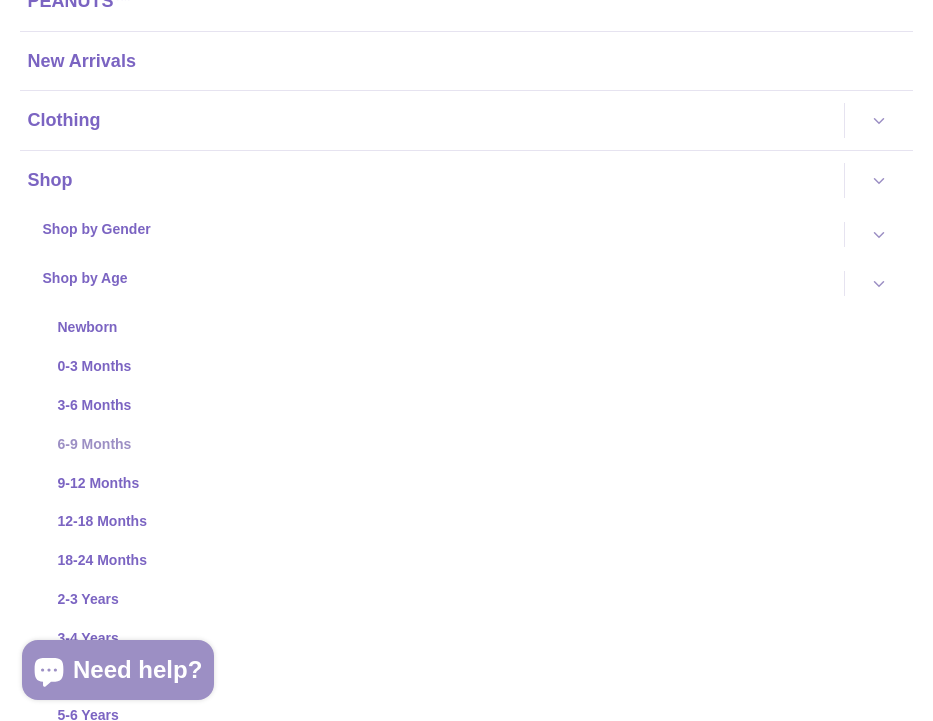 scroll, scrollTop: 239, scrollLeft: 0, axis: vertical 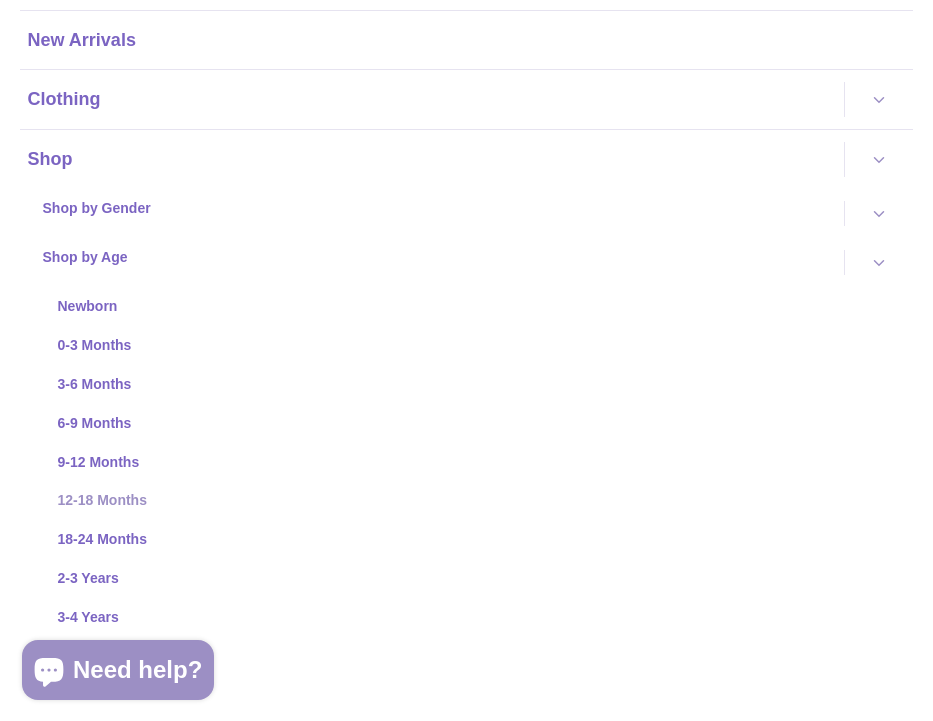 click on "12-18 Months" at bounding box center [481, 500] 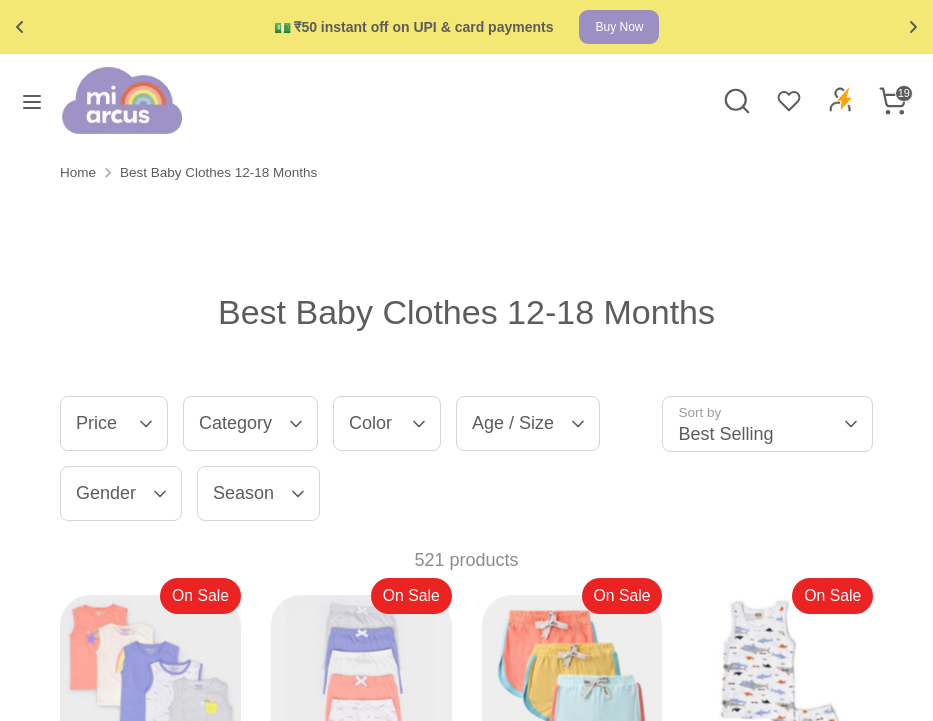 scroll, scrollTop: 0, scrollLeft: 0, axis: both 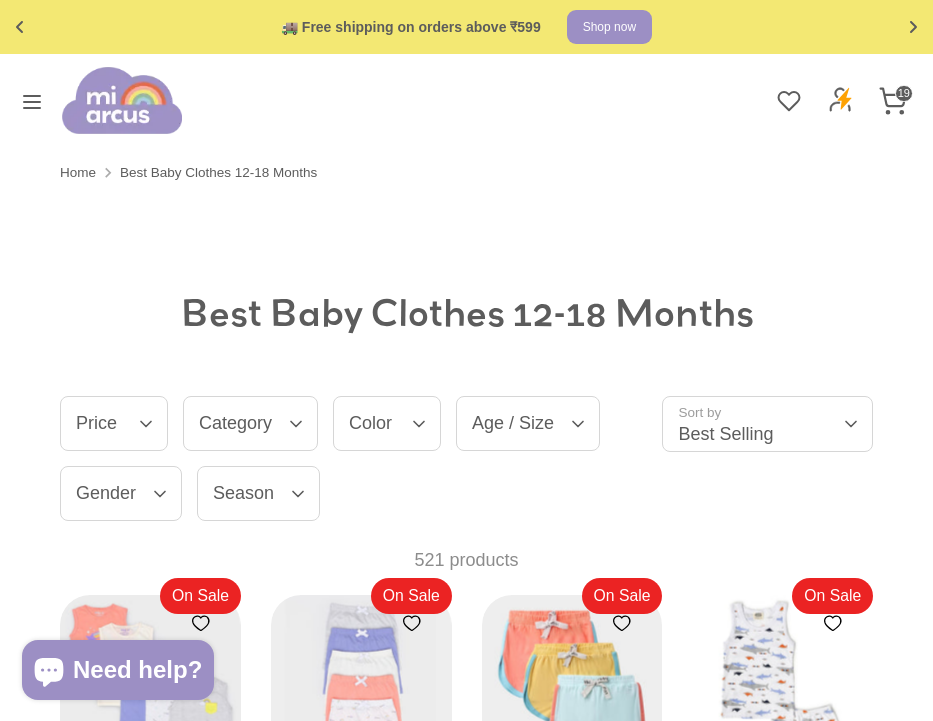 click on "Category" at bounding box center (250, 423) 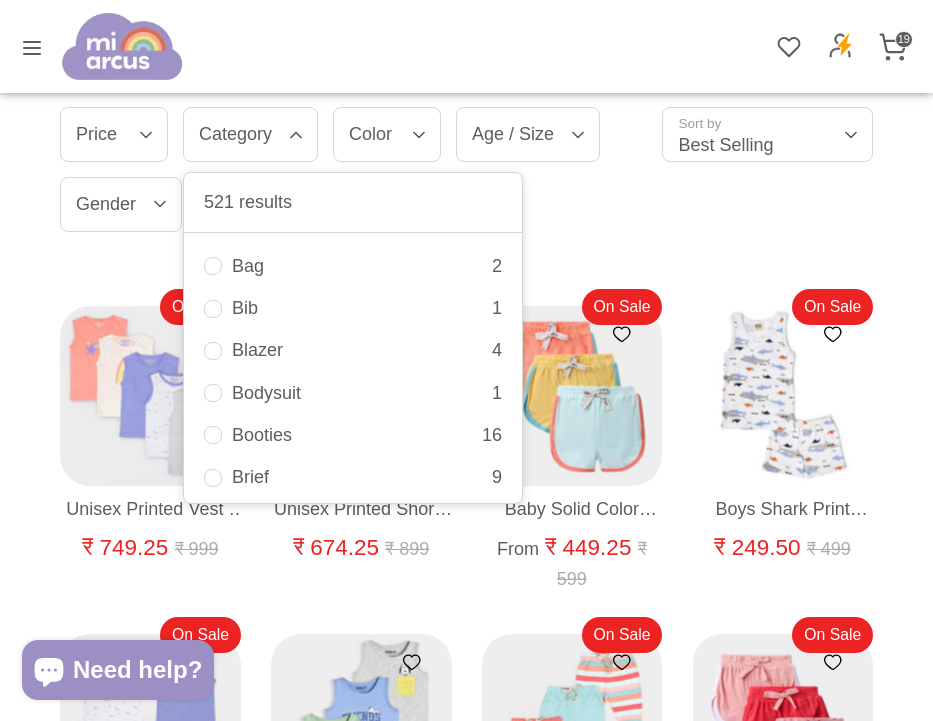 scroll, scrollTop: 207, scrollLeft: 0, axis: vertical 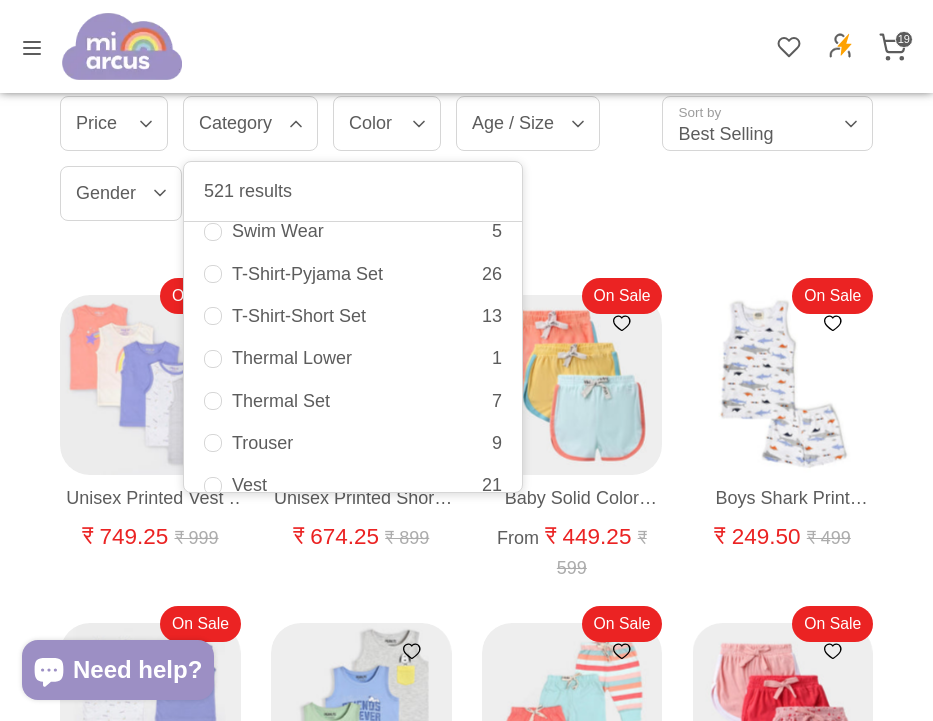 click on "Price
Price
521 results
Clear
₹
–
₹
Category
Category
521 results
Clear
2" at bounding box center (361, 166) 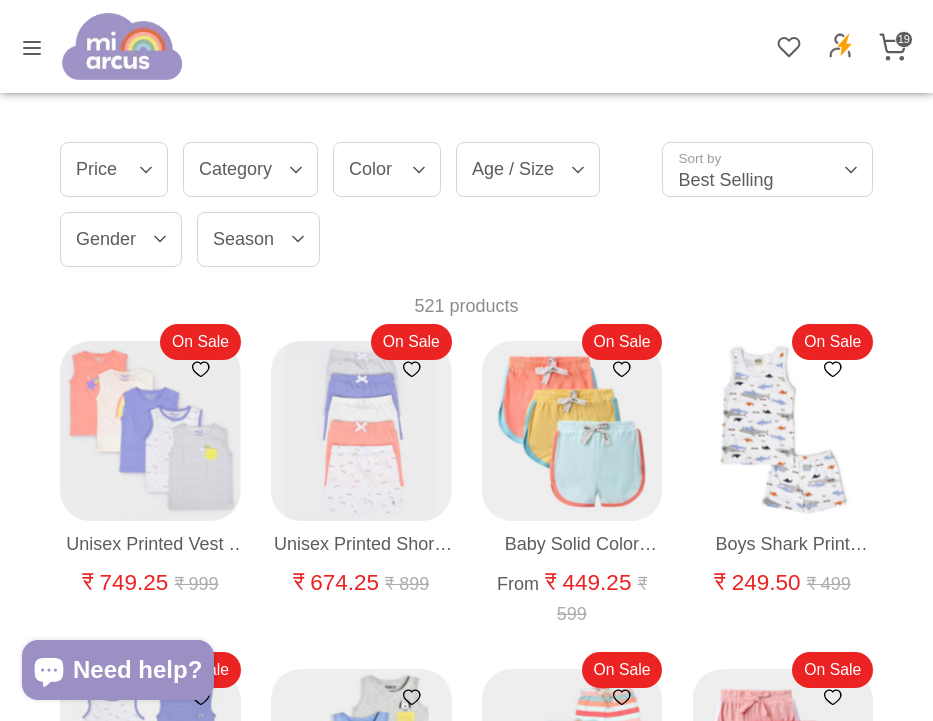 scroll, scrollTop: 127, scrollLeft: 0, axis: vertical 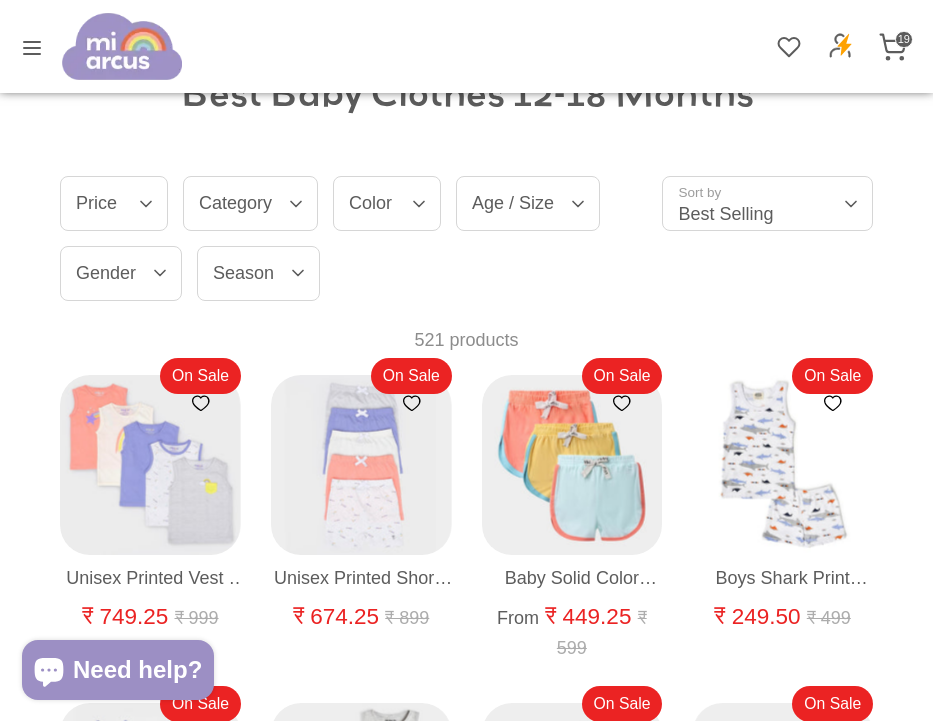 click on "Color" at bounding box center [387, 203] 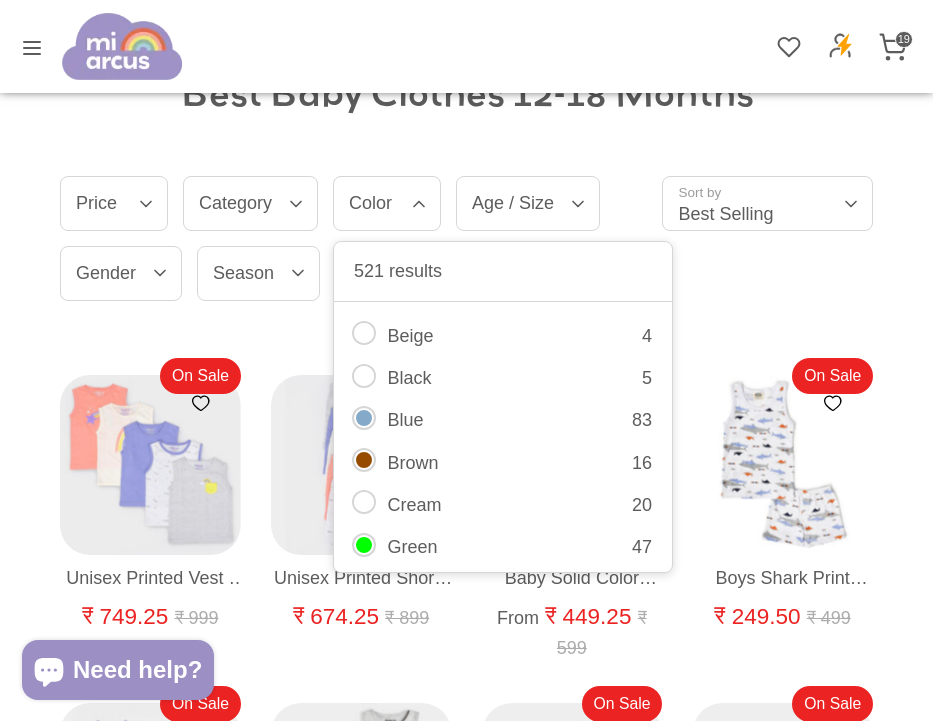 click on "Best Baby Clothes 12-18 Months
Filter
Sort
Filter by
Clear
Price
Price
521 results
Clear
₹
–
₹
Category 2" at bounding box center (466, 1146) 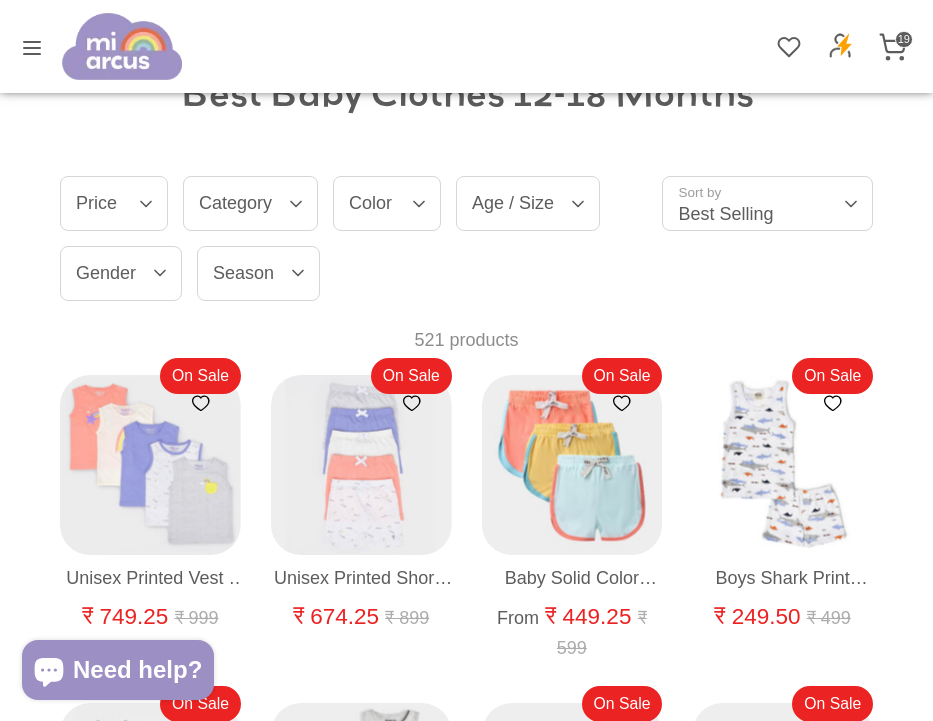 click on "Age / Size" at bounding box center [528, 203] 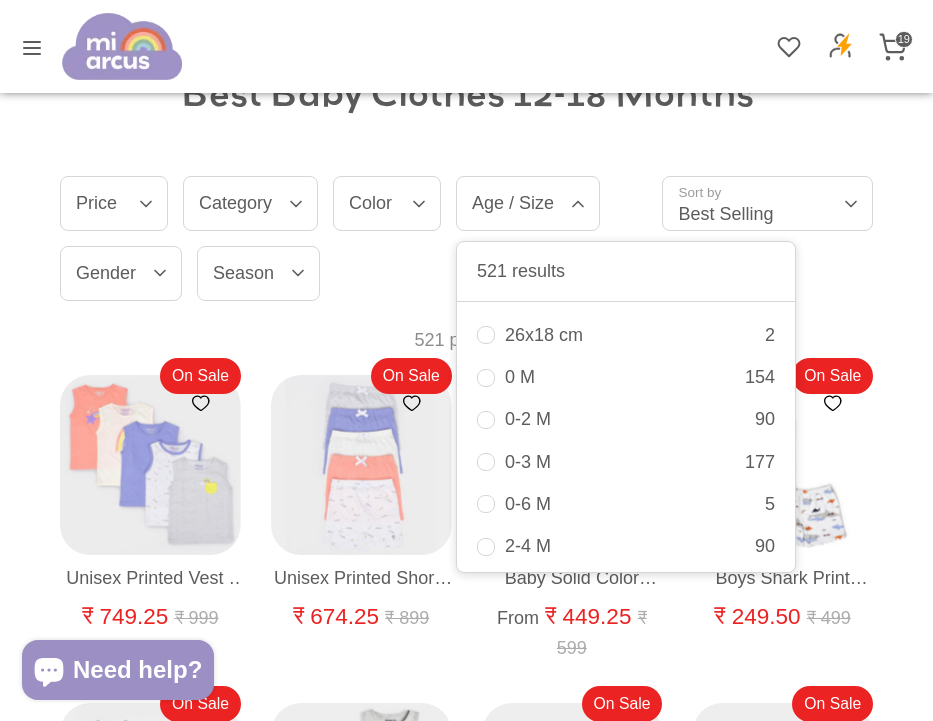 click on "Sort by
Best Selling" at bounding box center [767, 203] 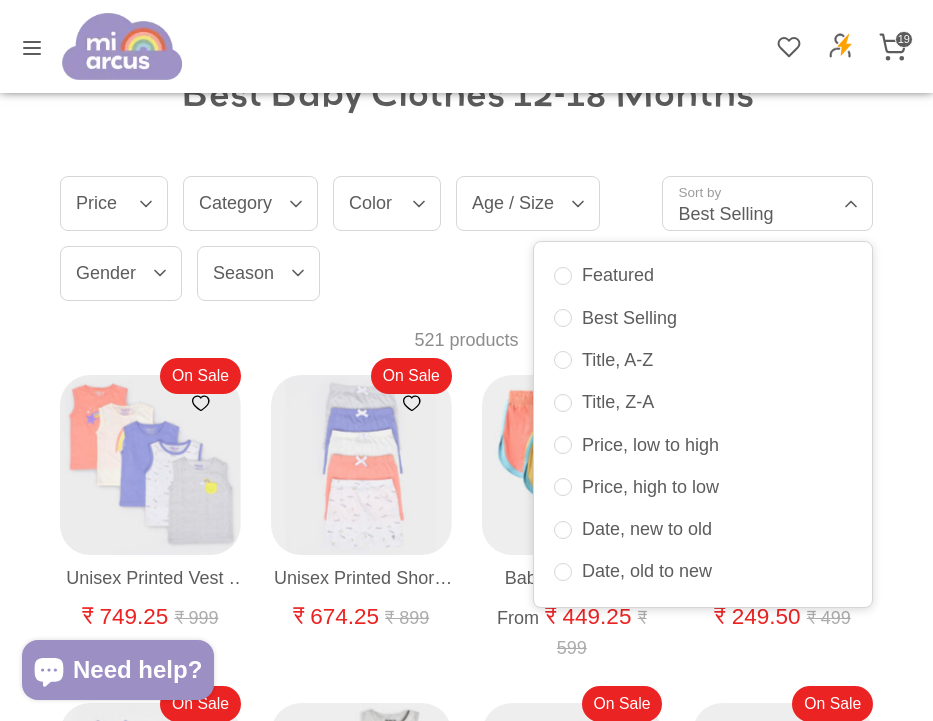 click on "Best Baby Clothes 12-18 Months
Filter
Sort
Filter by
Clear
Price
Price
521 results
Clear
₹
–
₹
Category 2" at bounding box center [466, 1146] 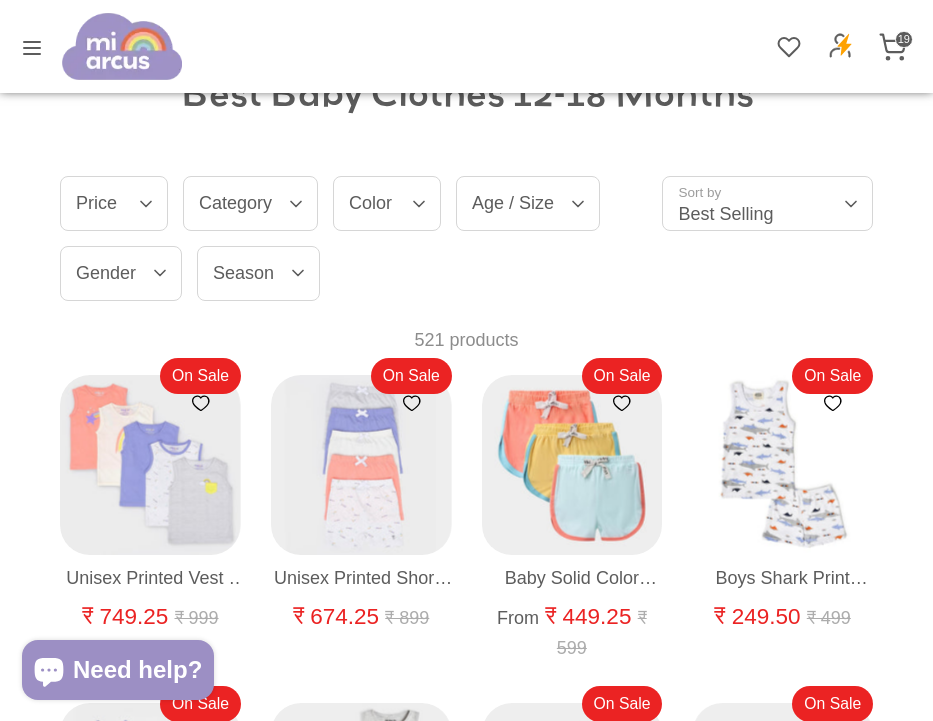 click on "Age / Size" at bounding box center [528, 203] 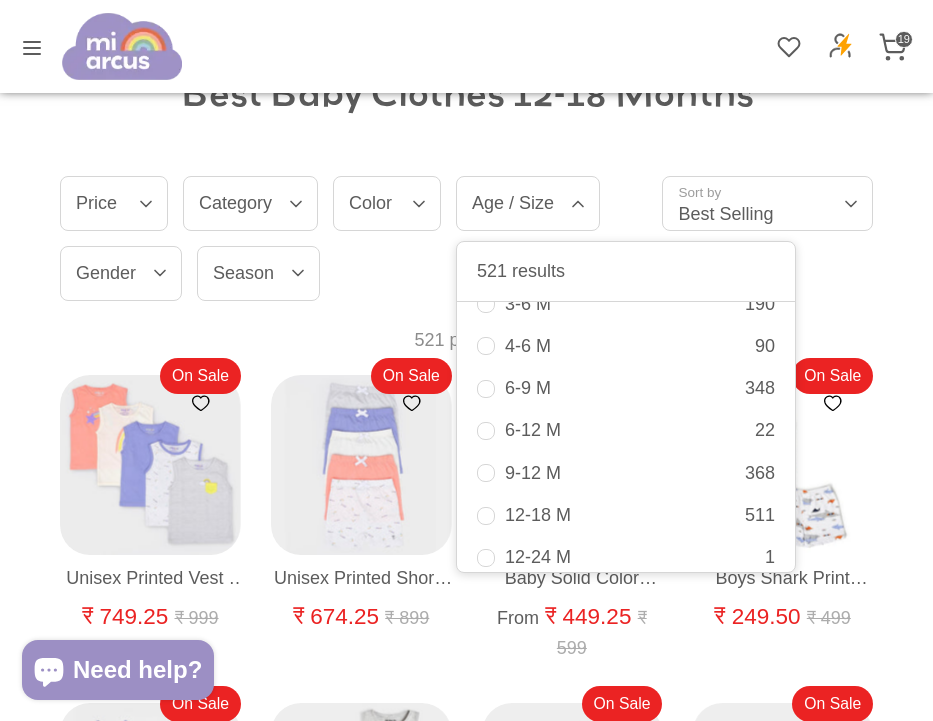 scroll, scrollTop: 298, scrollLeft: 0, axis: vertical 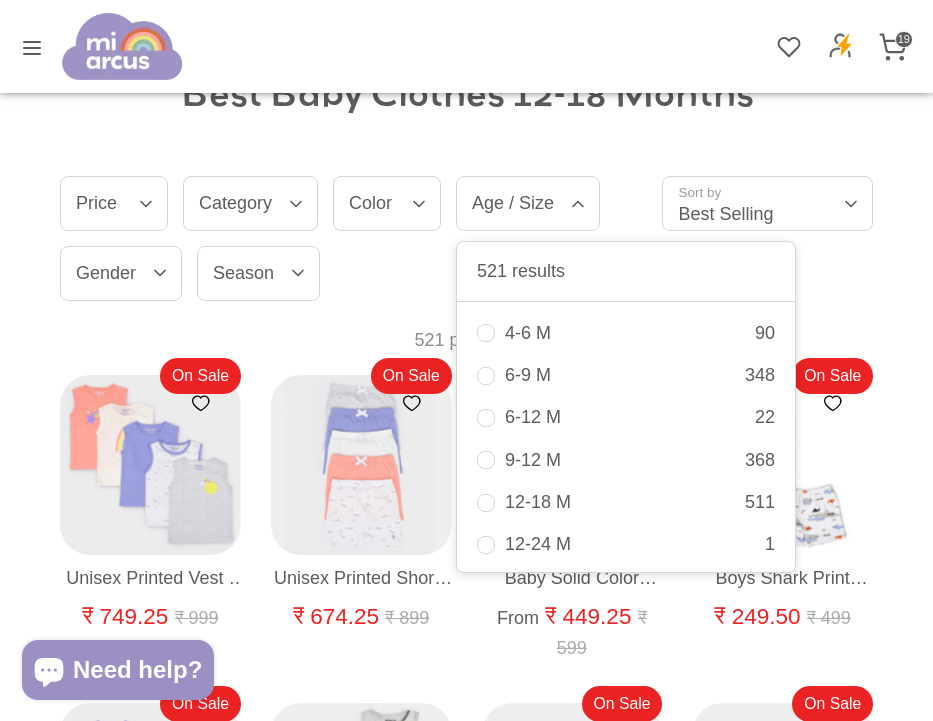 click on "9-12 M
368" at bounding box center (626, 460) 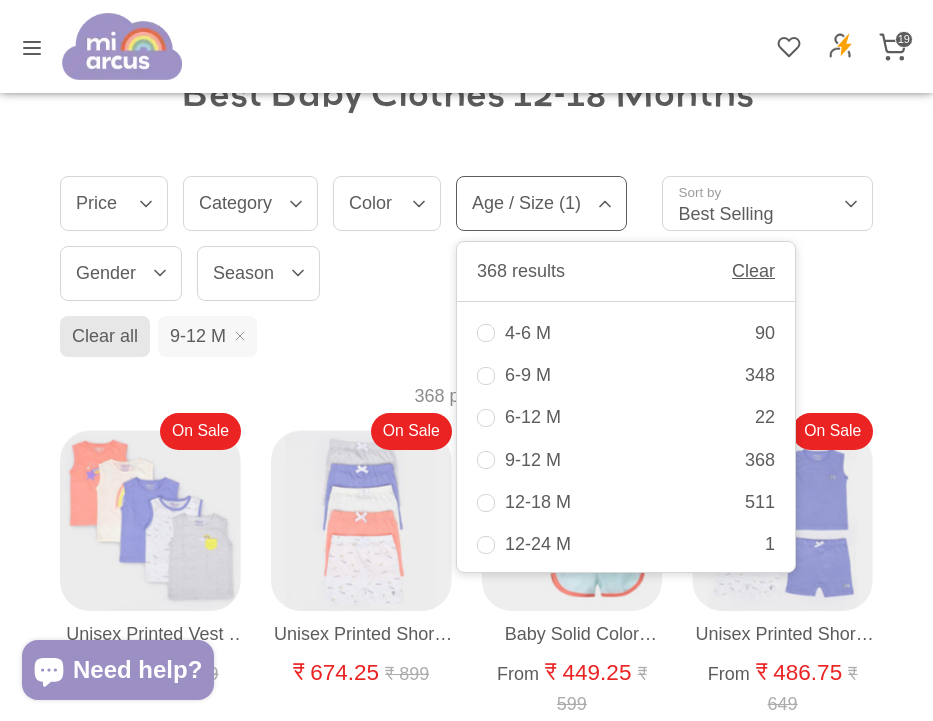 click on "12-18 M
511" at bounding box center [626, 502] 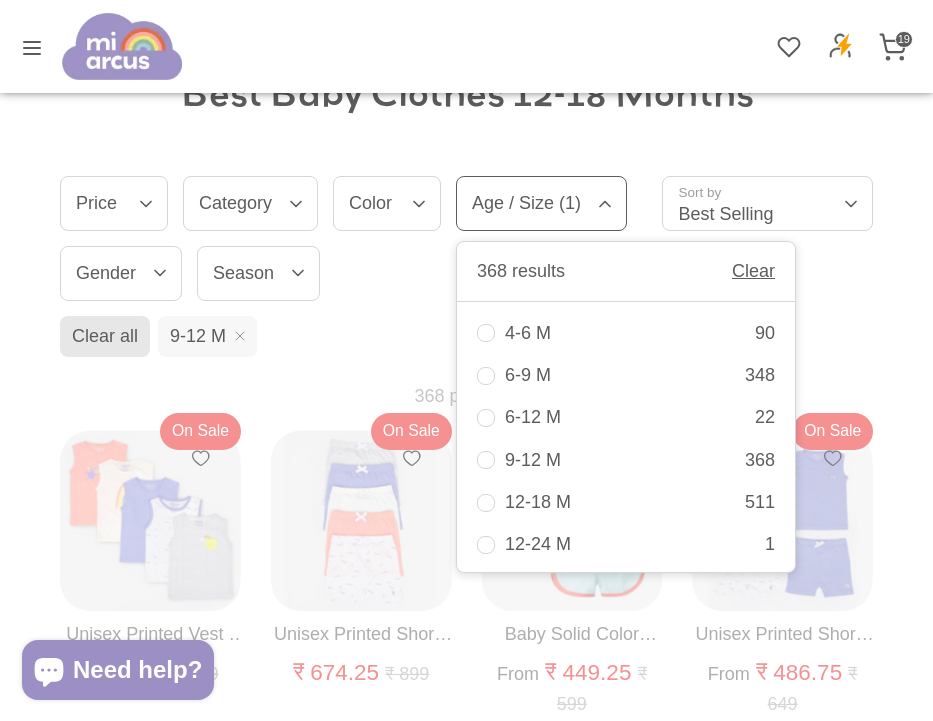 click on "9-12 M
368" at bounding box center [626, 460] 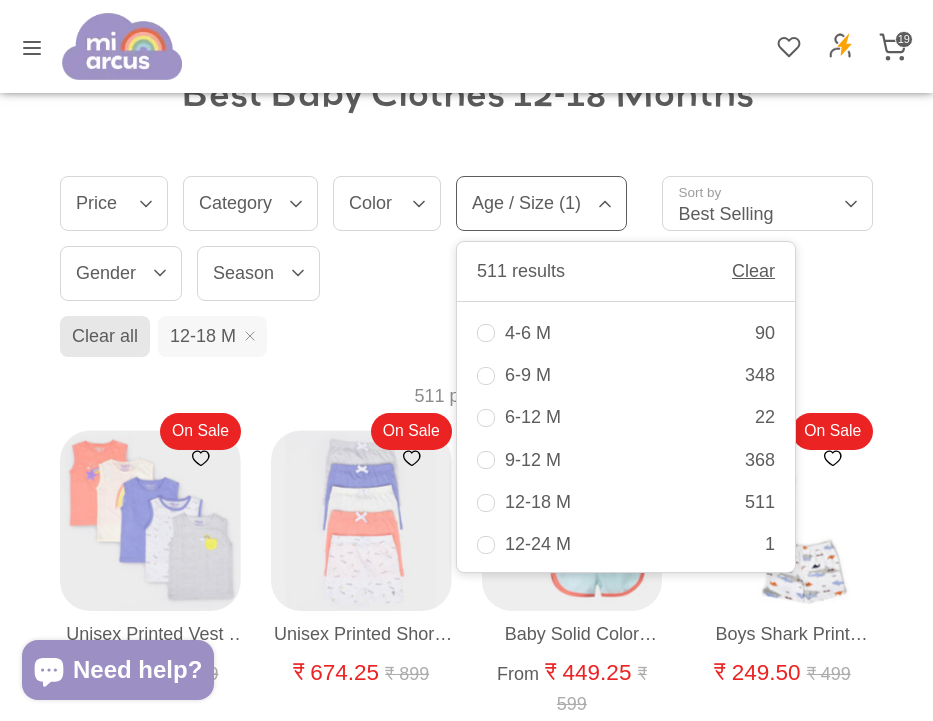 click on "Best Baby Clothes 12-18 Months
Filter
(1)
Sort
Filter by
Clear
Price
Price
511 results
Clear
₹
–
₹
Clear 0" at bounding box center (466, 1174) 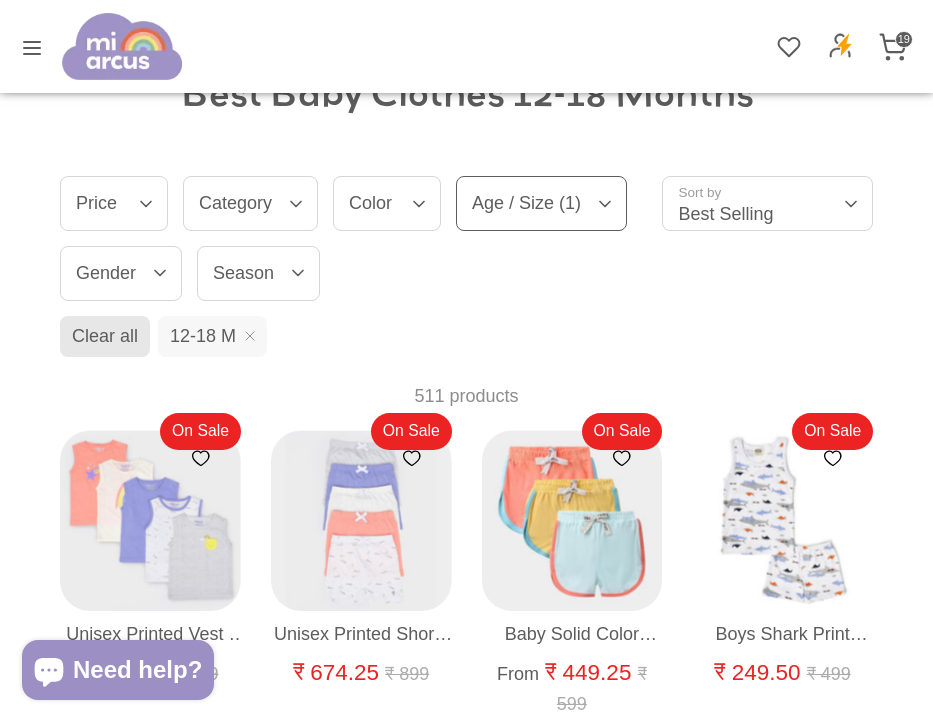 click on "Gender" at bounding box center [121, 273] 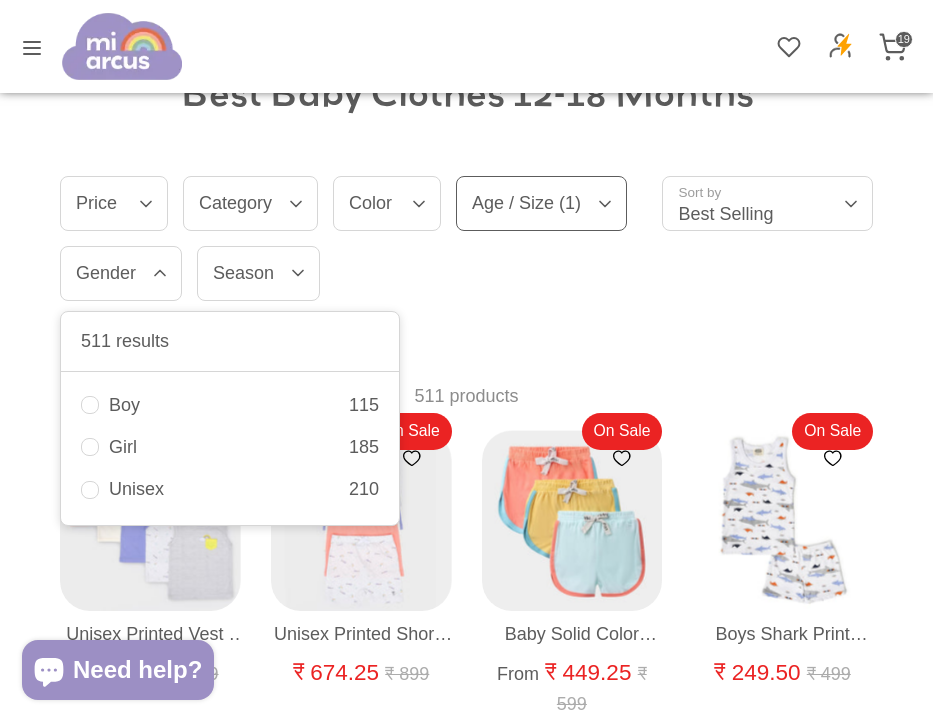 click on "Unisex
210" at bounding box center [230, 489] 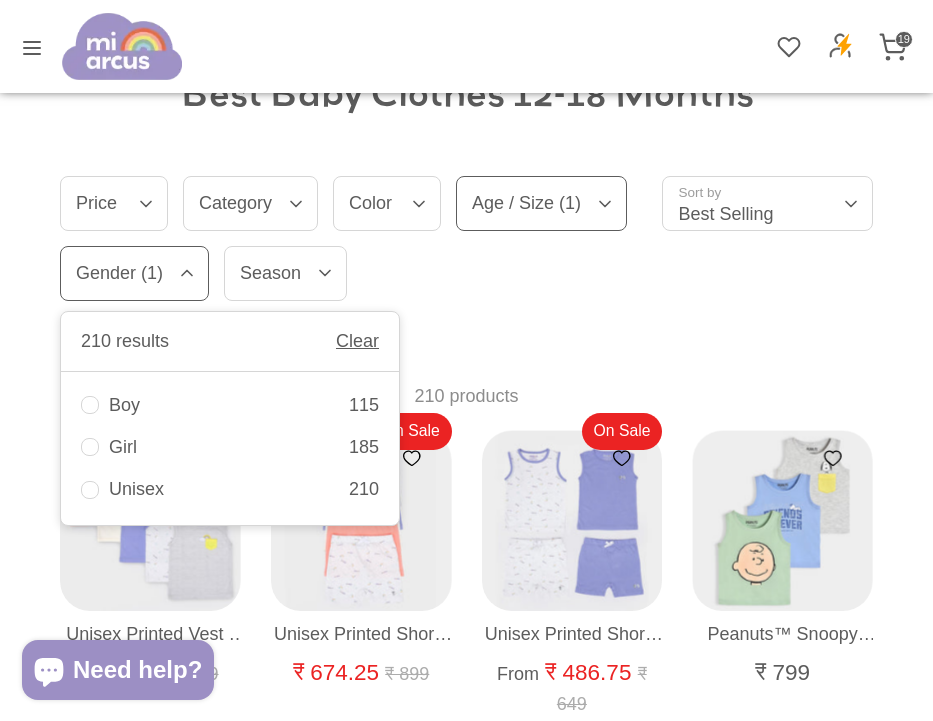 click on "Price
Price
210 results
Clear
₹
–
₹
Category
Category
210 results
Clear
0" at bounding box center (361, 246) 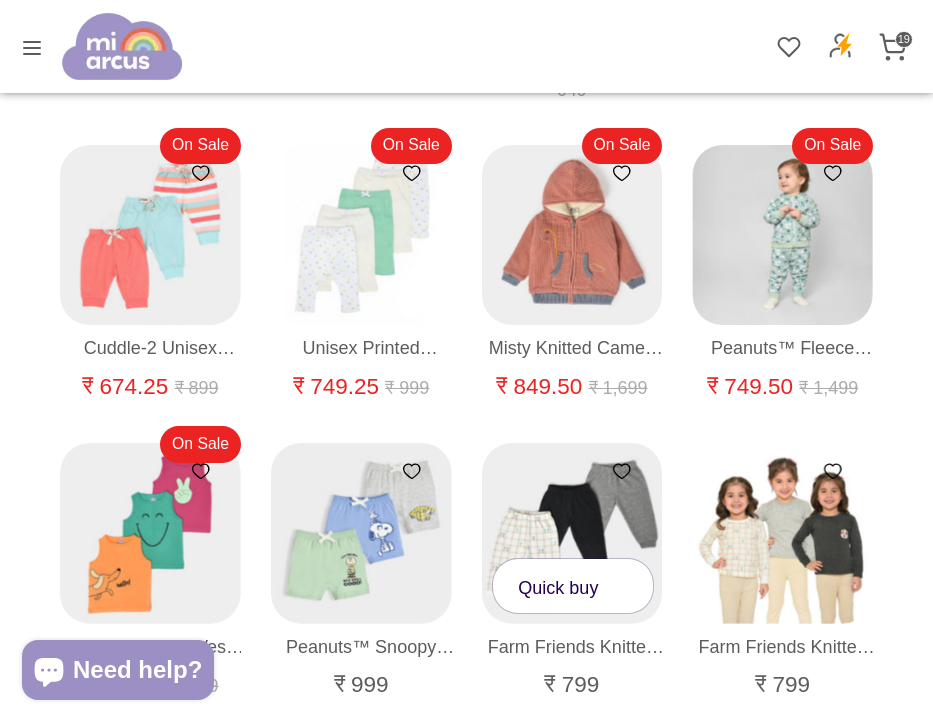 scroll, scrollTop: 588, scrollLeft: 0, axis: vertical 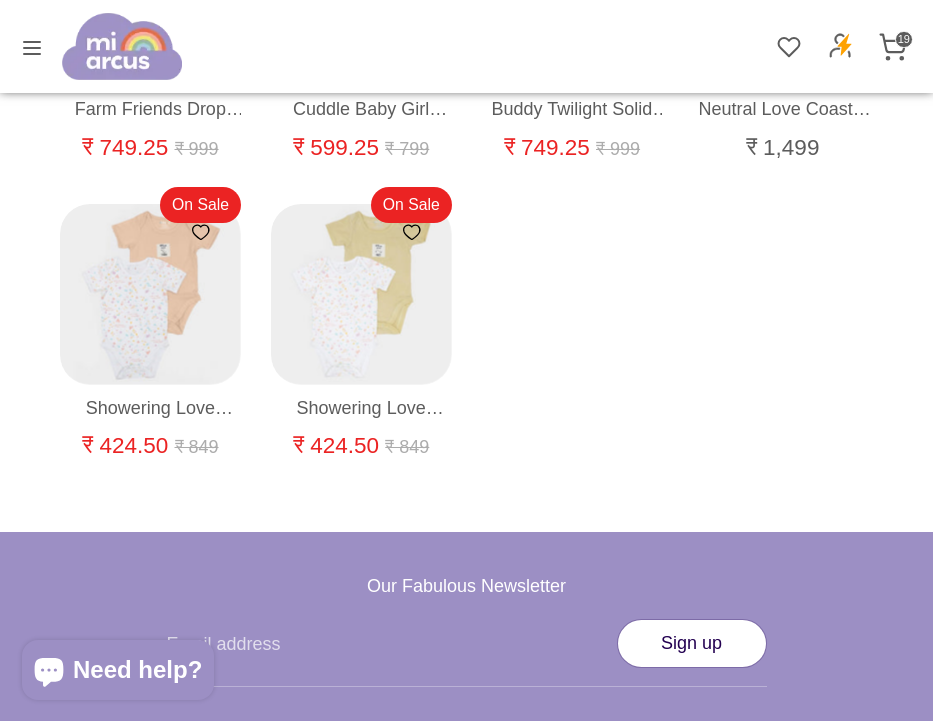 click 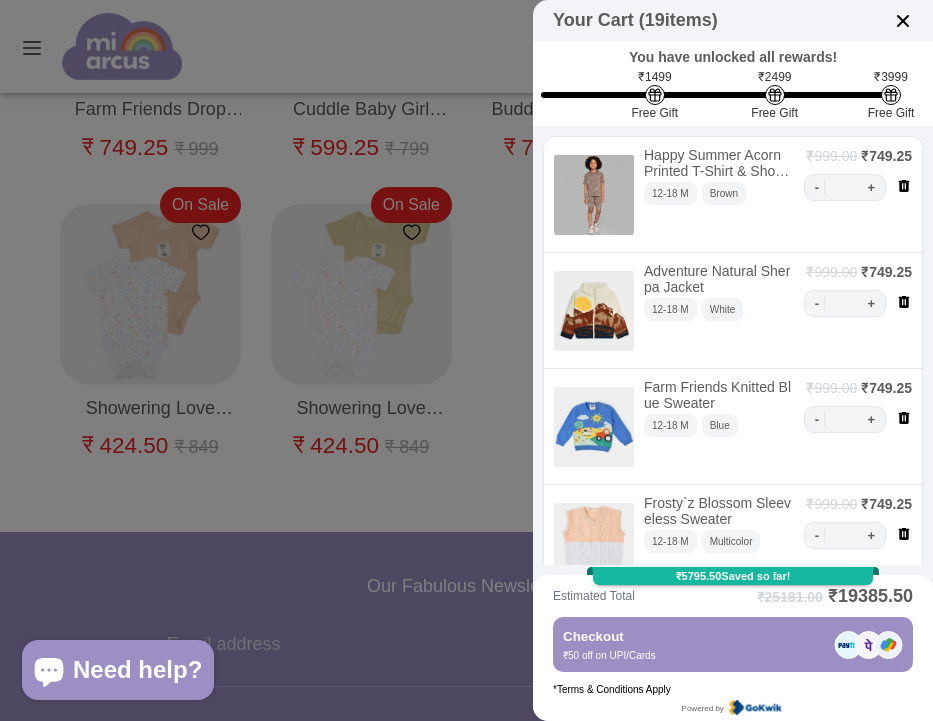 click on "You have unlocked all rewards!" 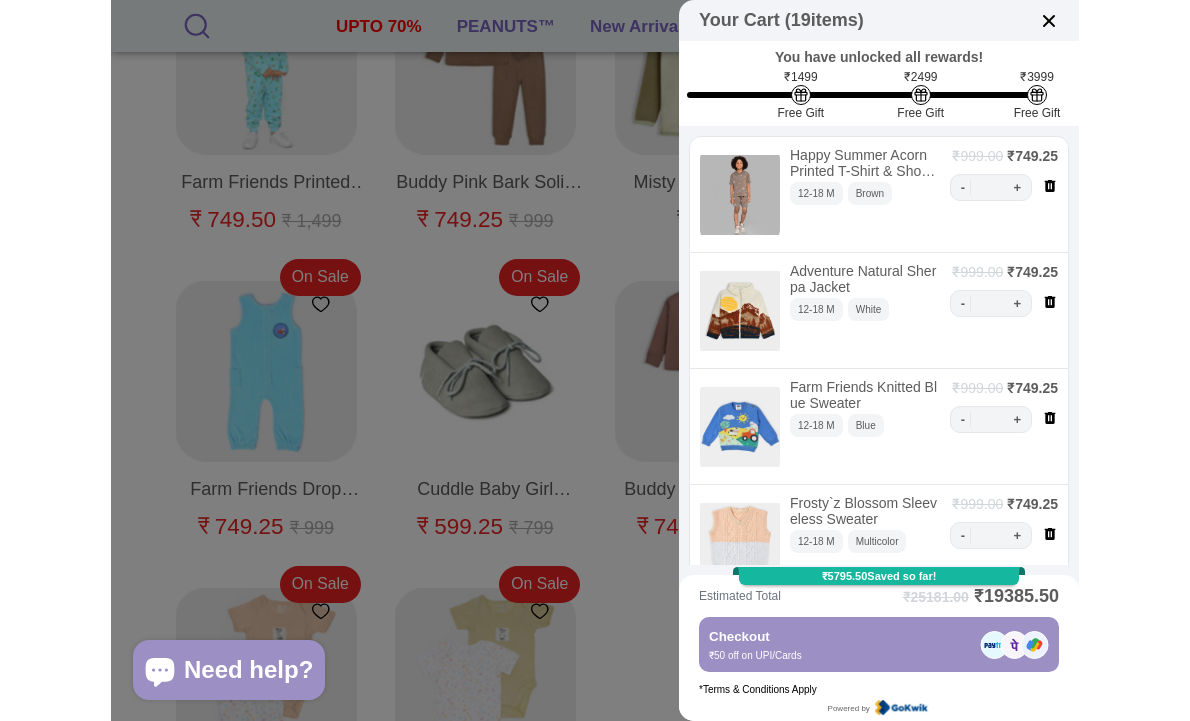 scroll, scrollTop: 18870, scrollLeft: 0, axis: vertical 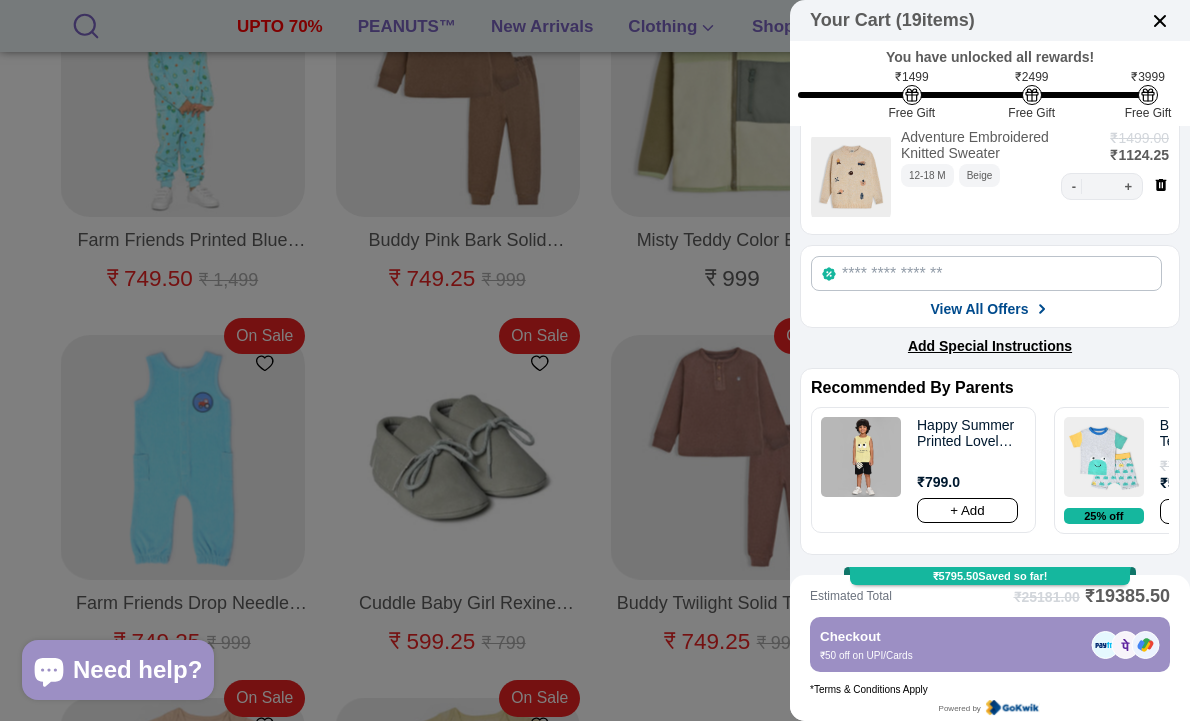 click on "View All Offers" 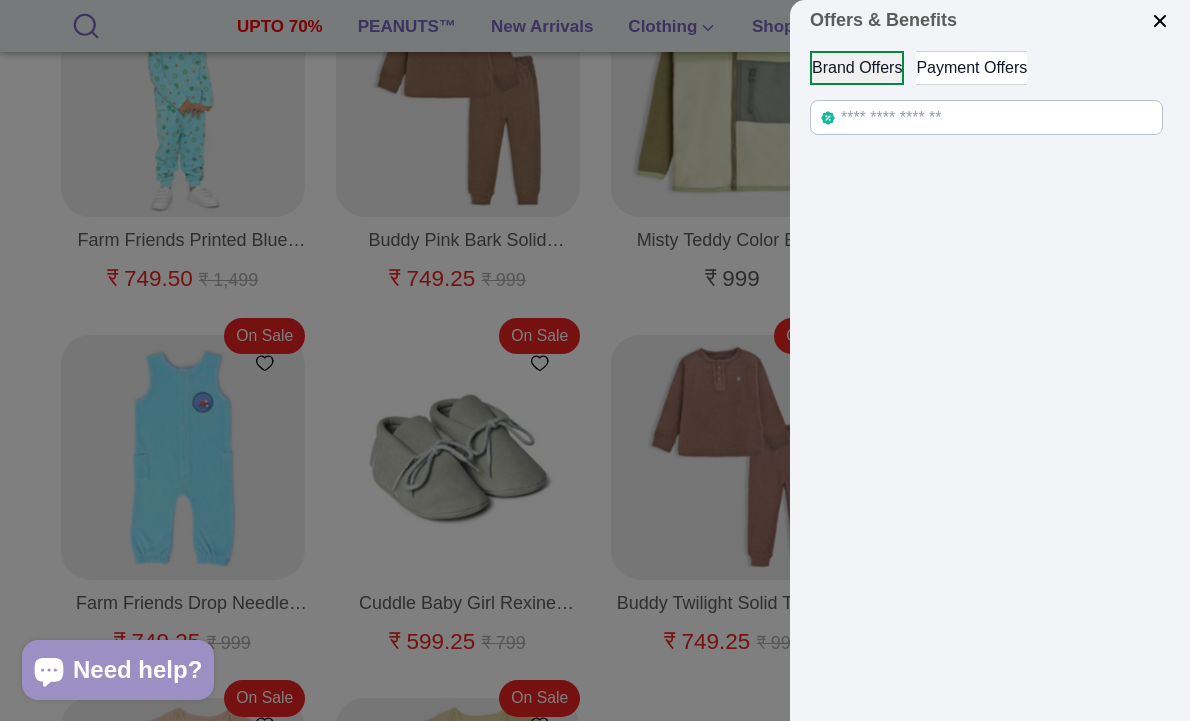 click on "Brand Offers" 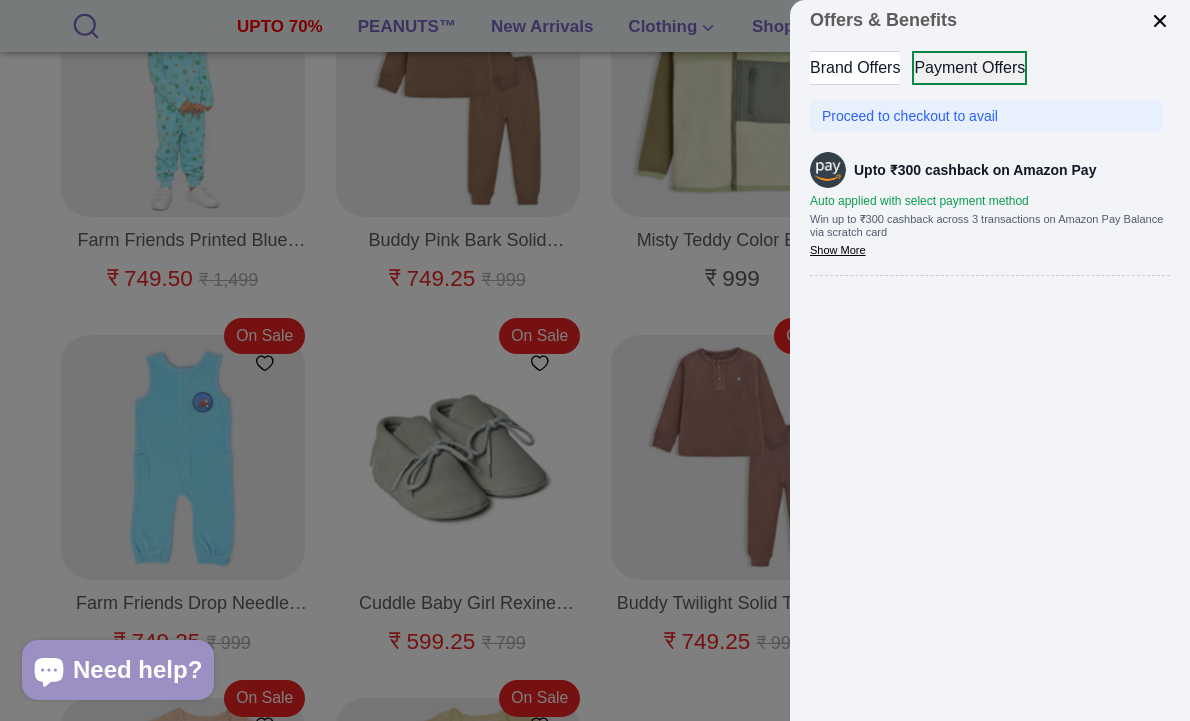 click 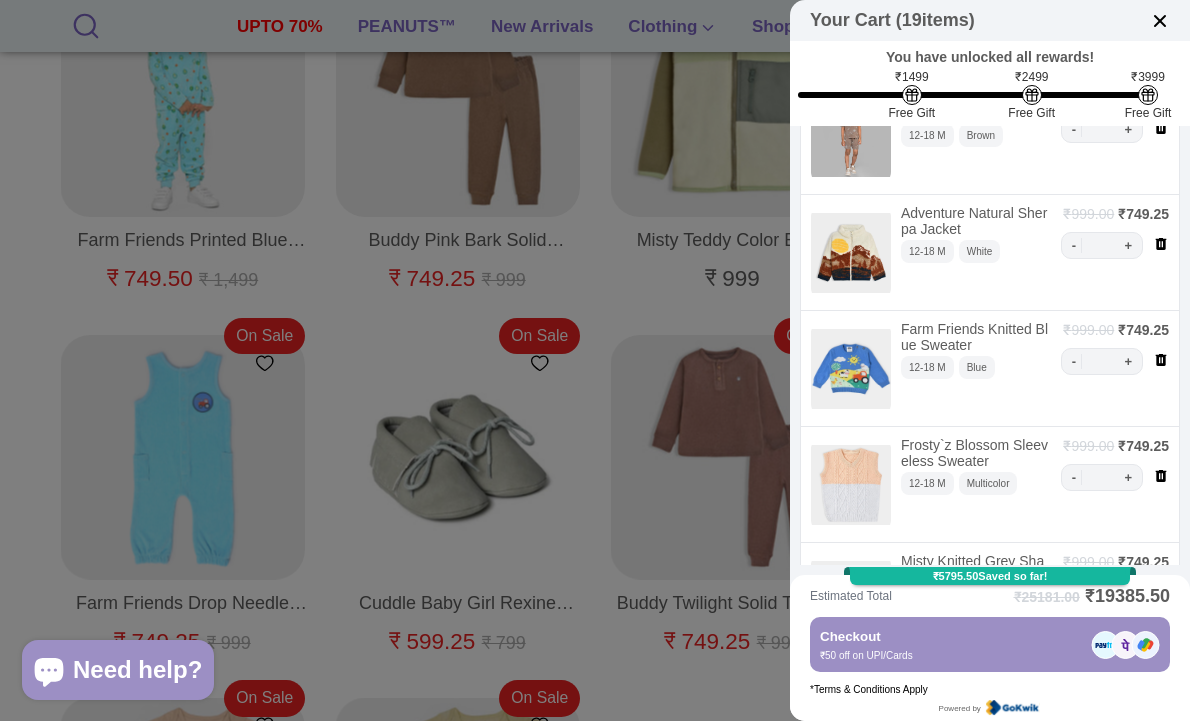 scroll, scrollTop: 59, scrollLeft: 0, axis: vertical 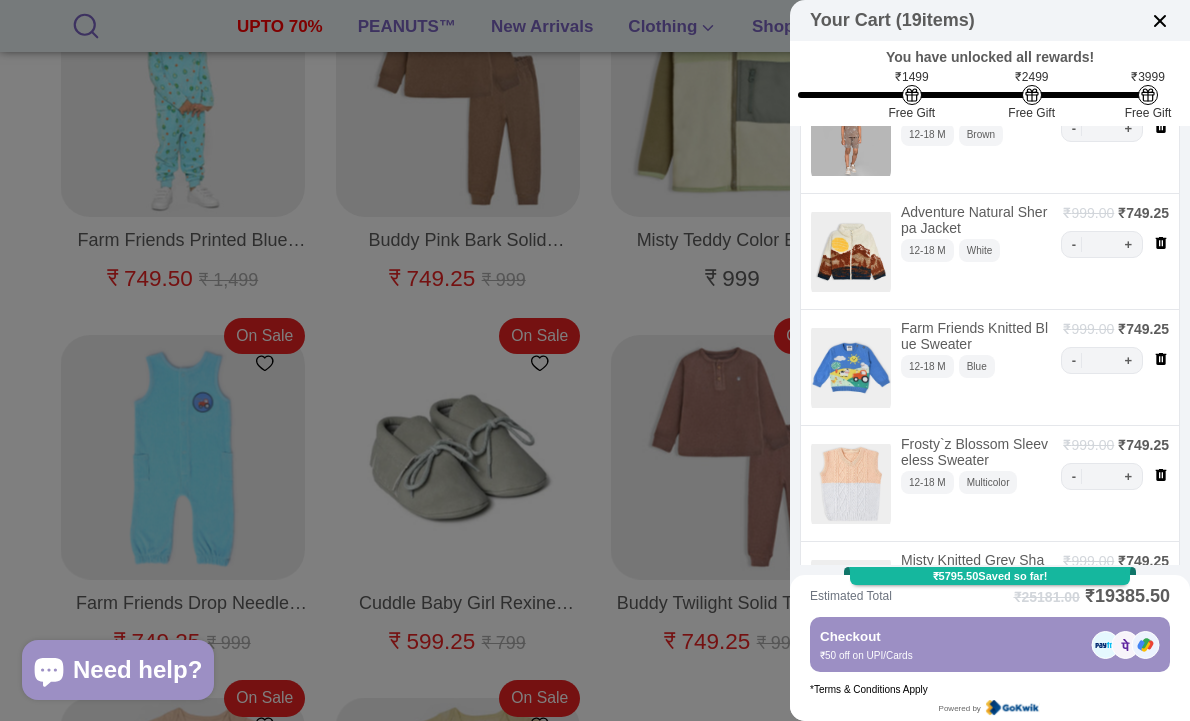 click on "Checkout" 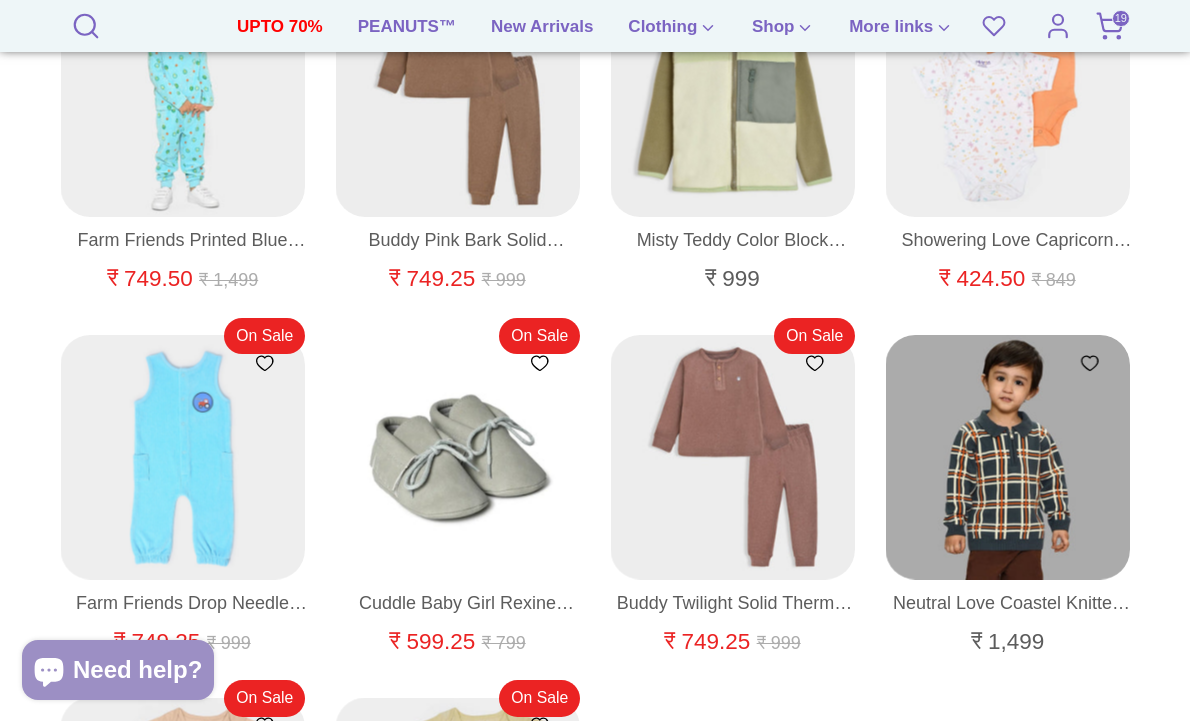 click on "Search
Search
Search
Log in
Create an account
19" at bounding box center (1055, 26) 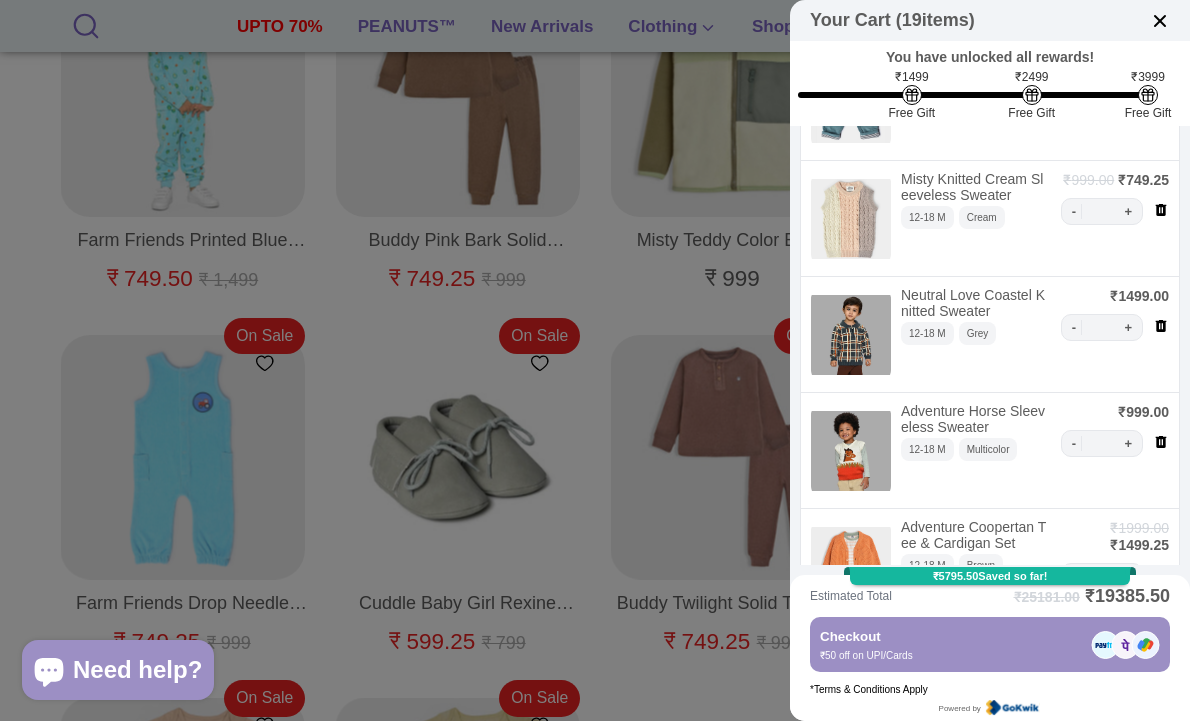 scroll, scrollTop: 2106, scrollLeft: 0, axis: vertical 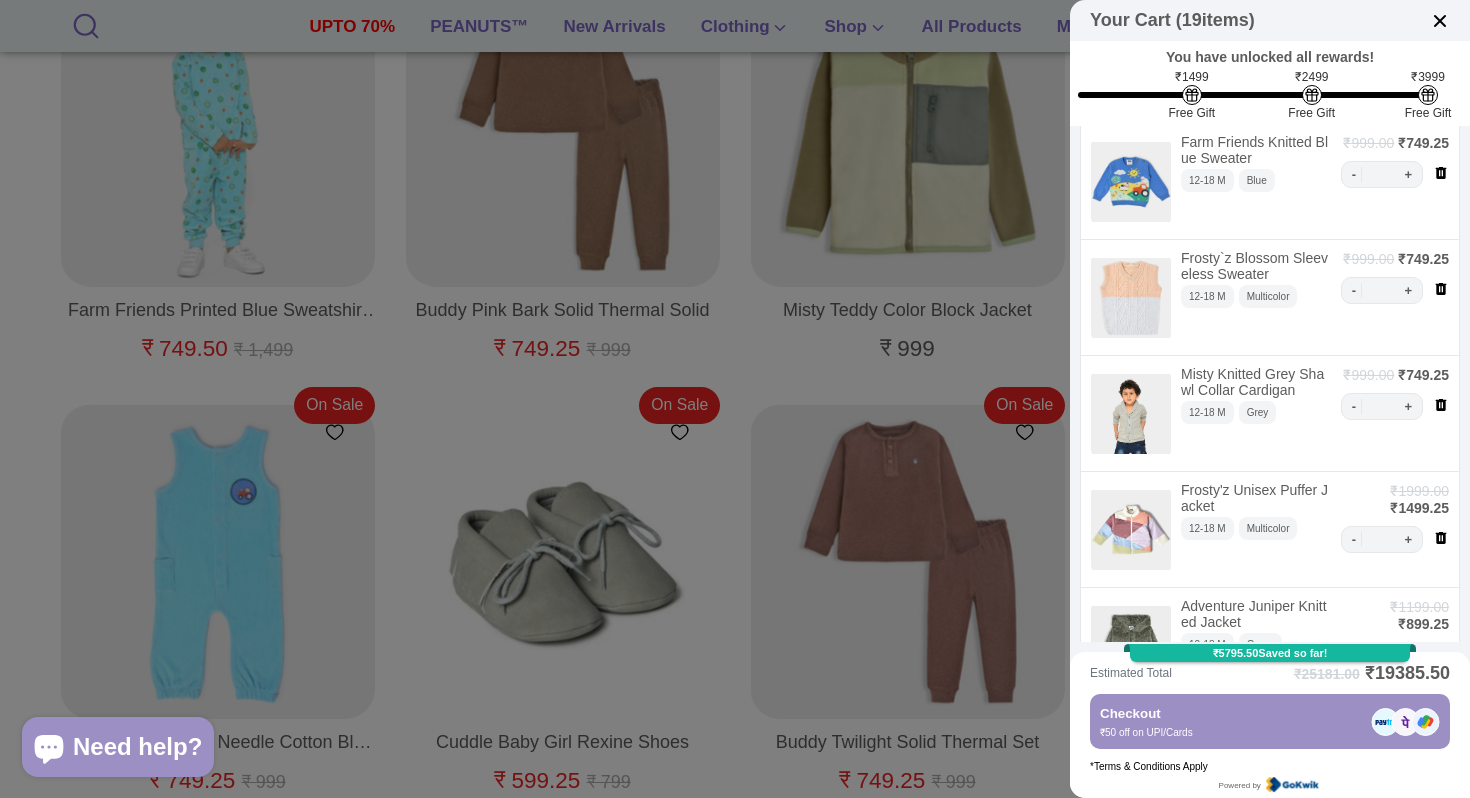click 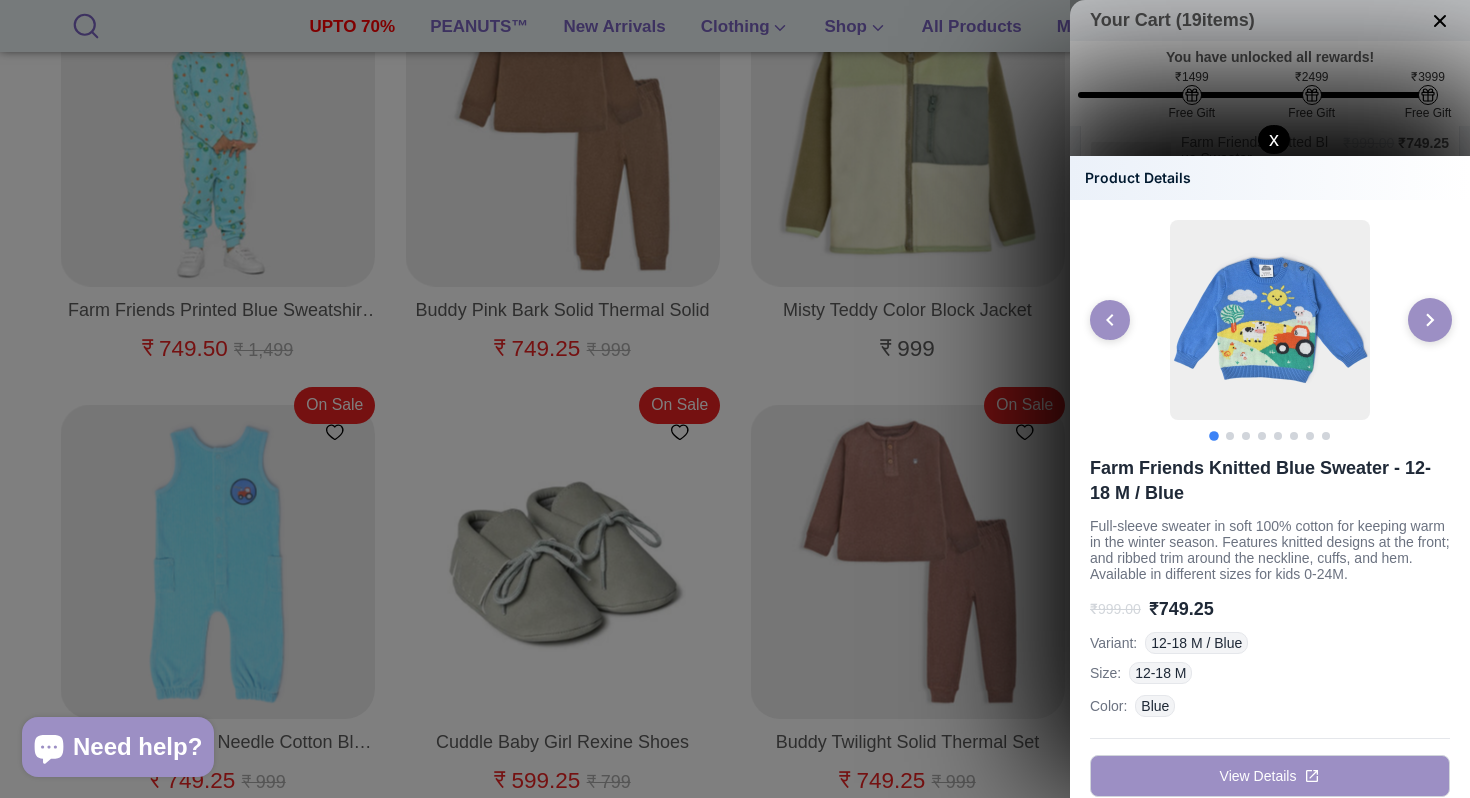 click 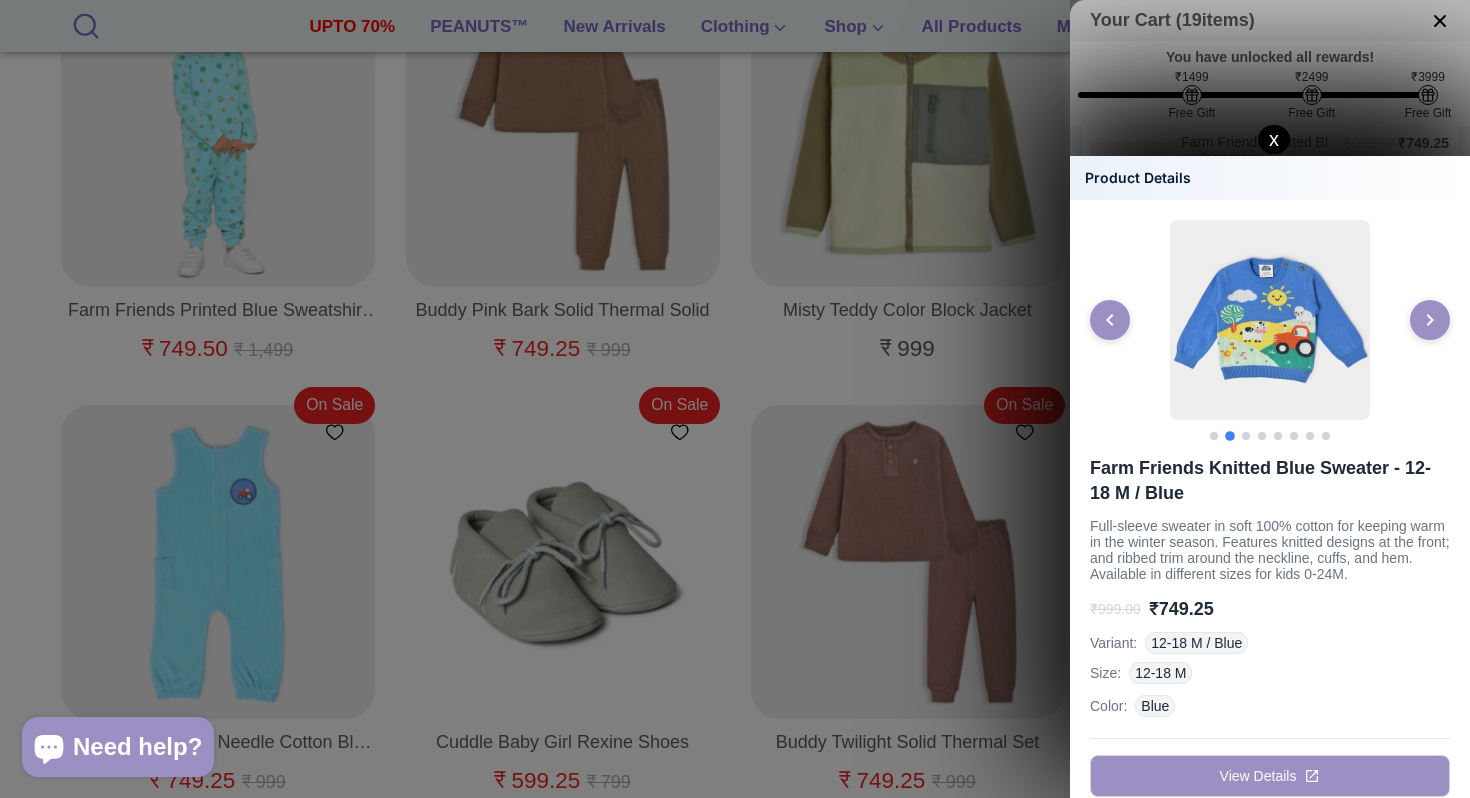 click on "x" 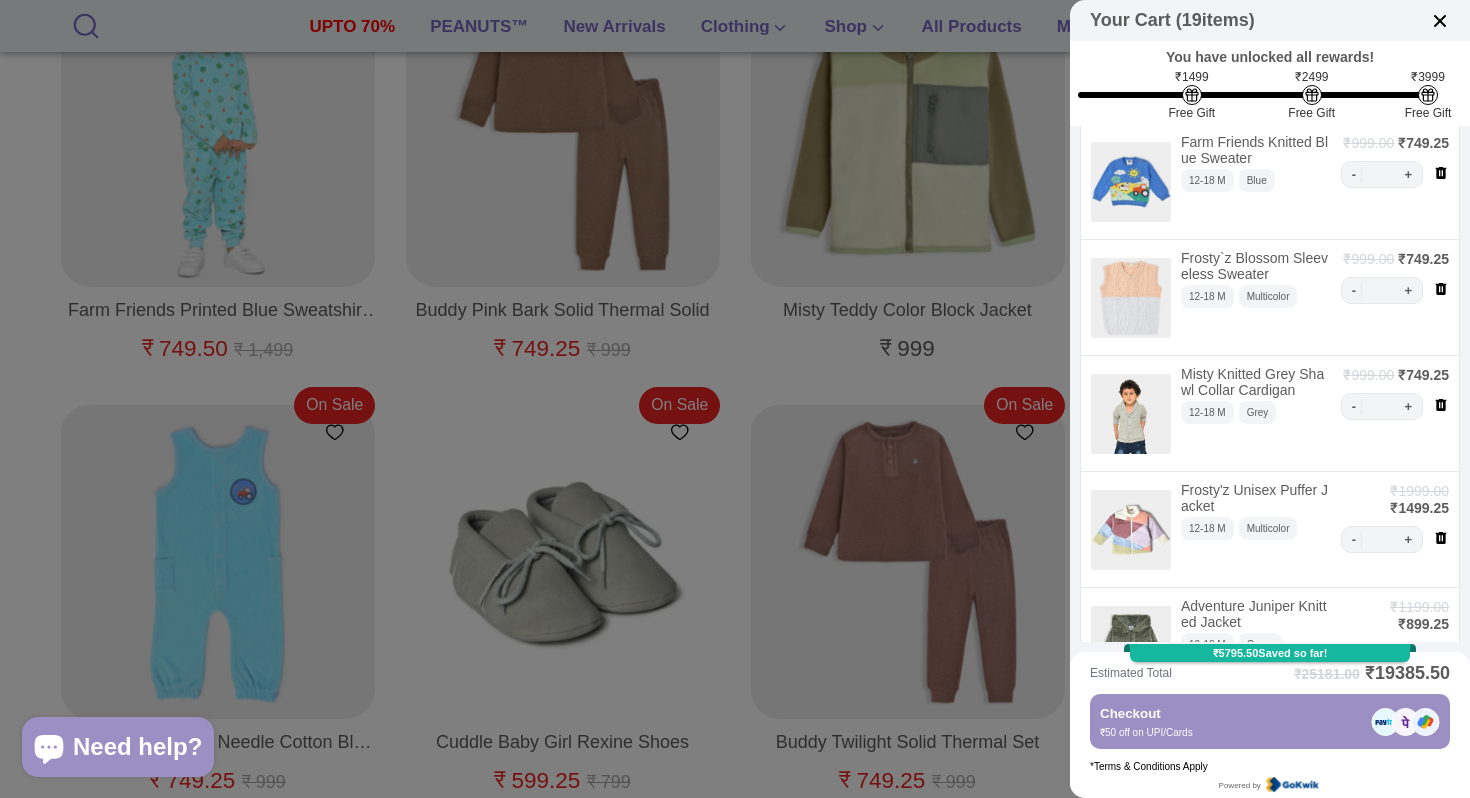 click 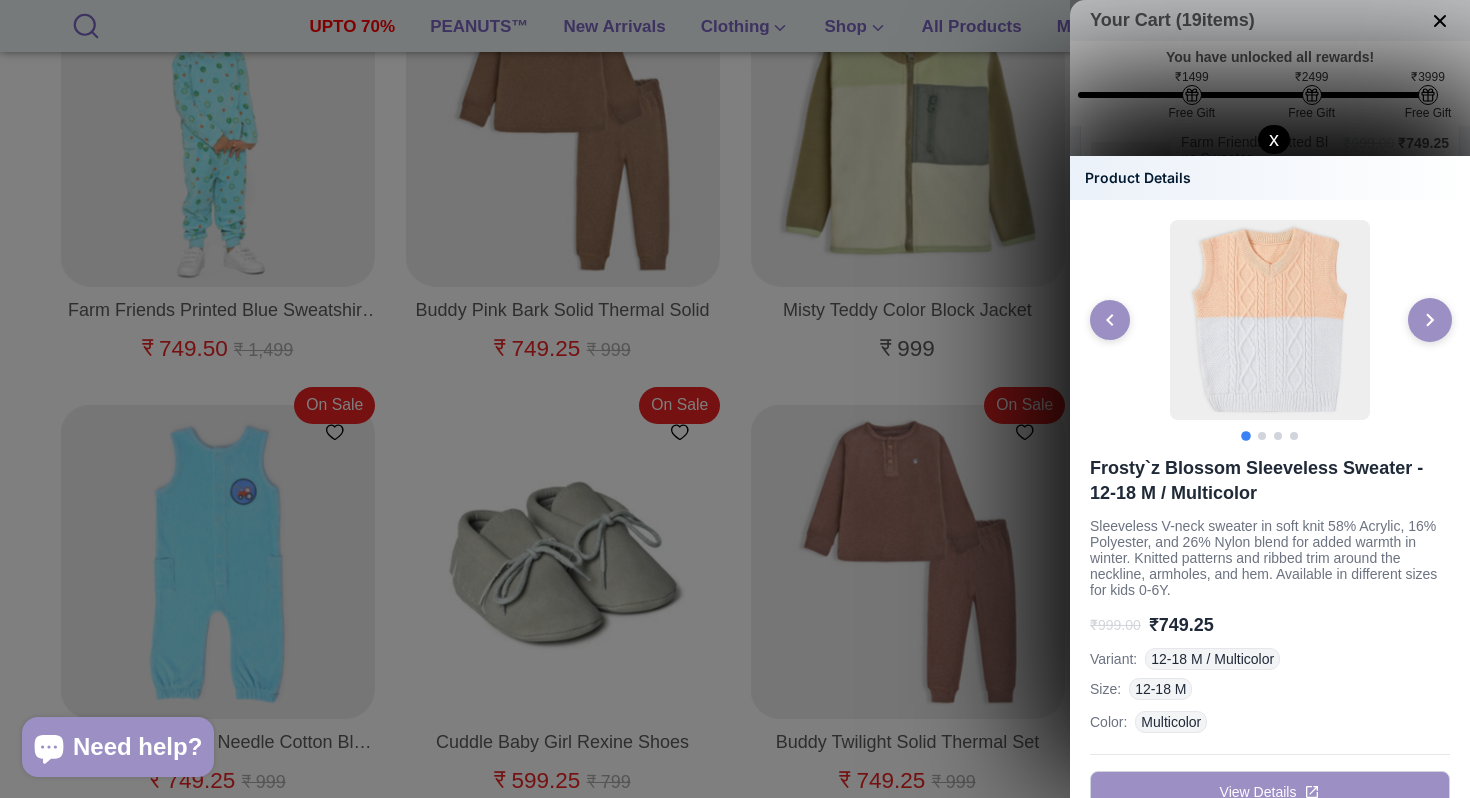 click 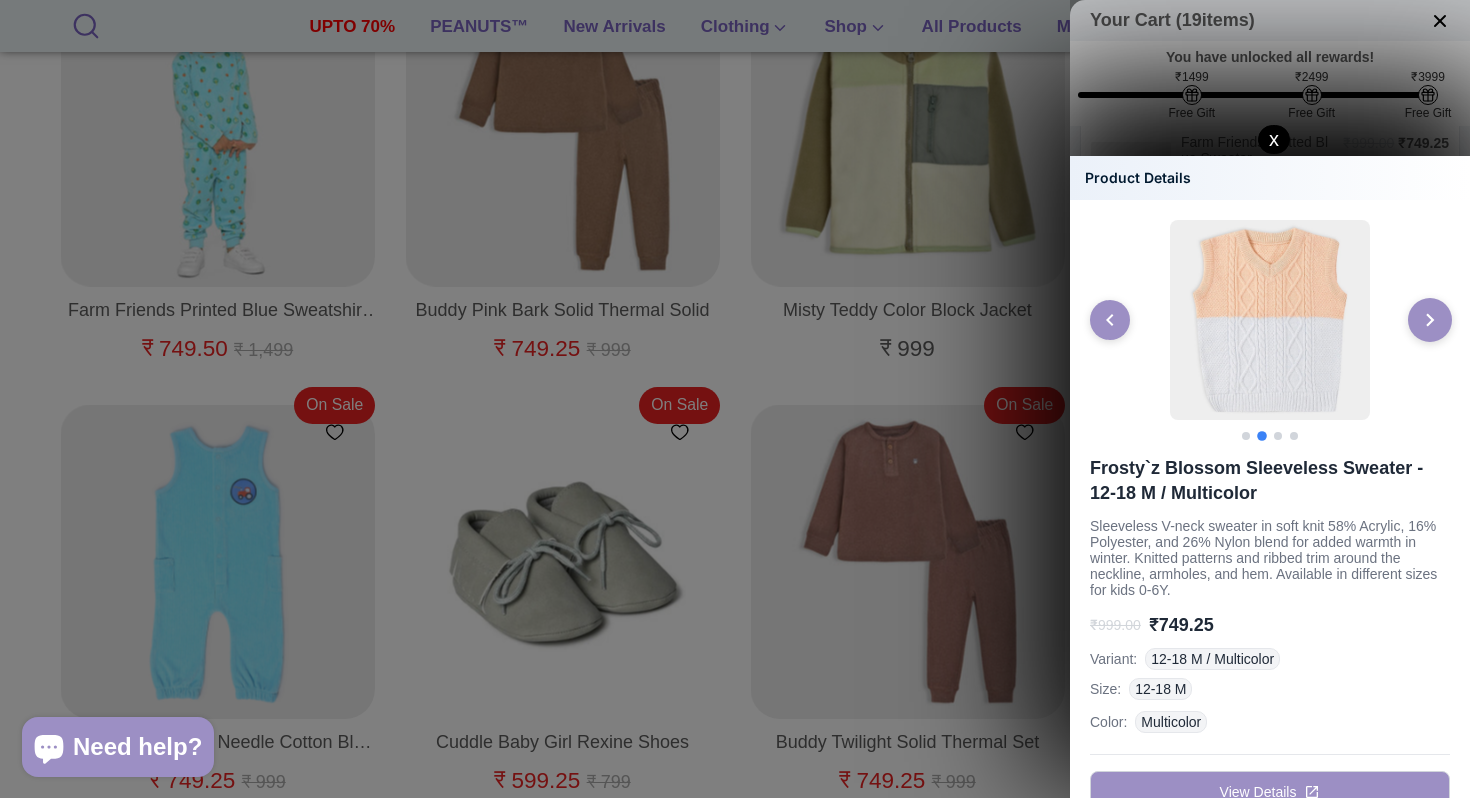 click 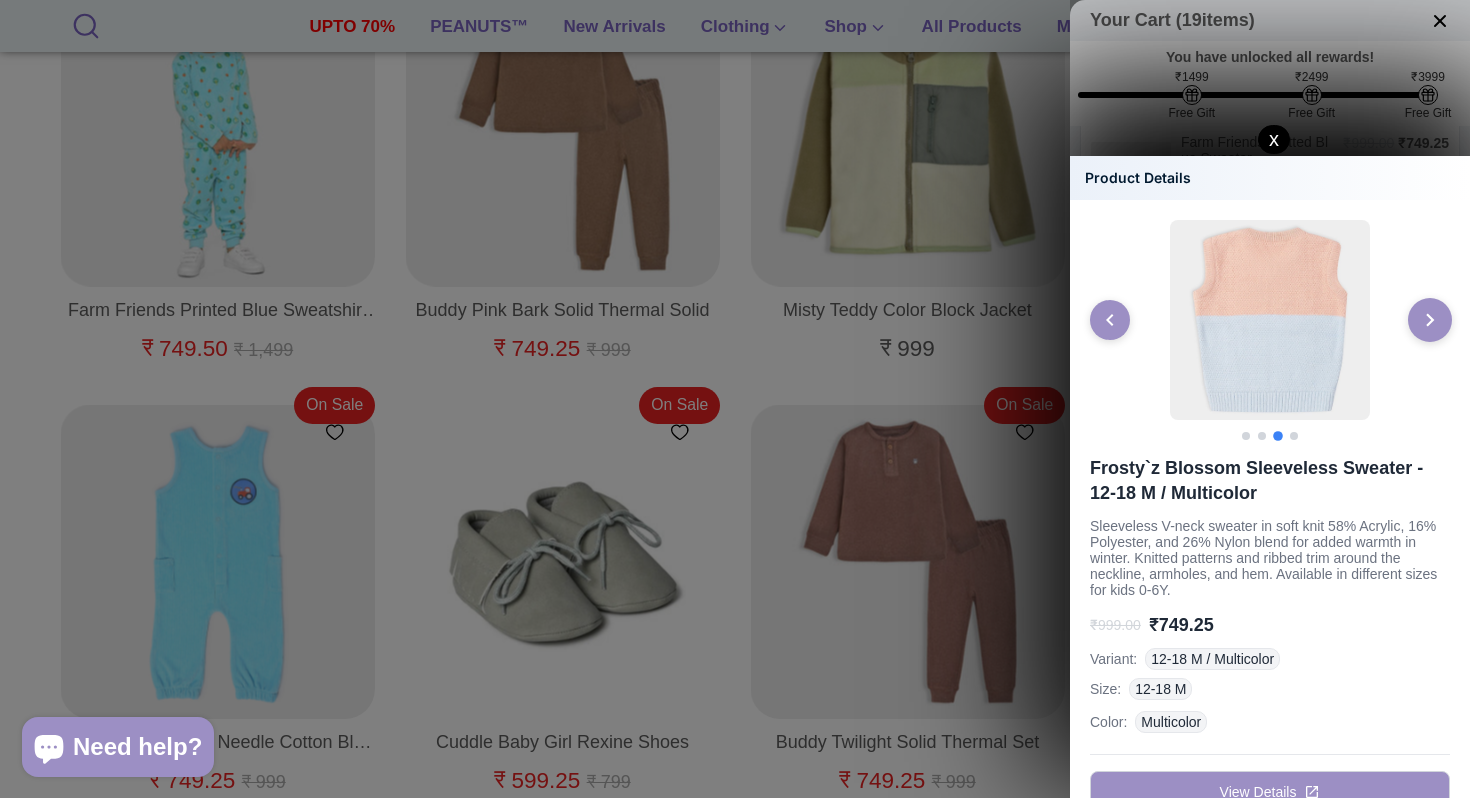 click 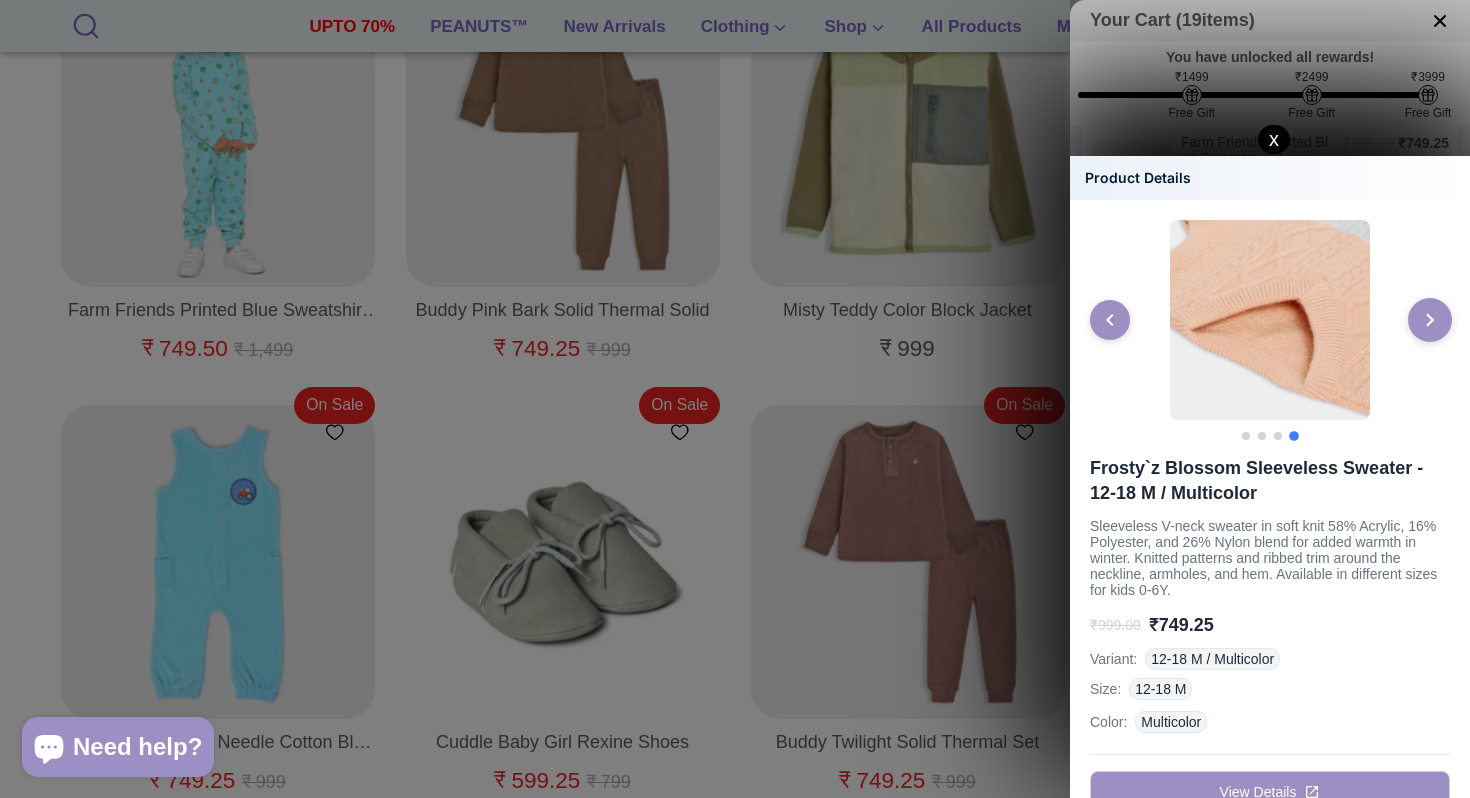 click 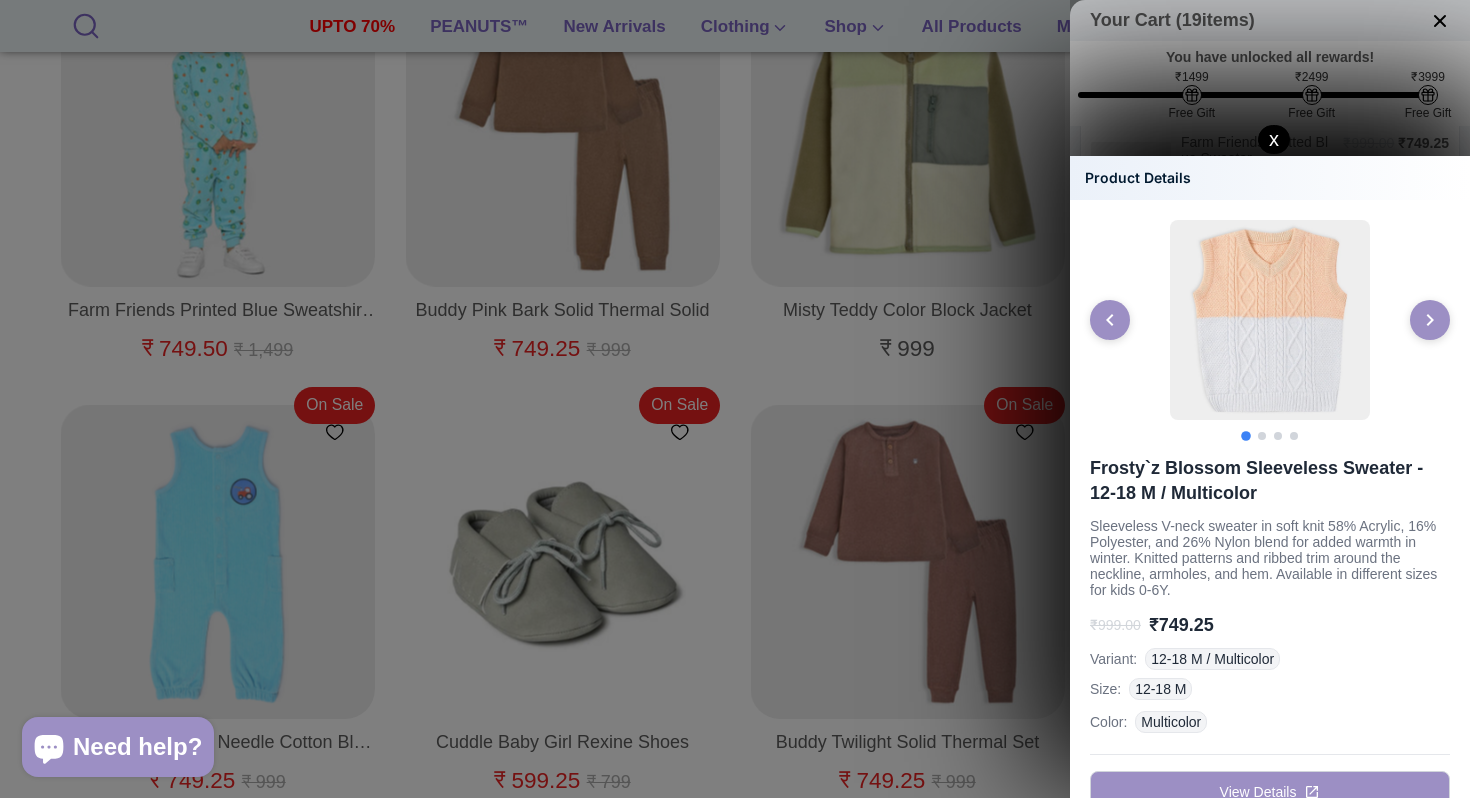 click on "x" 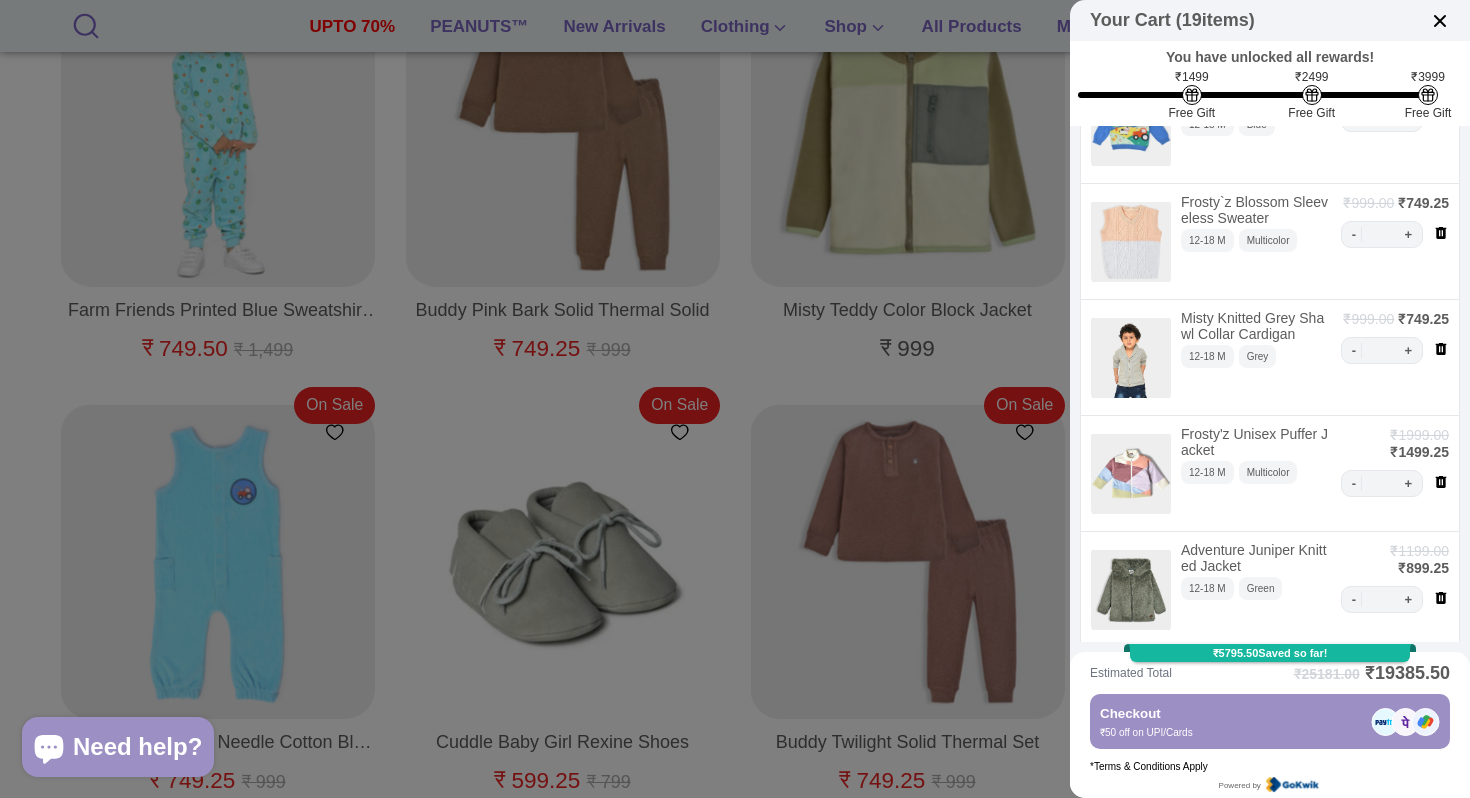 scroll, scrollTop: 319, scrollLeft: 0, axis: vertical 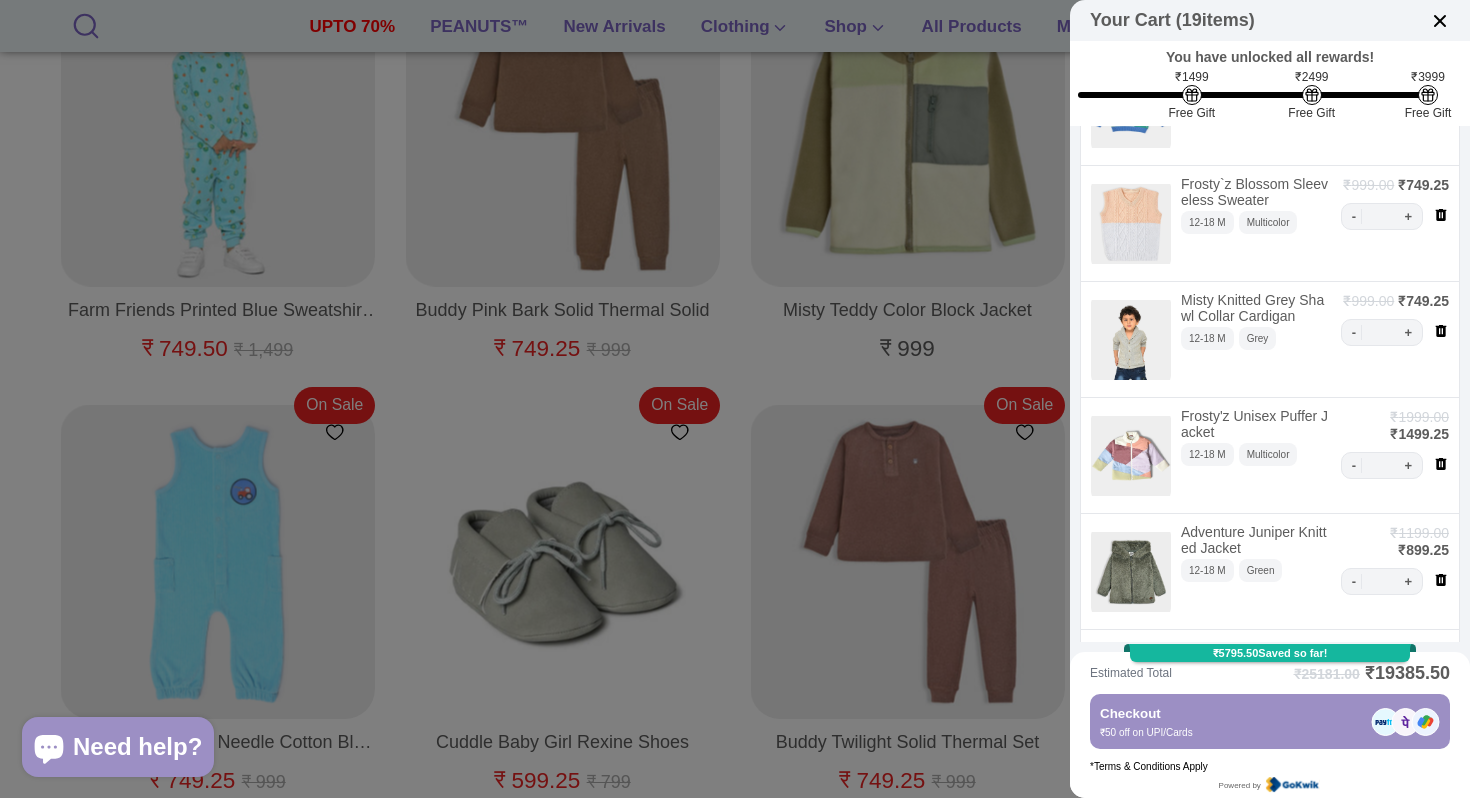 click 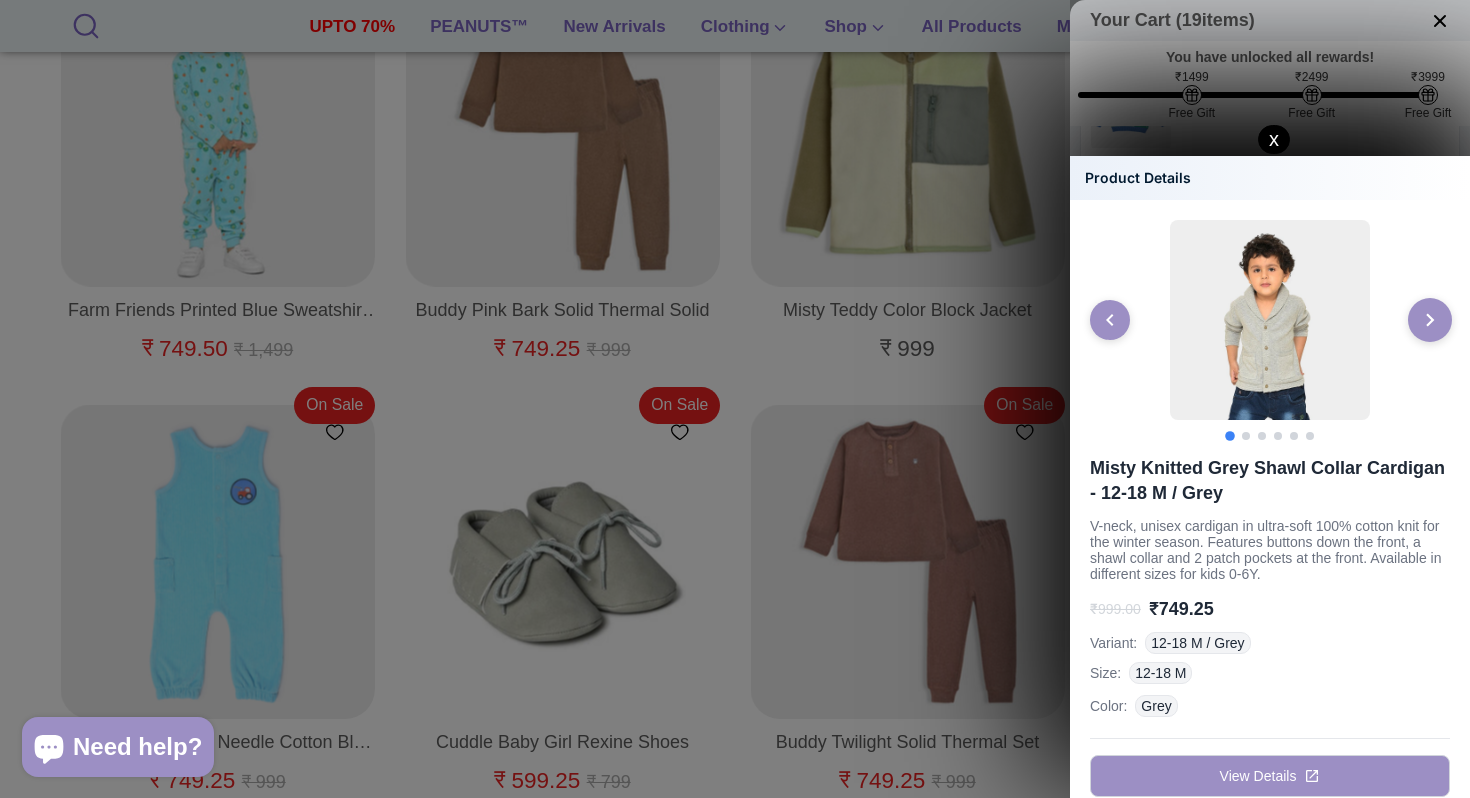 click 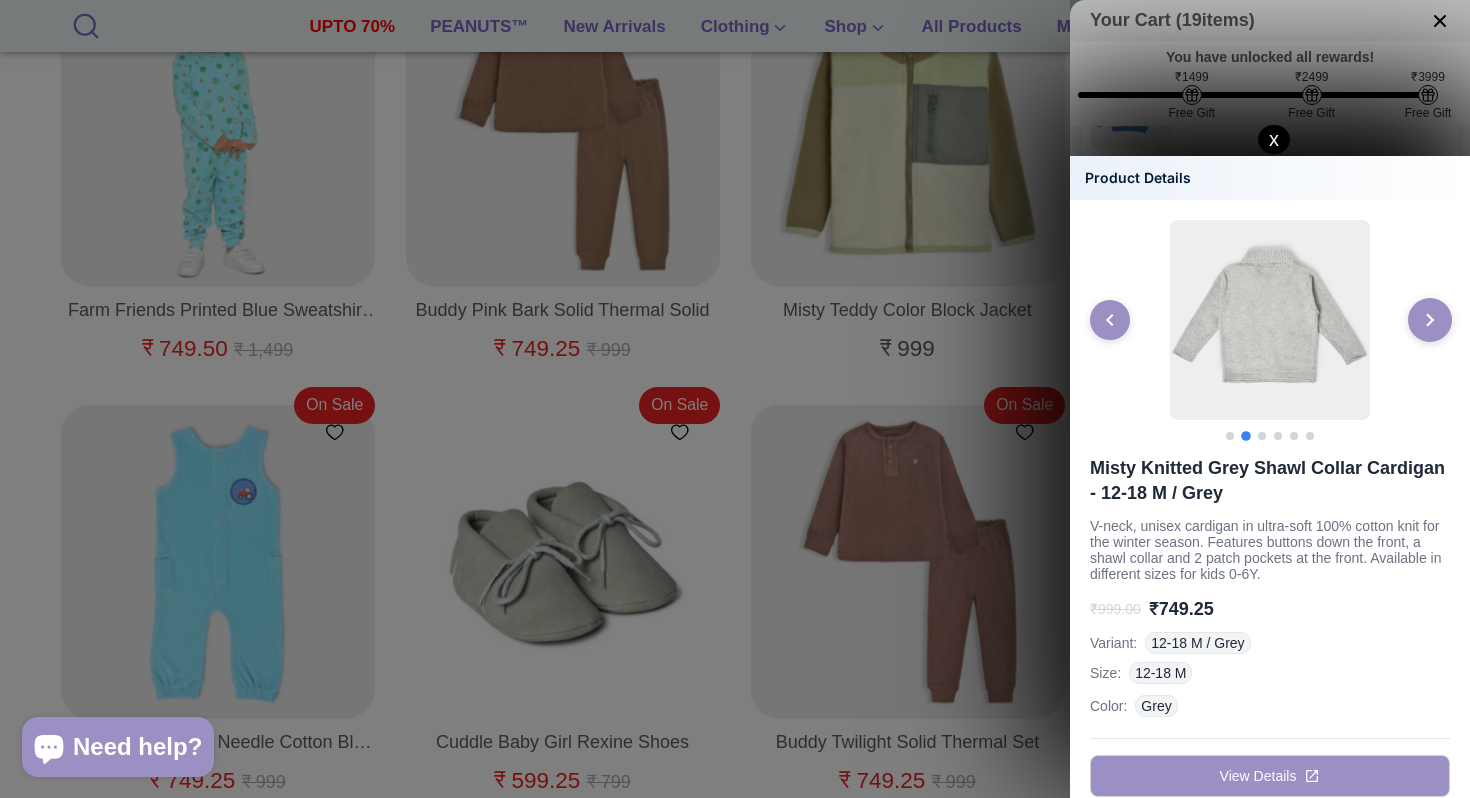 click 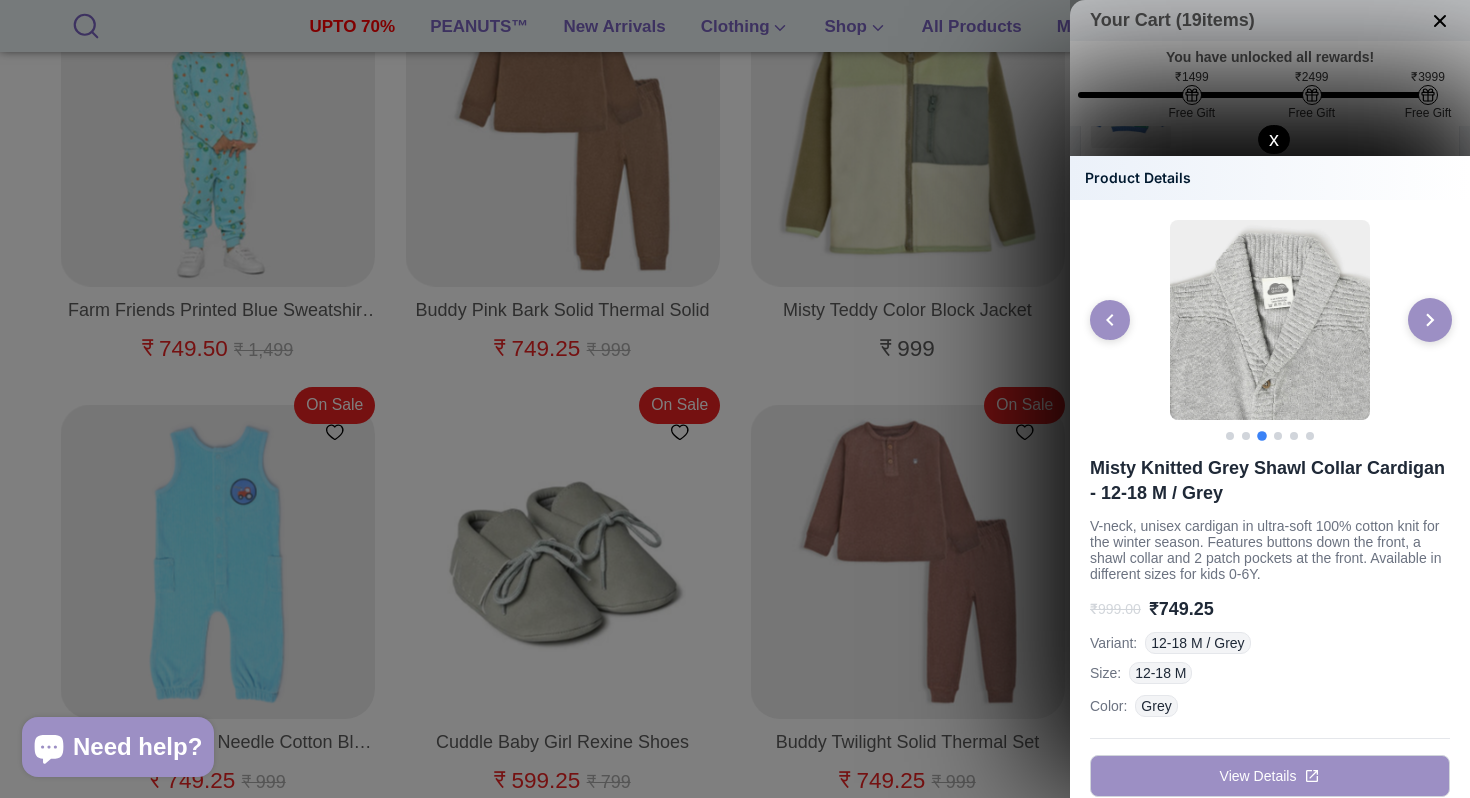 click 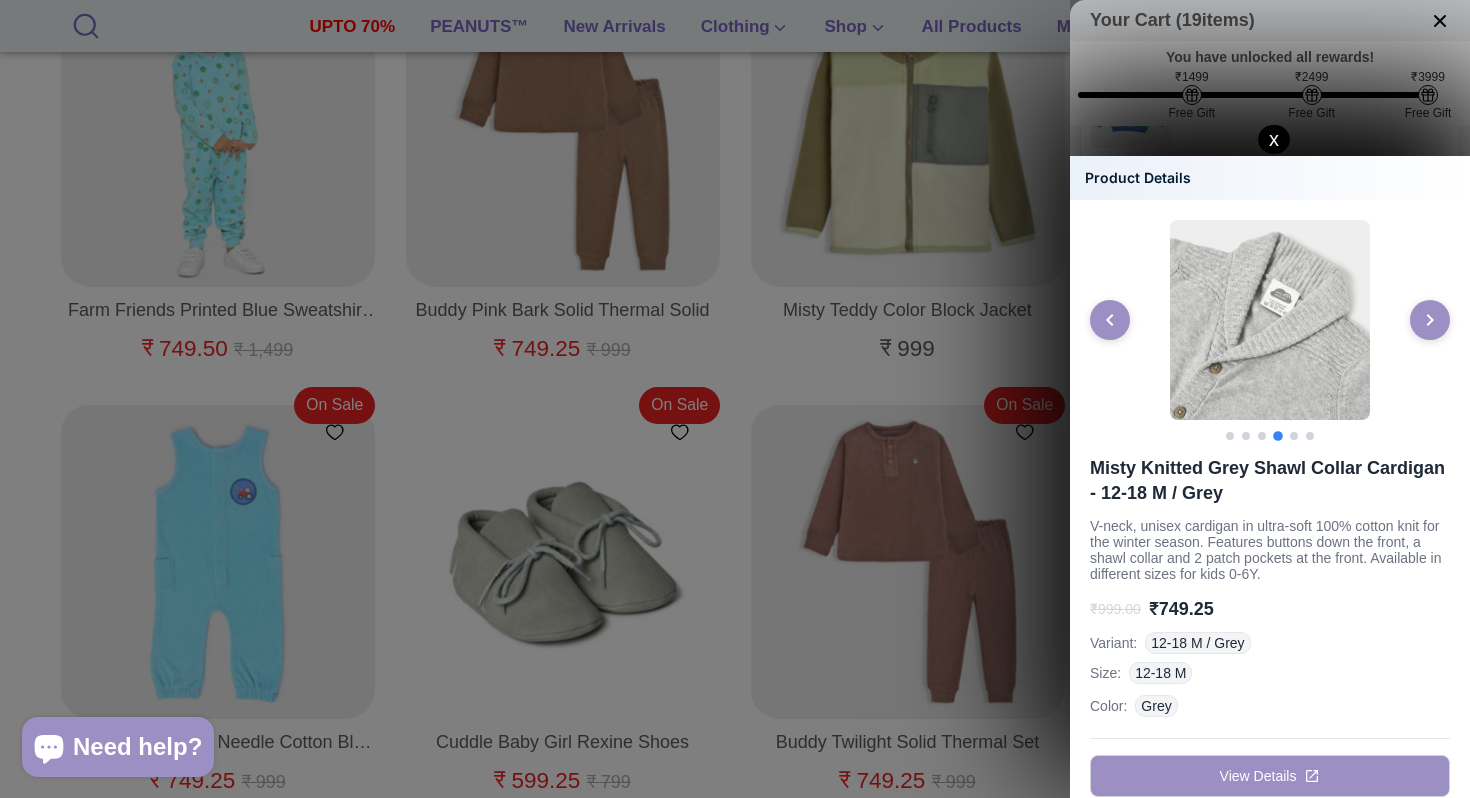 click on "x" 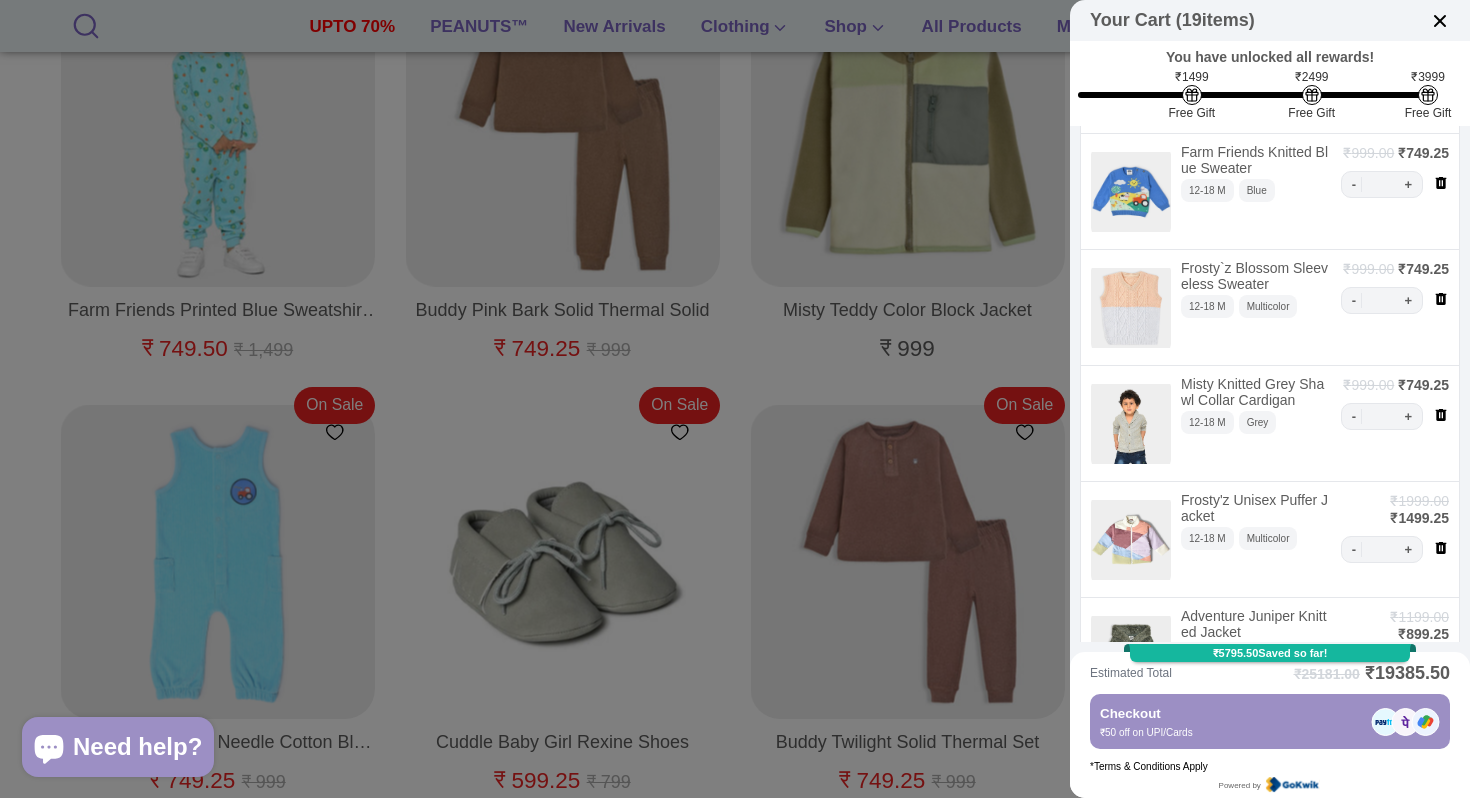 scroll, scrollTop: 232, scrollLeft: 0, axis: vertical 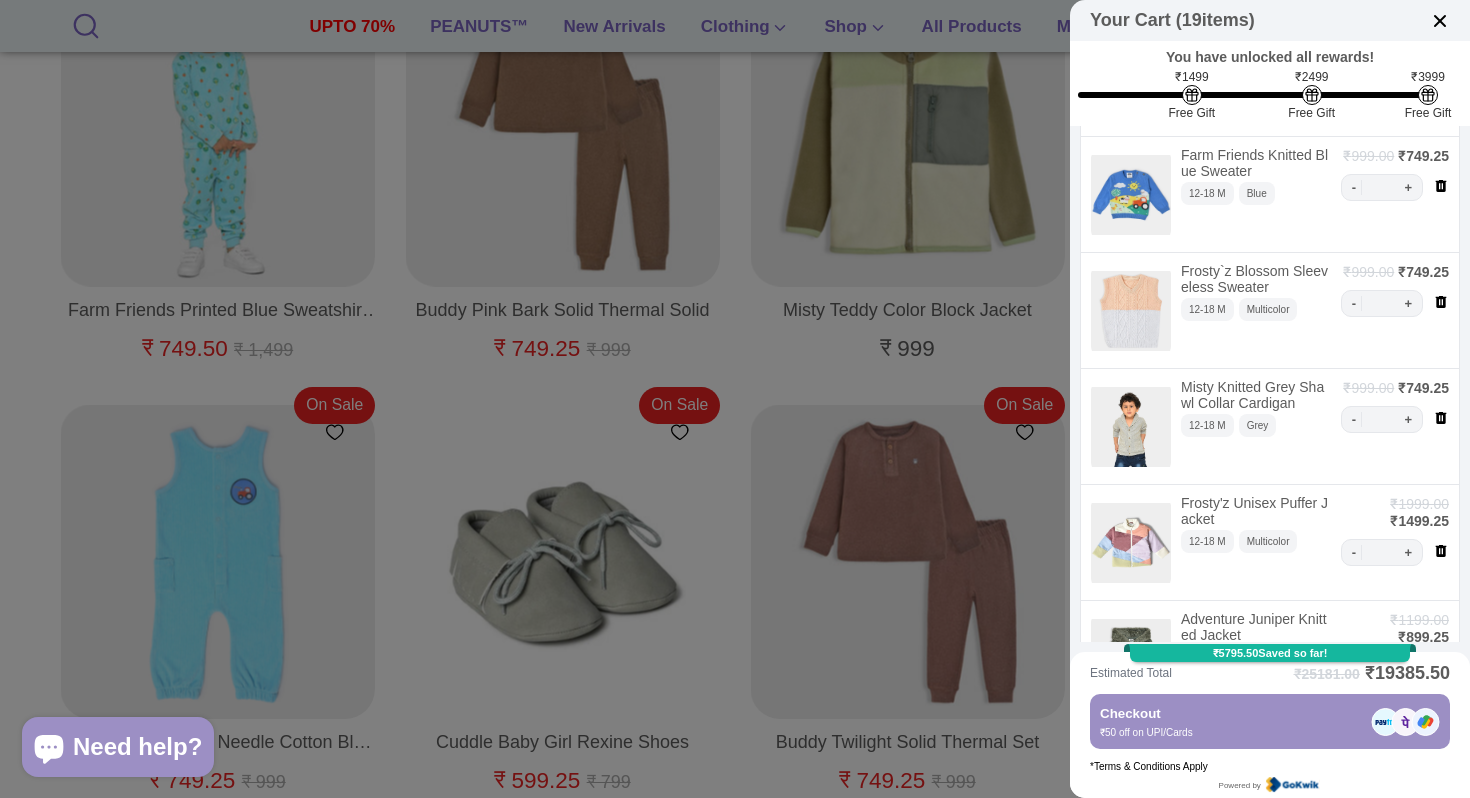 click 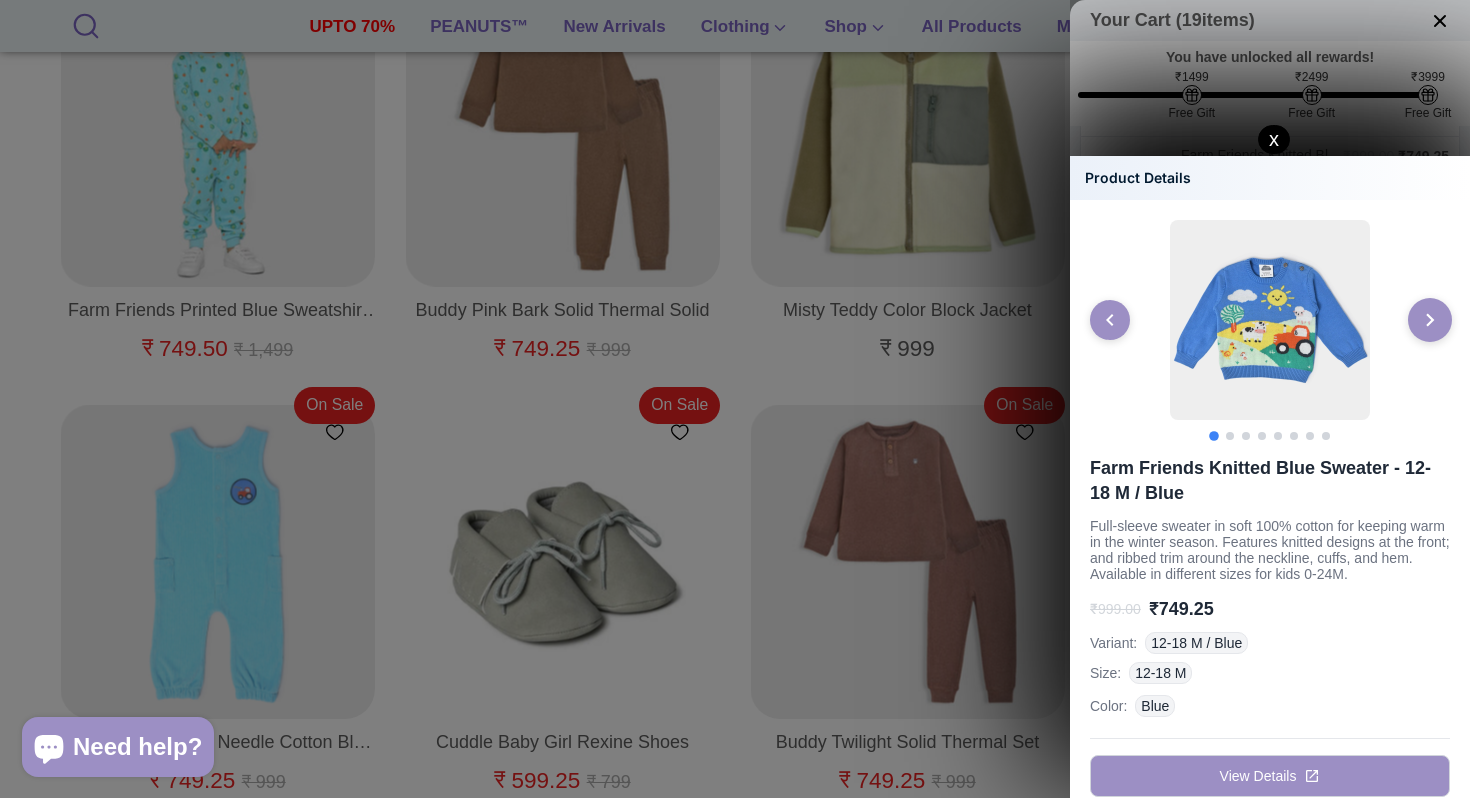 click 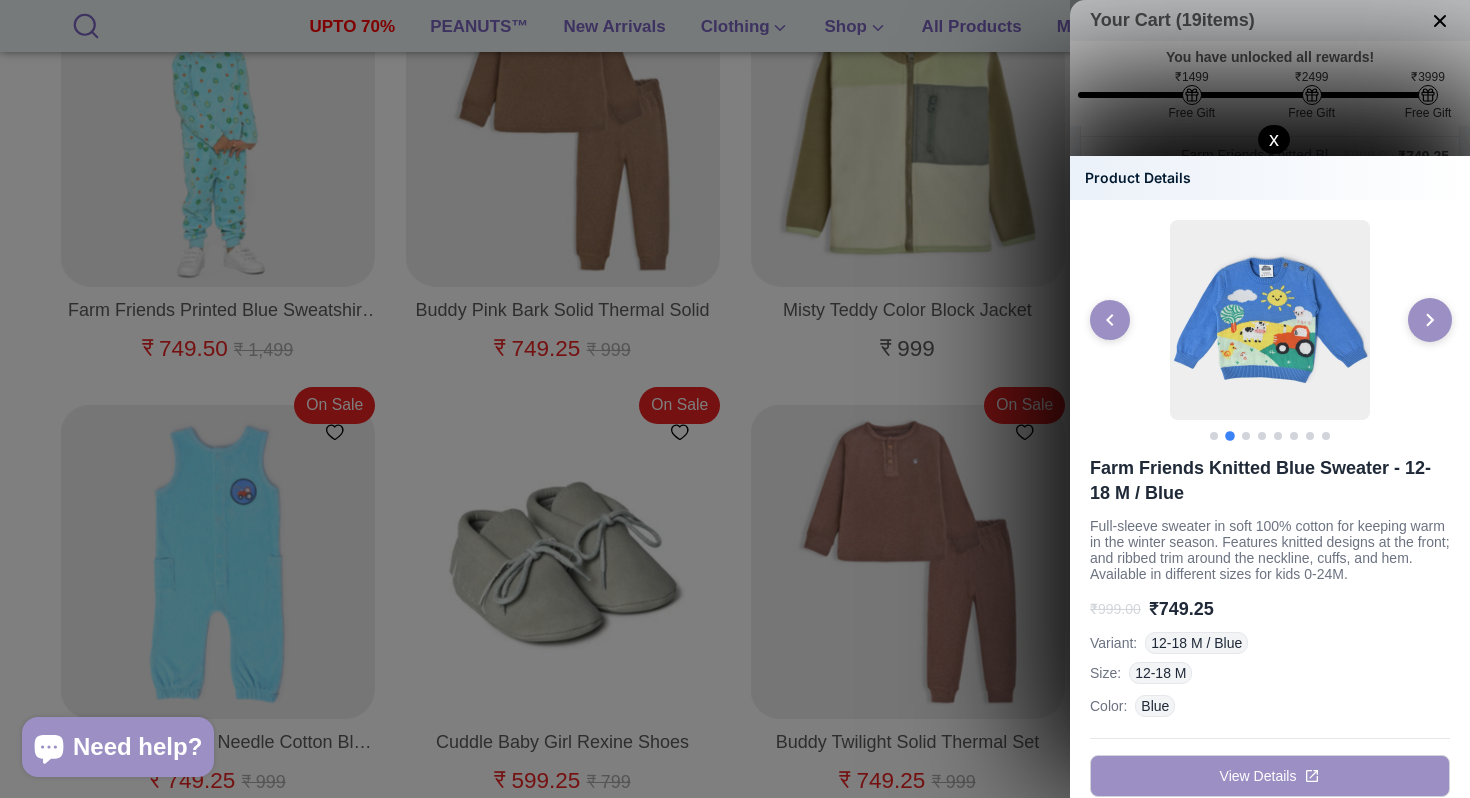 click 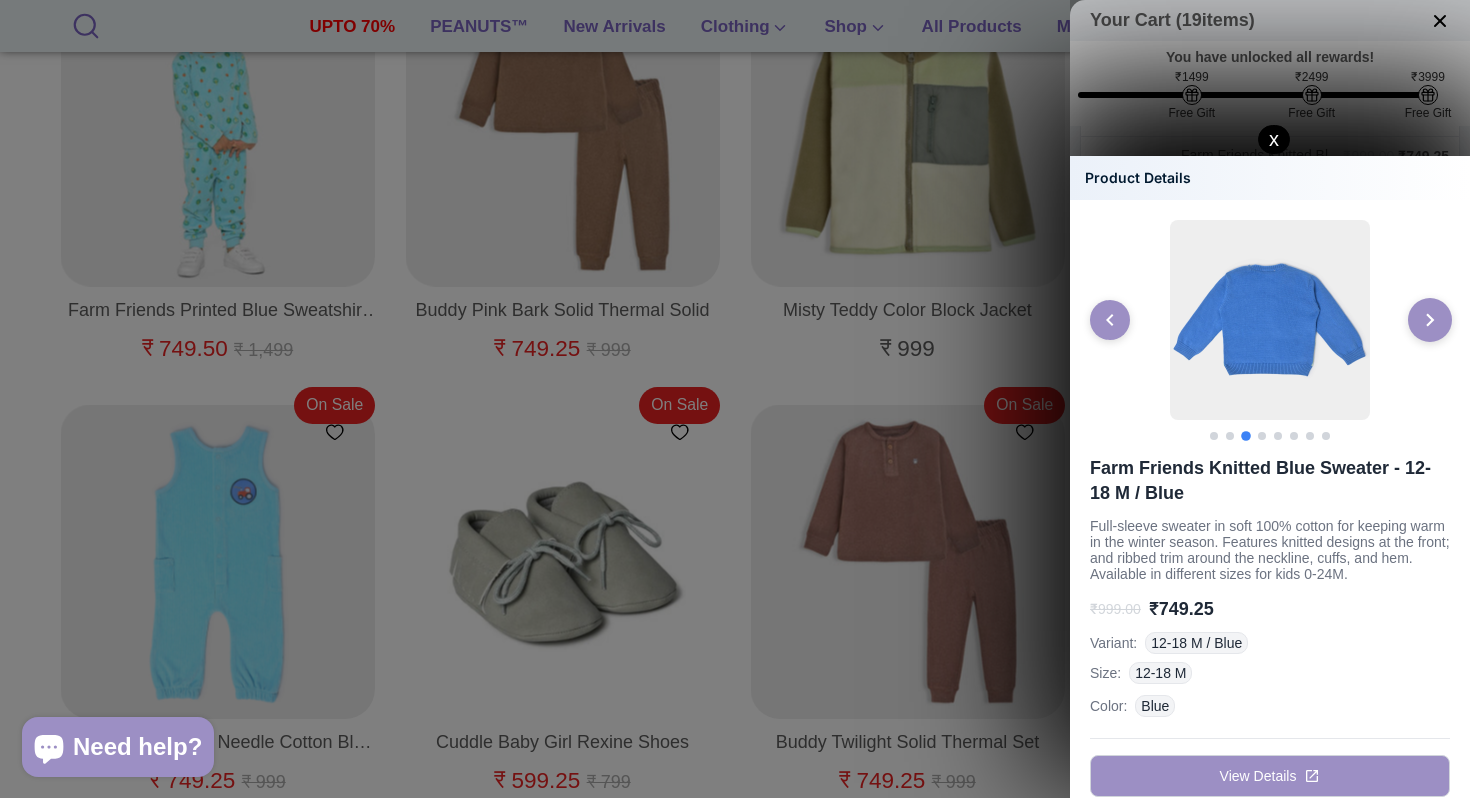 click 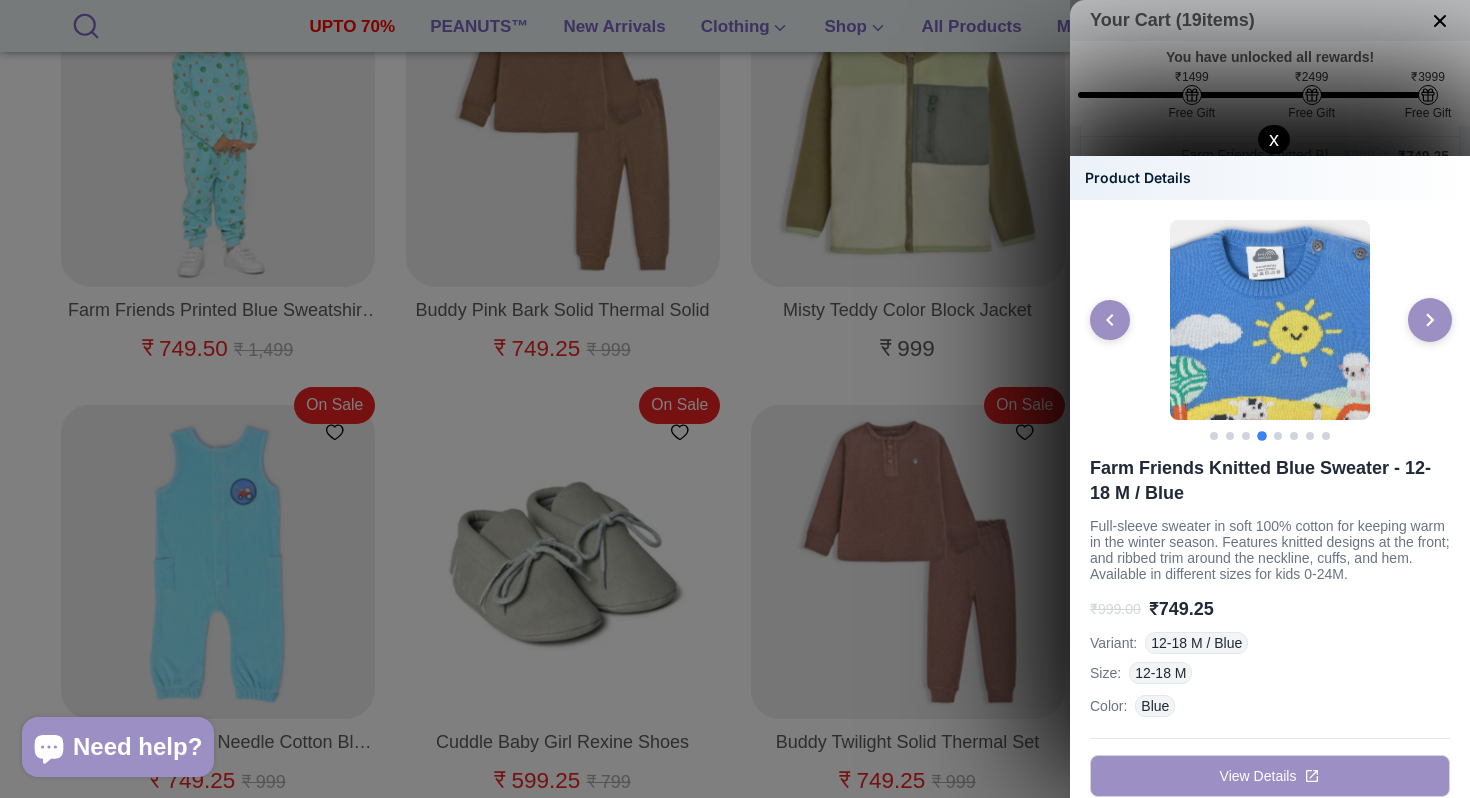 click 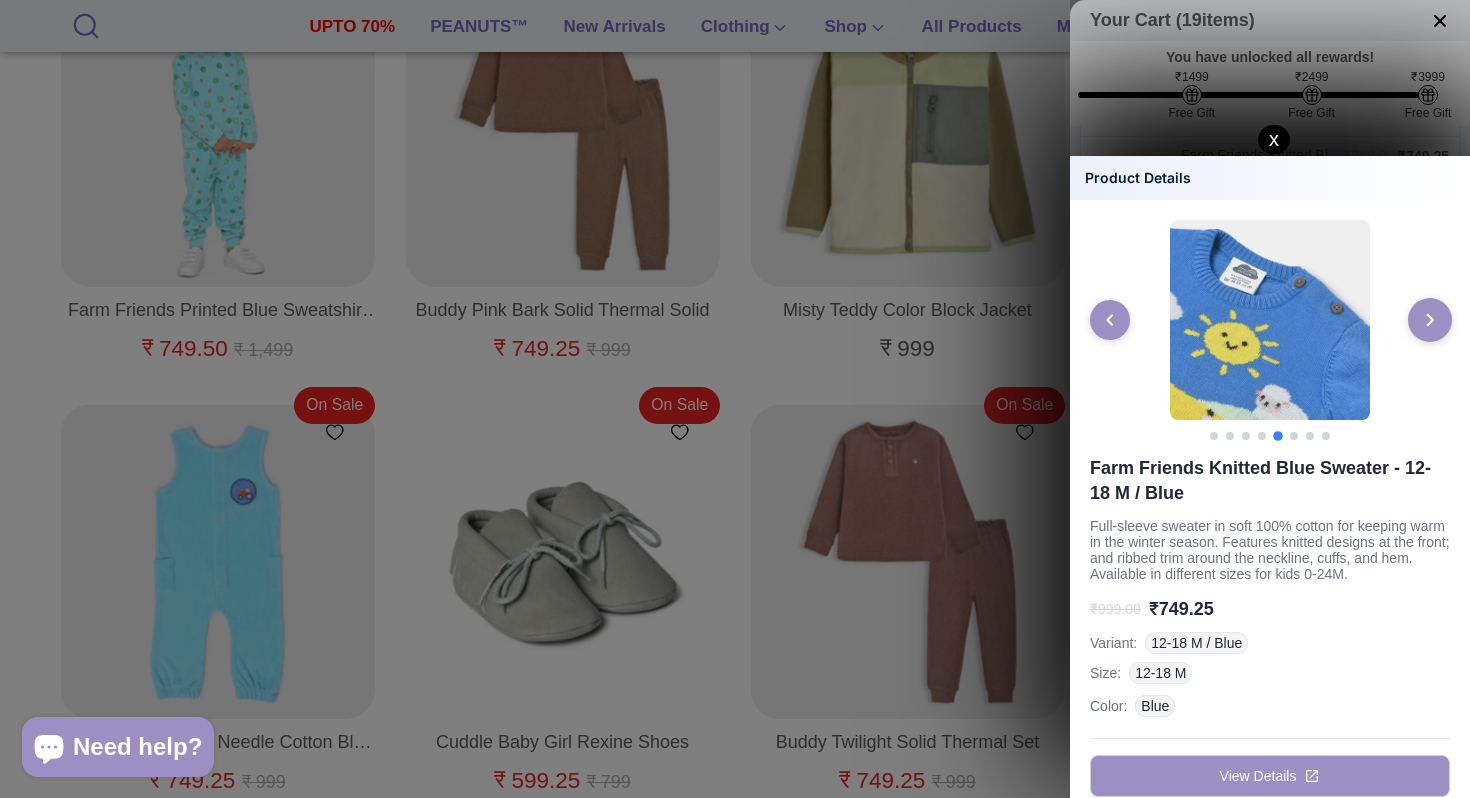click 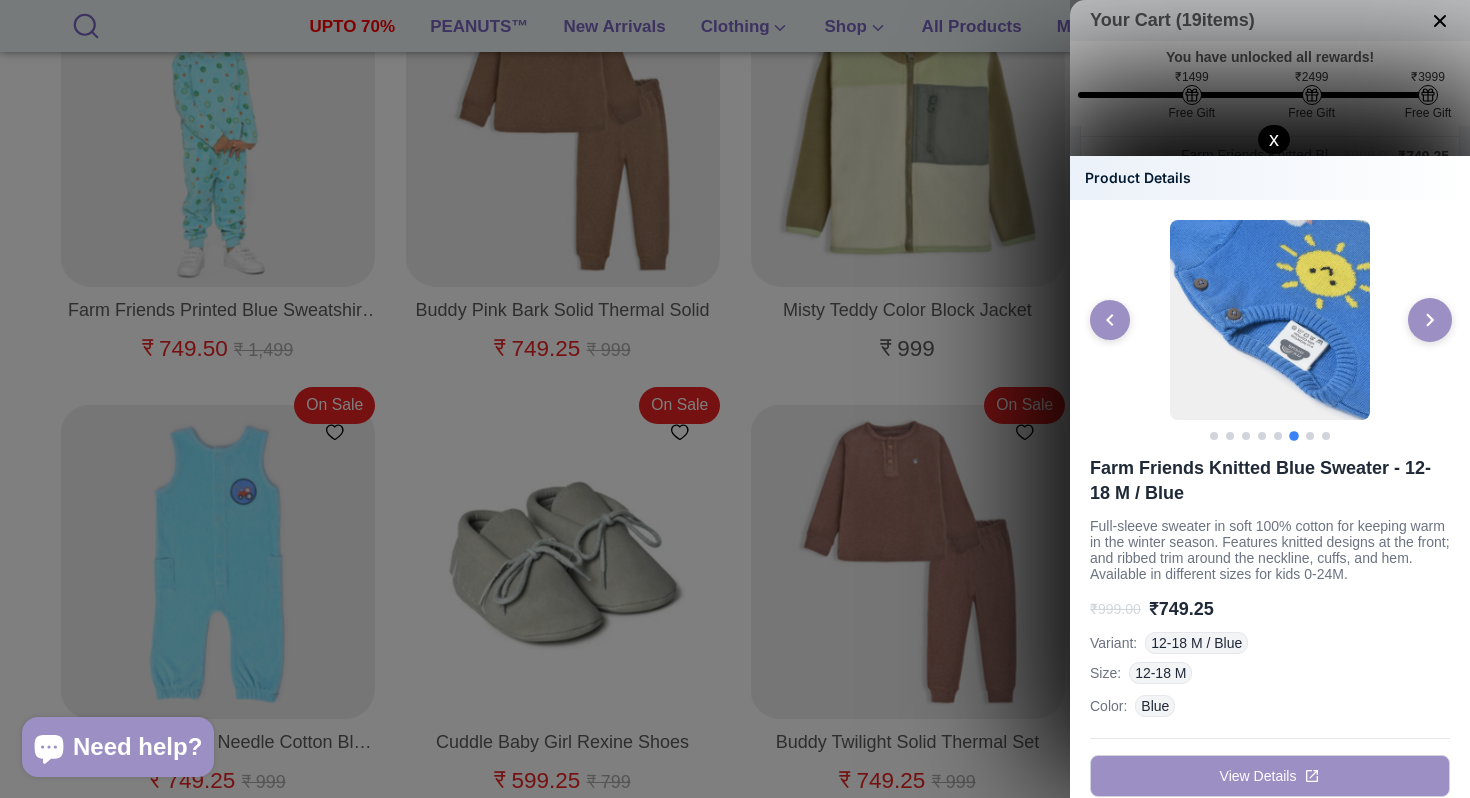 click 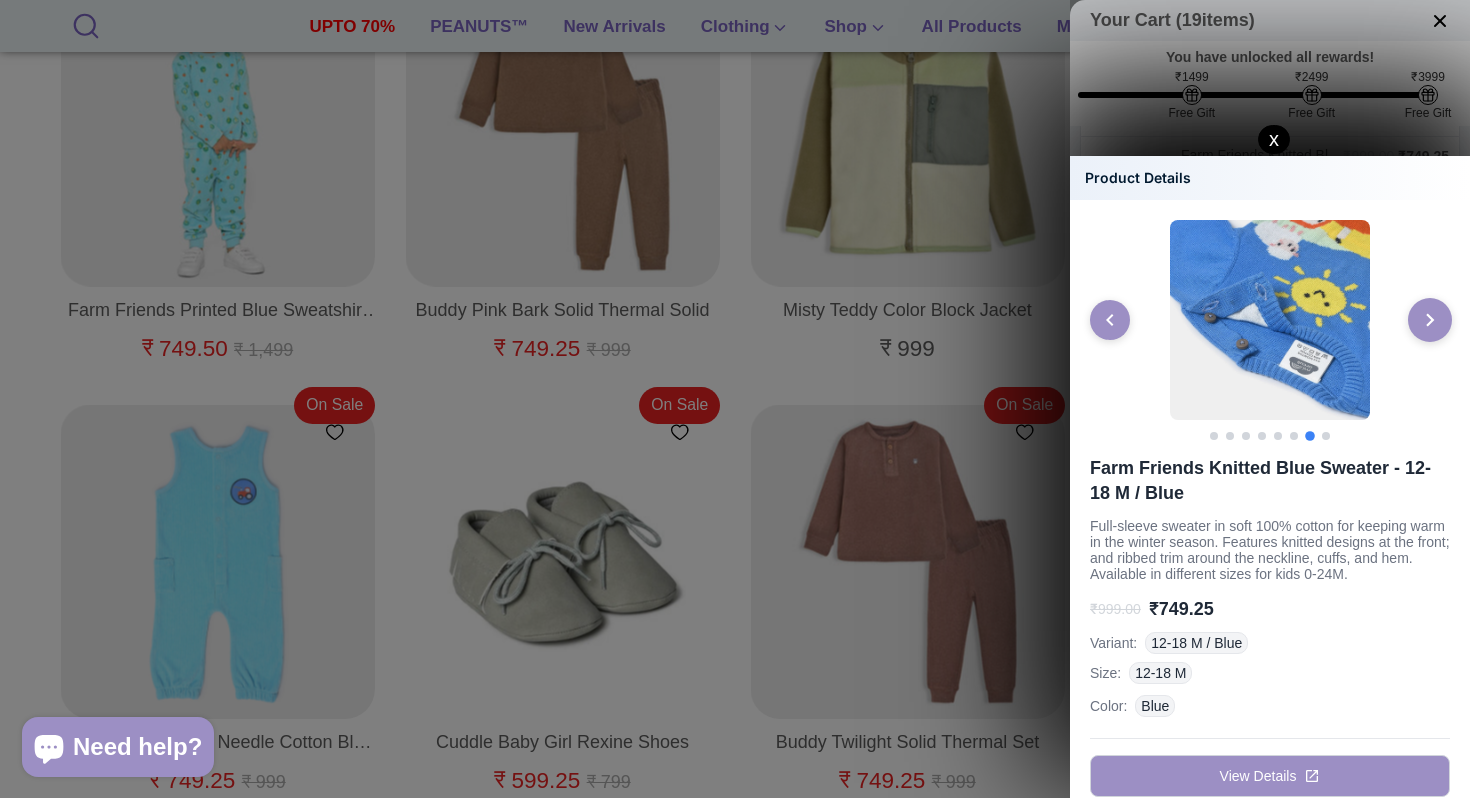 click 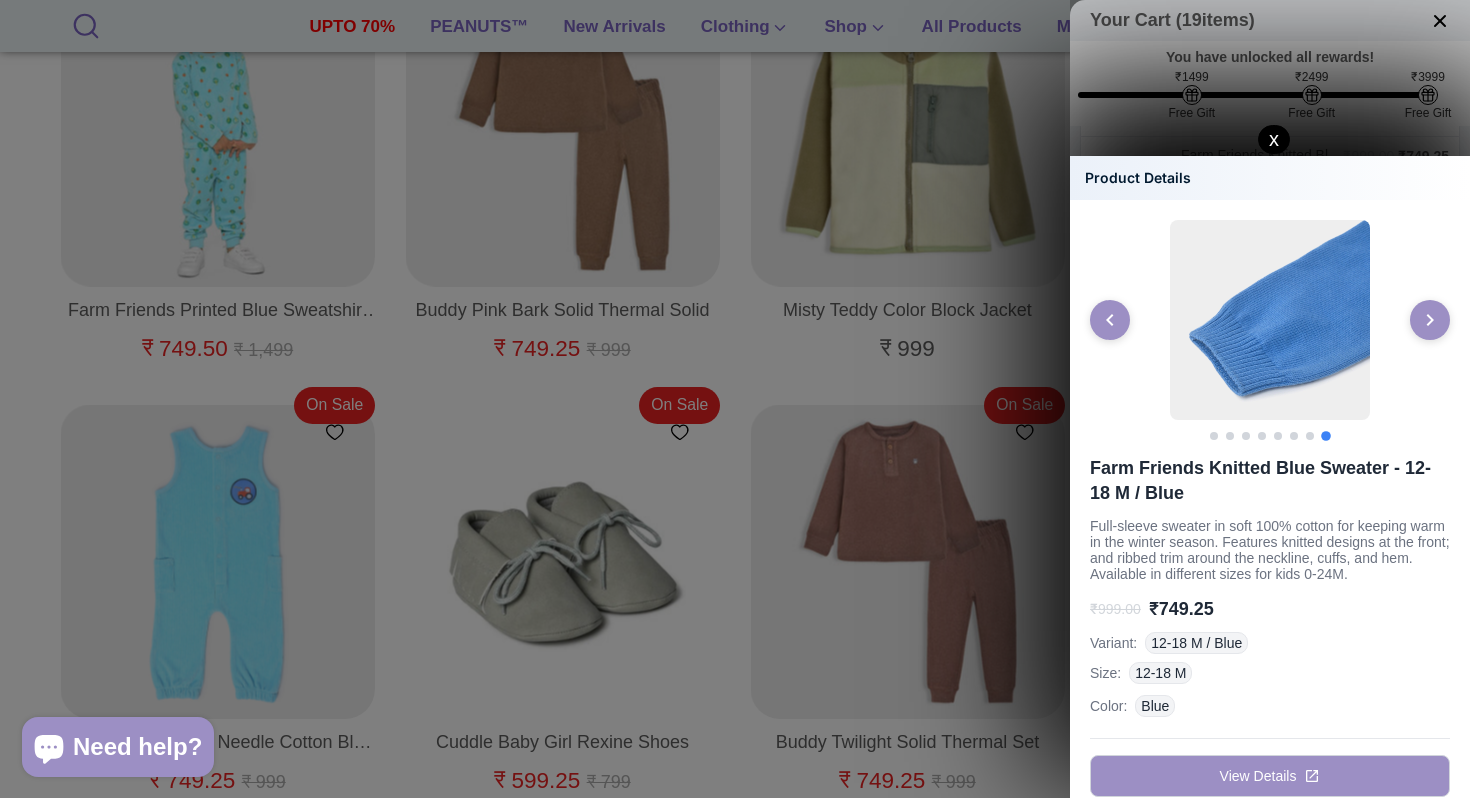 click on "x" 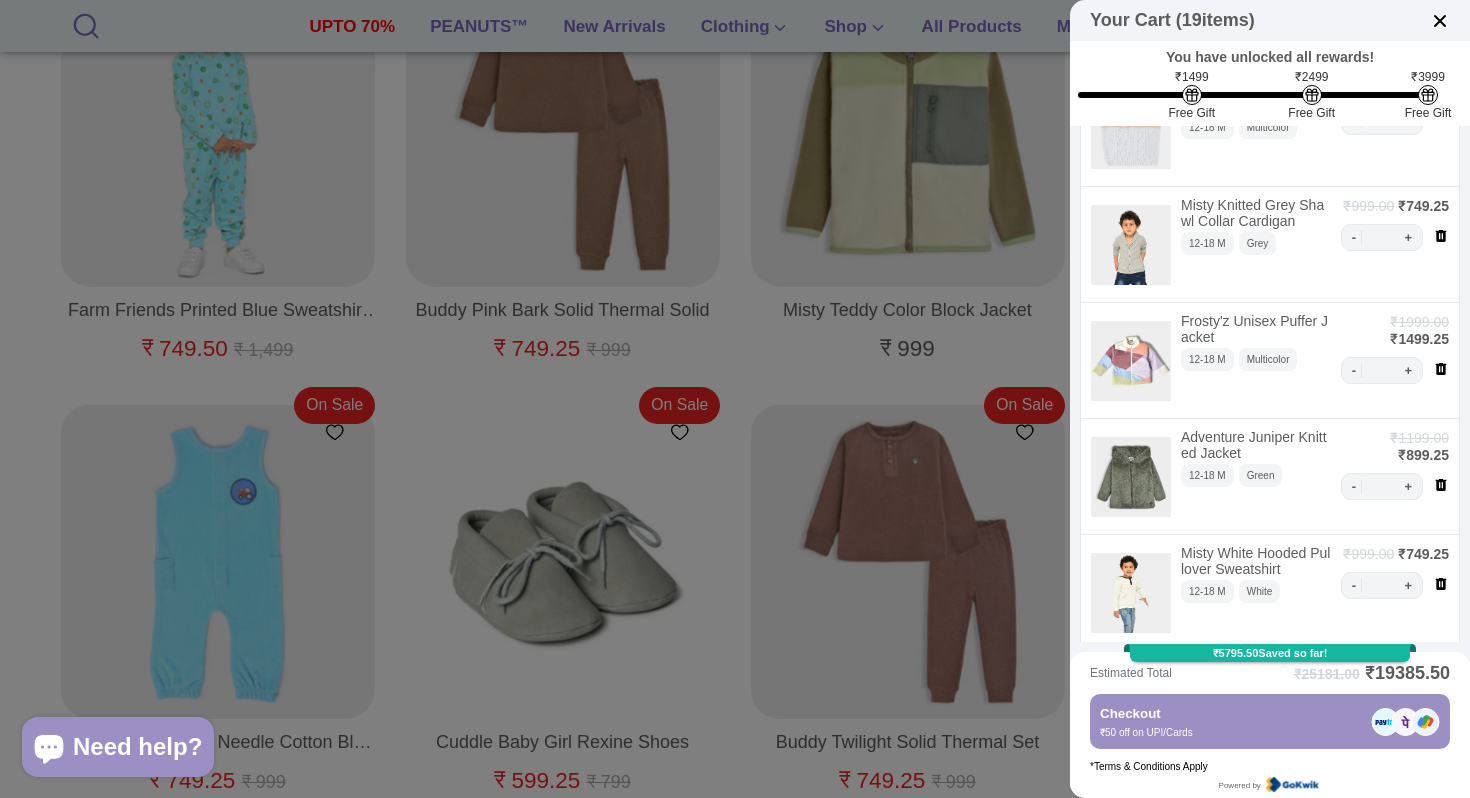 scroll, scrollTop: 417, scrollLeft: 0, axis: vertical 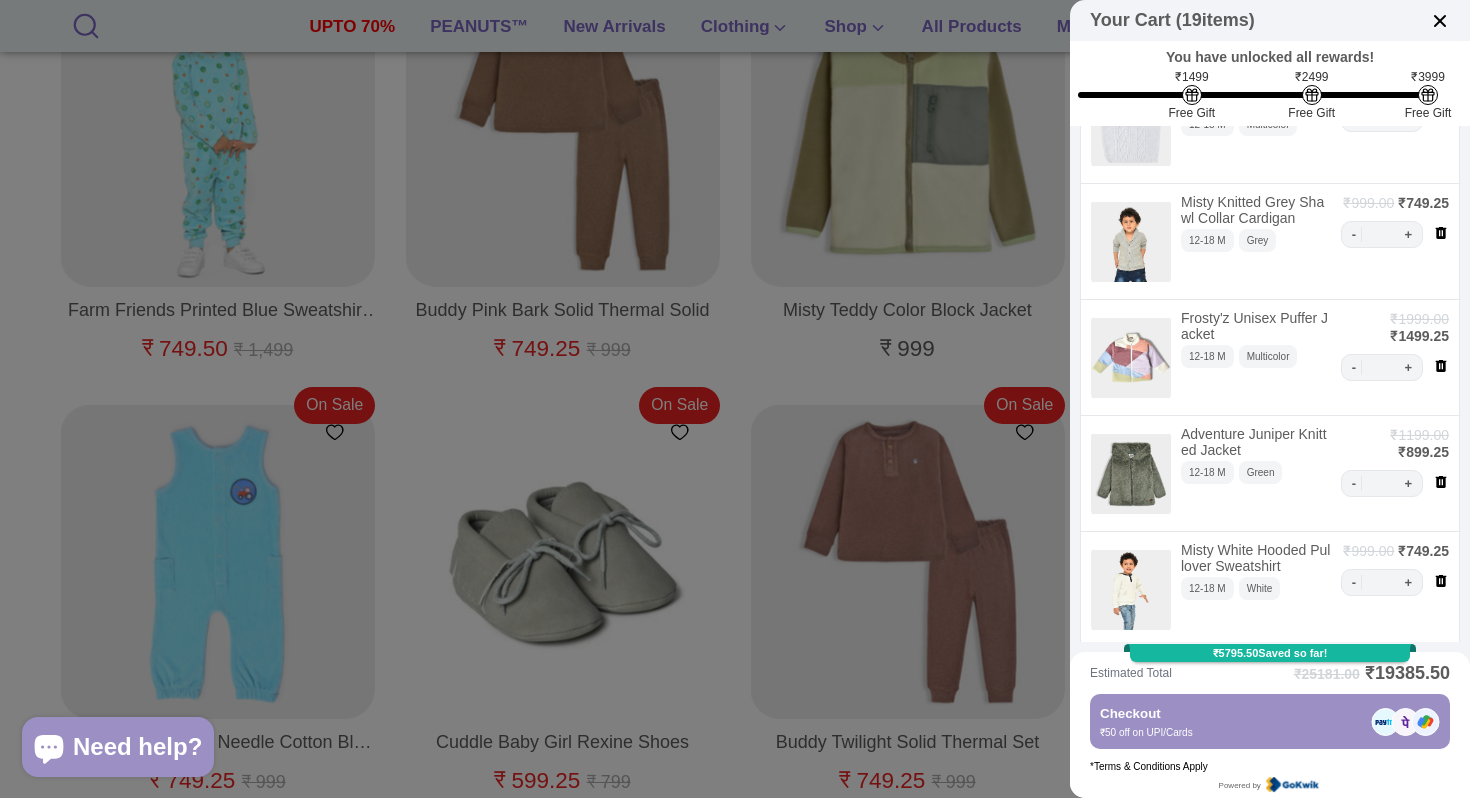 click 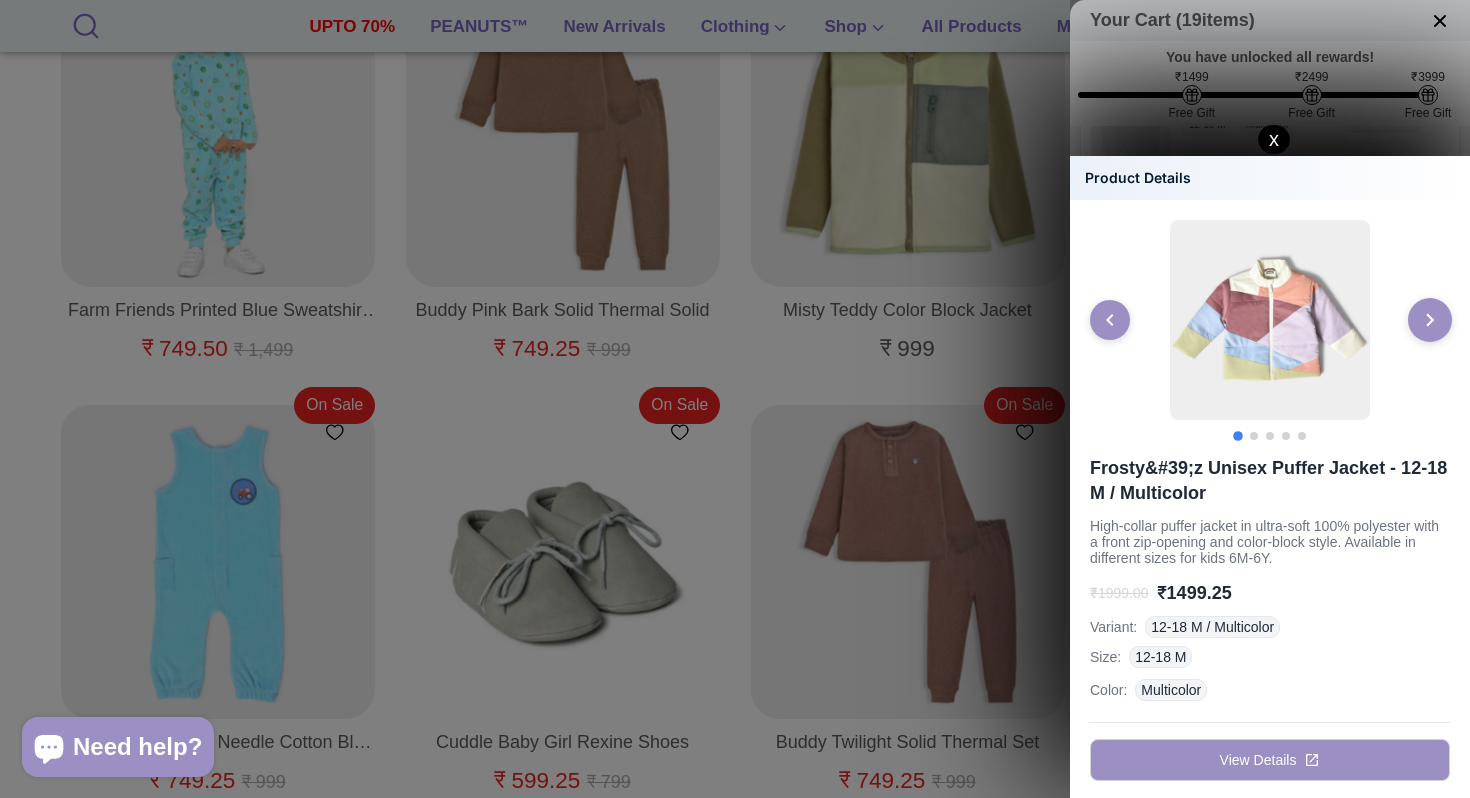 click 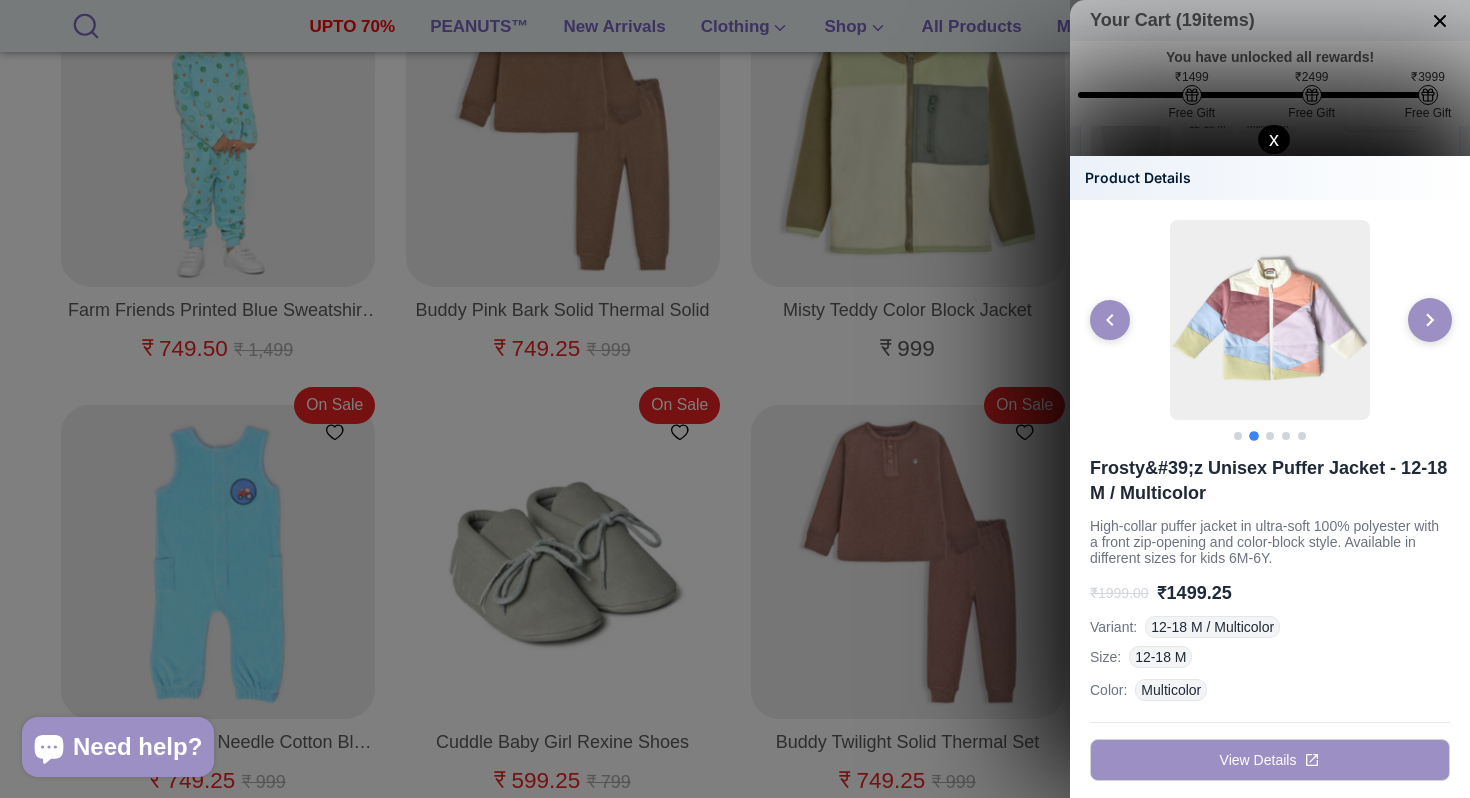 click 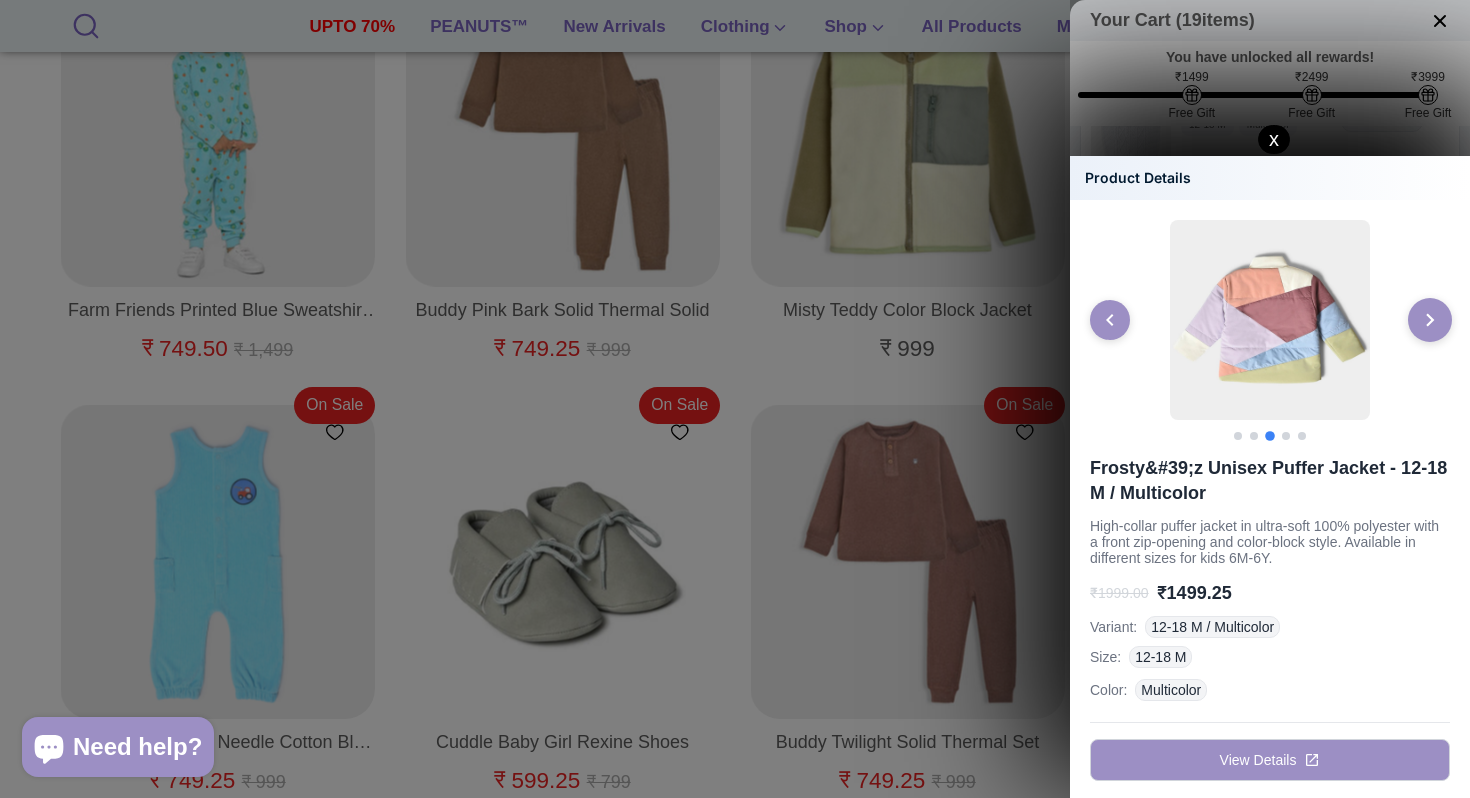 click 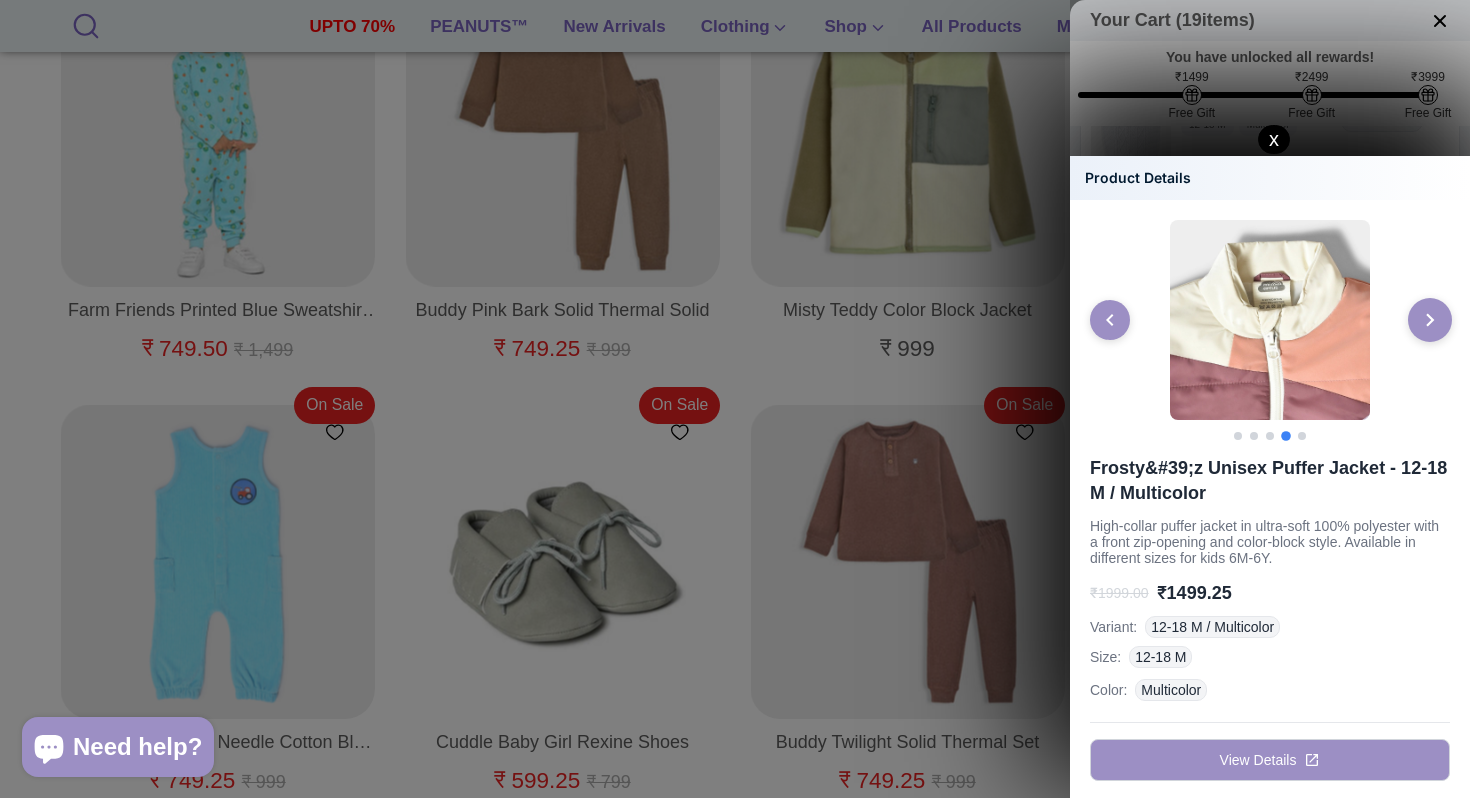 click 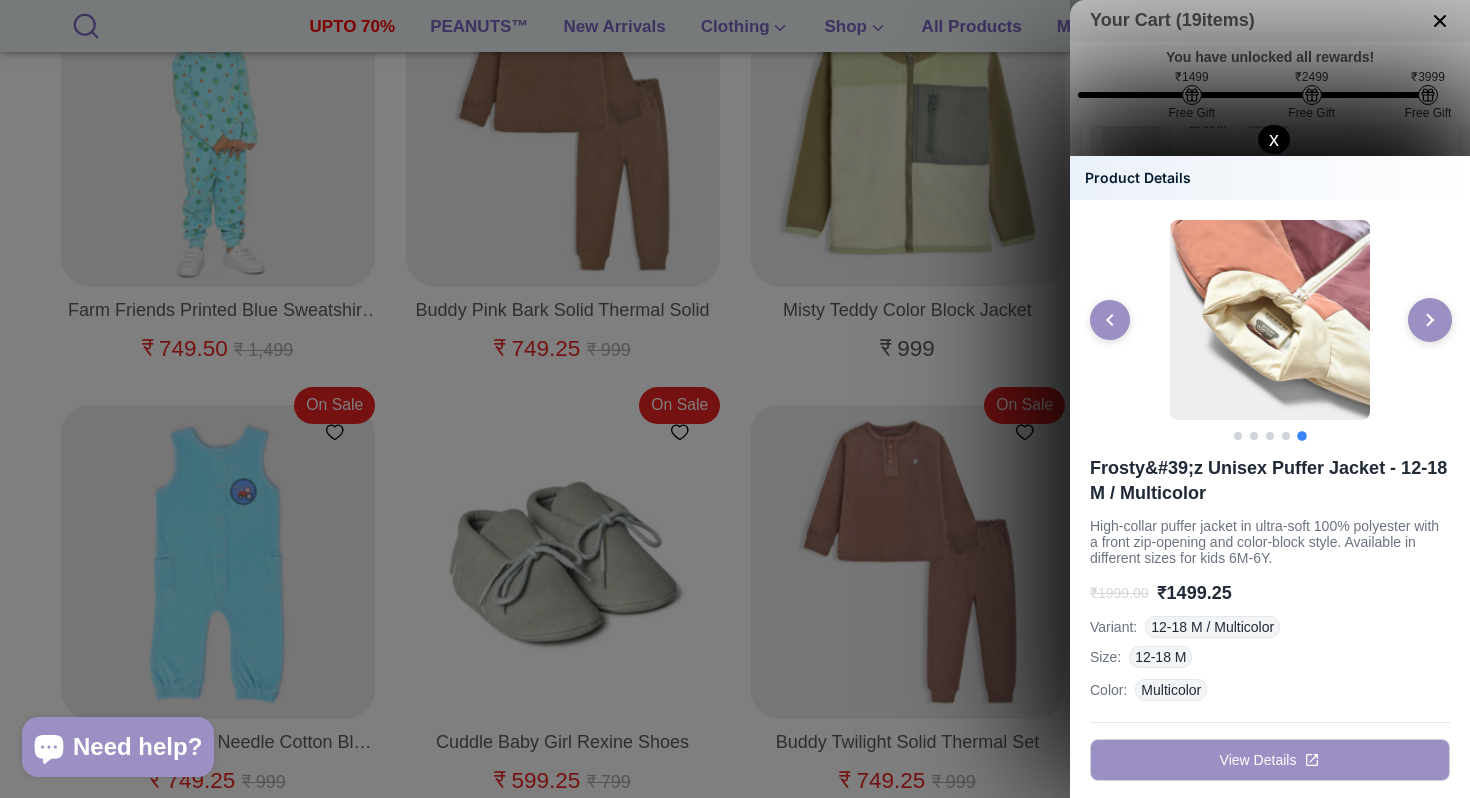 click 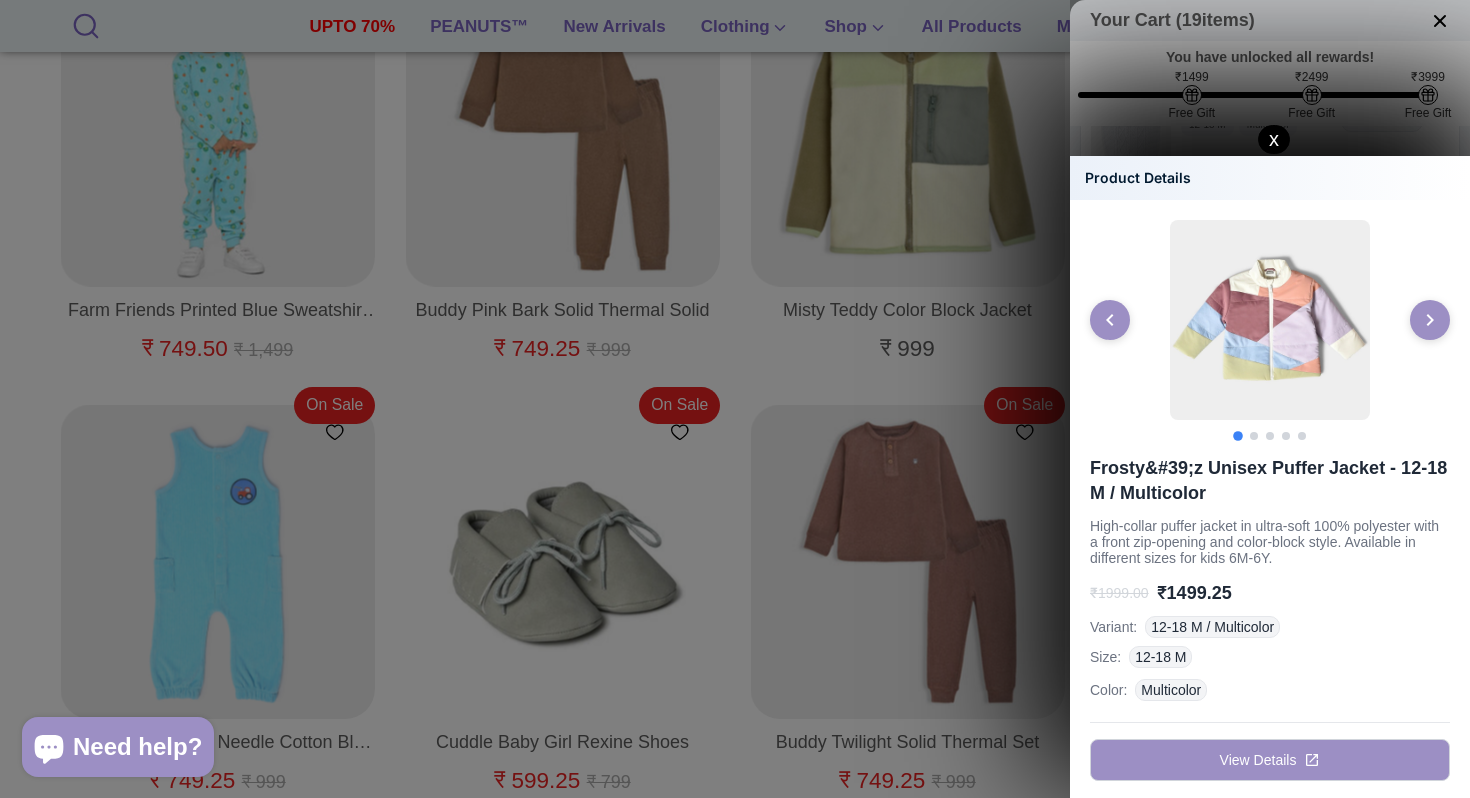 click on "x" 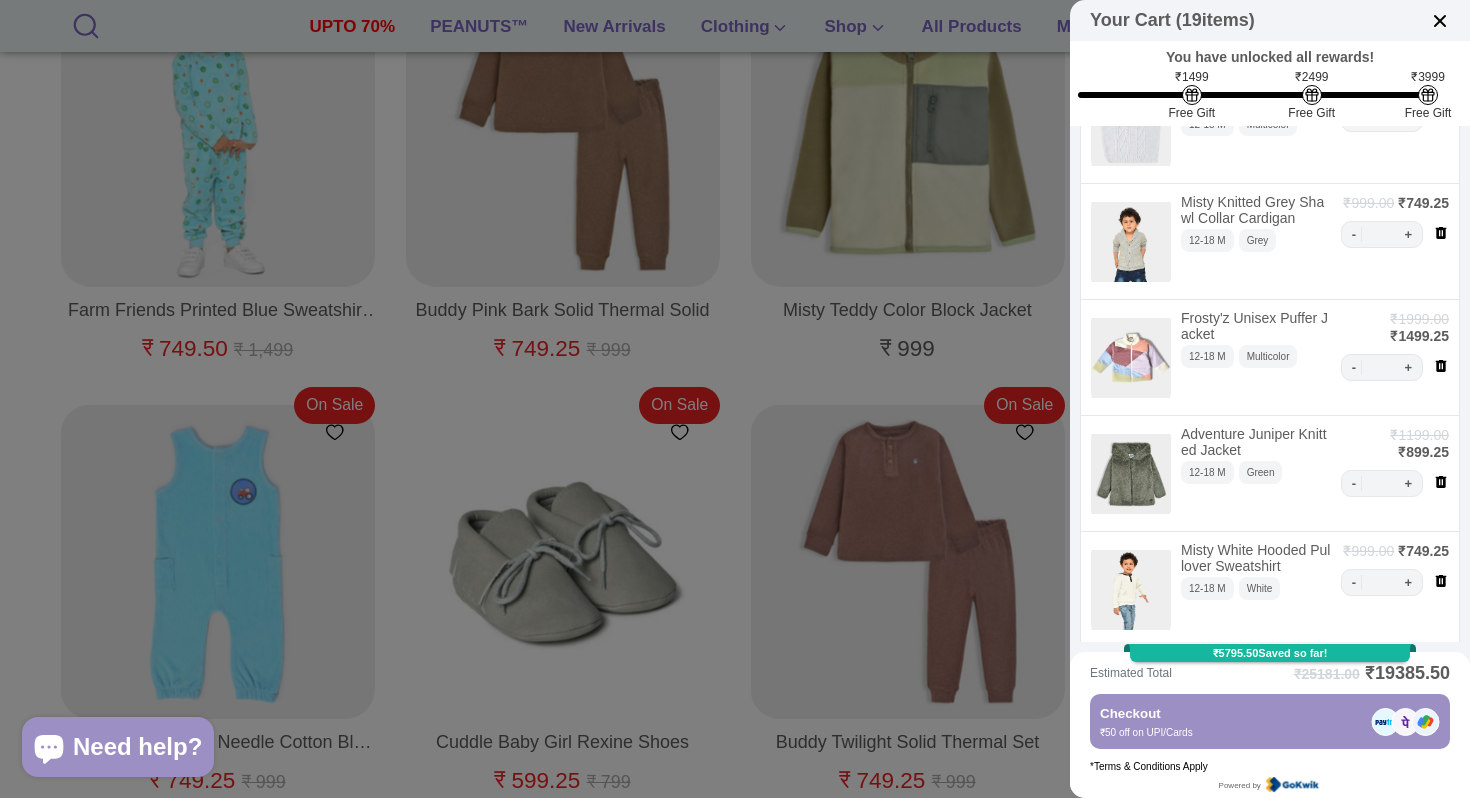 click 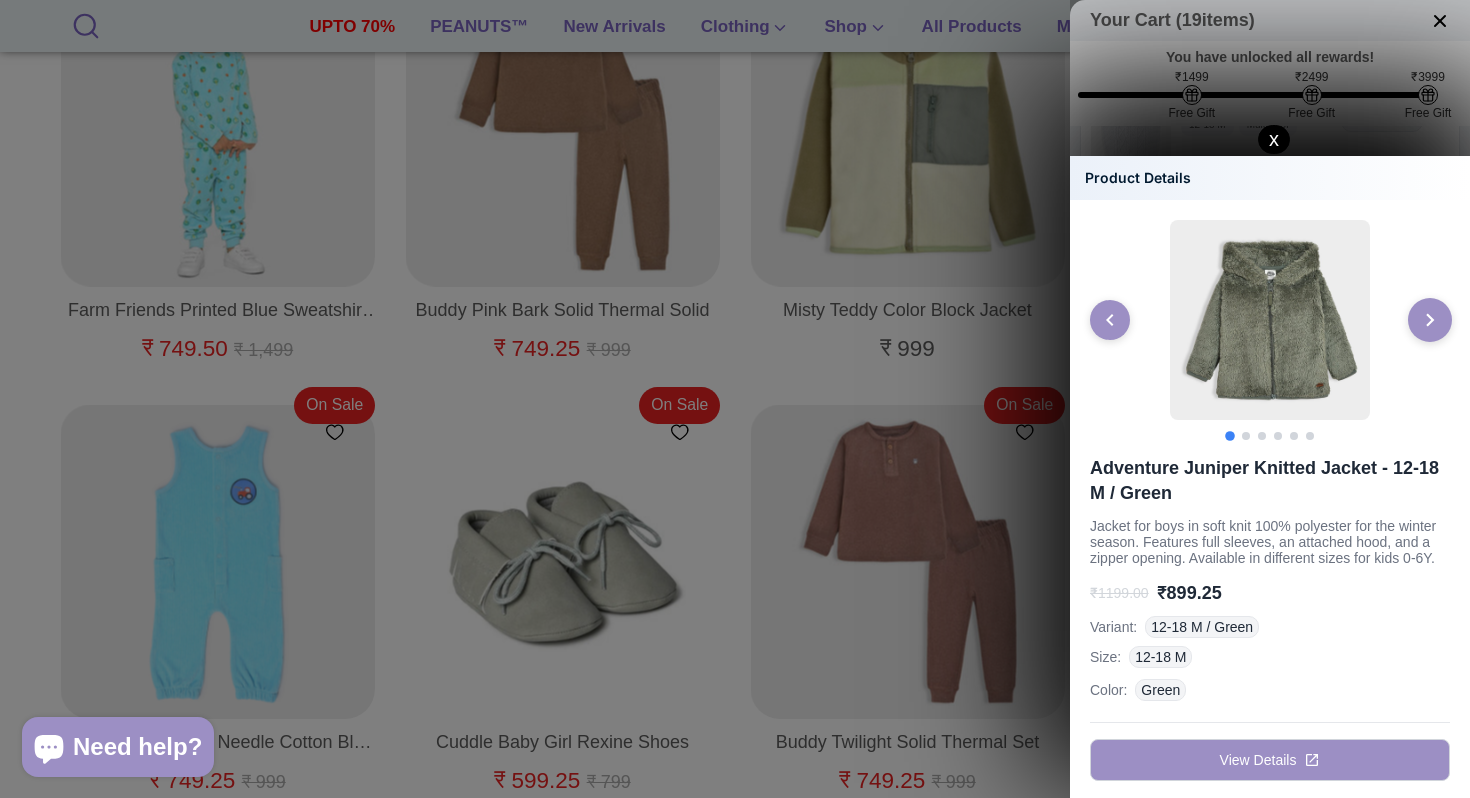 click 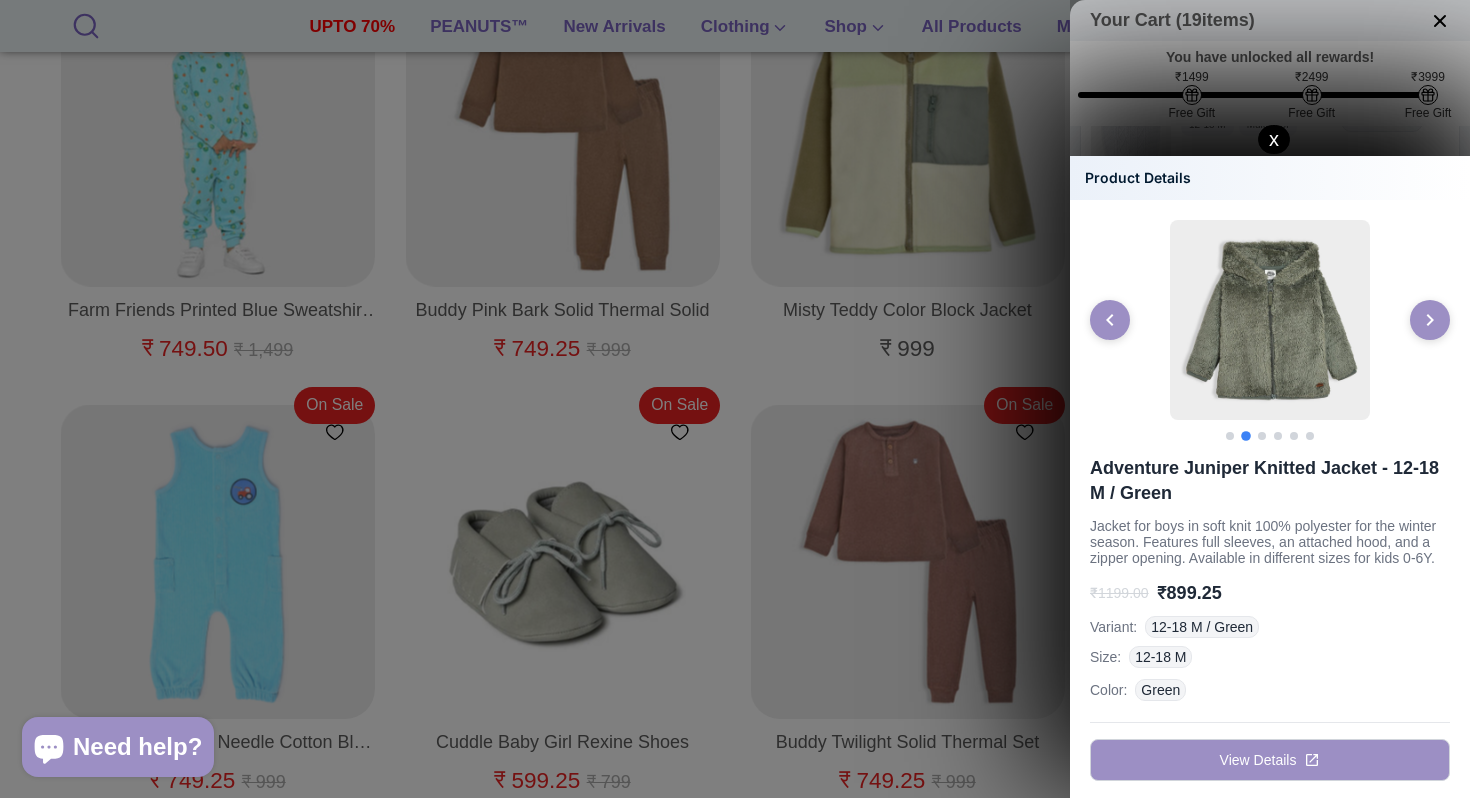 click on "x" 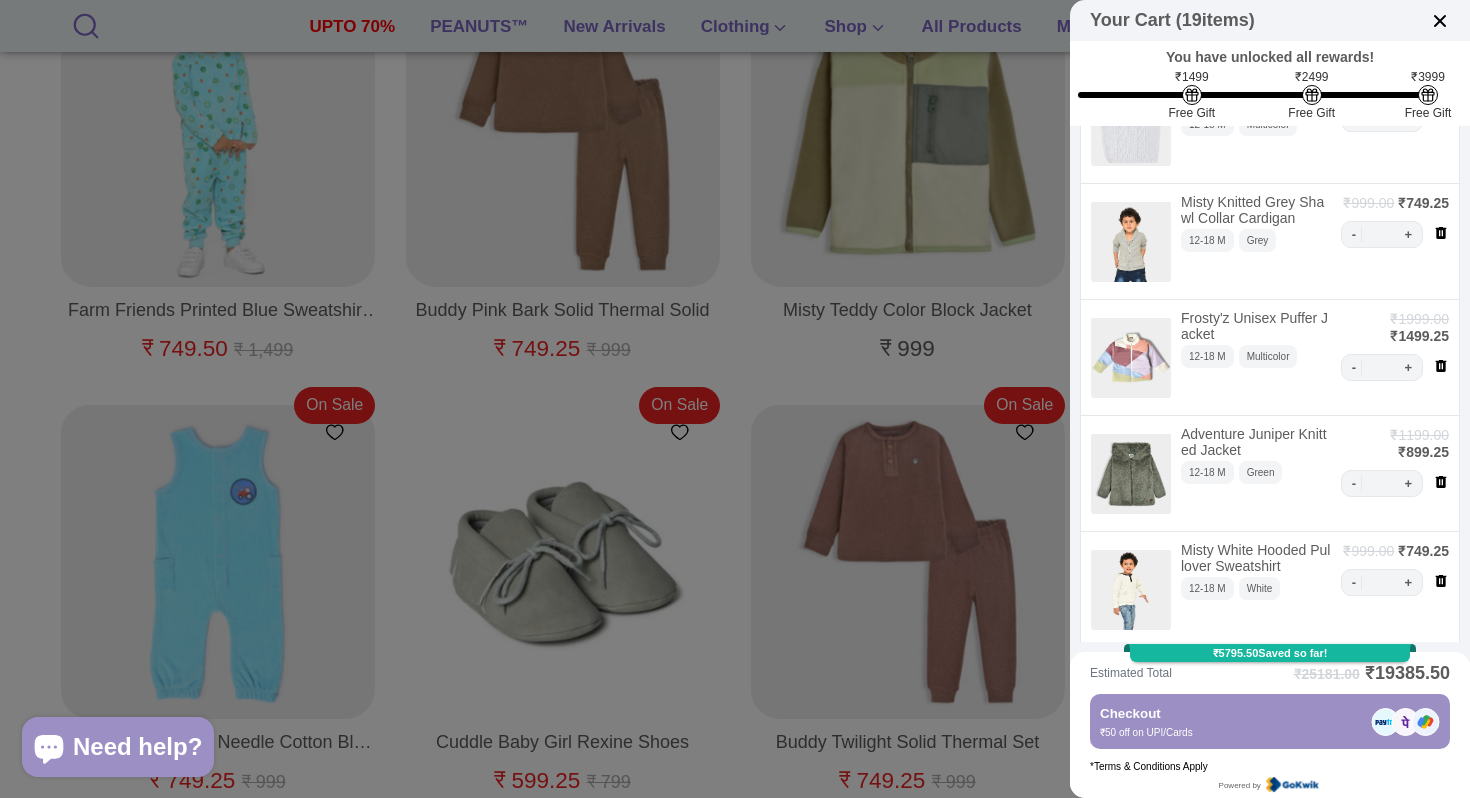 click 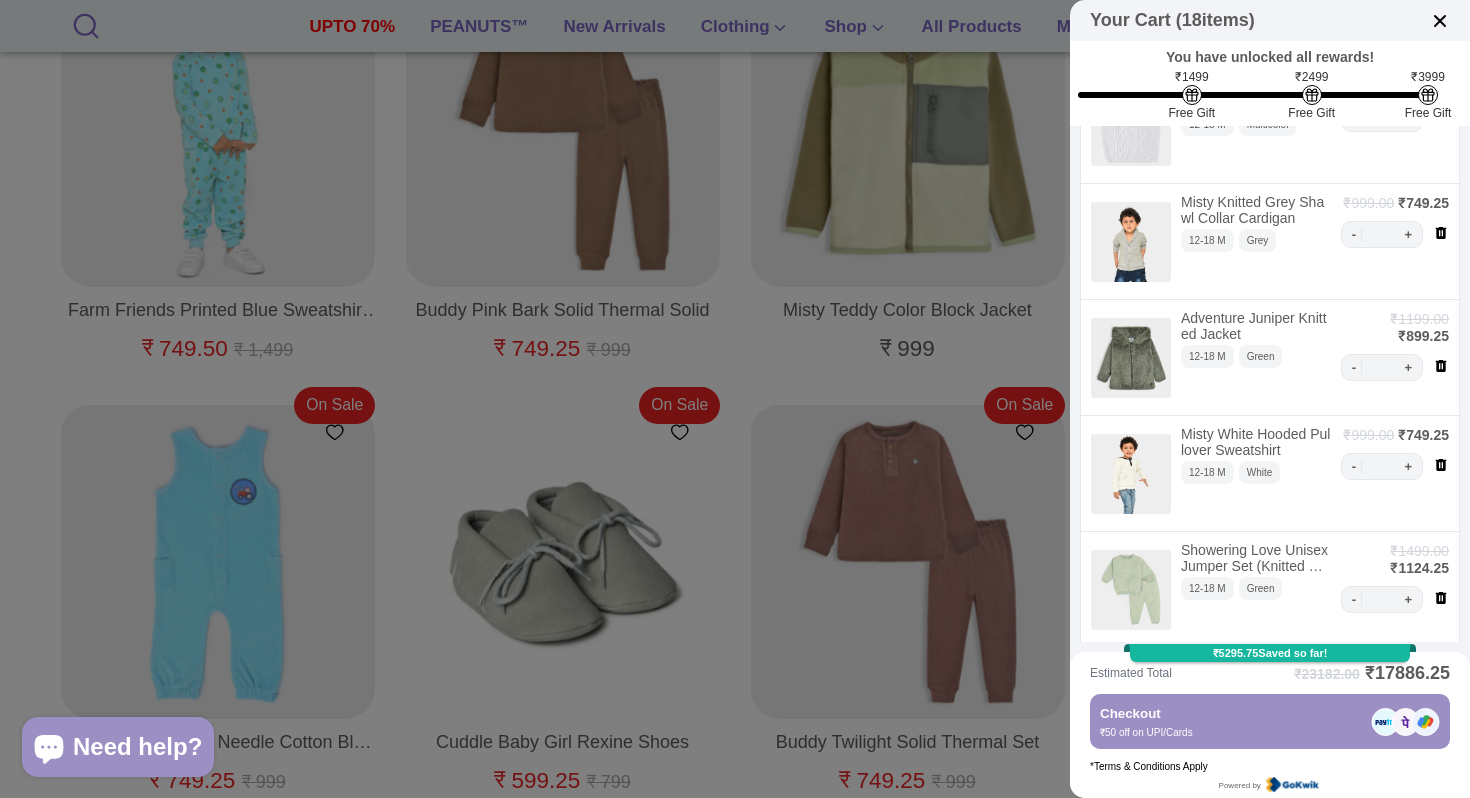 click 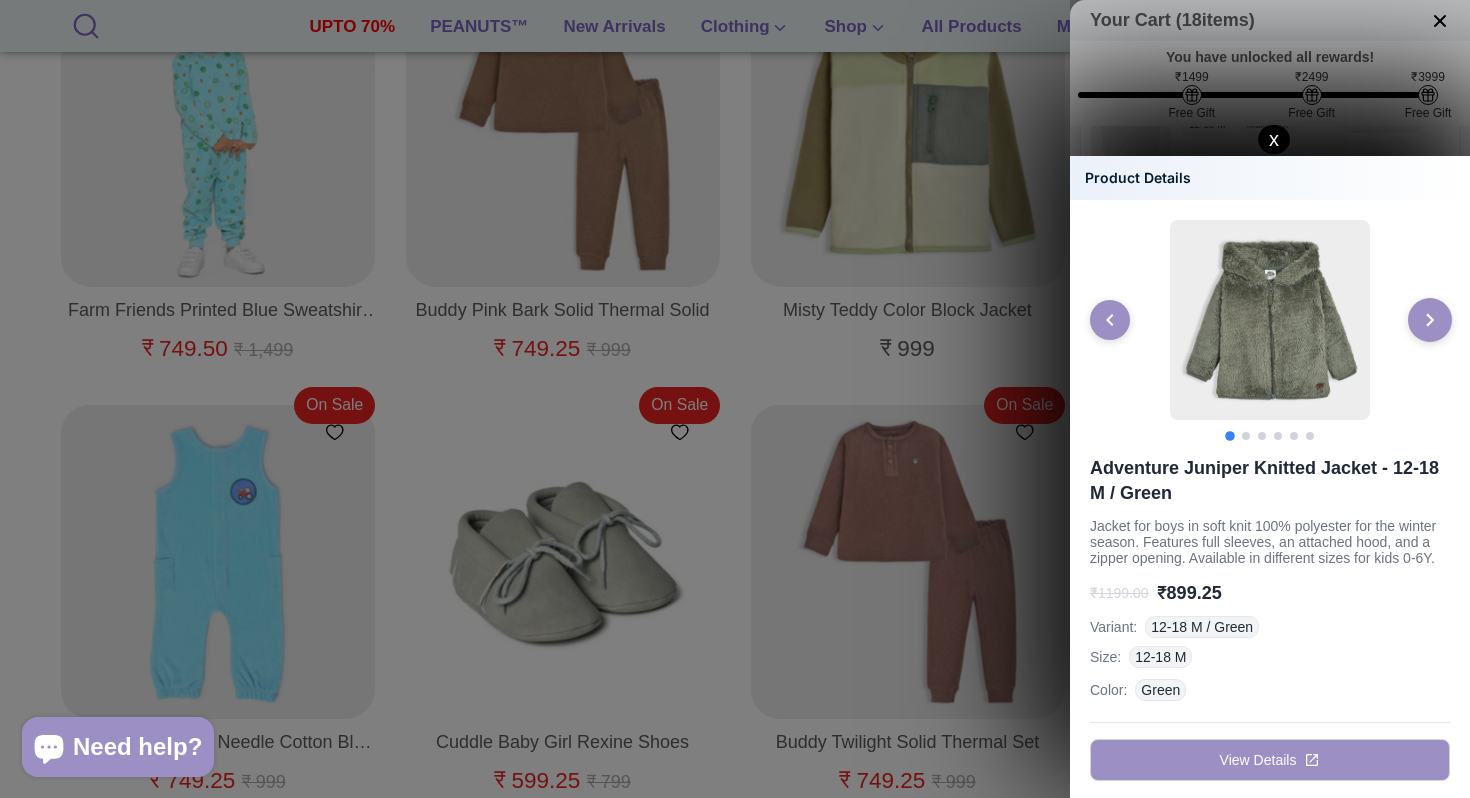 click 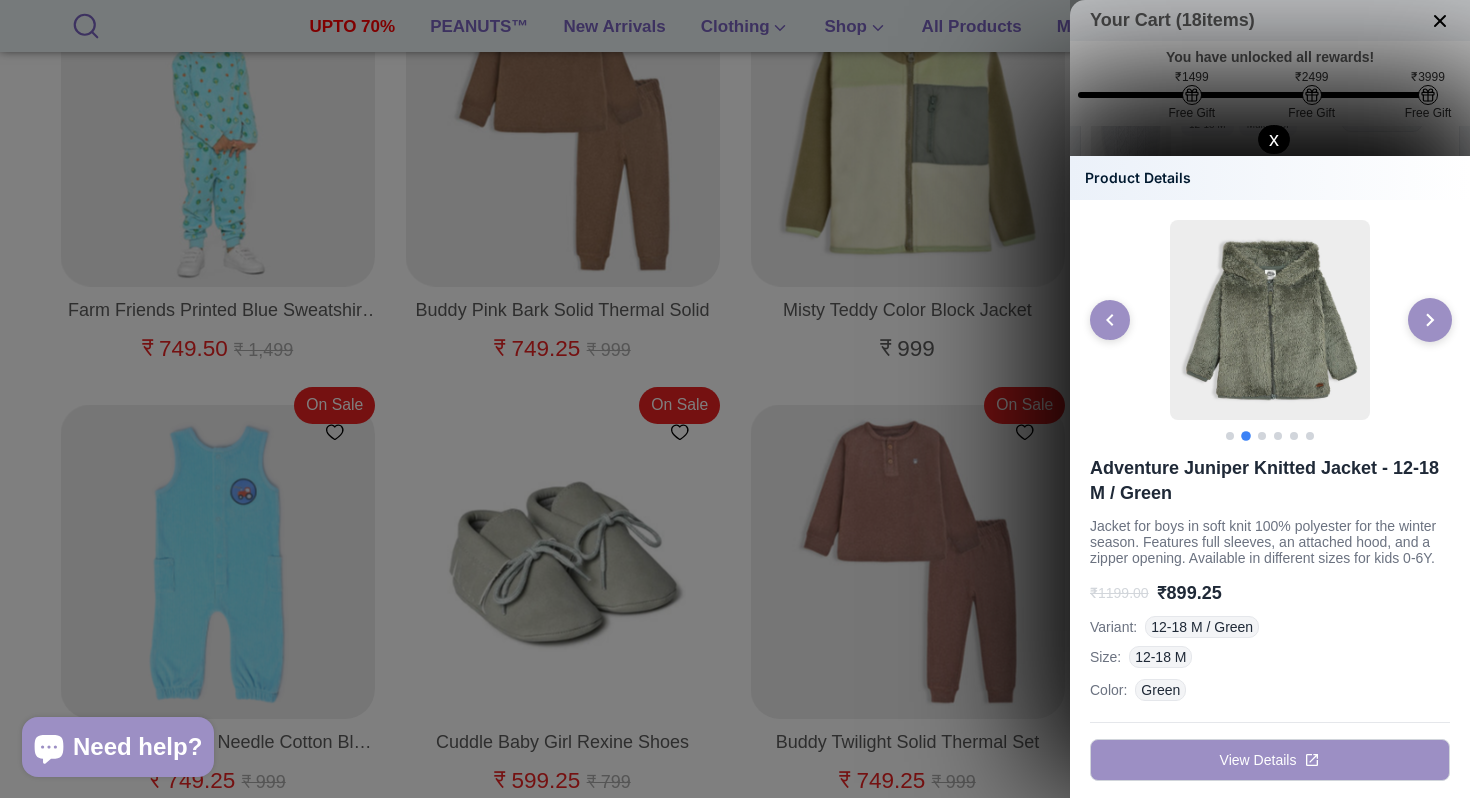 click 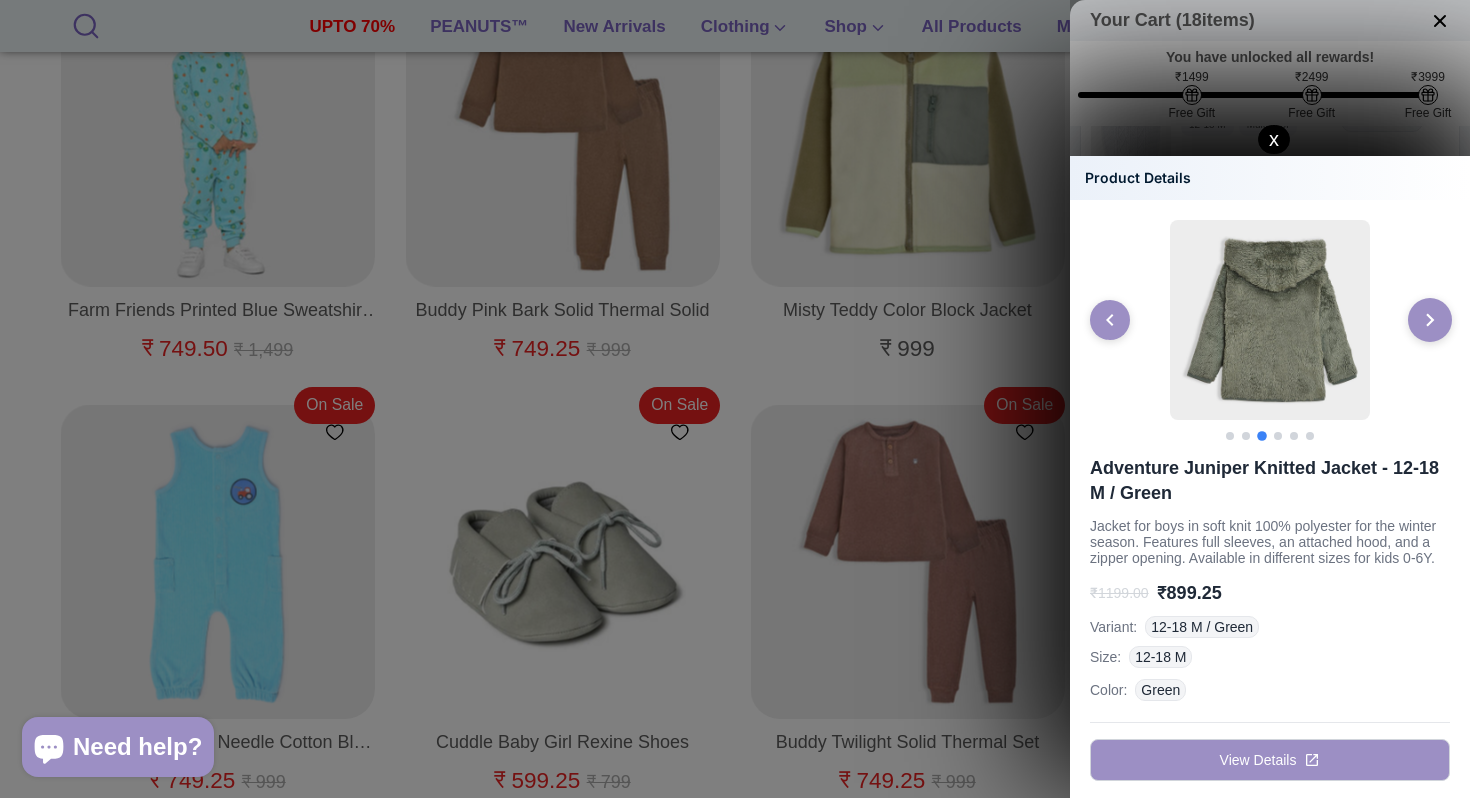 click 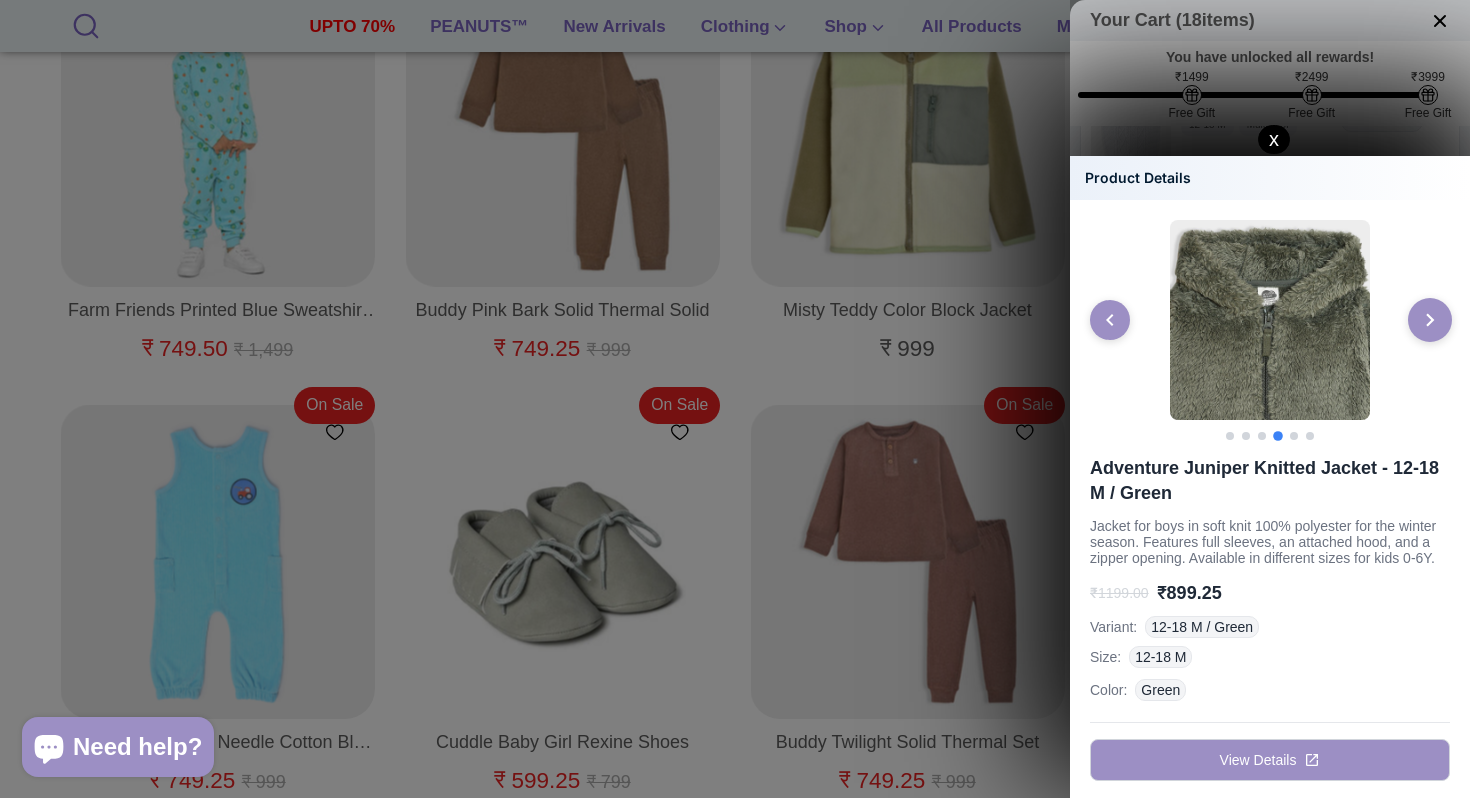 click 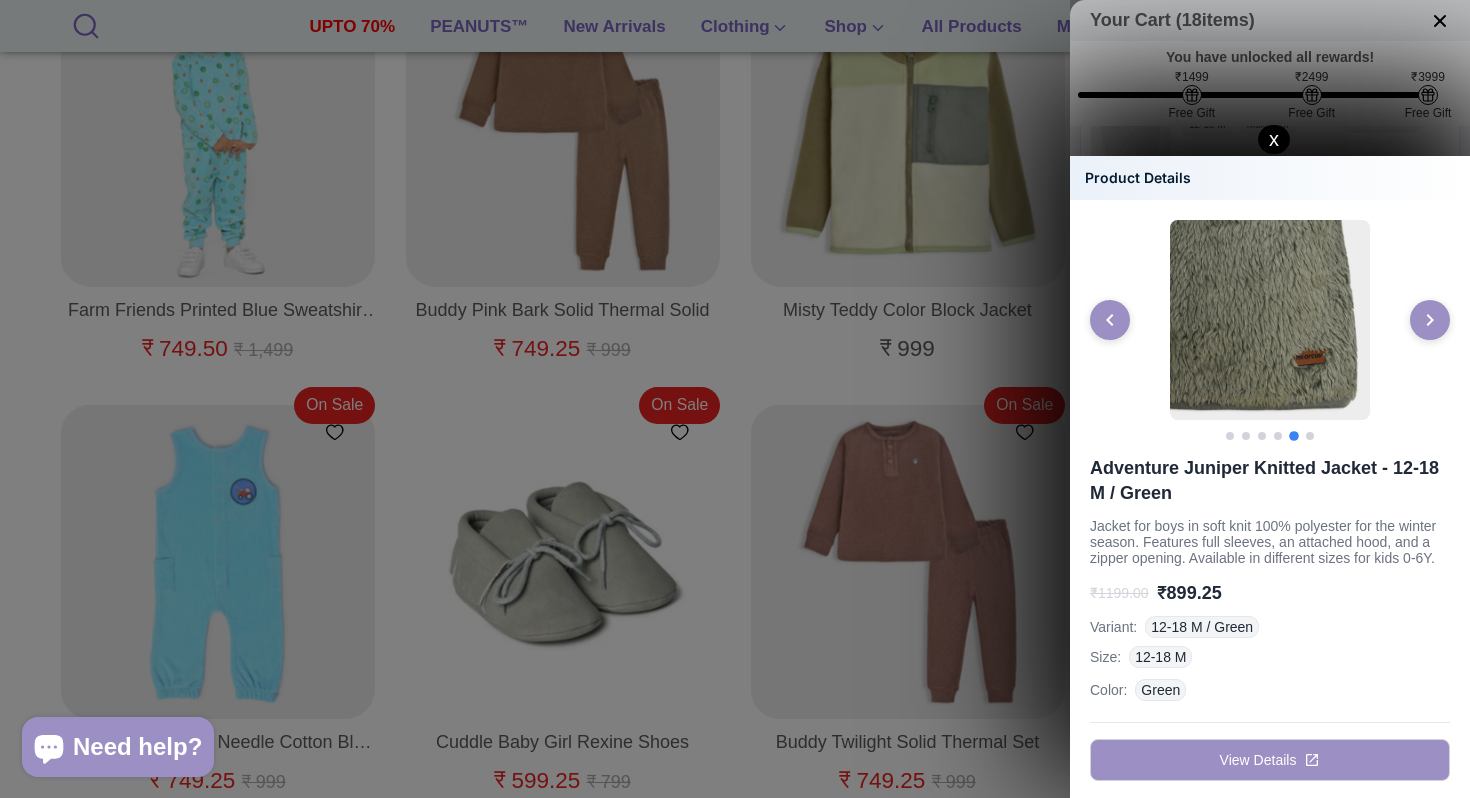 click on "x" 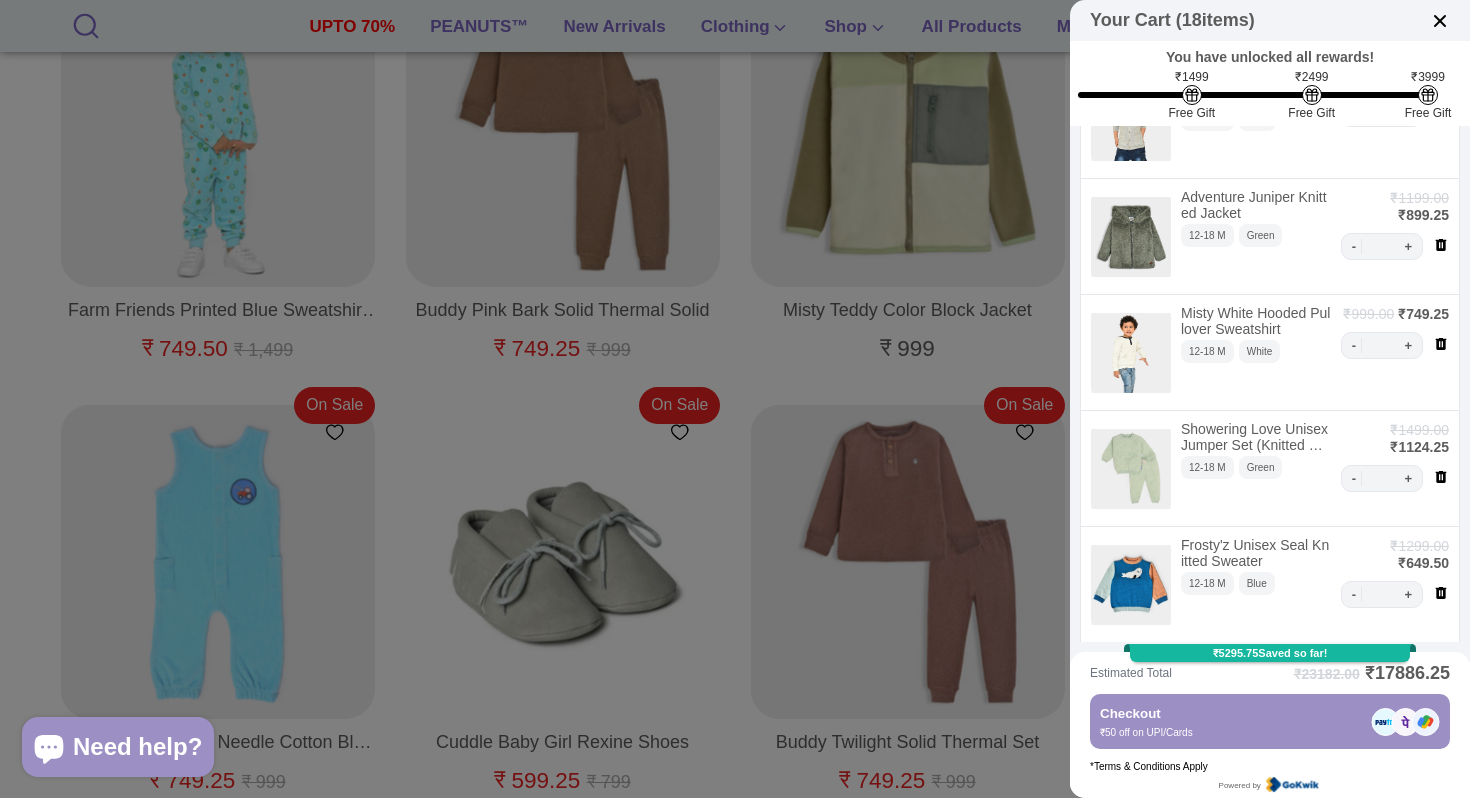 scroll, scrollTop: 547, scrollLeft: 0, axis: vertical 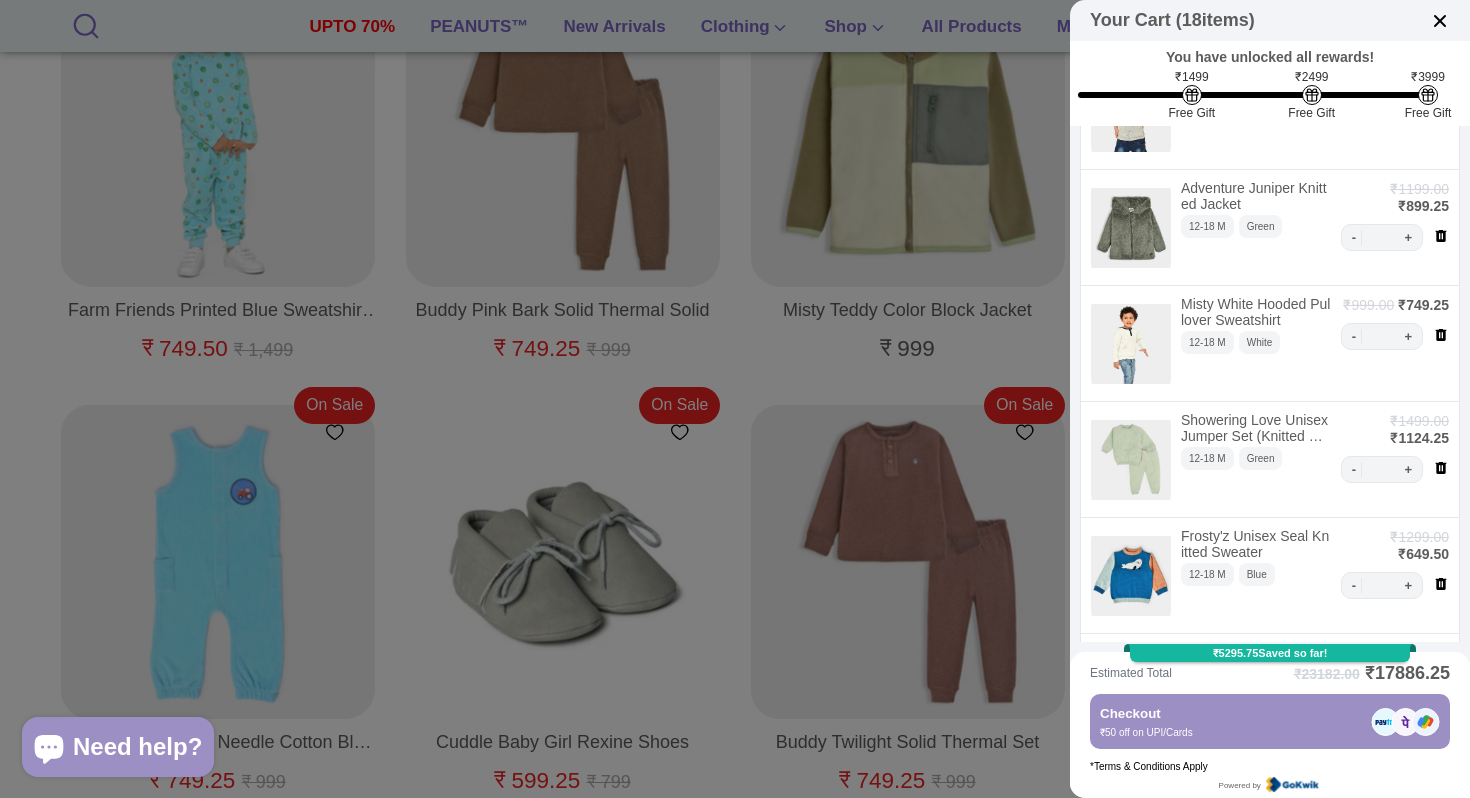 click 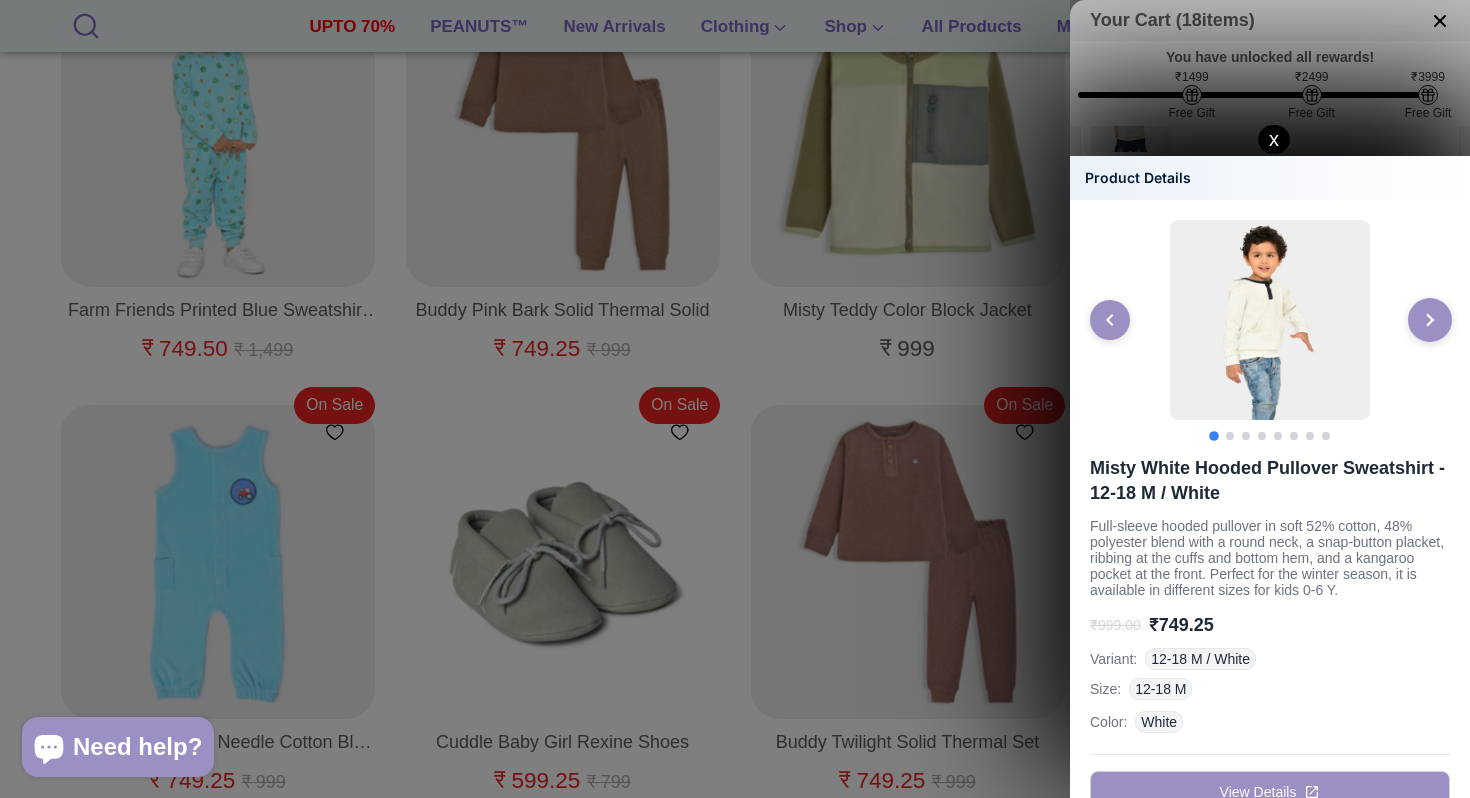 click 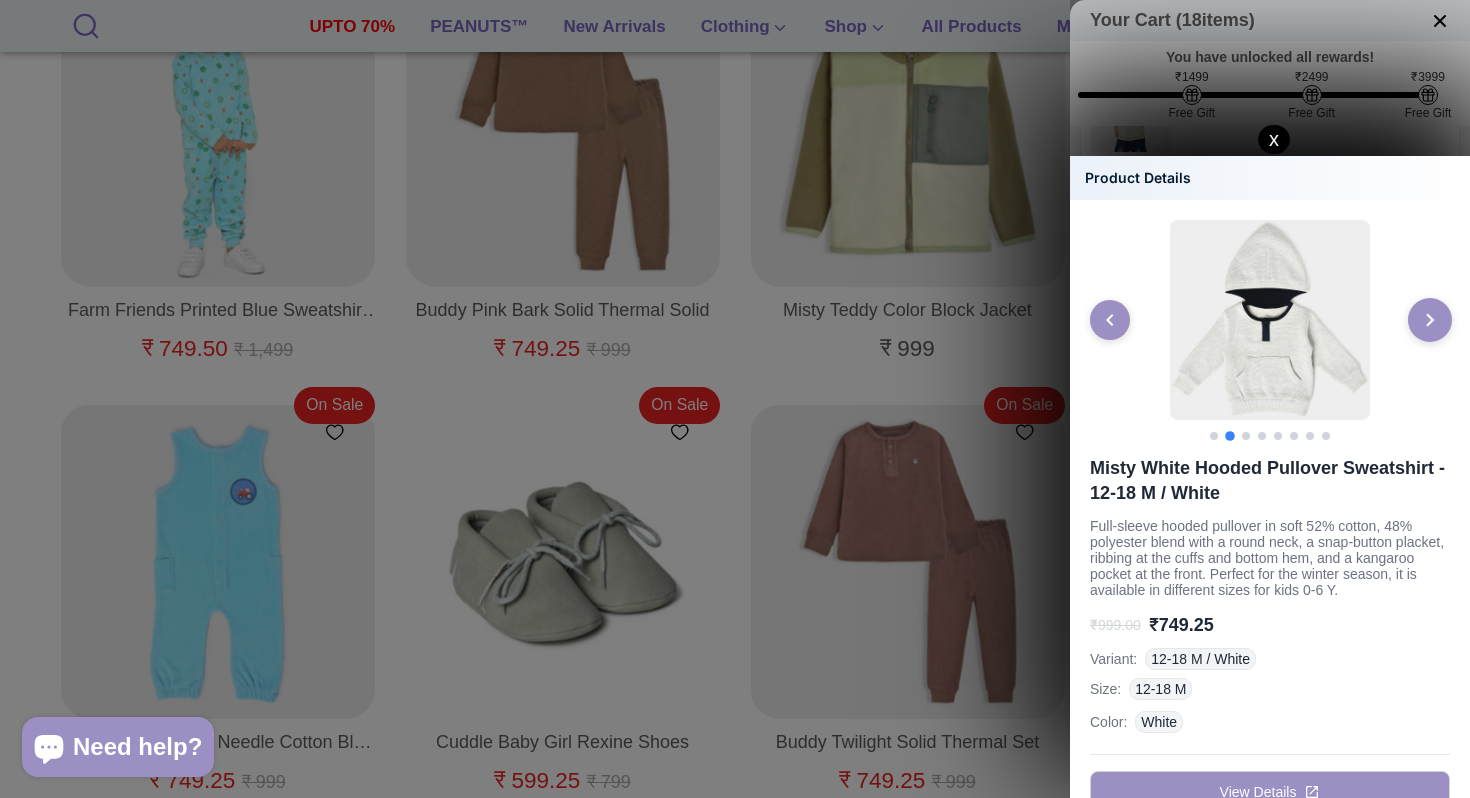 click 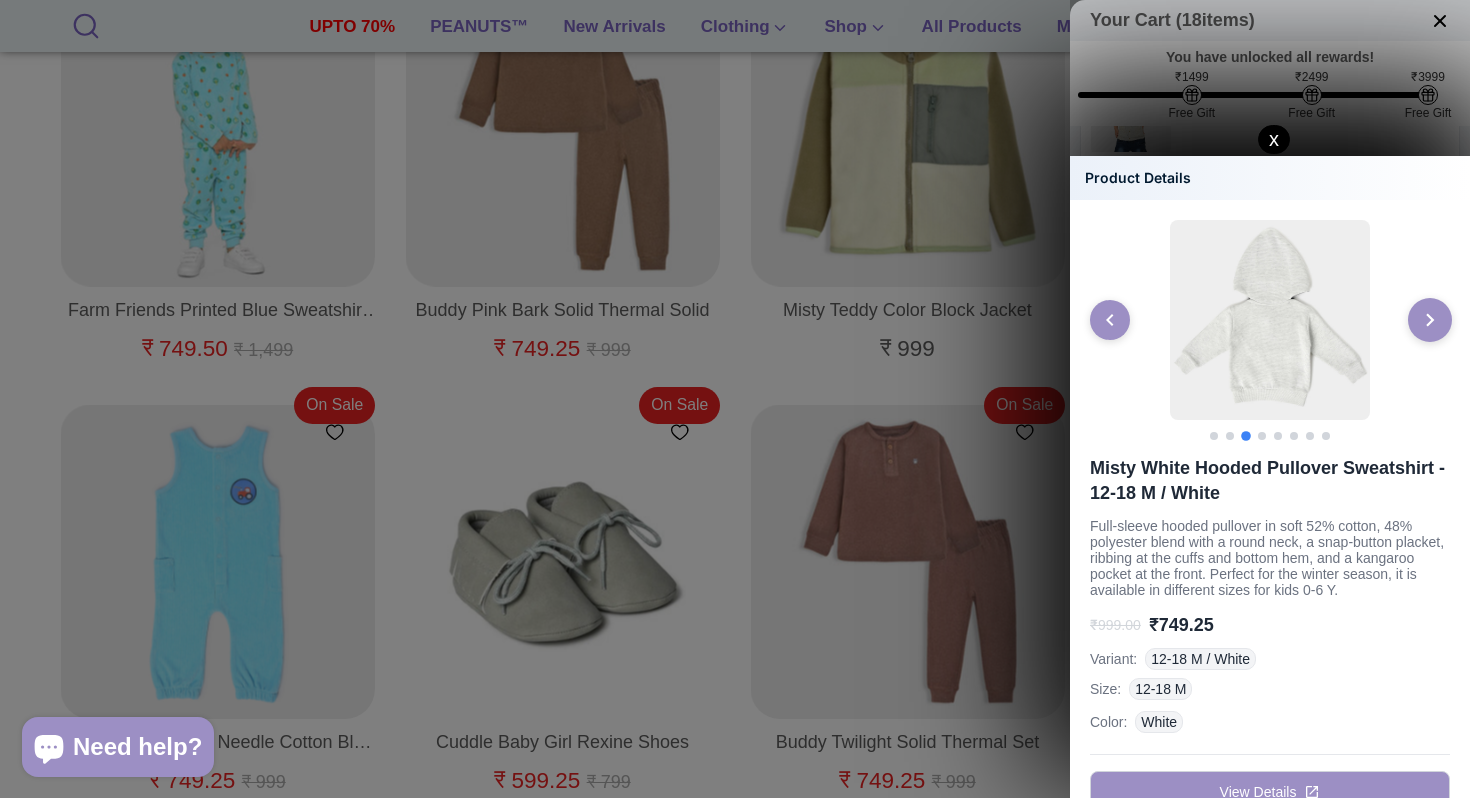 click 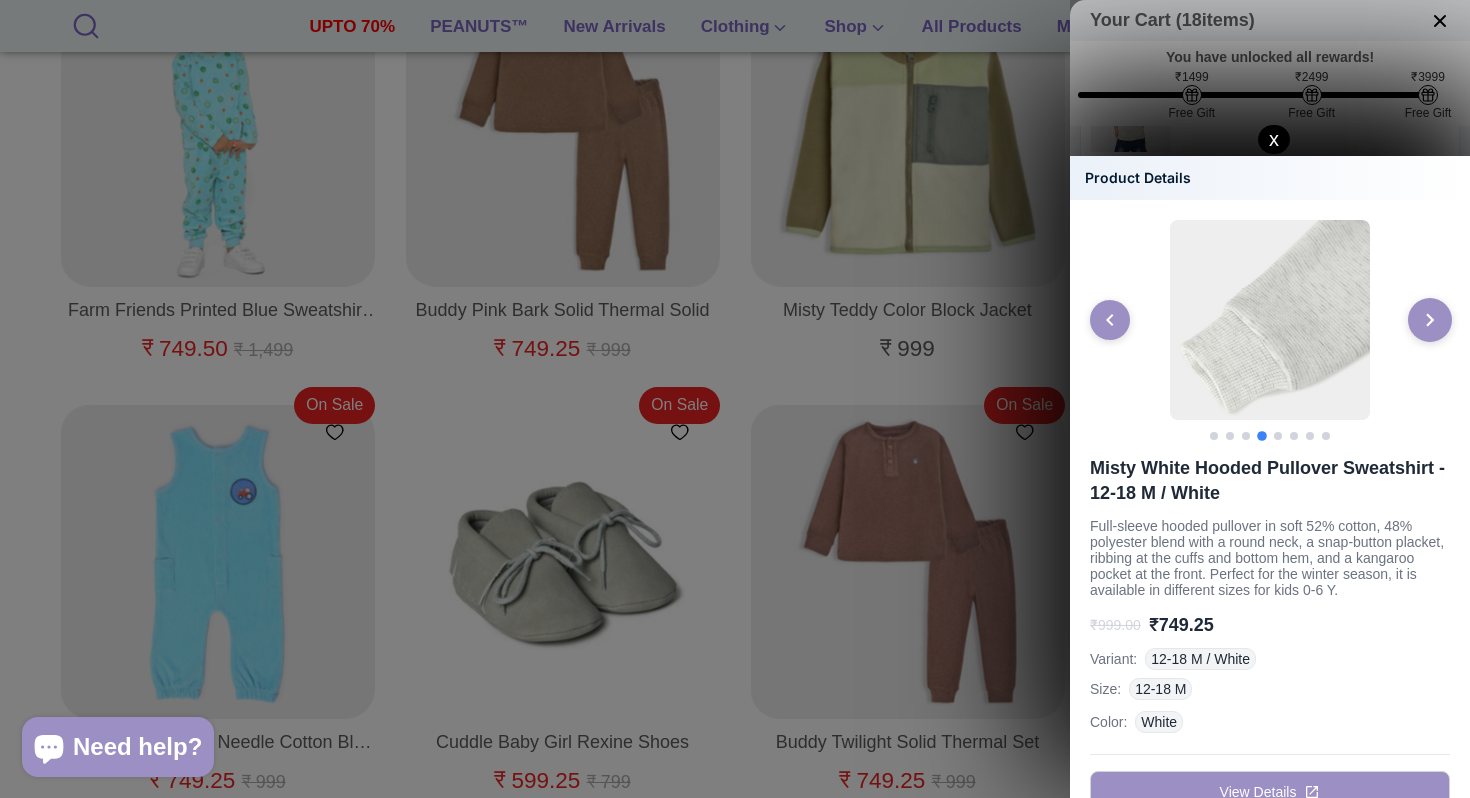 click 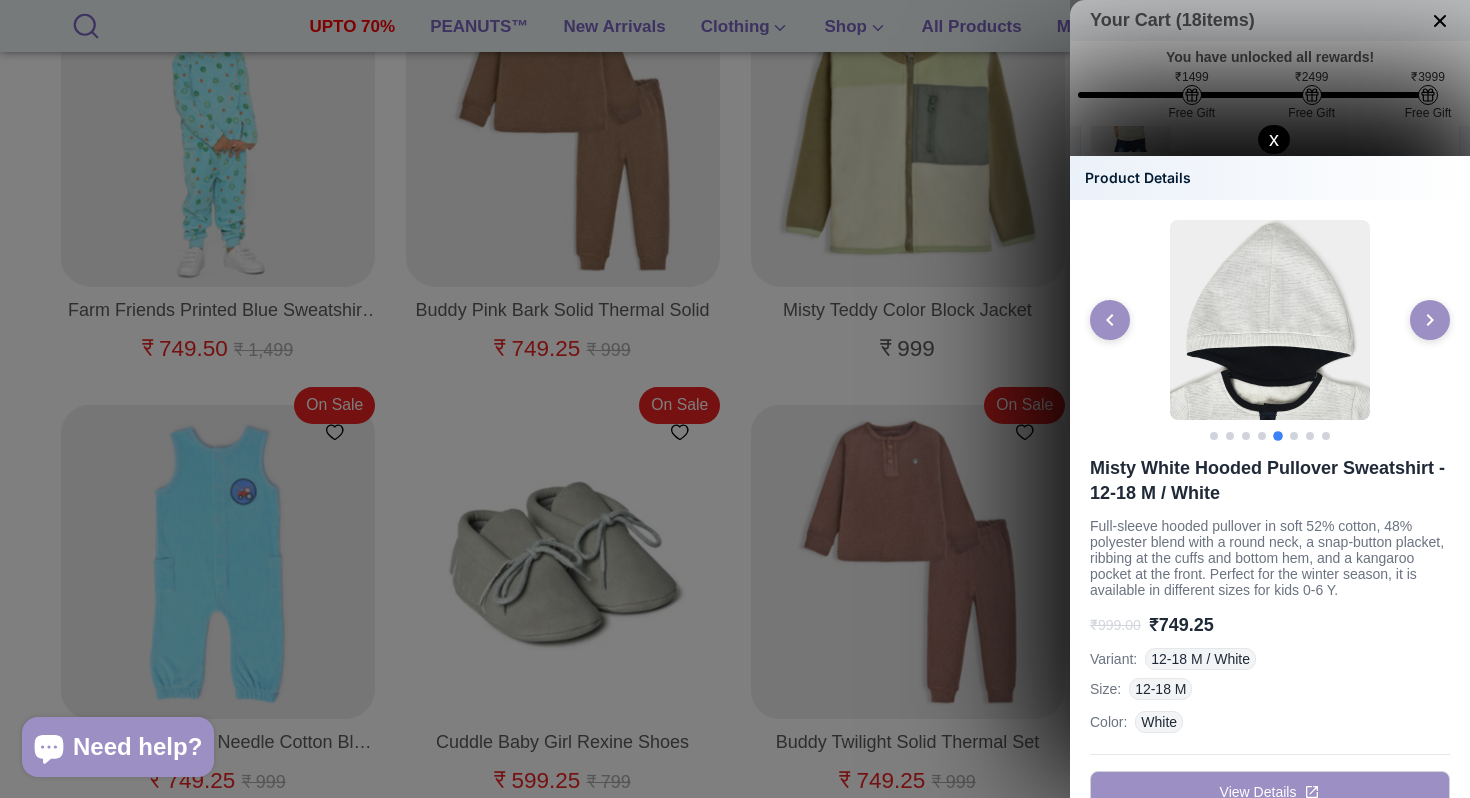 click on "x" 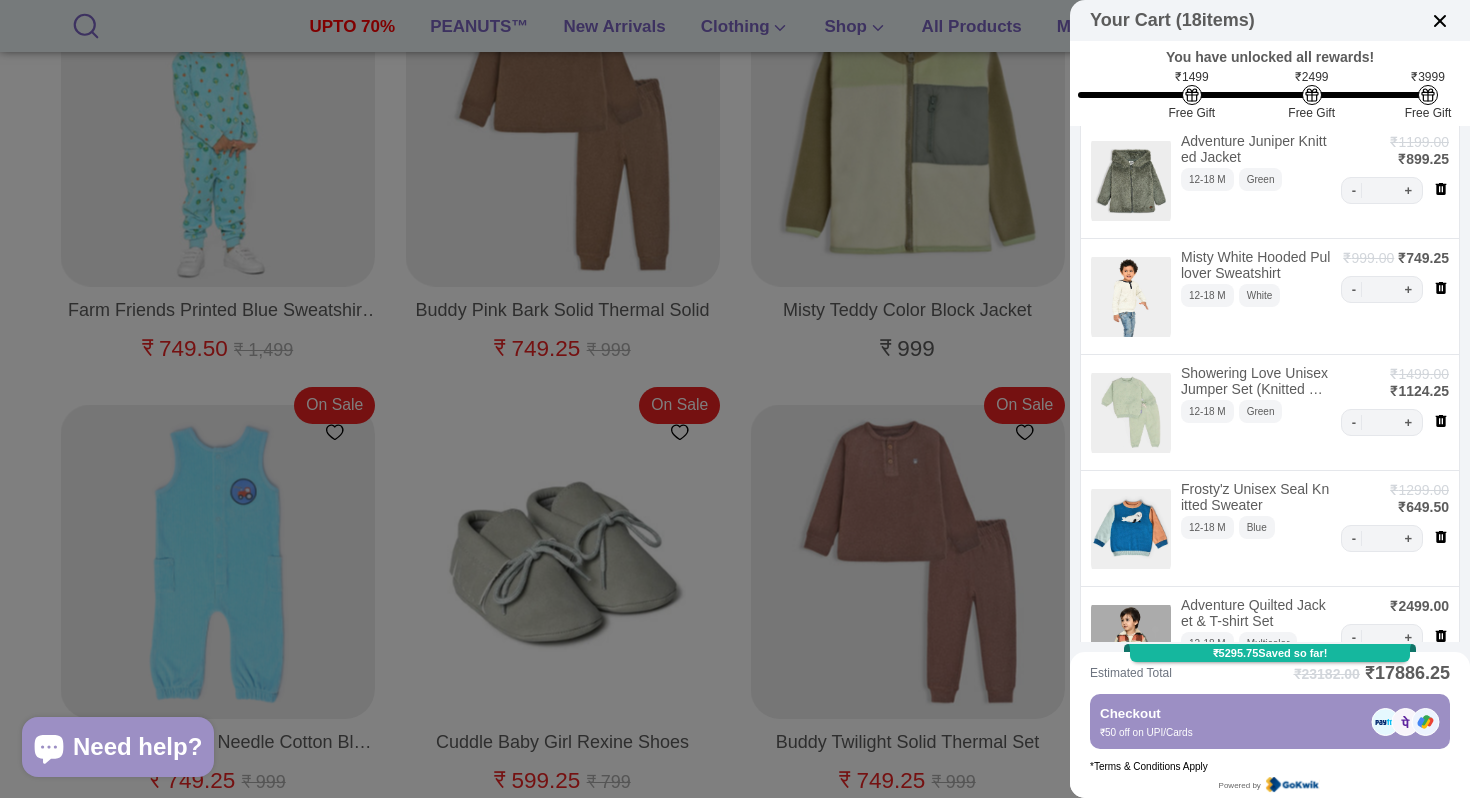 scroll, scrollTop: 610, scrollLeft: 0, axis: vertical 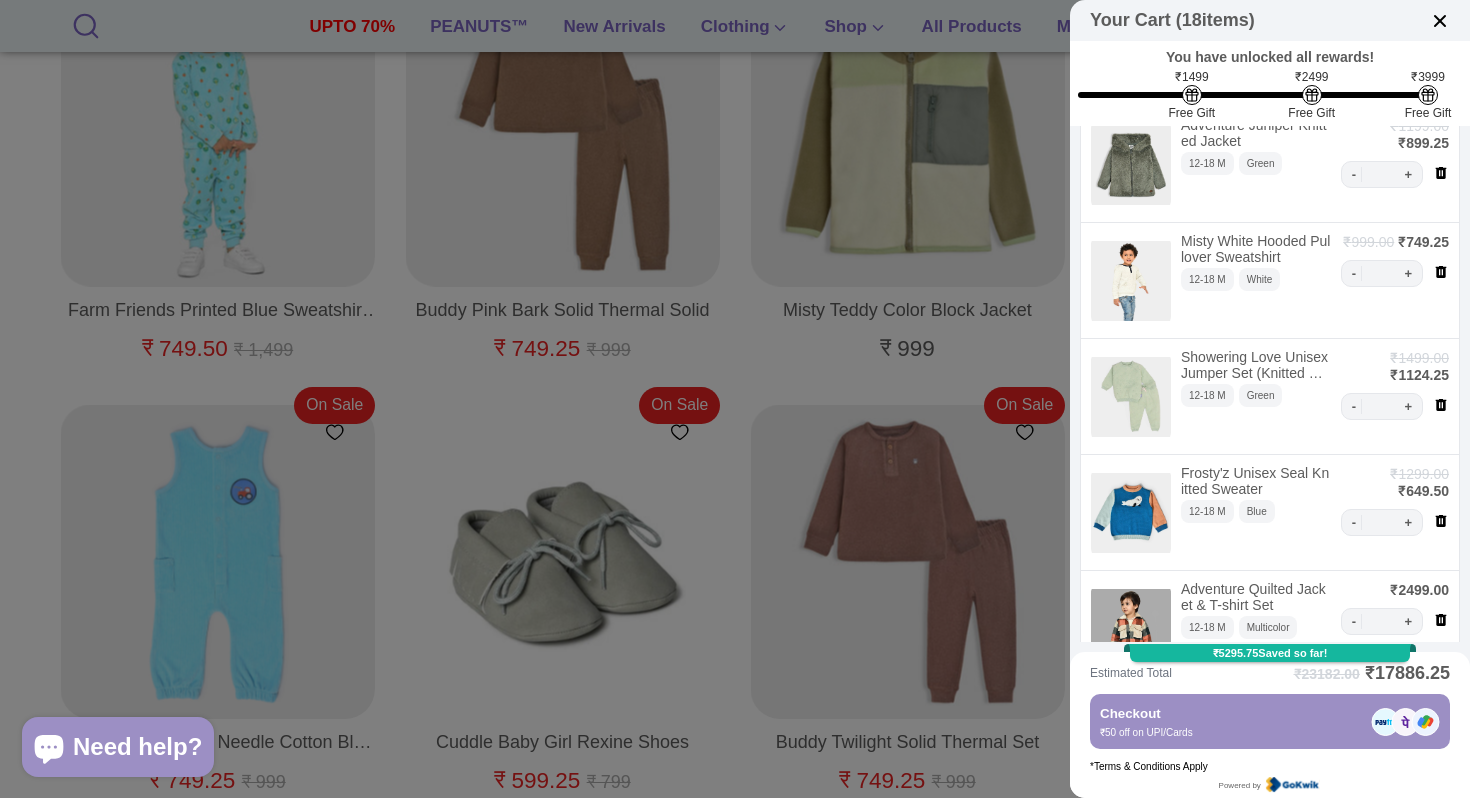 click 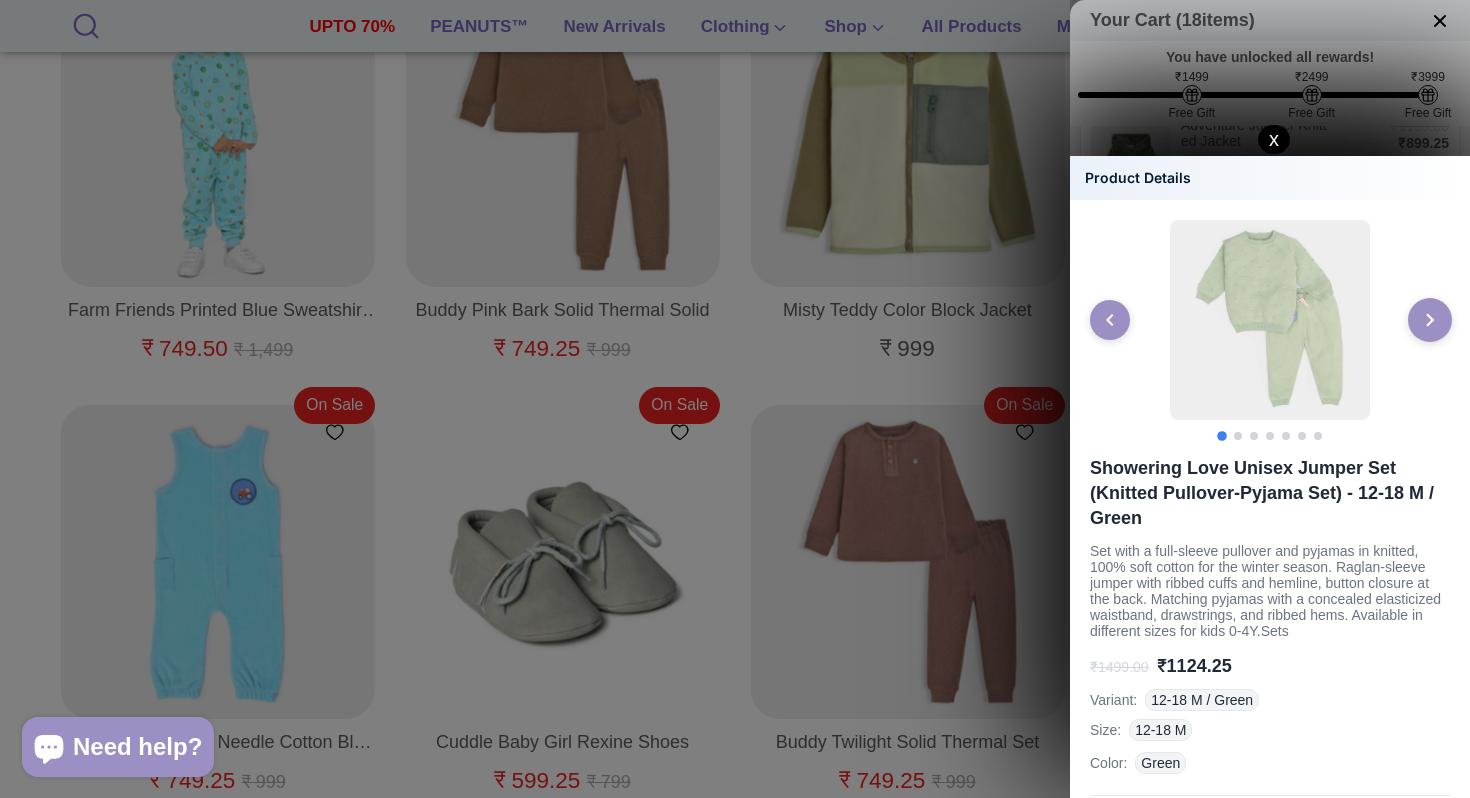 click 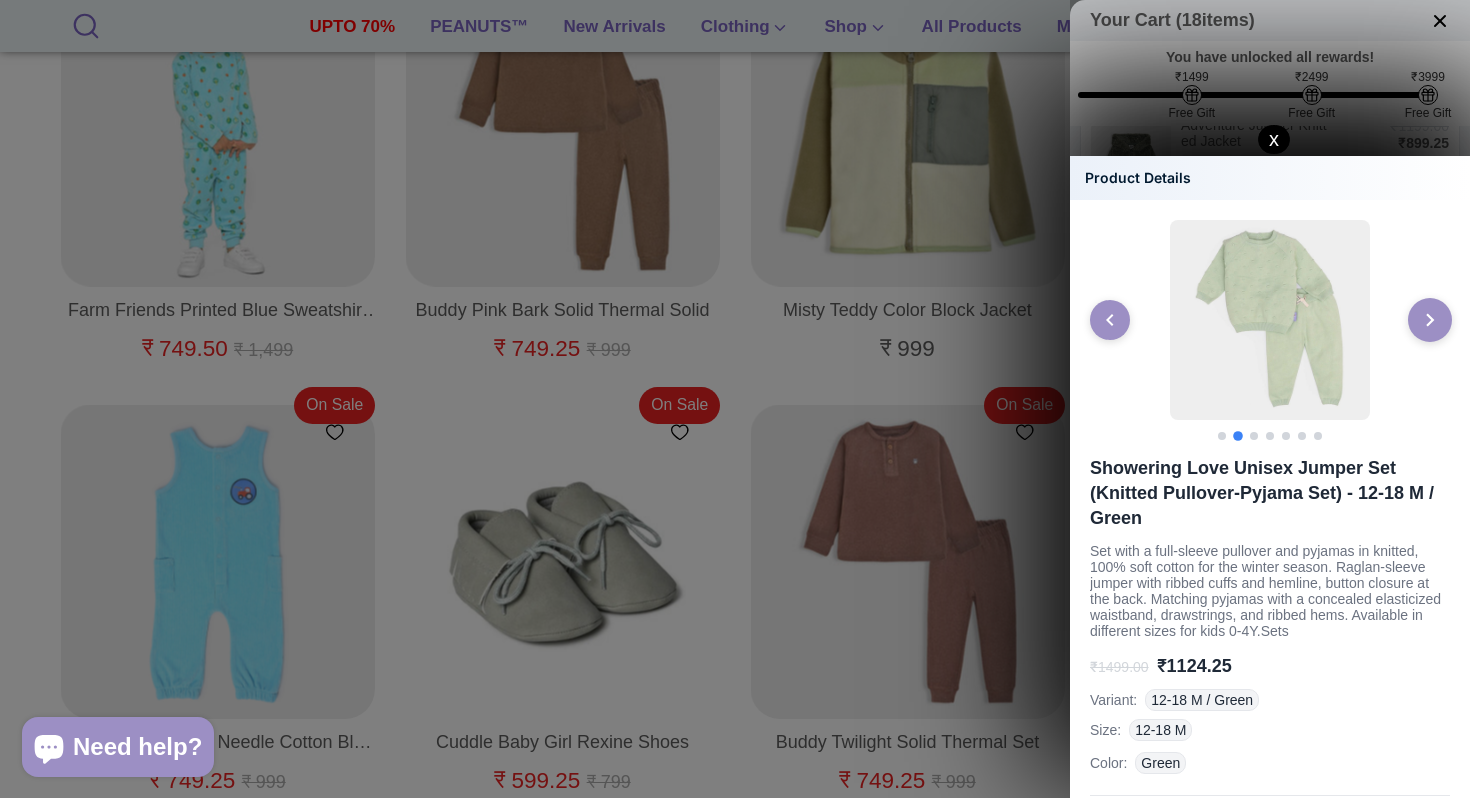 click 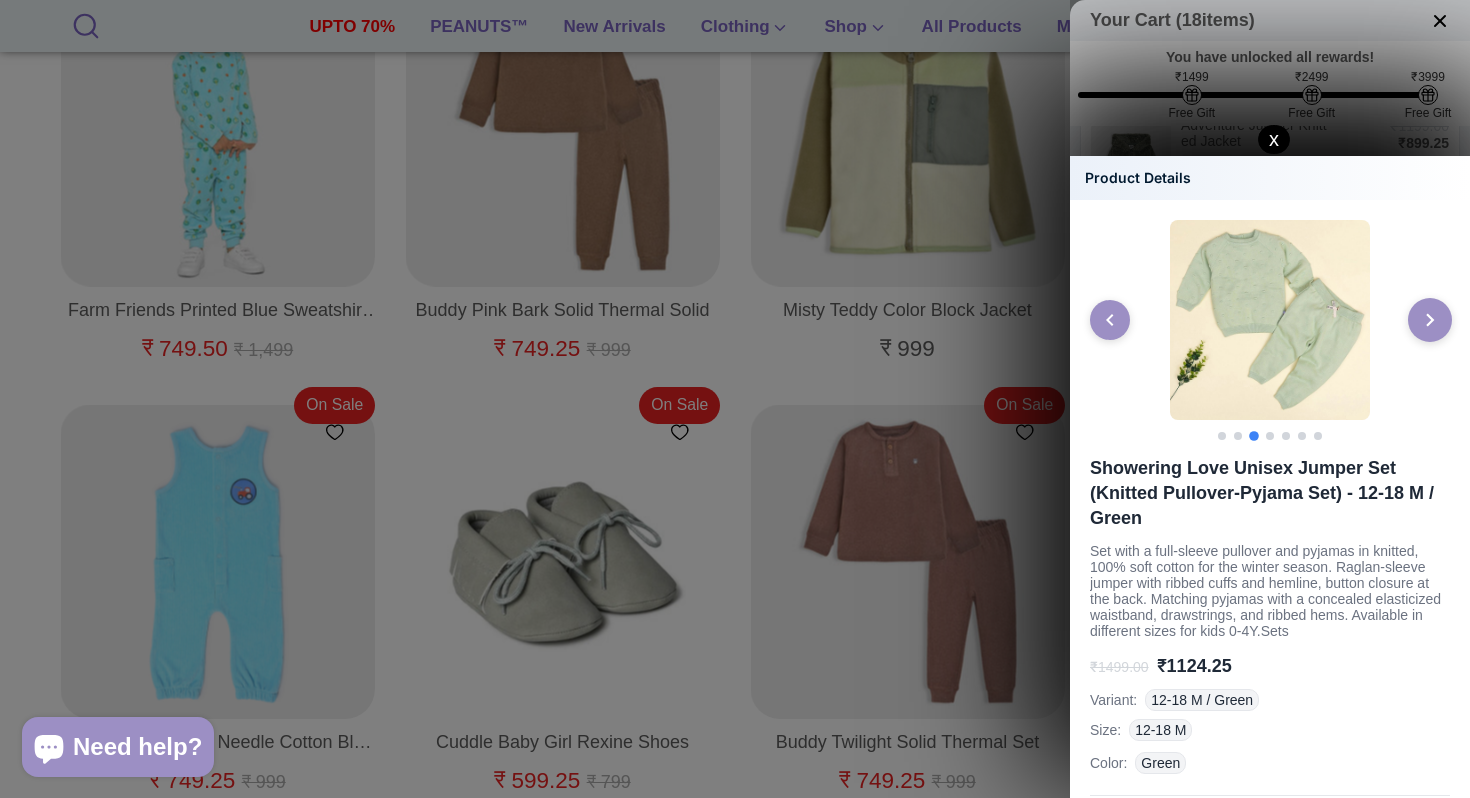 click 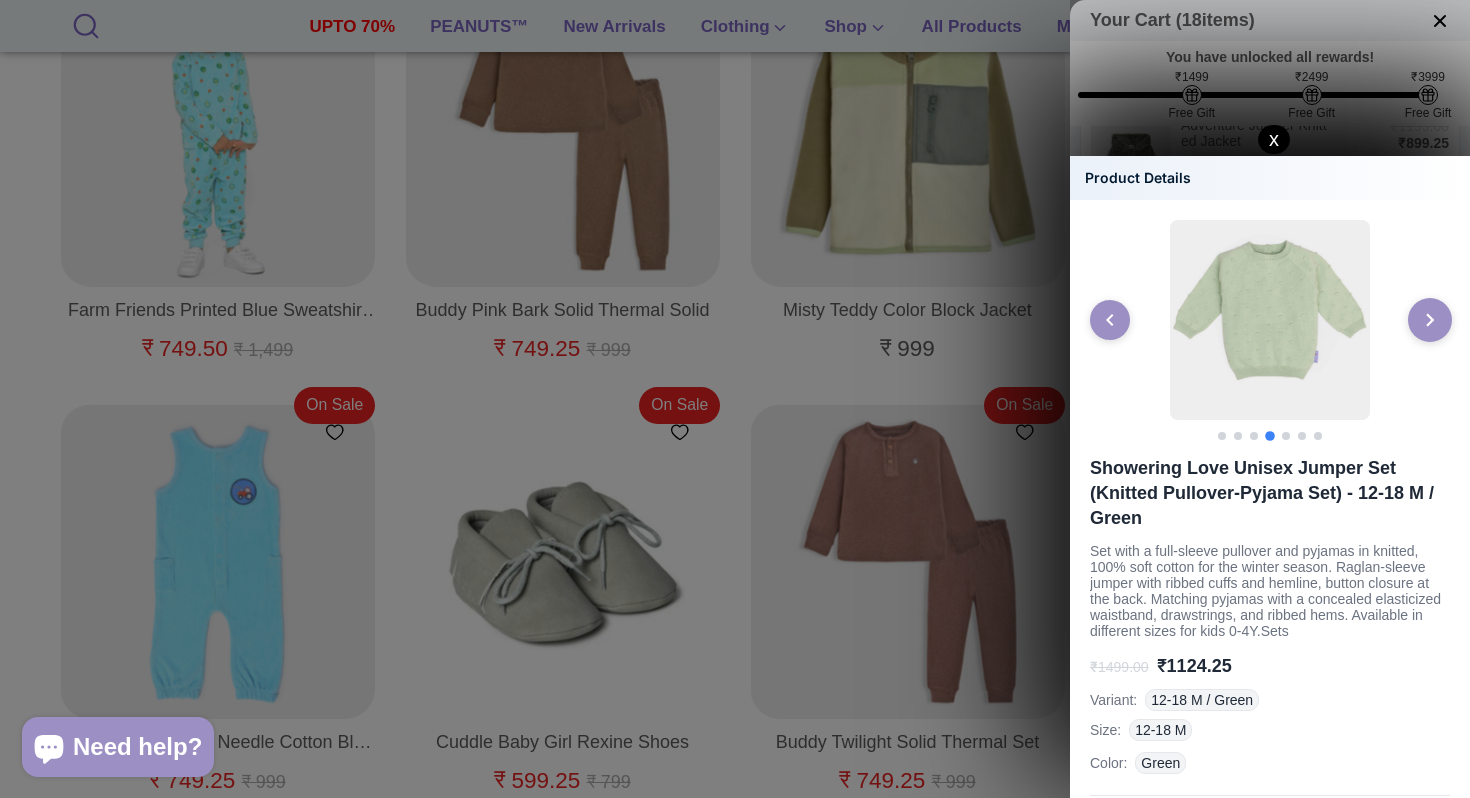 click 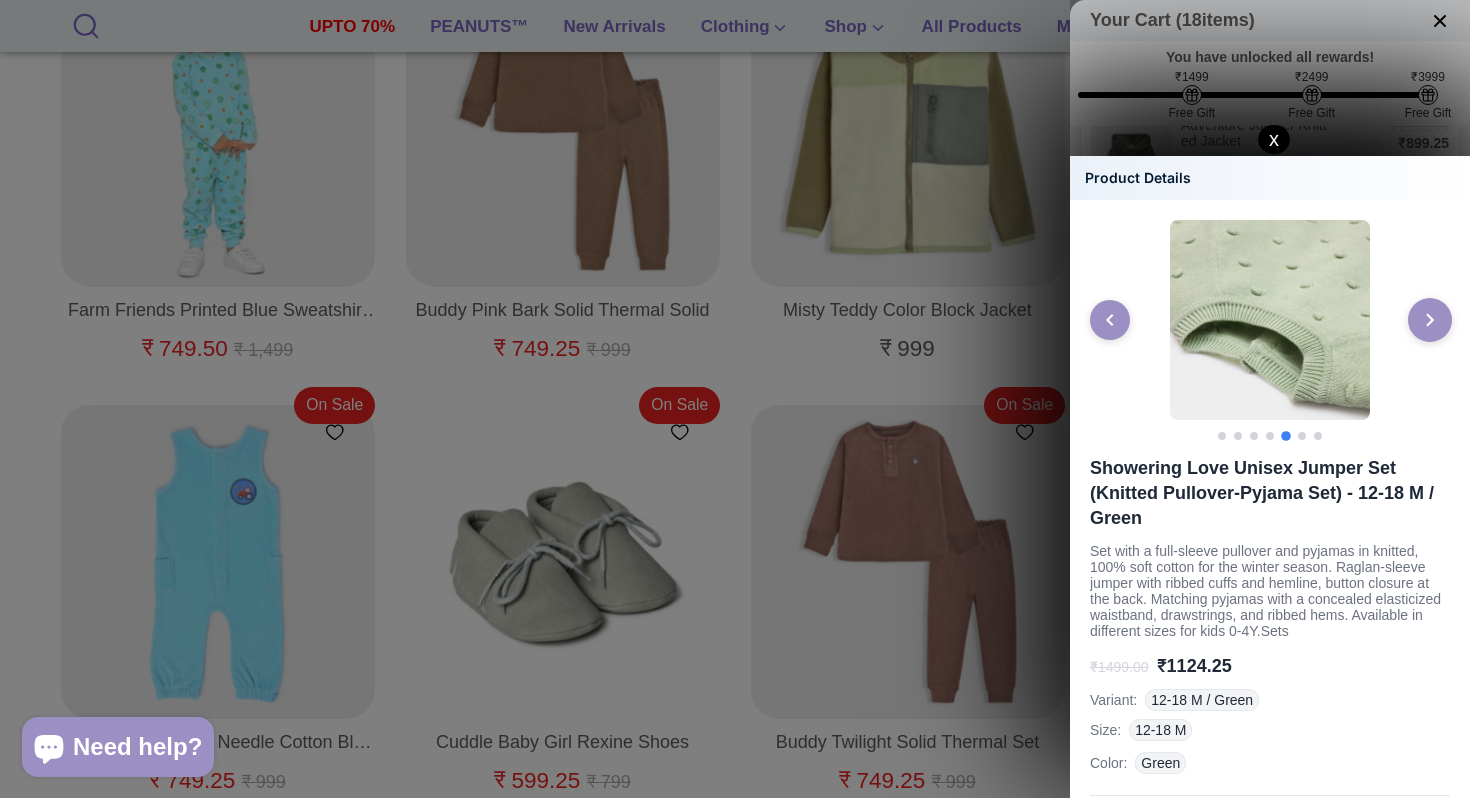 click 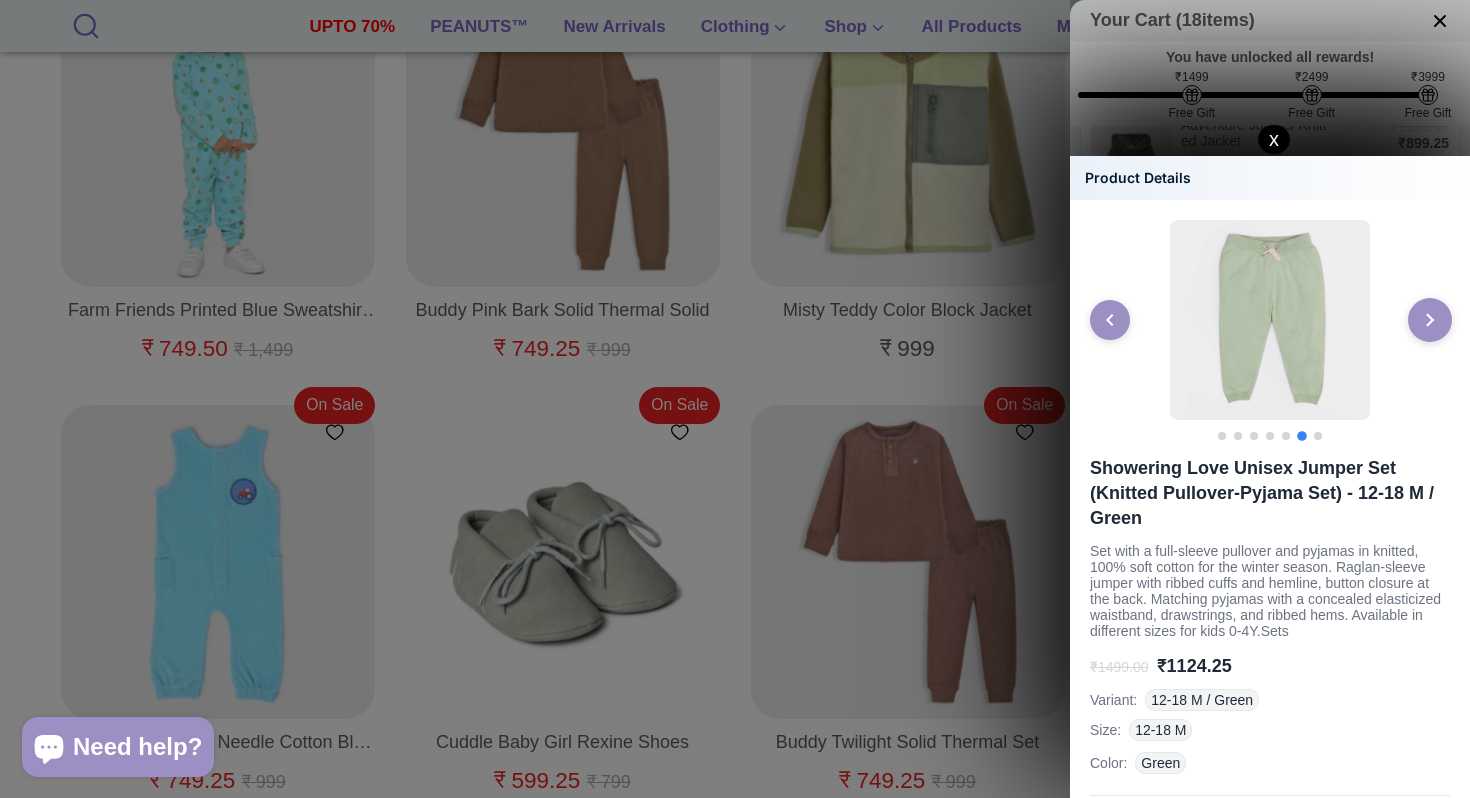 click 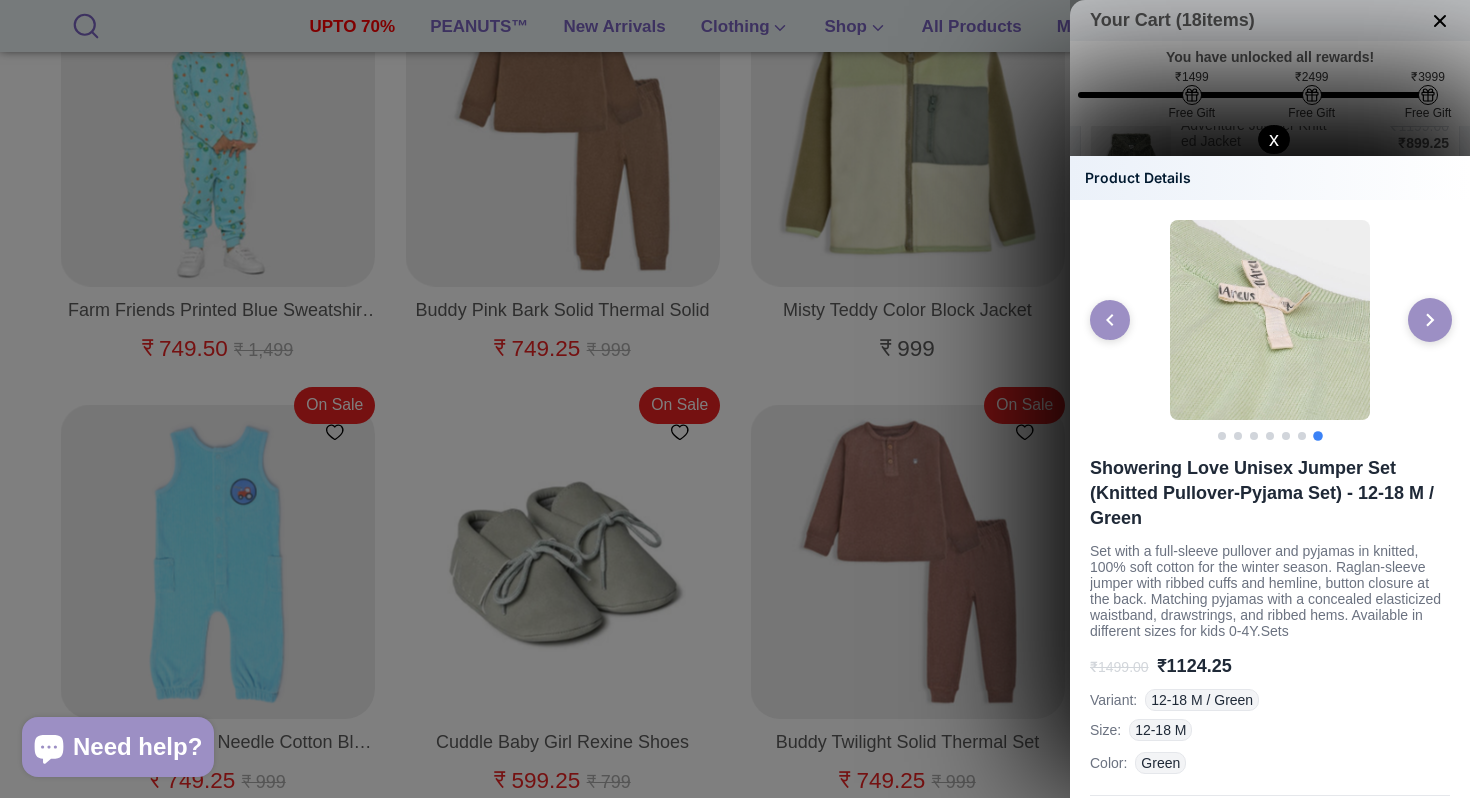 click 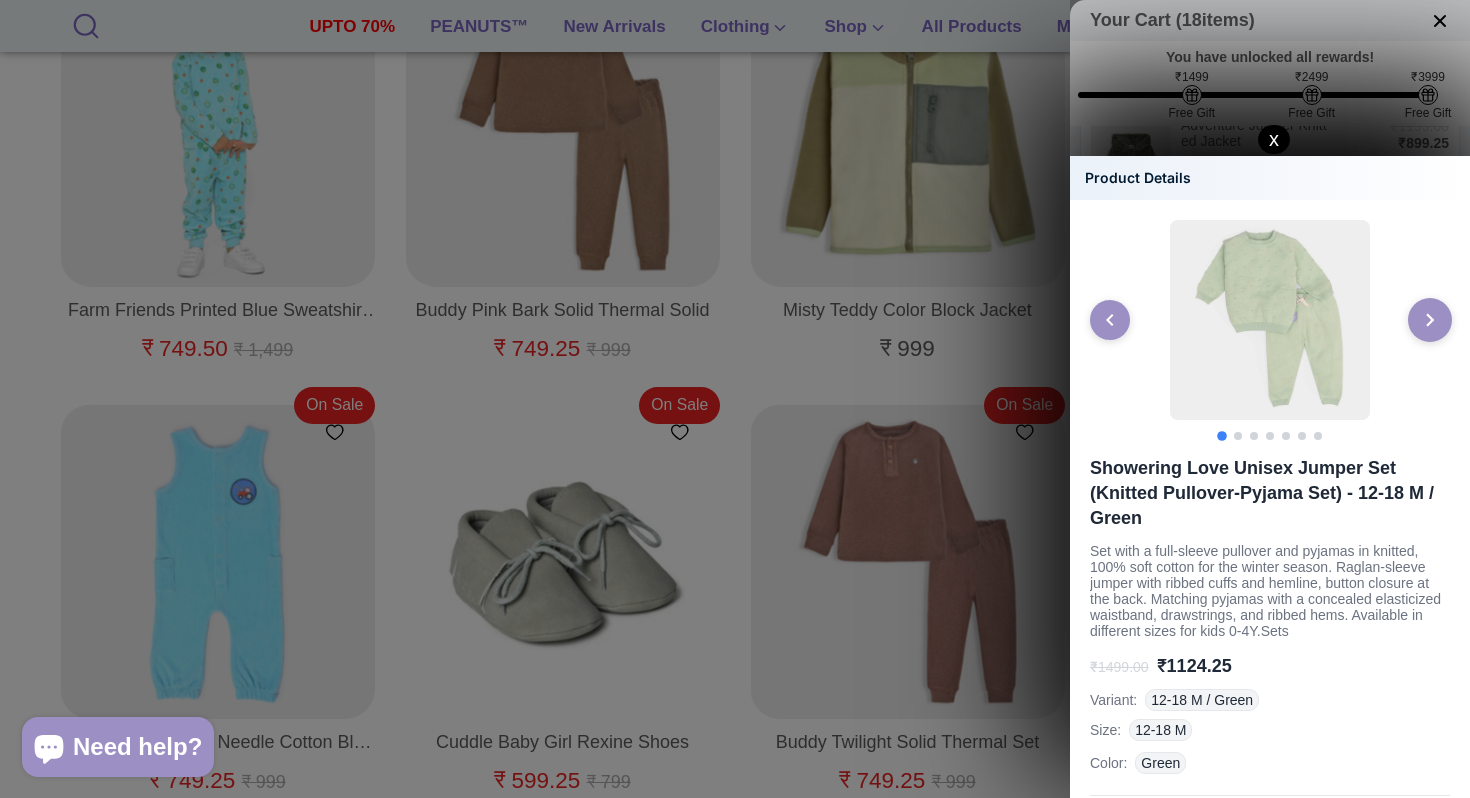 click 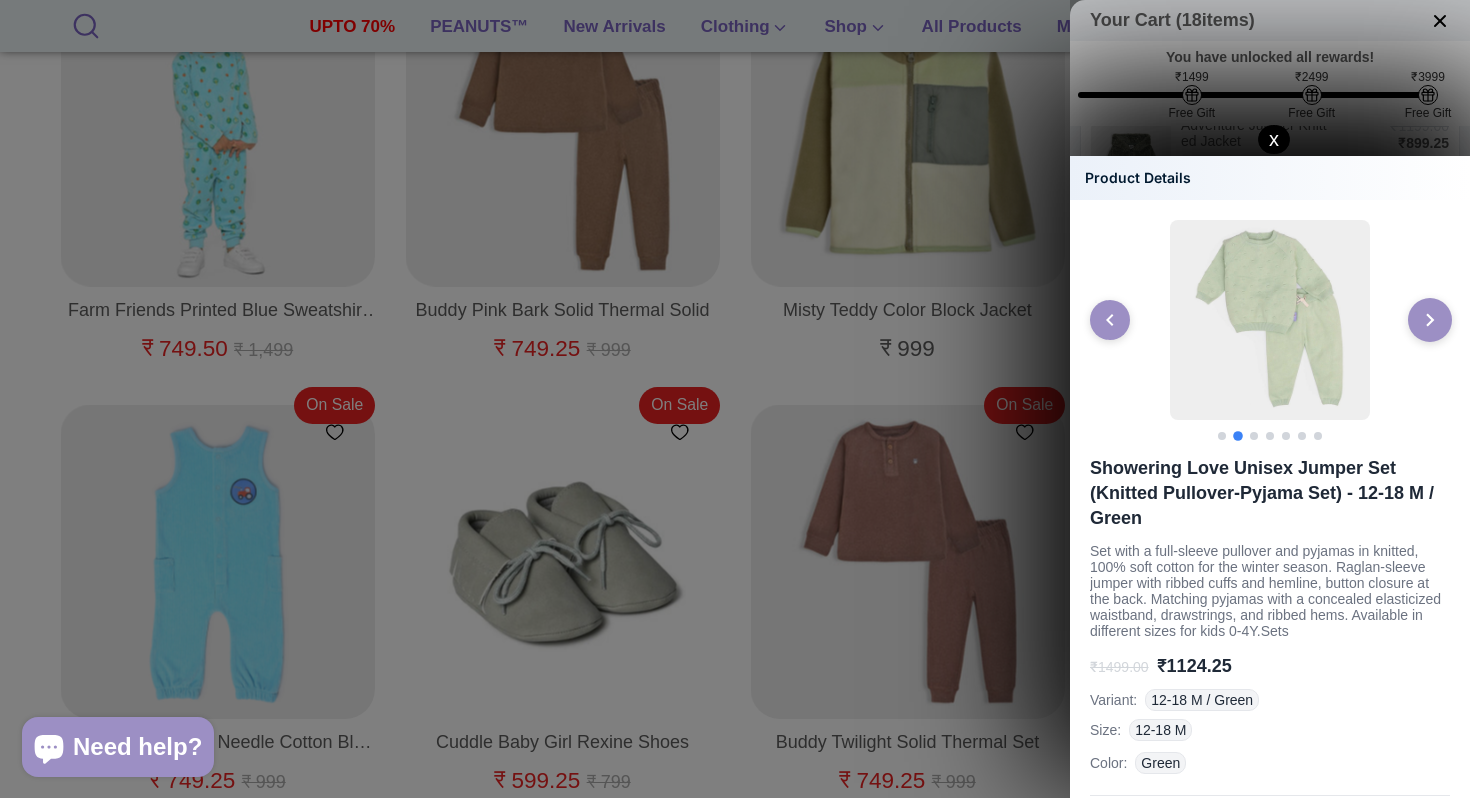 click 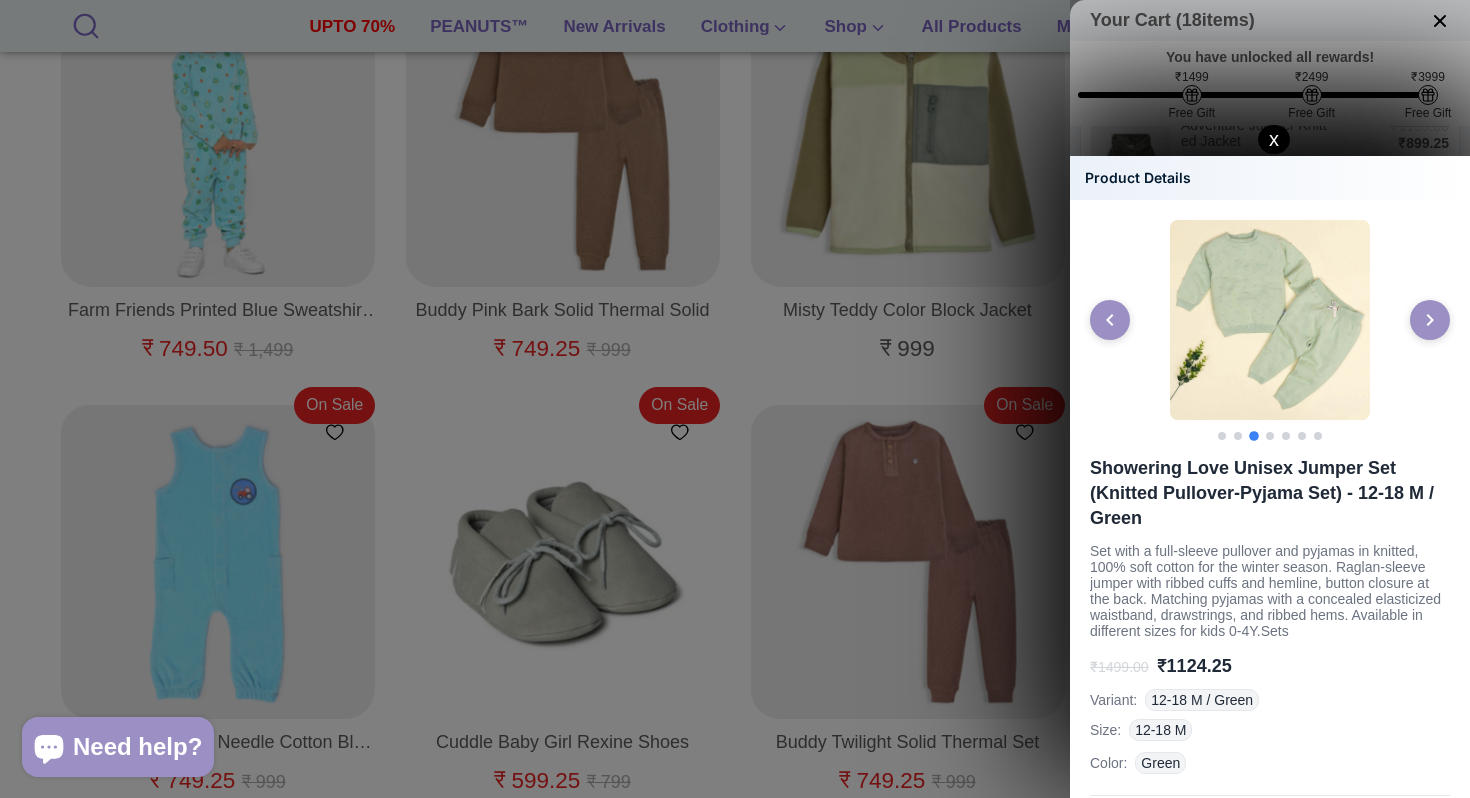 click on "x" 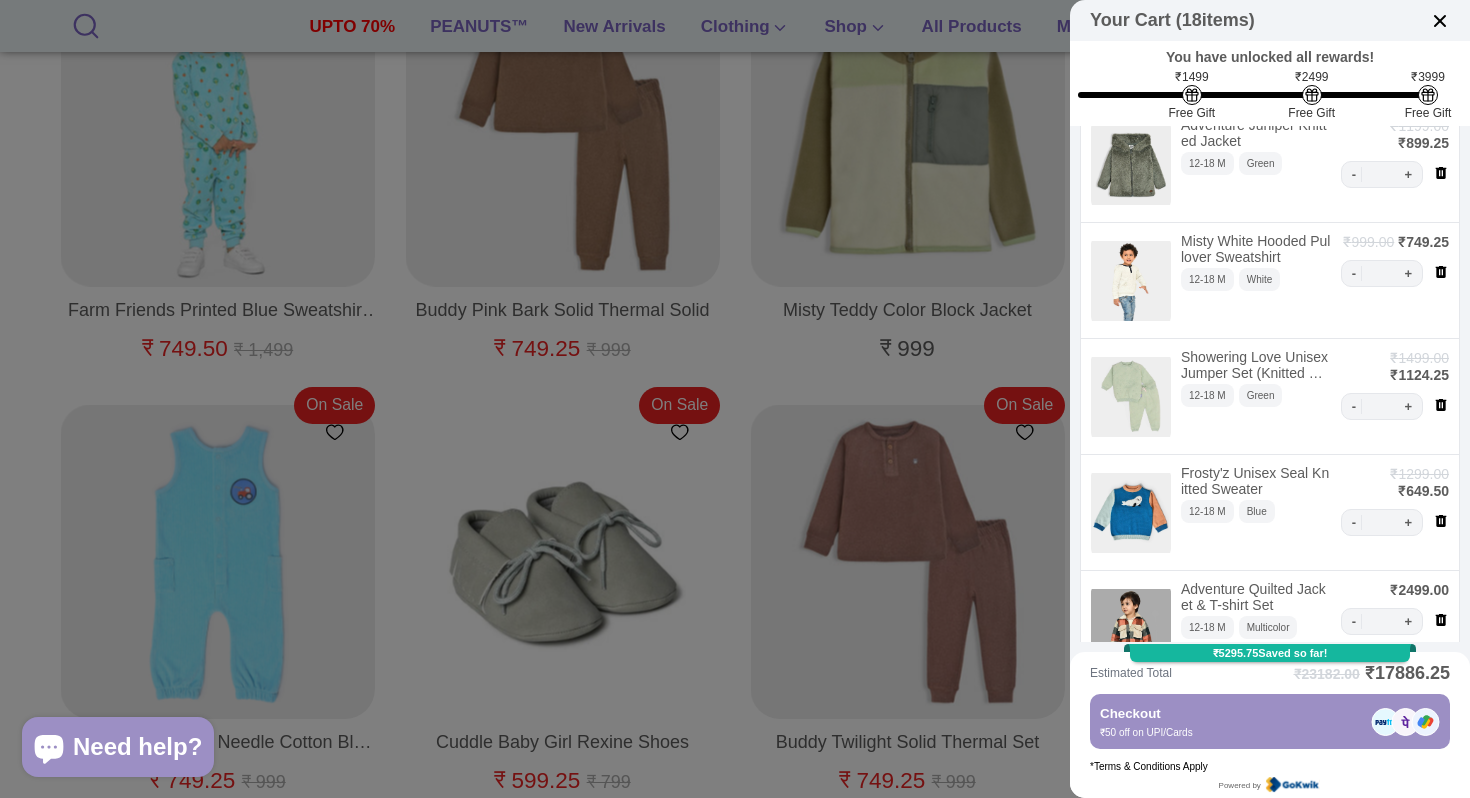click 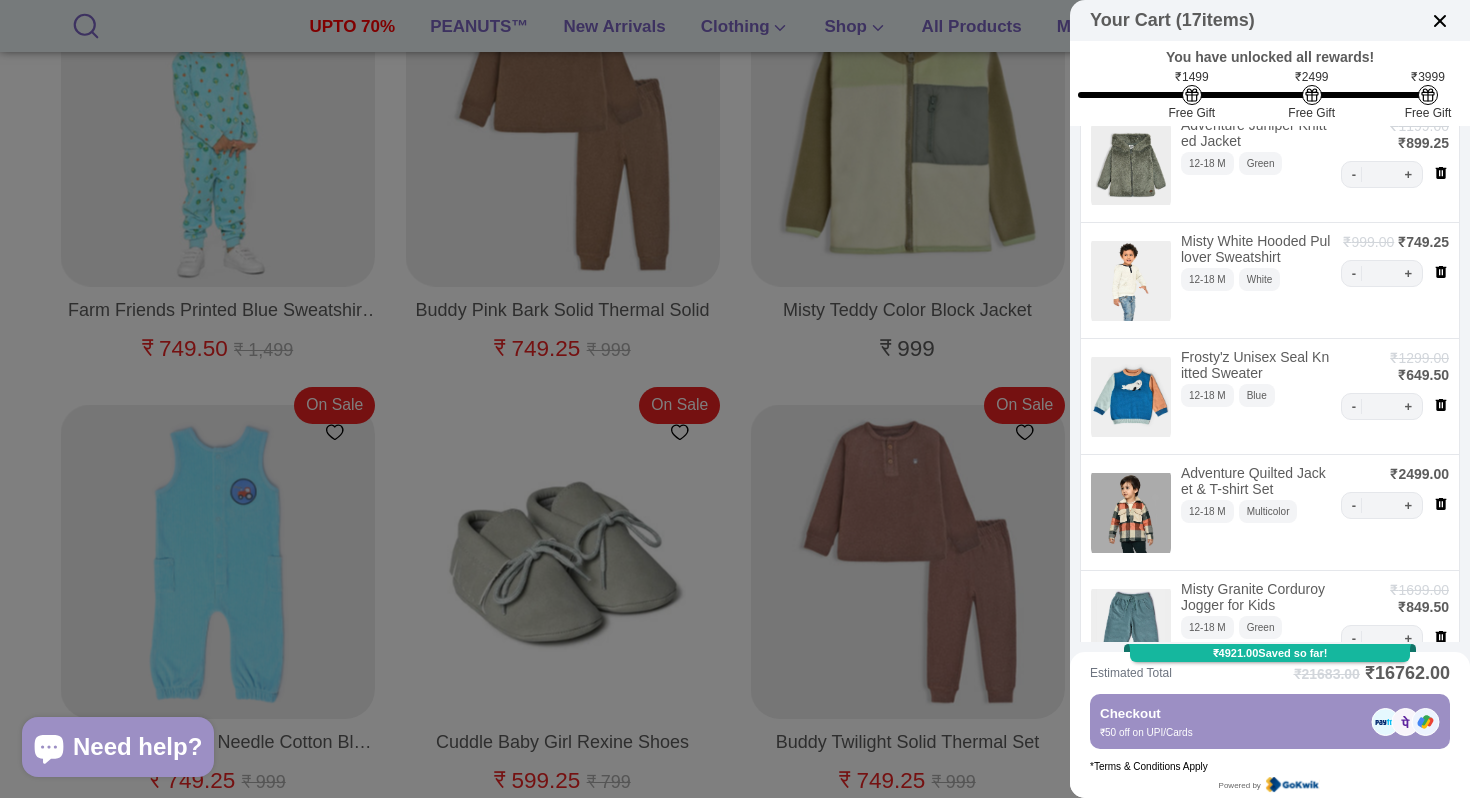 click 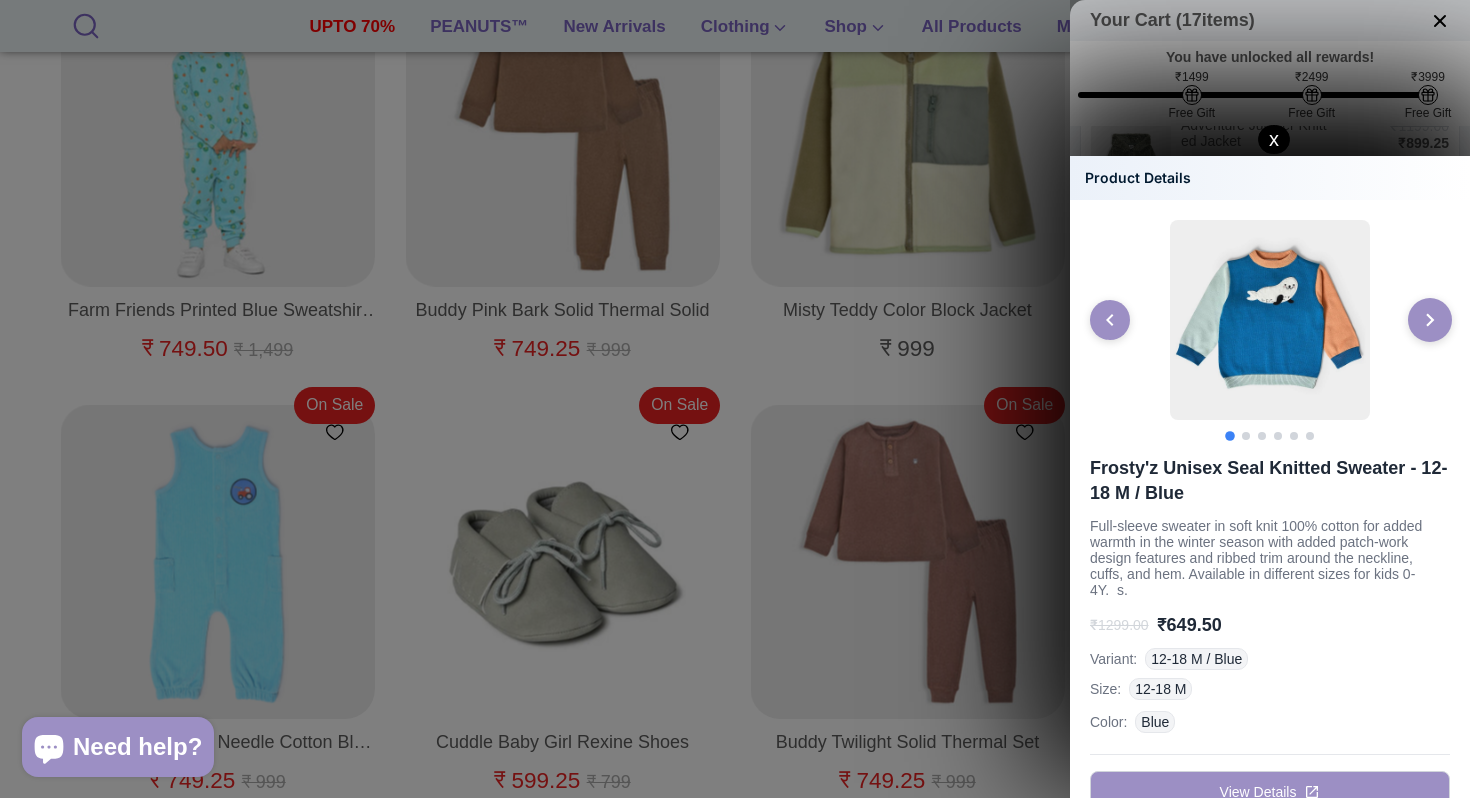 click 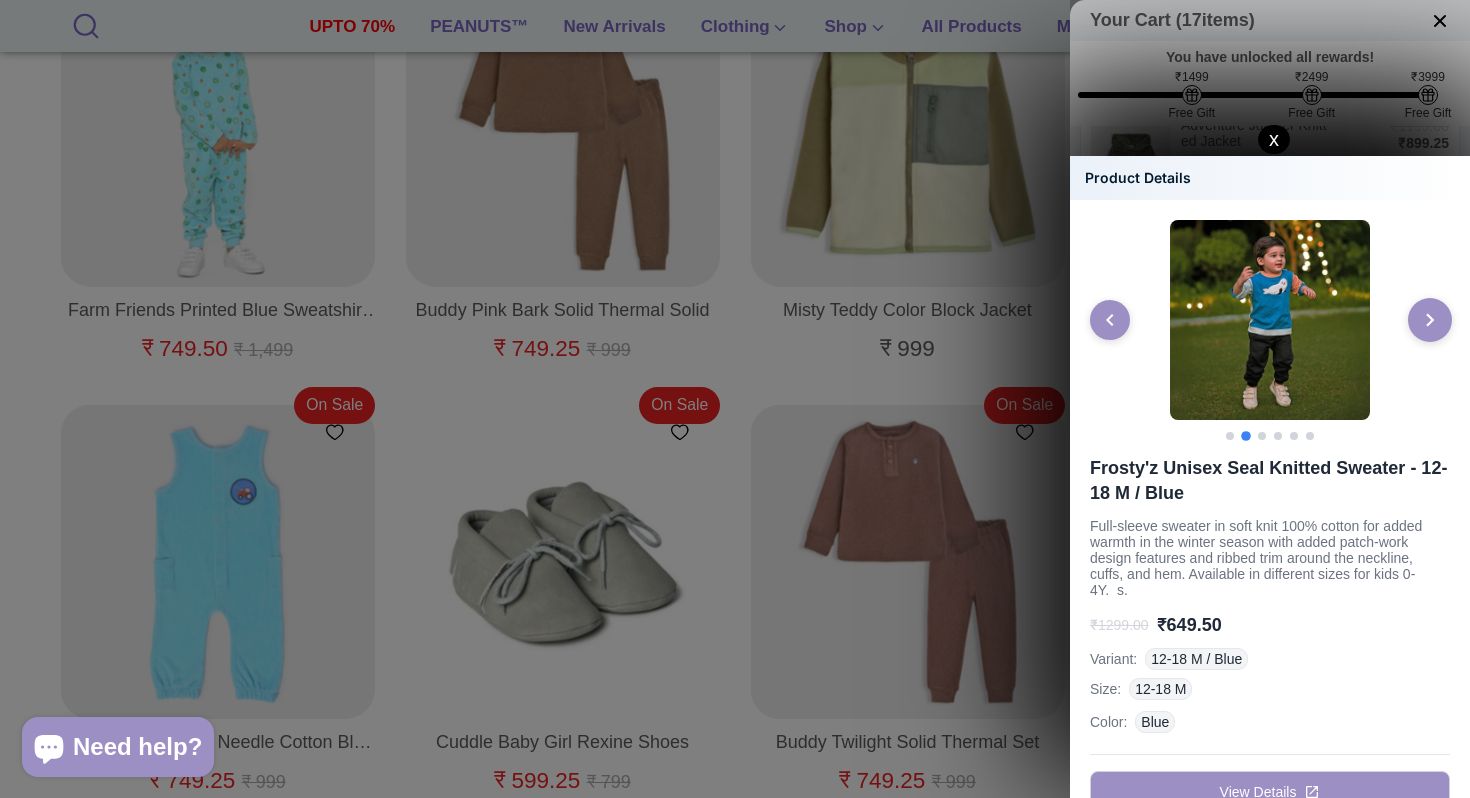 click 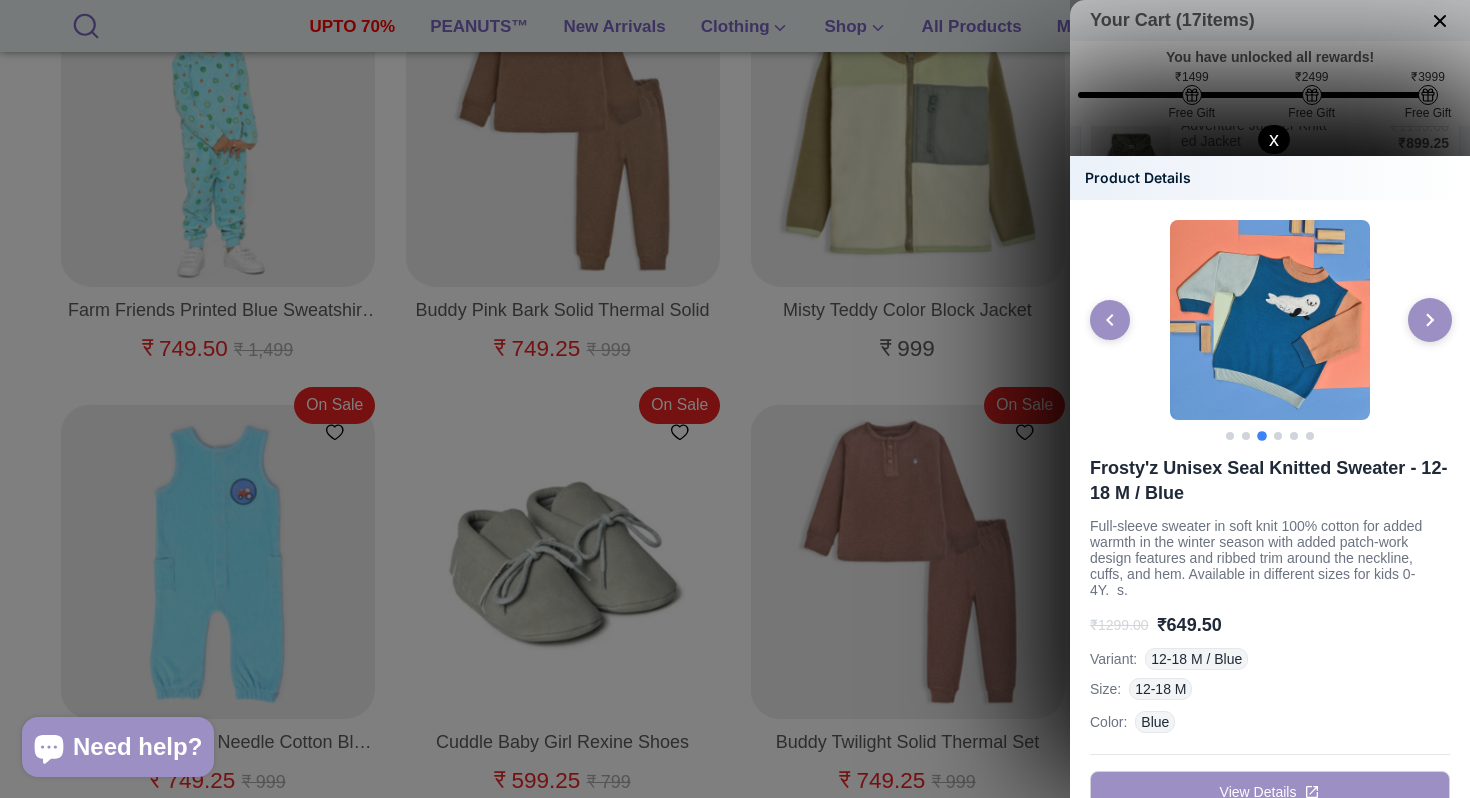 click 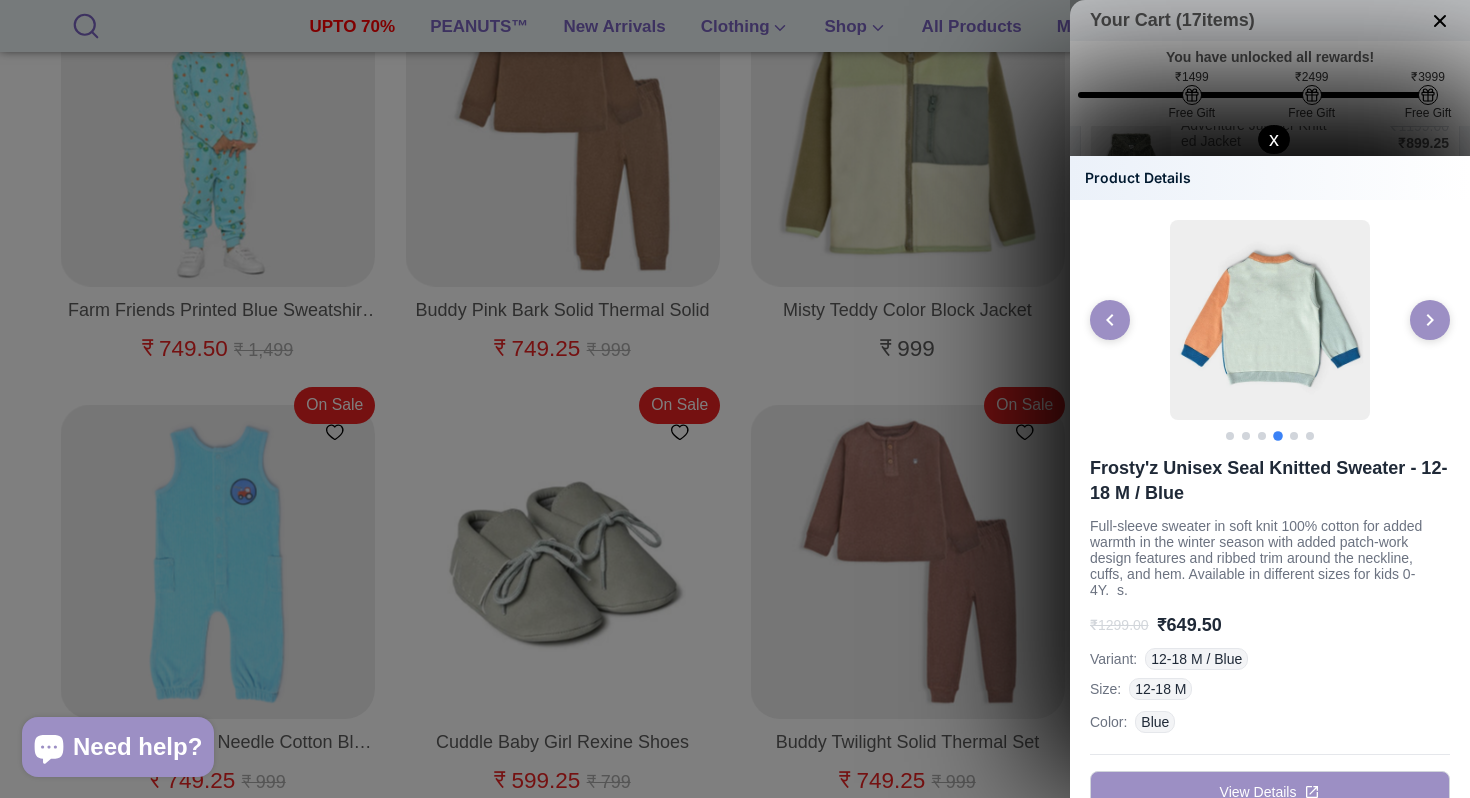 click on "x" 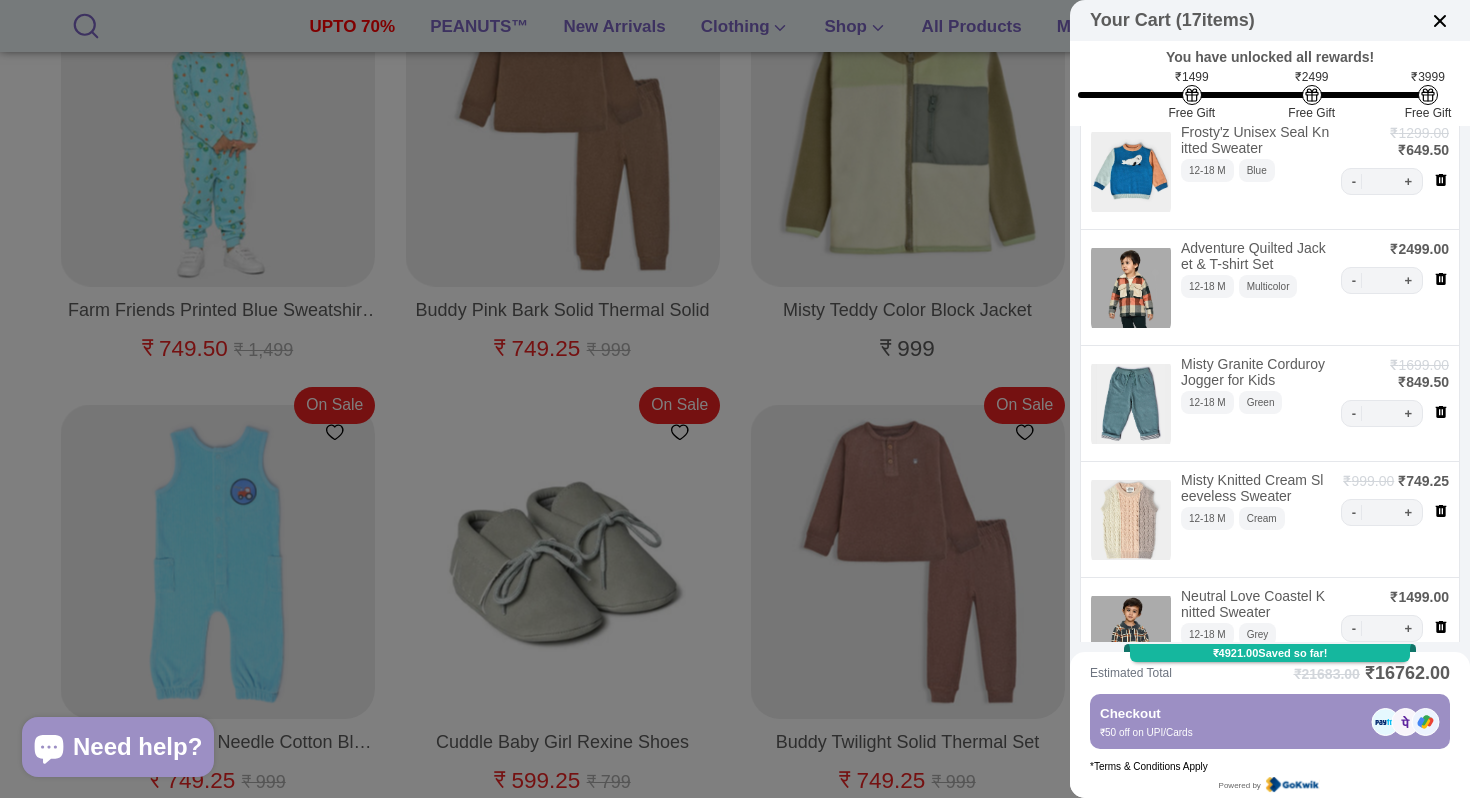 scroll, scrollTop: 844, scrollLeft: 0, axis: vertical 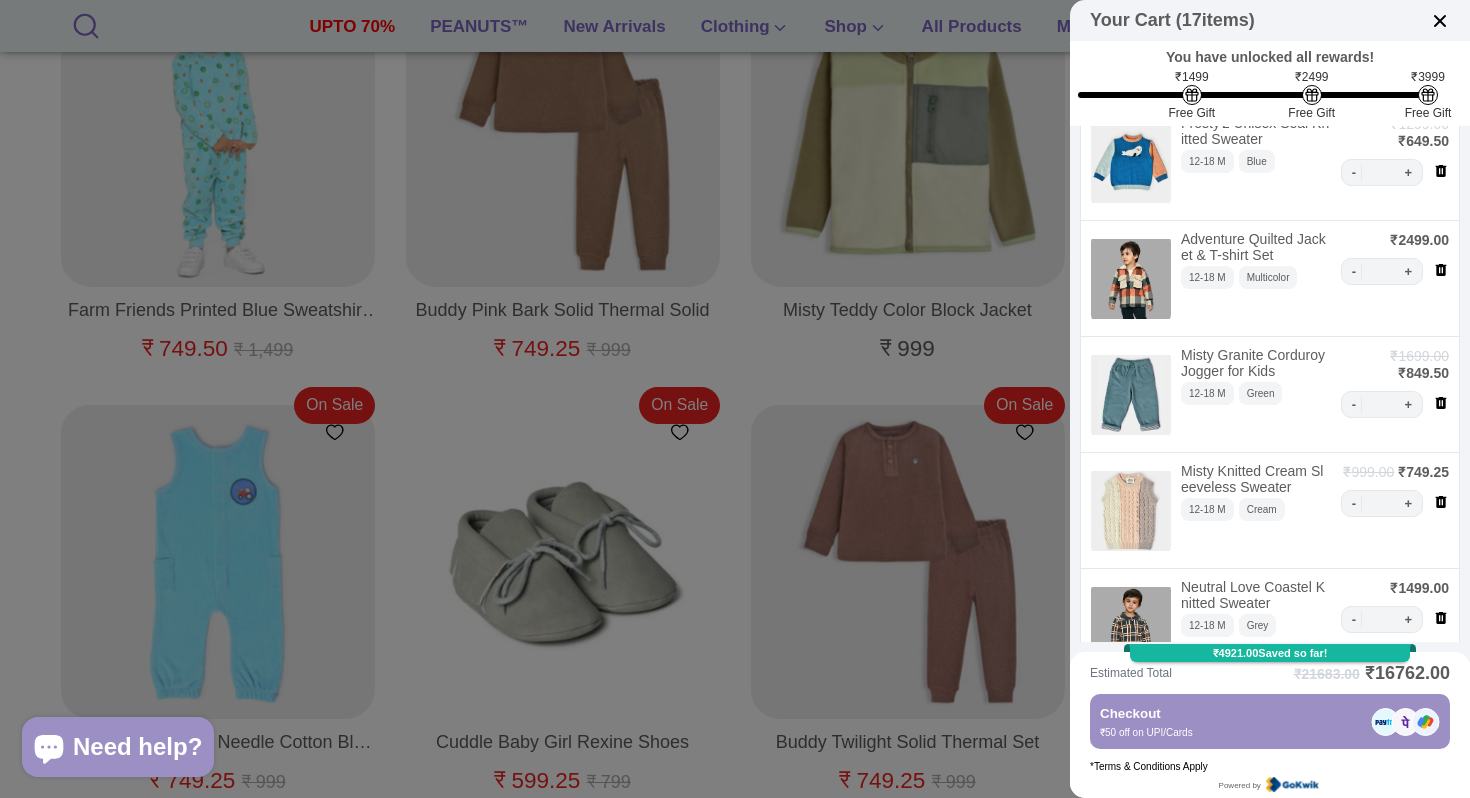 click 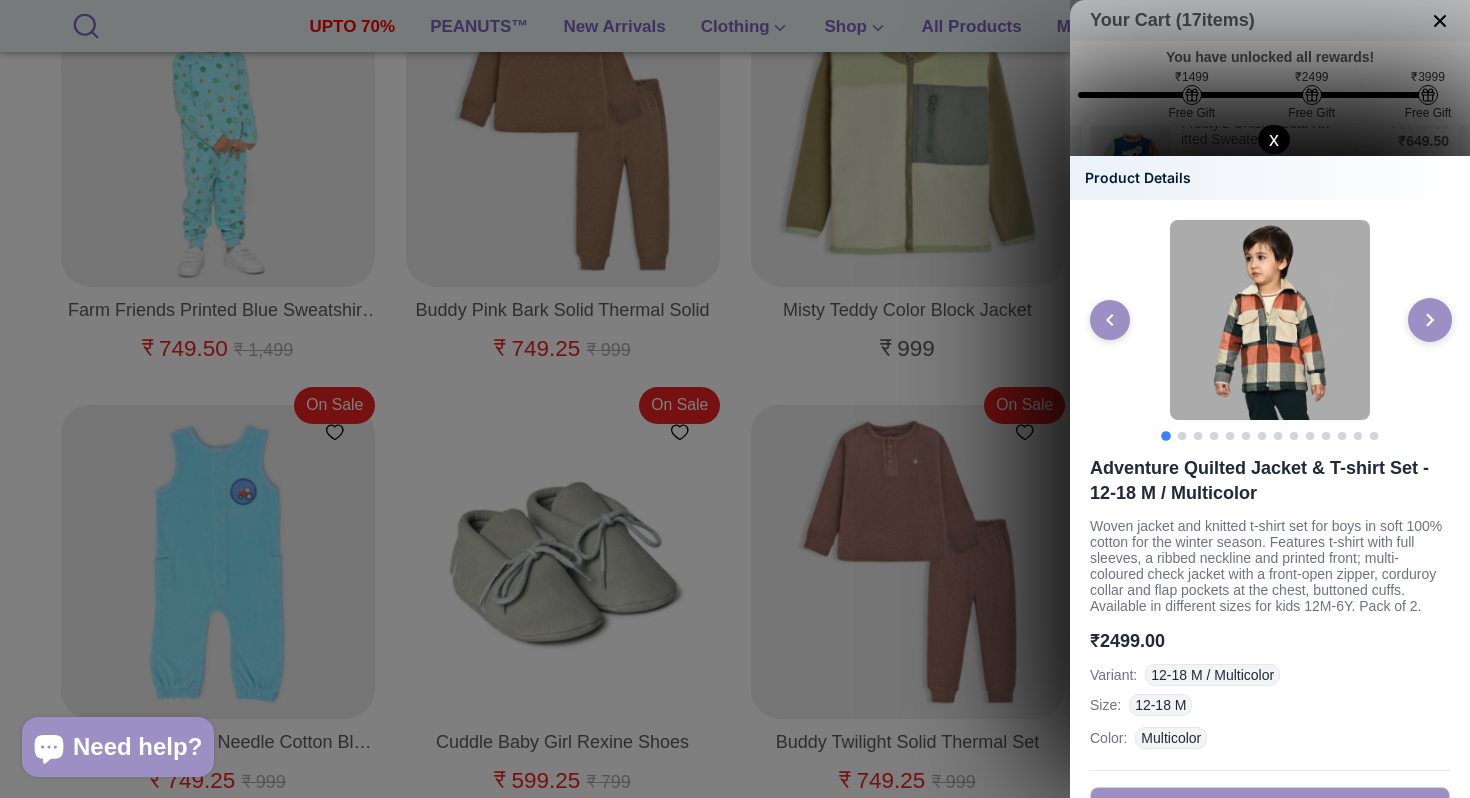 click 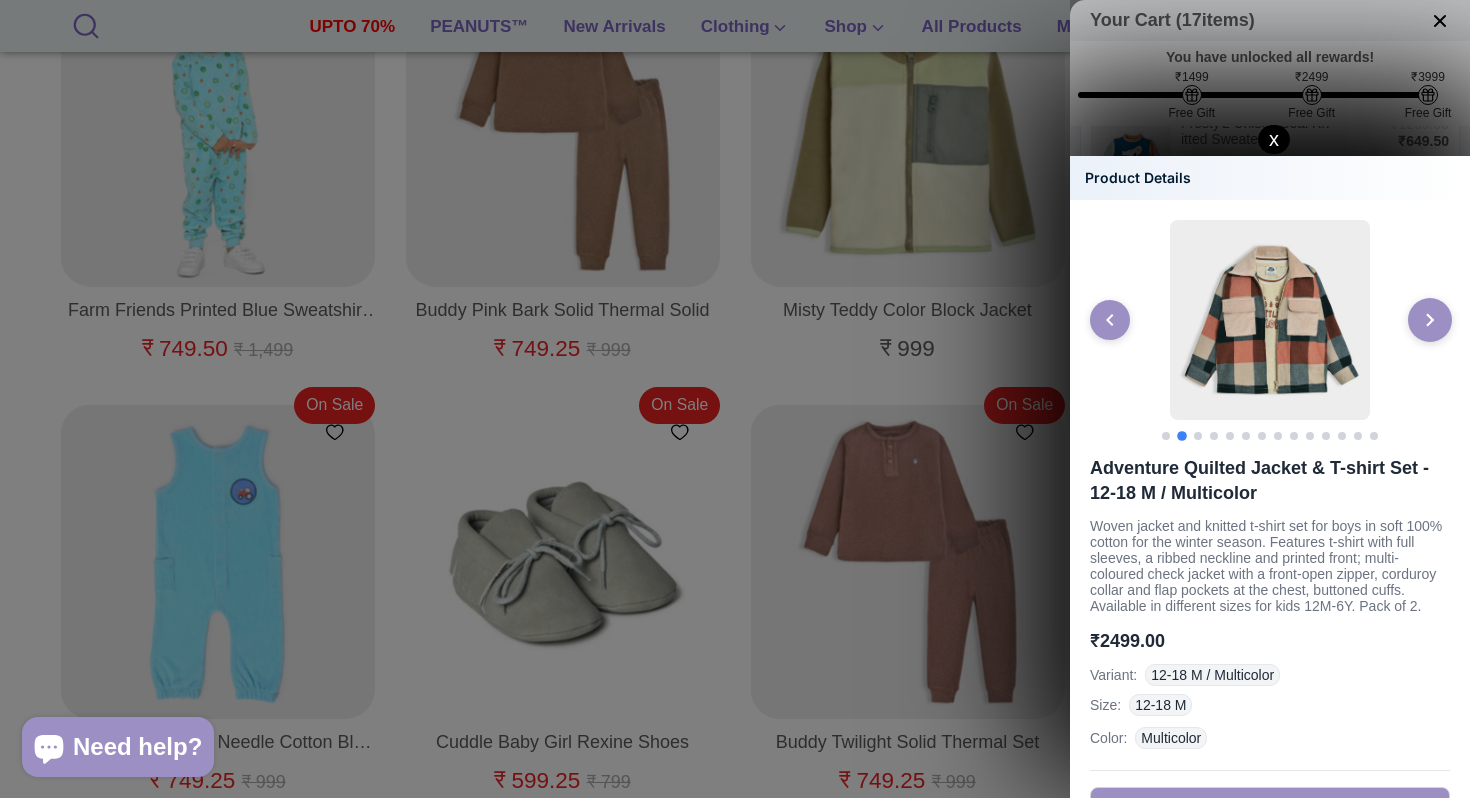 click 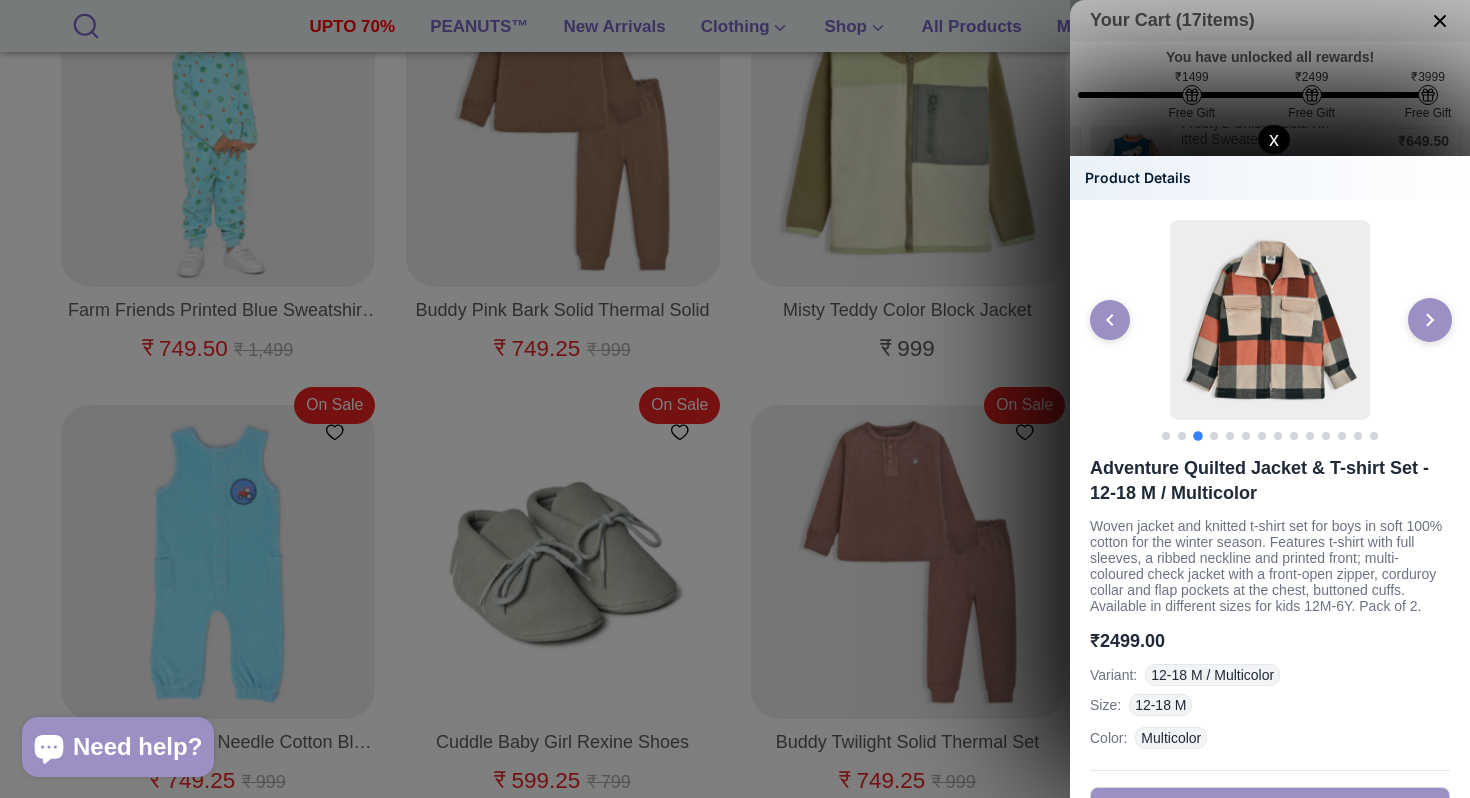 click 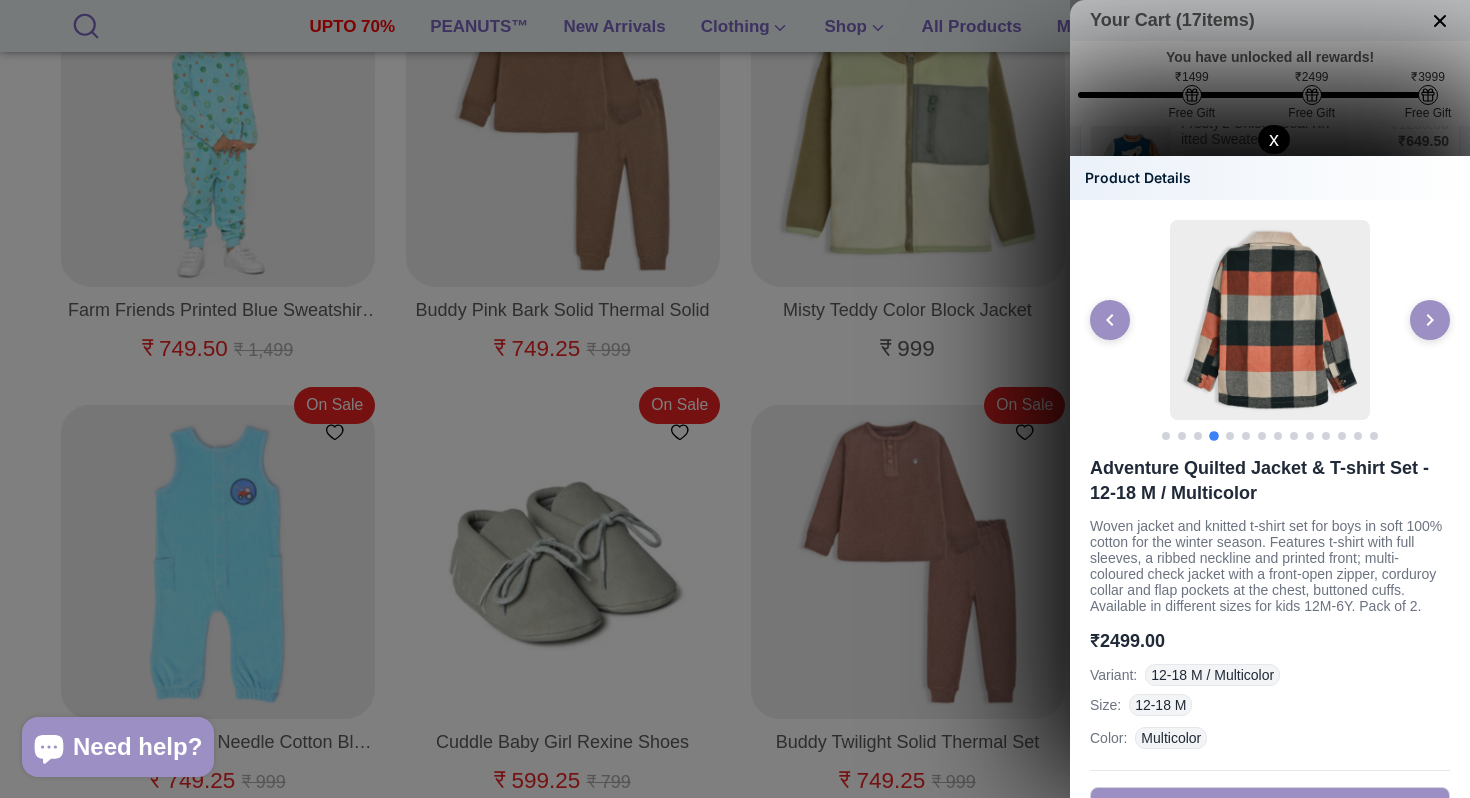 click on "x" 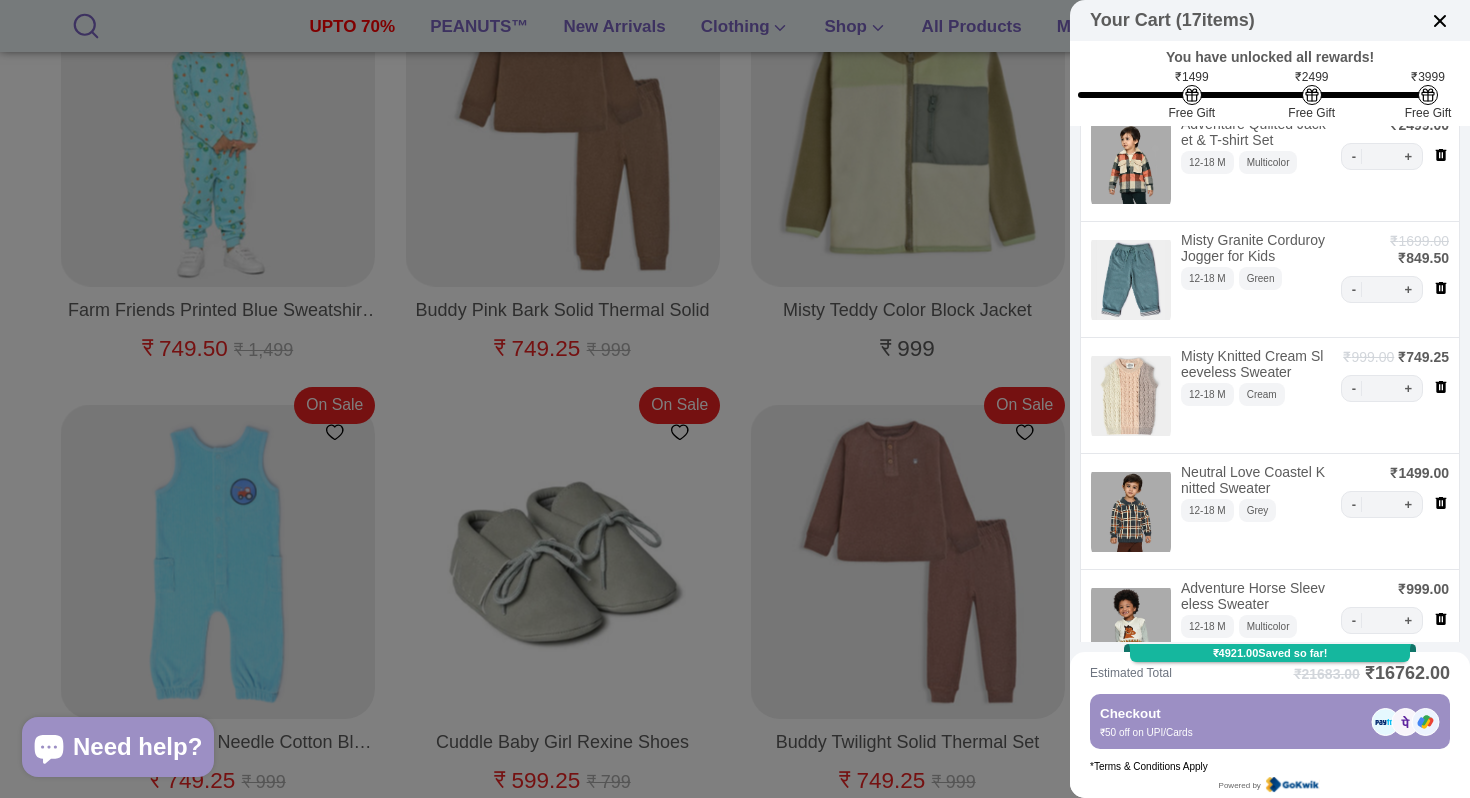 scroll, scrollTop: 987, scrollLeft: 0, axis: vertical 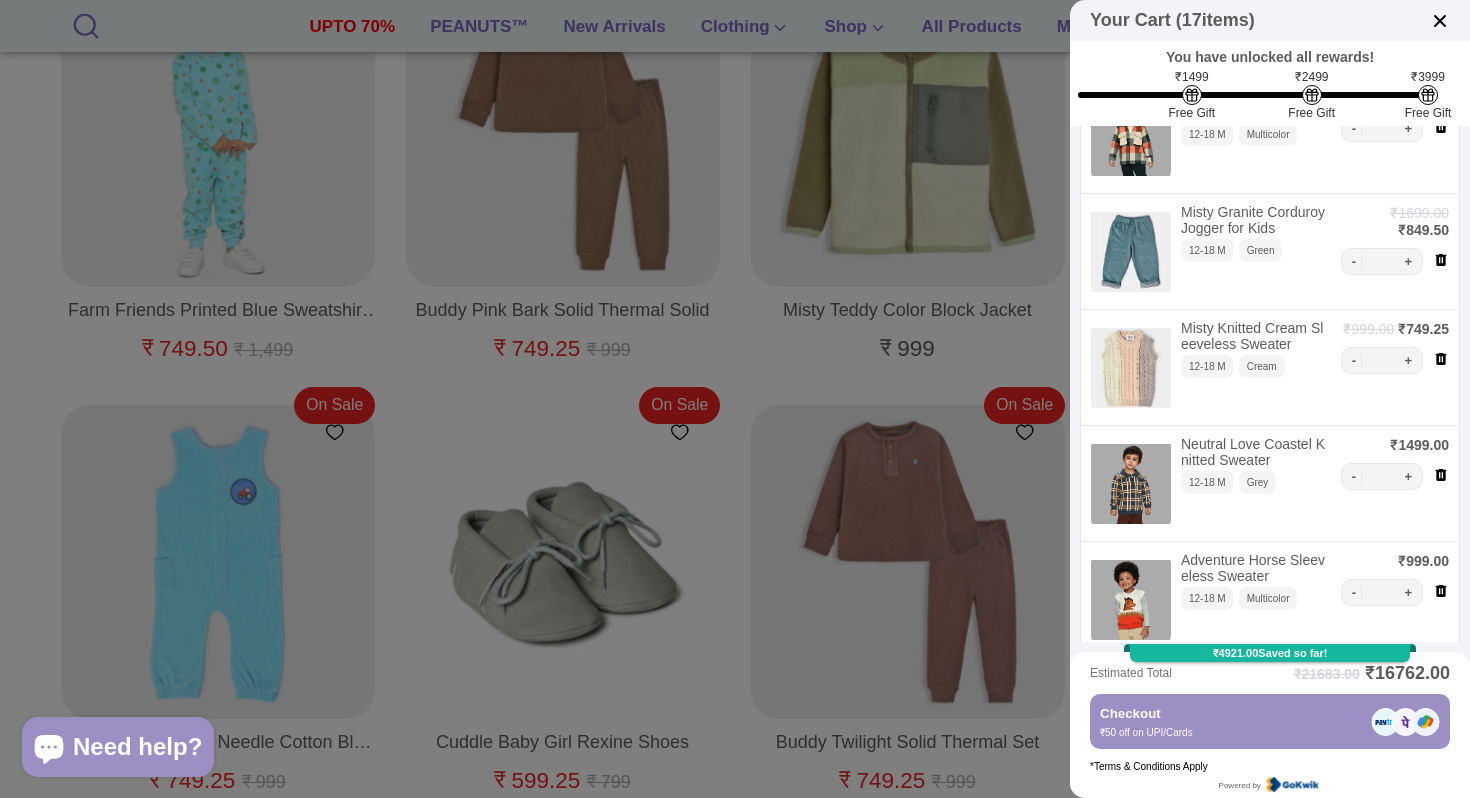 click 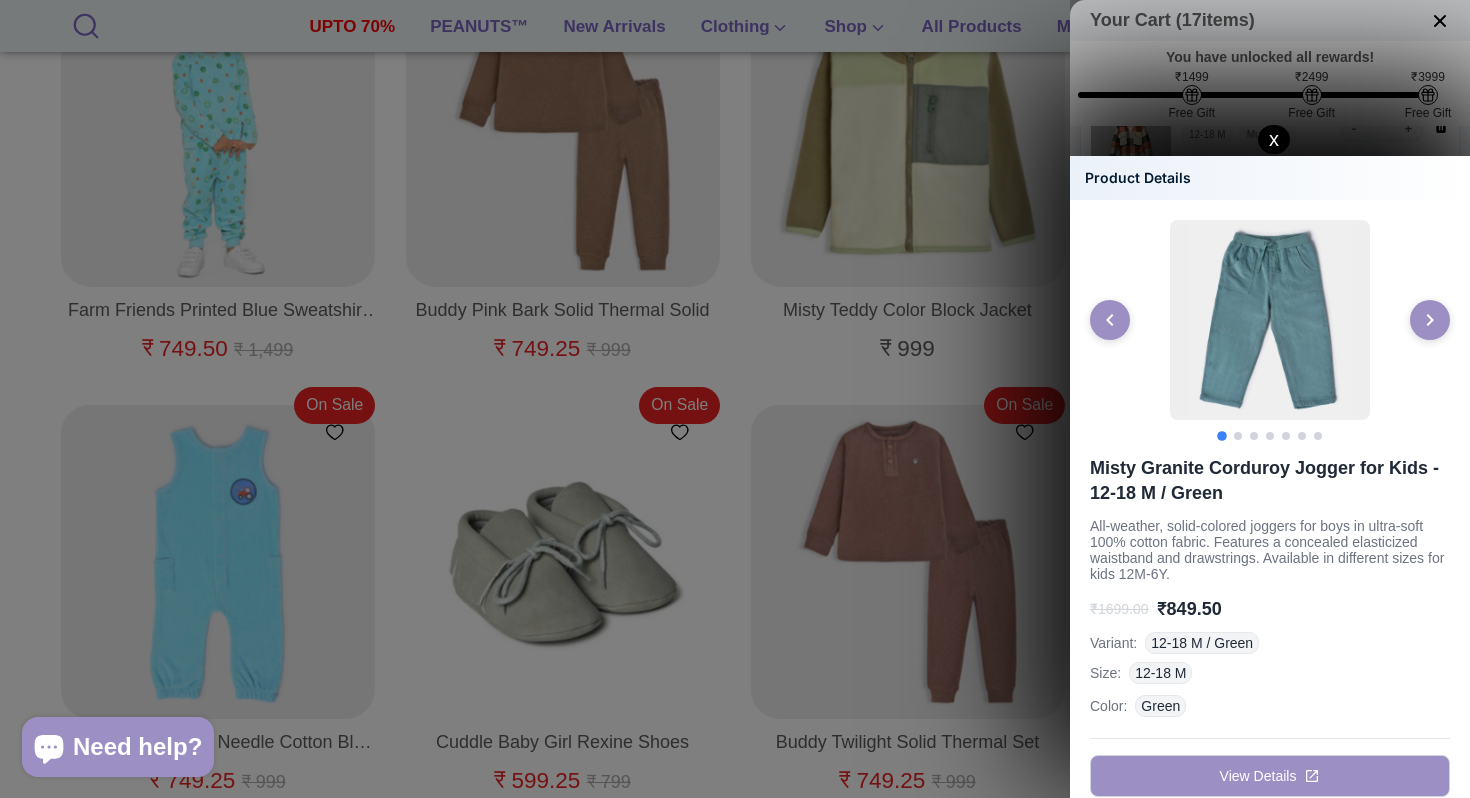 click on "Product Details   x" 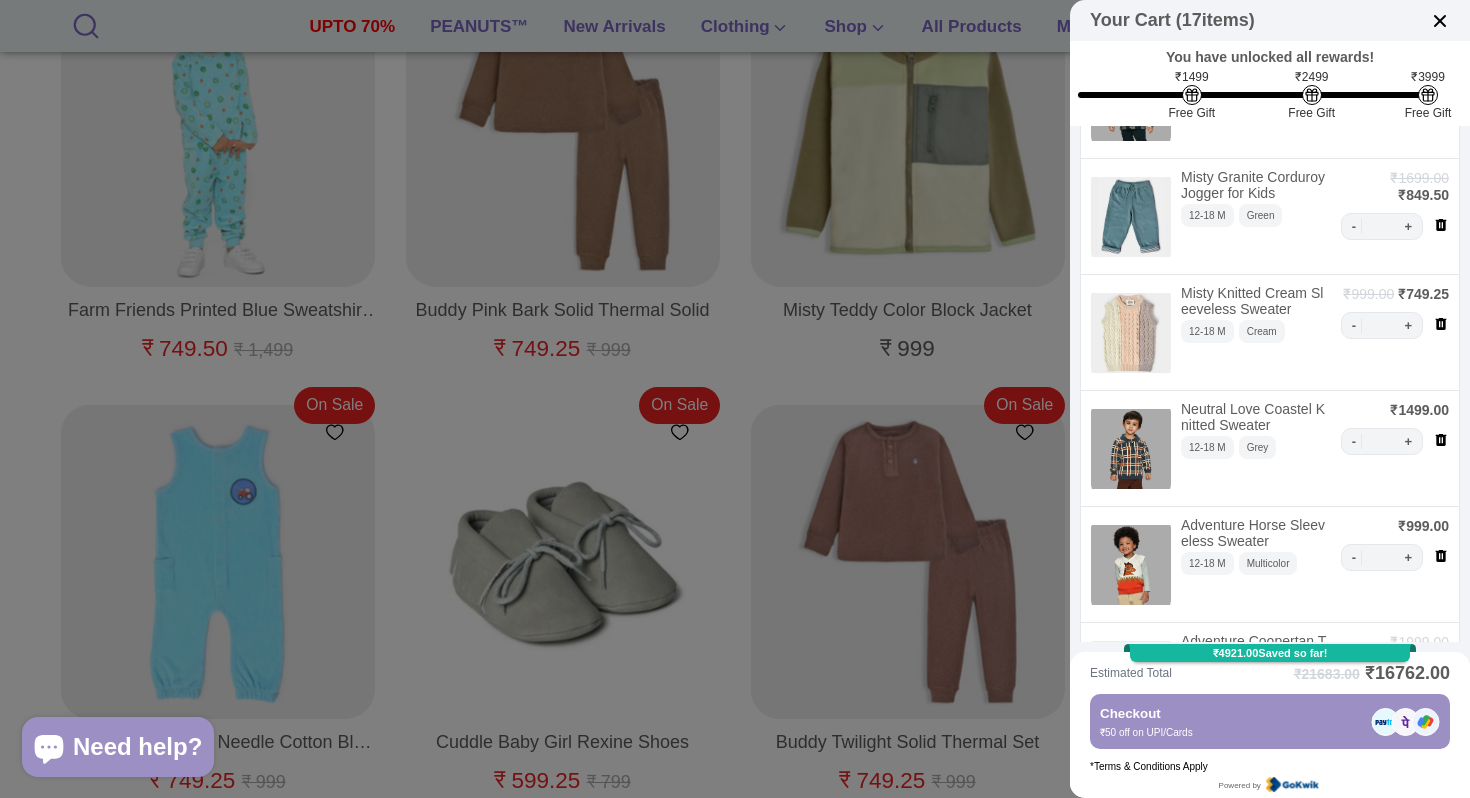 scroll, scrollTop: 1025, scrollLeft: 0, axis: vertical 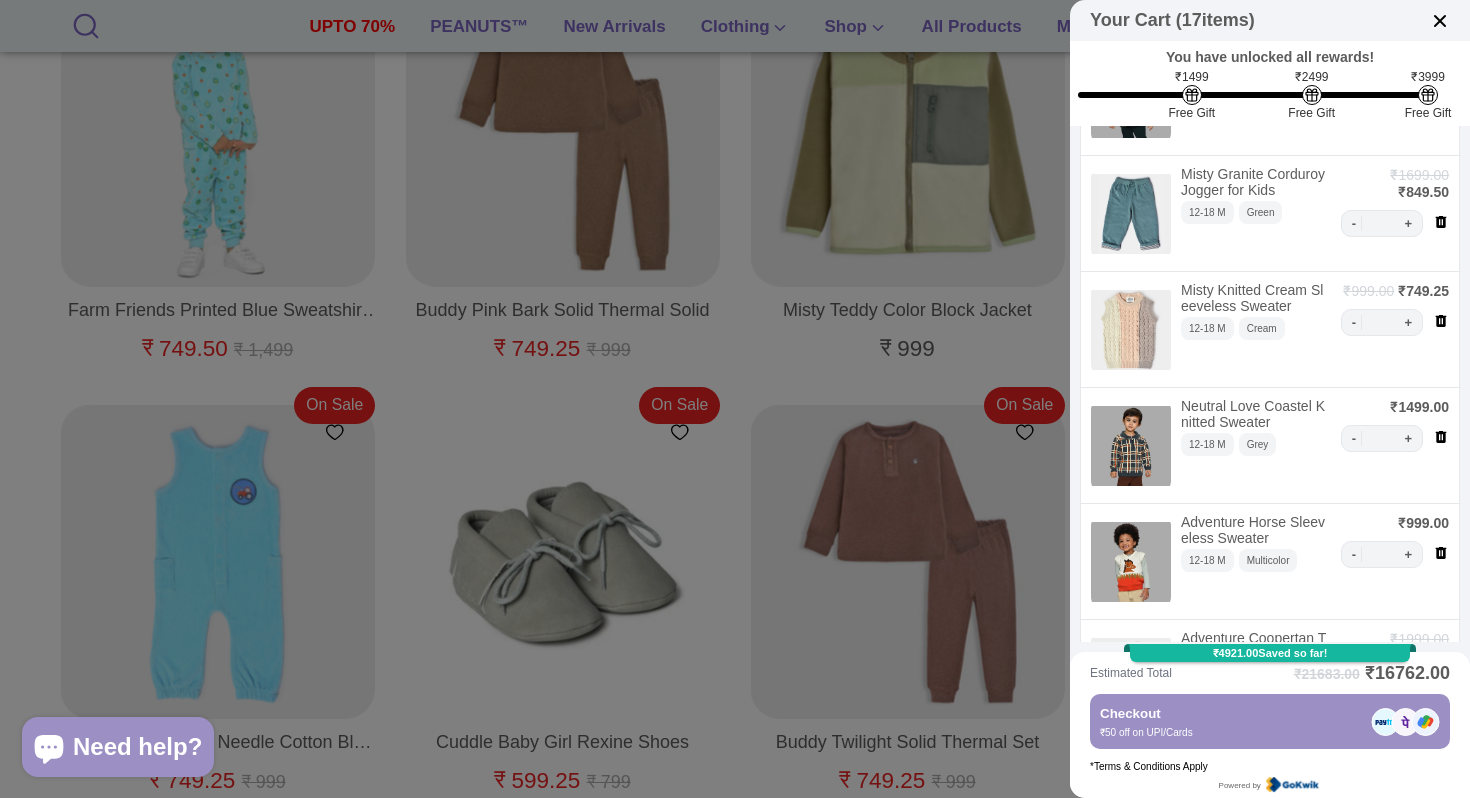 click 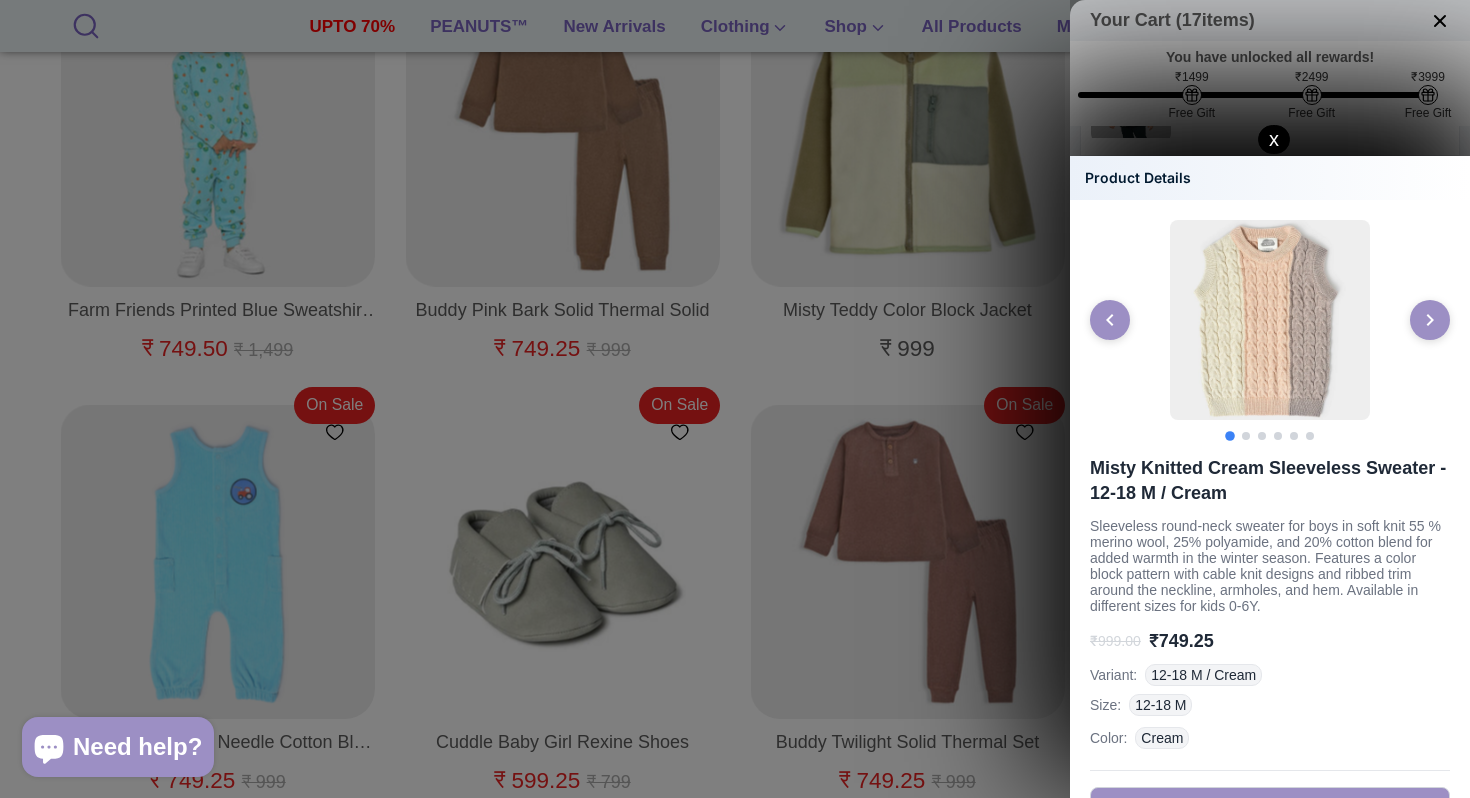 click on "x" 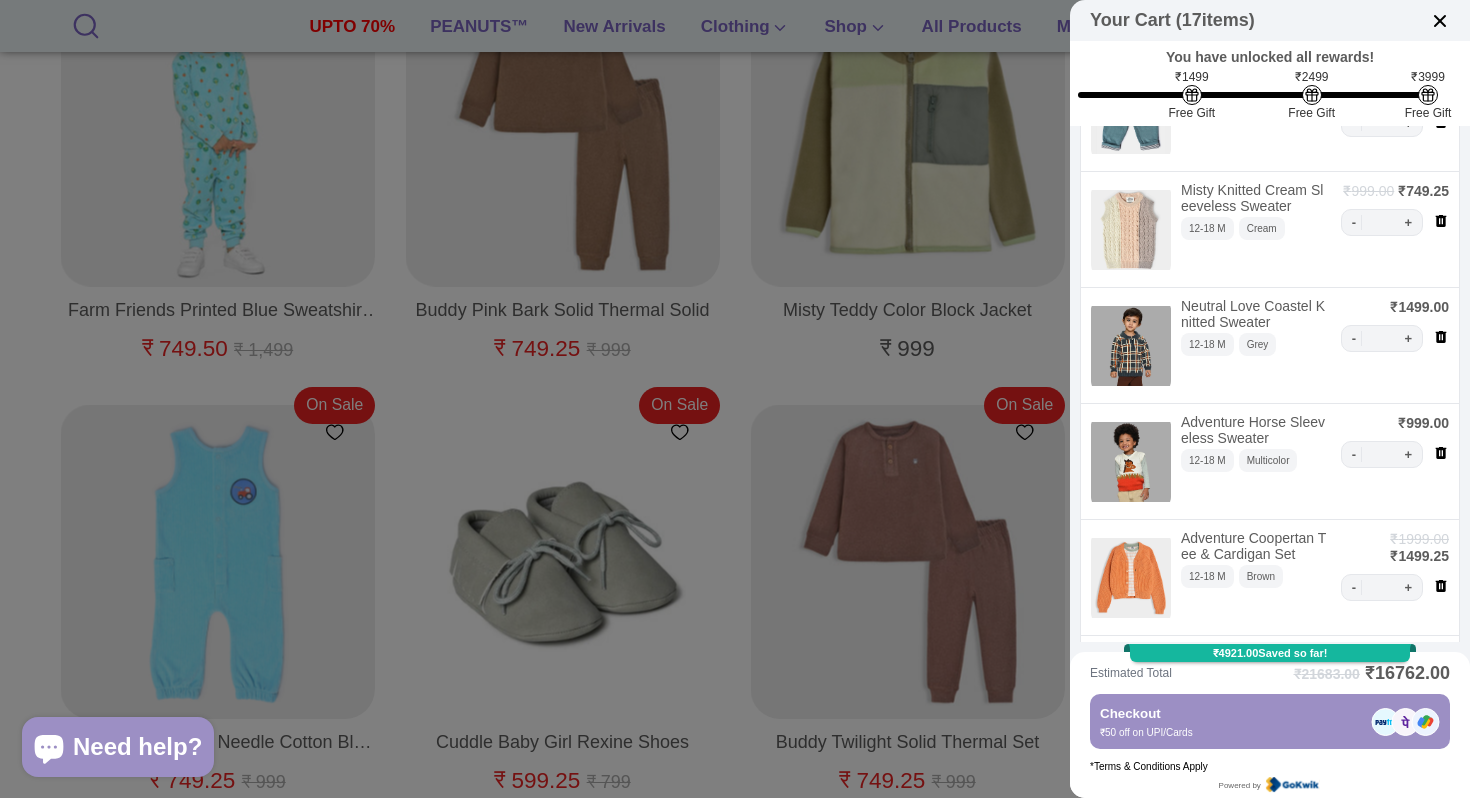 scroll, scrollTop: 1120, scrollLeft: 0, axis: vertical 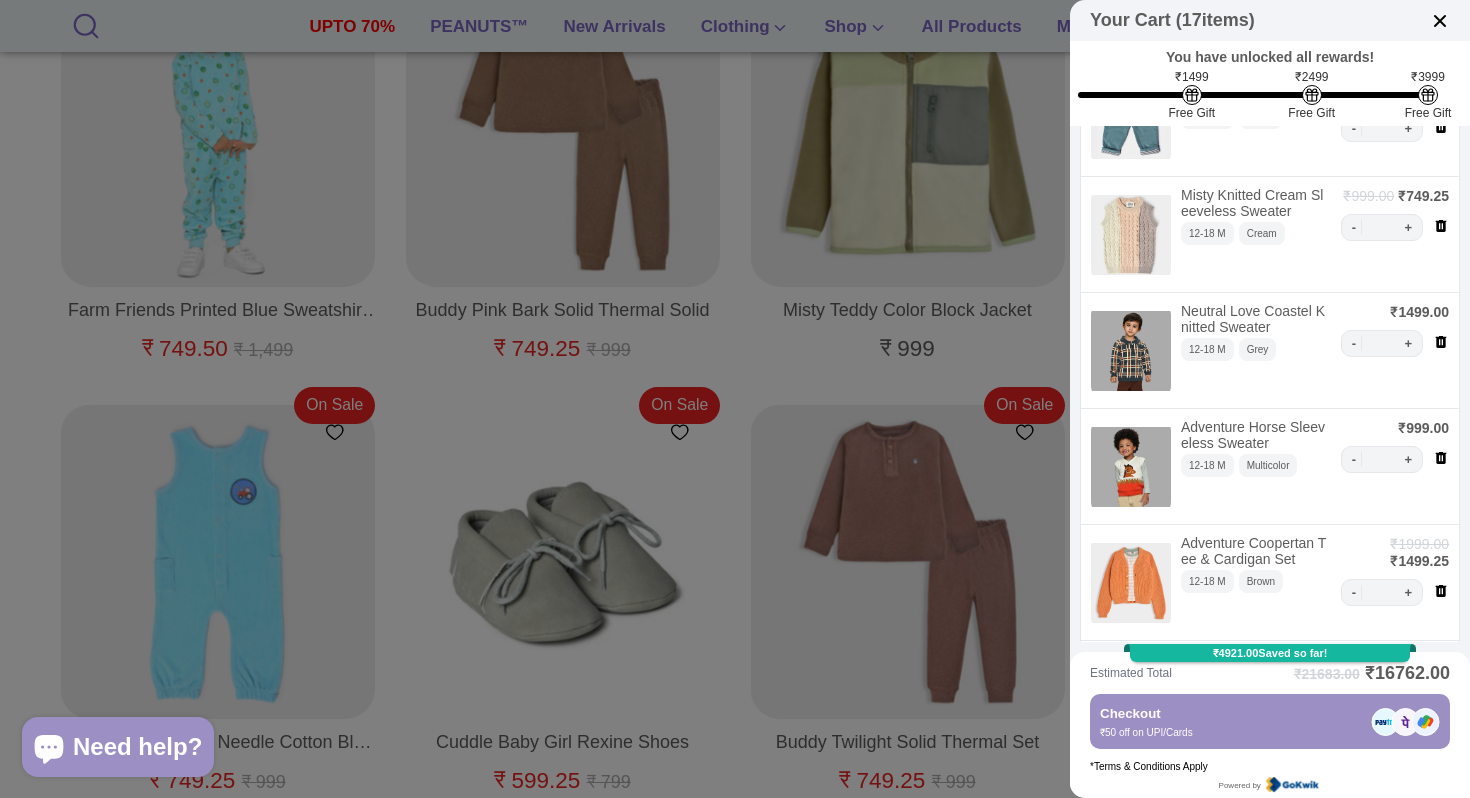 click 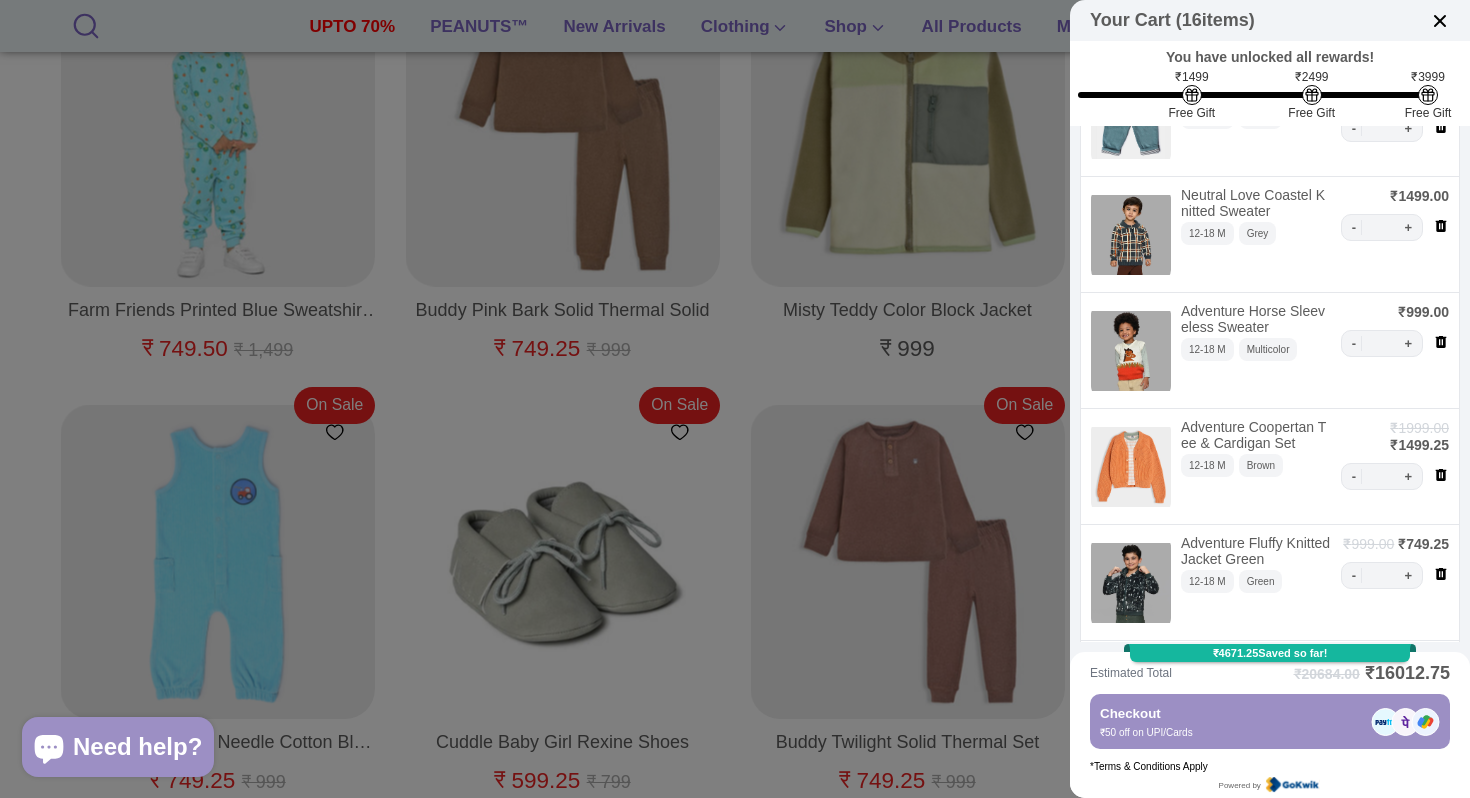 click 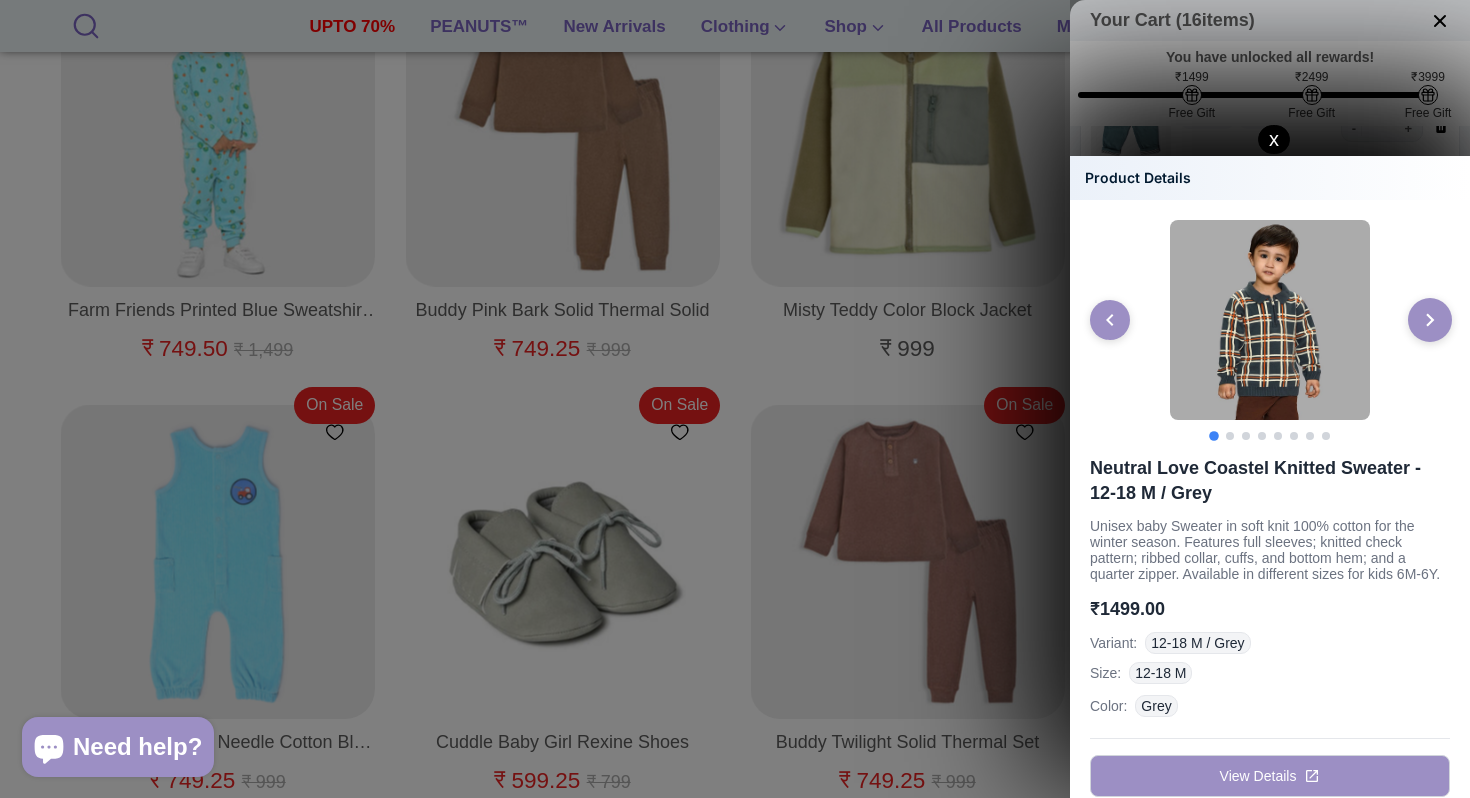 click 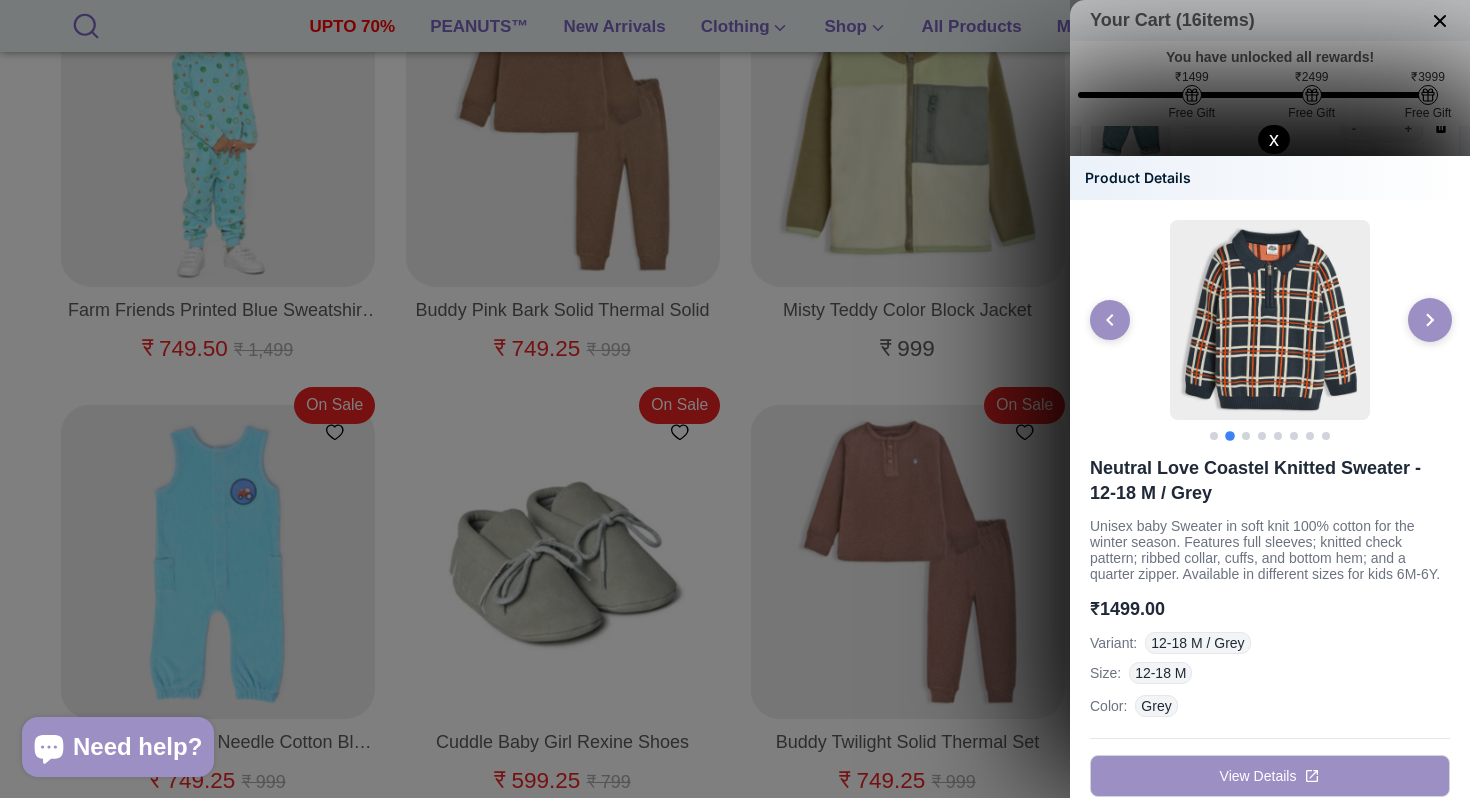 click 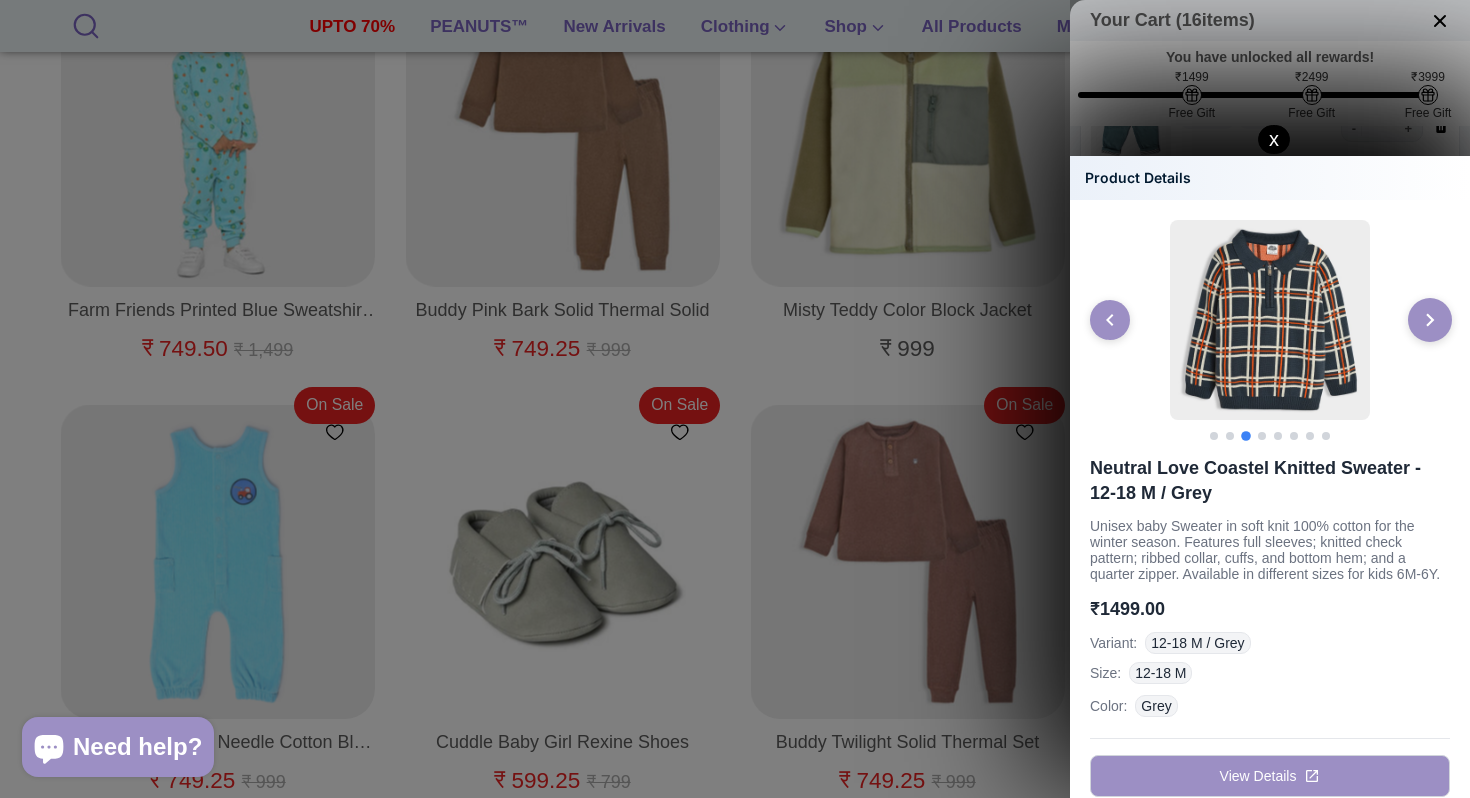 click 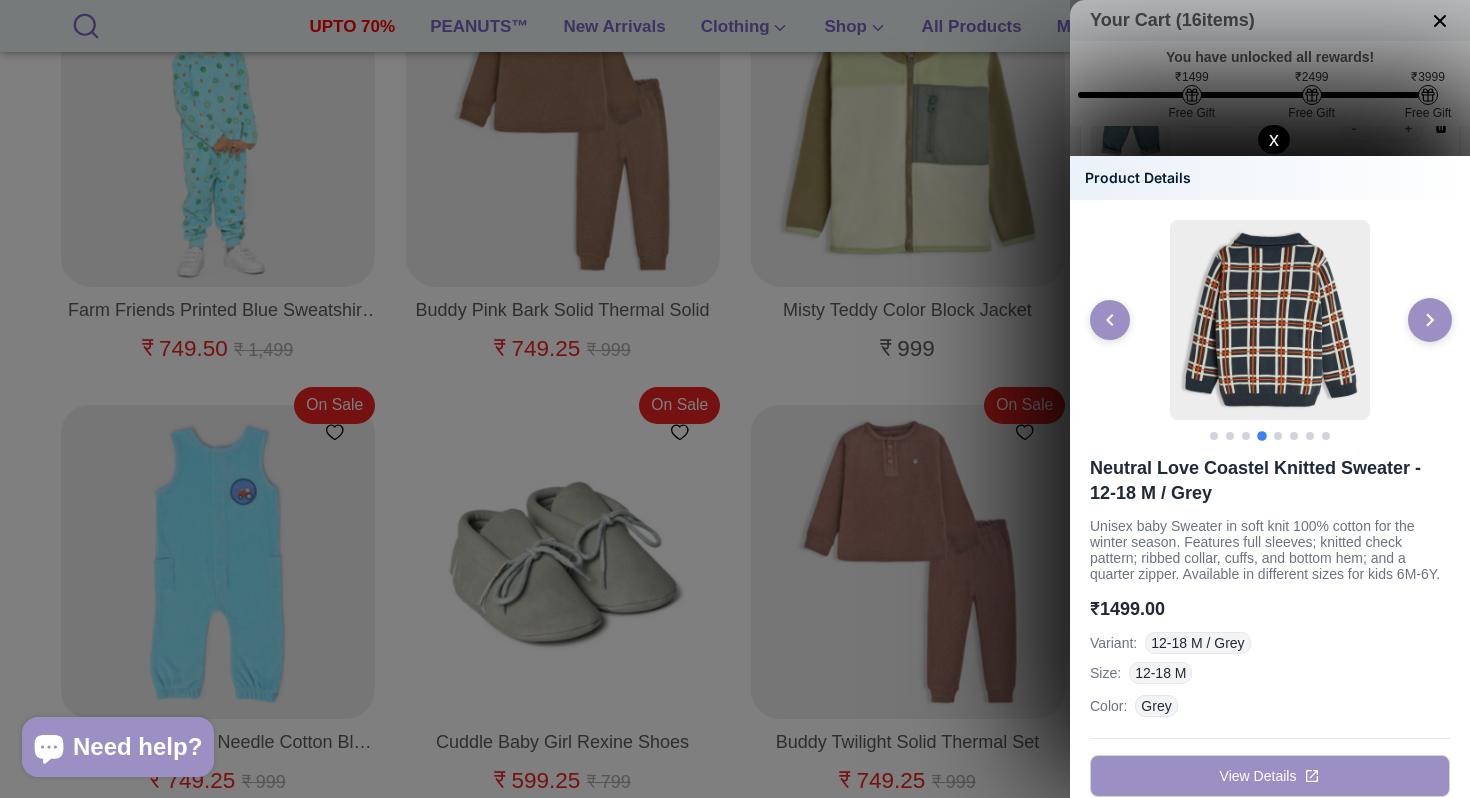 click 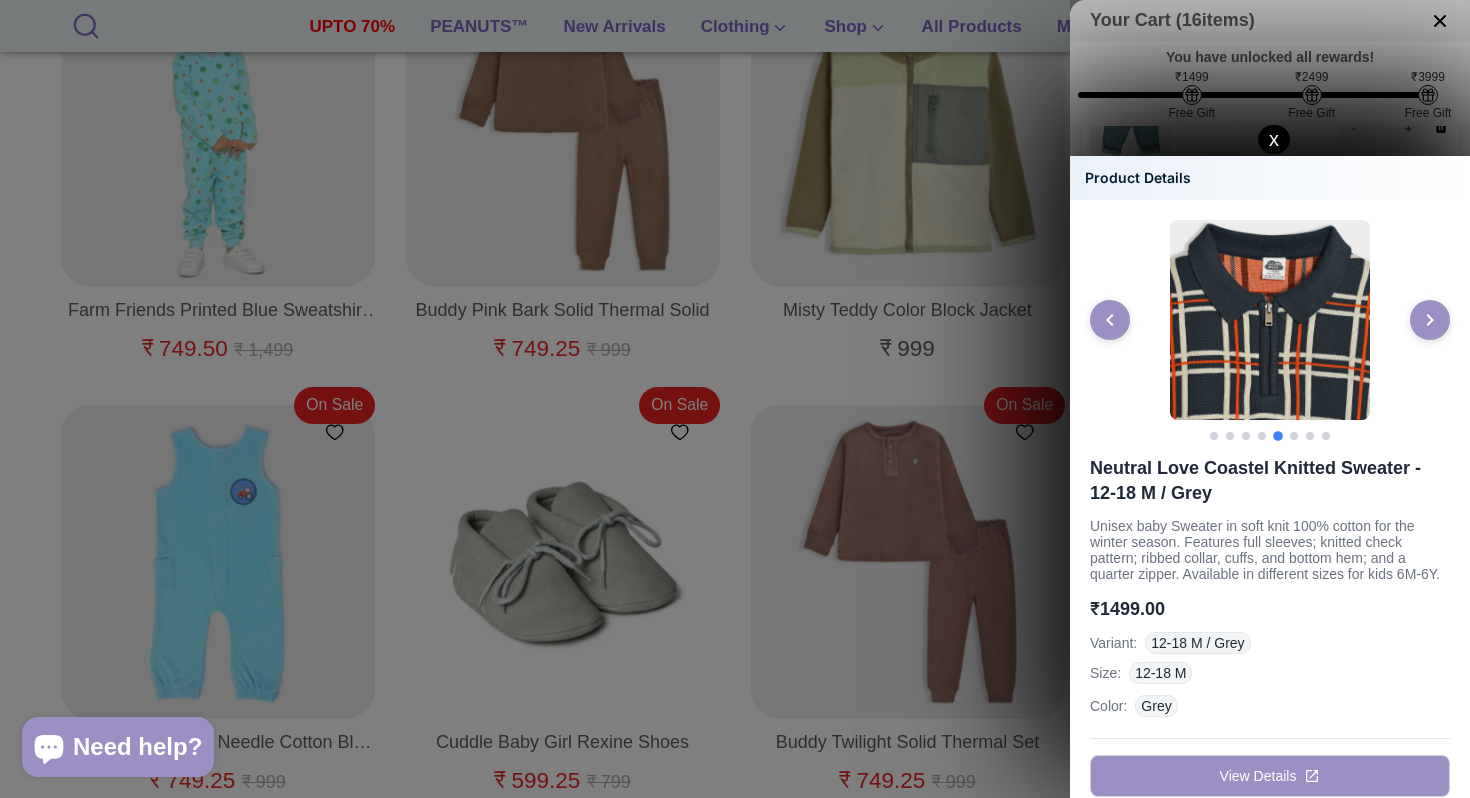 click on "x" 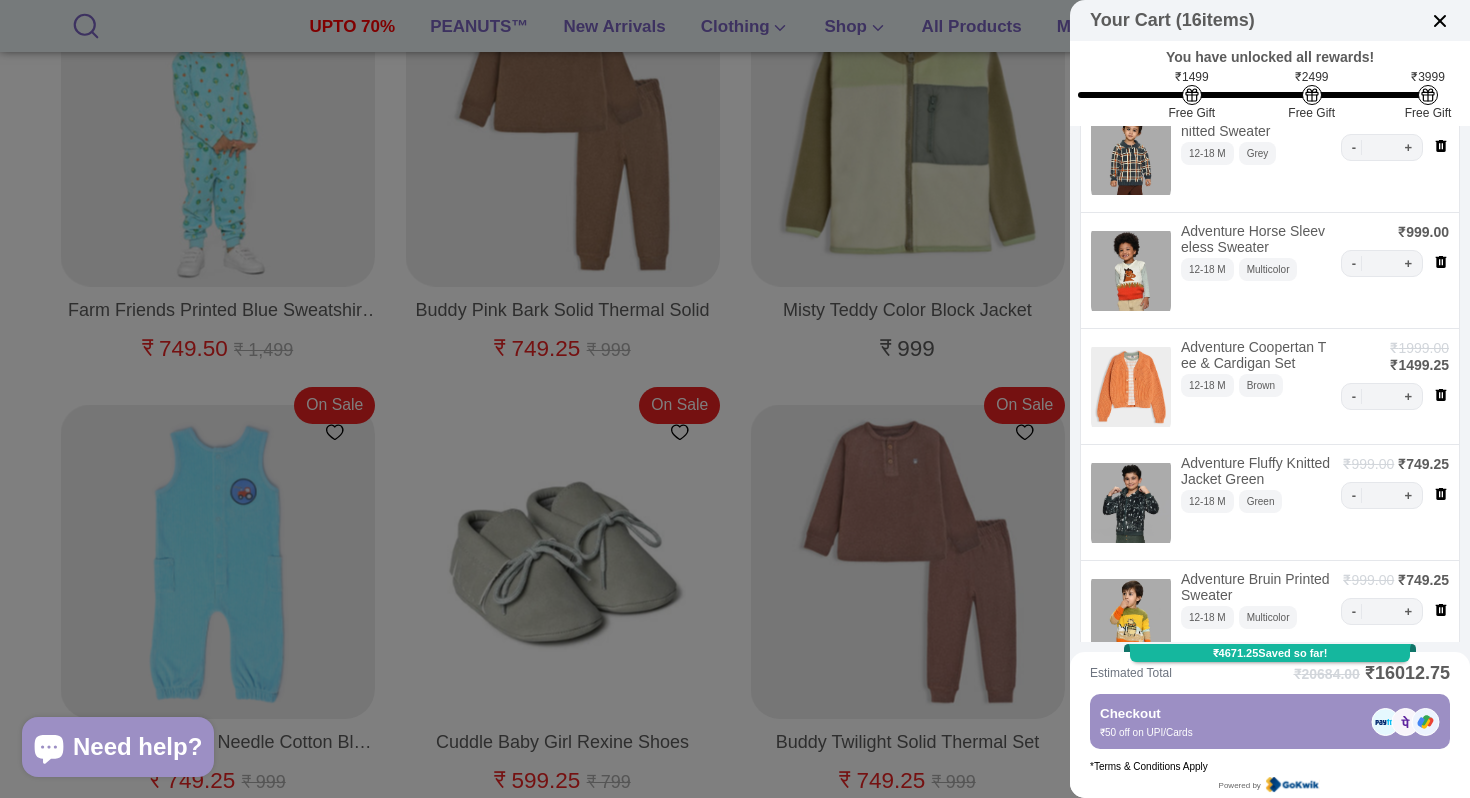 scroll, scrollTop: 1206, scrollLeft: 0, axis: vertical 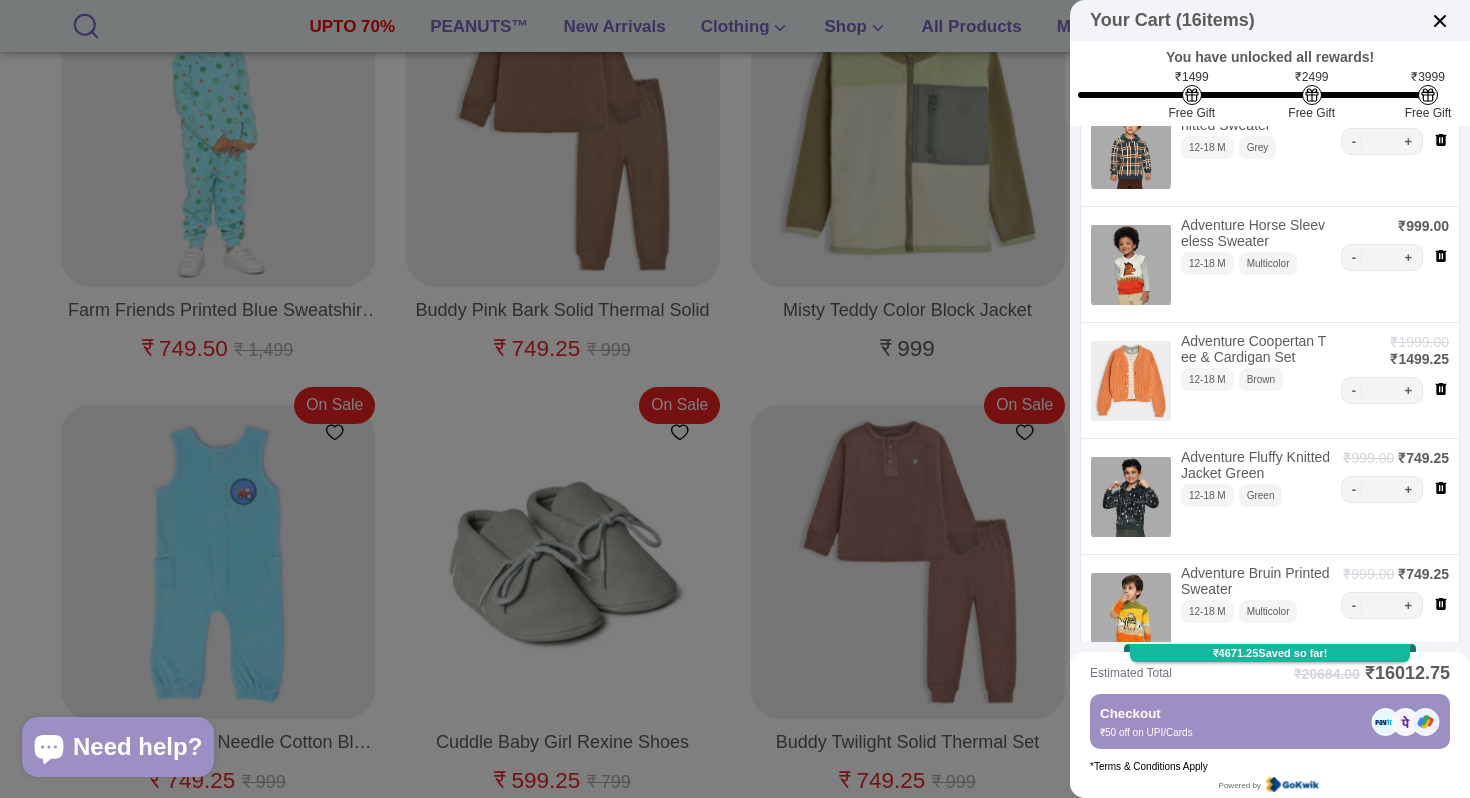 click 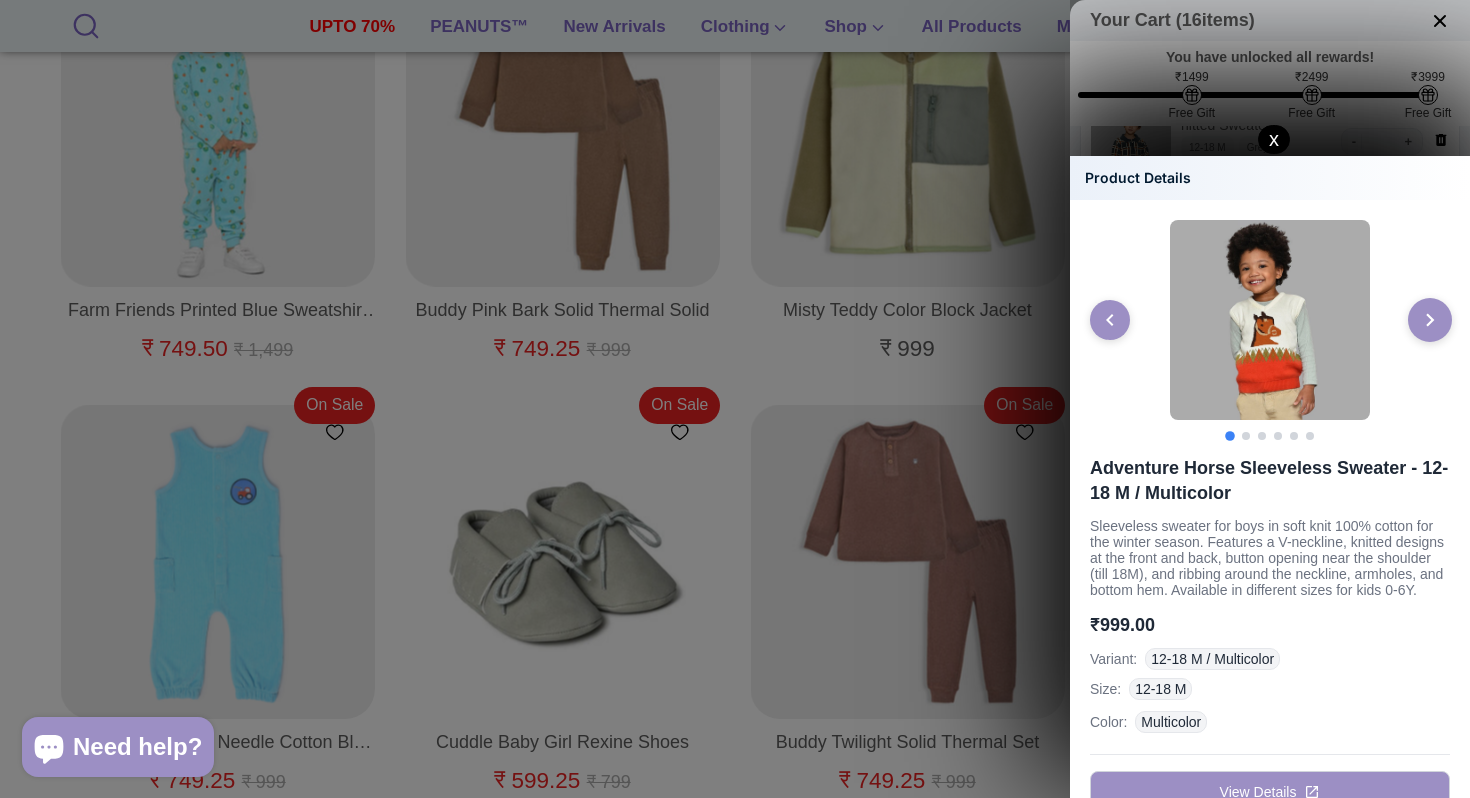 click 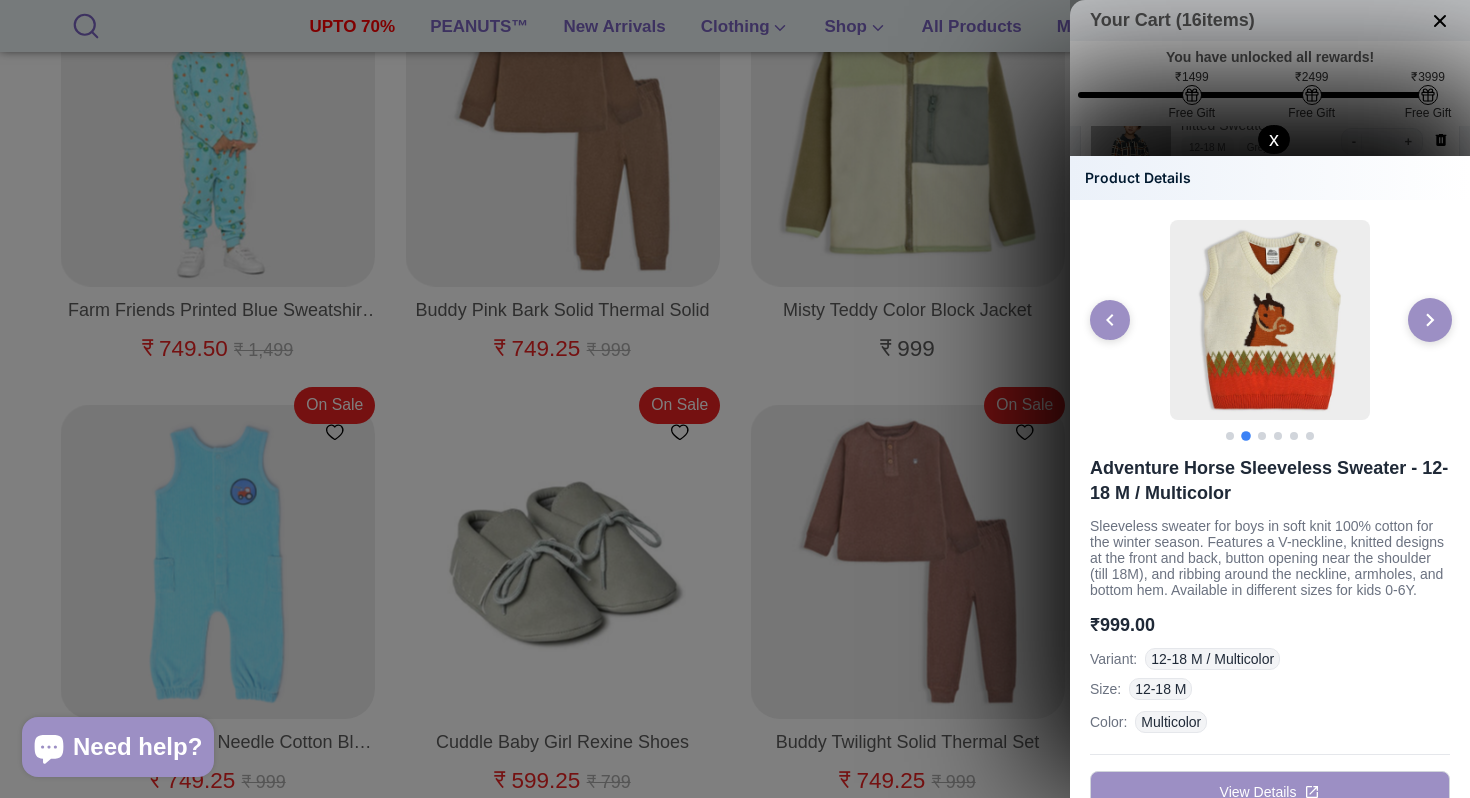 click 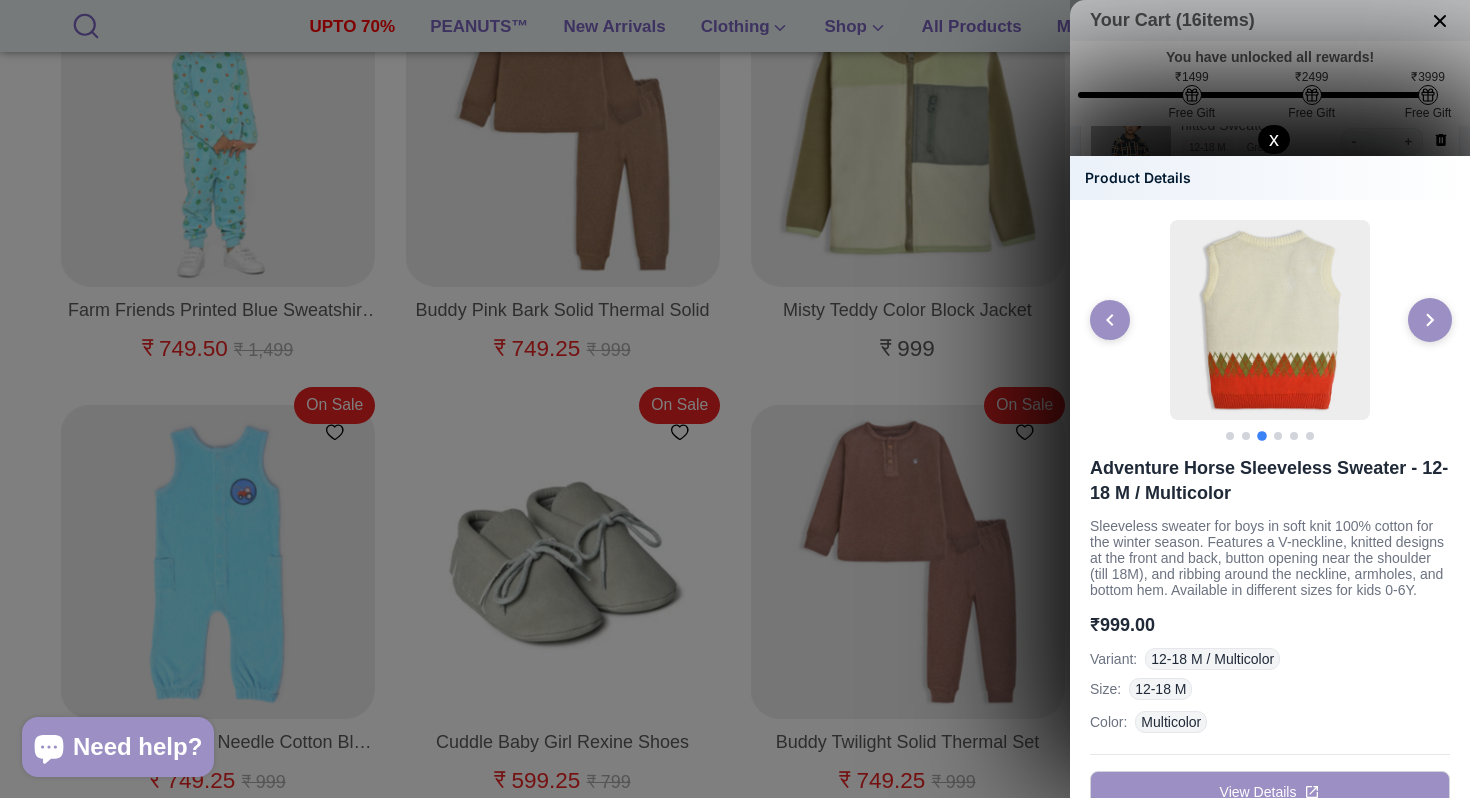 click 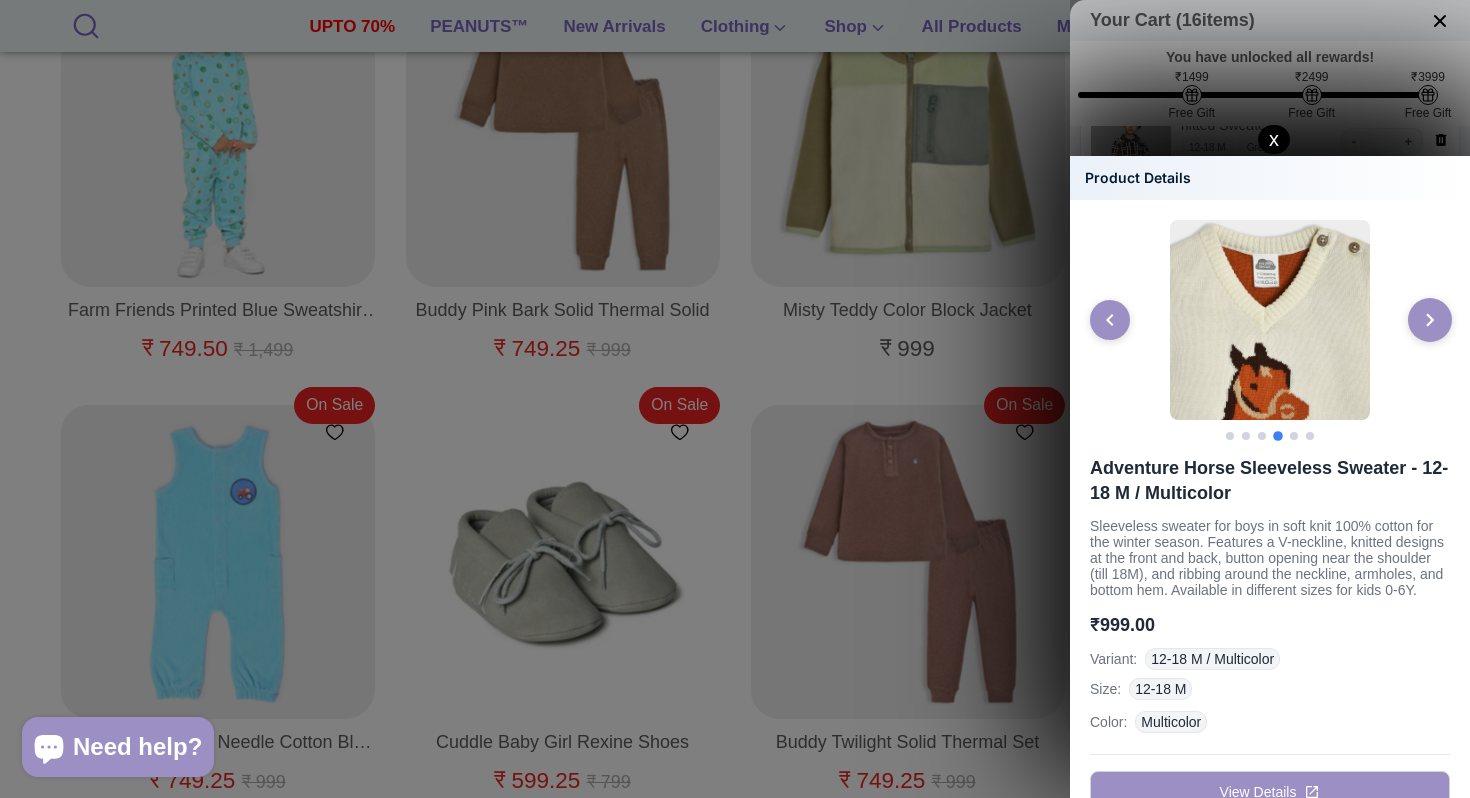 click 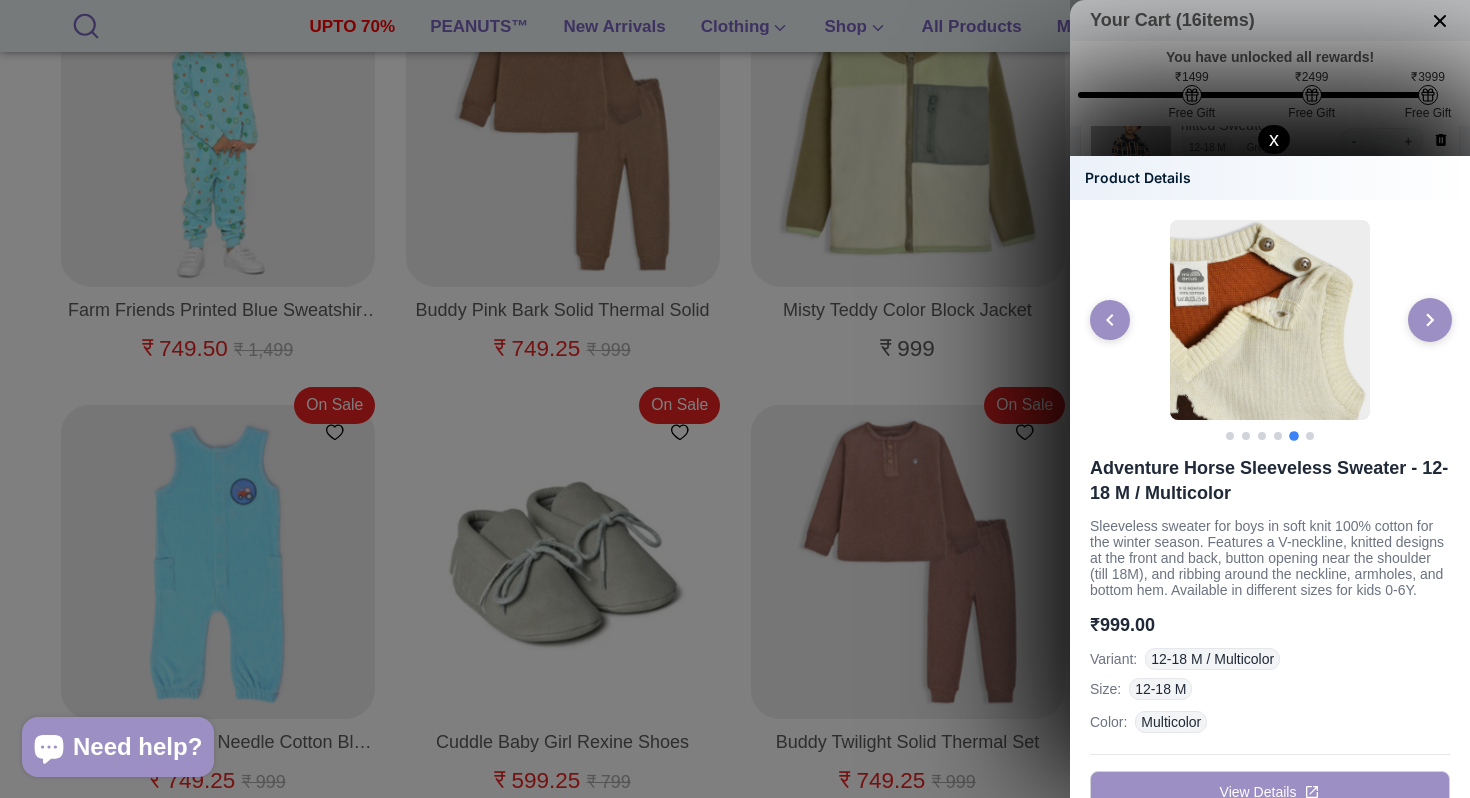 click 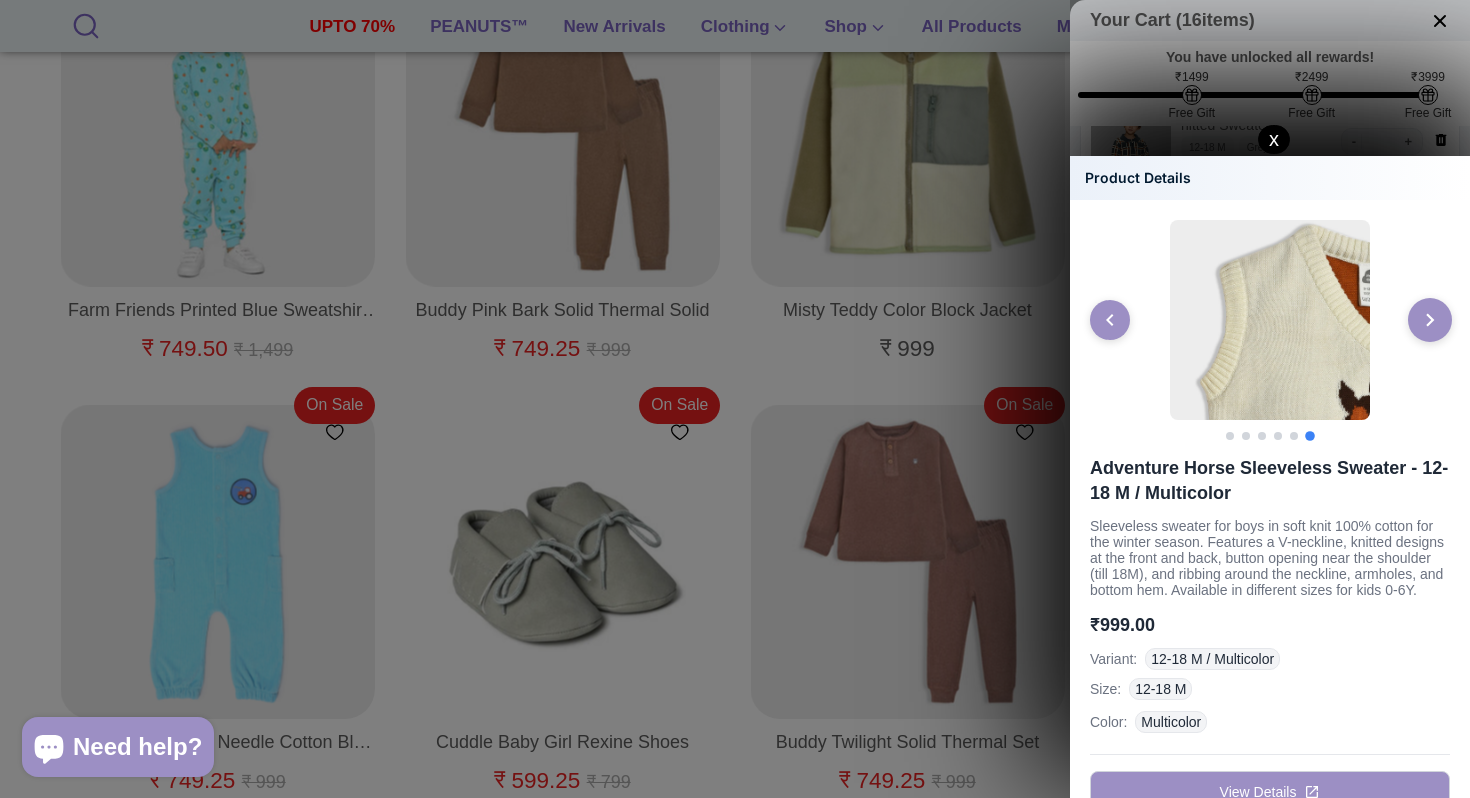 click 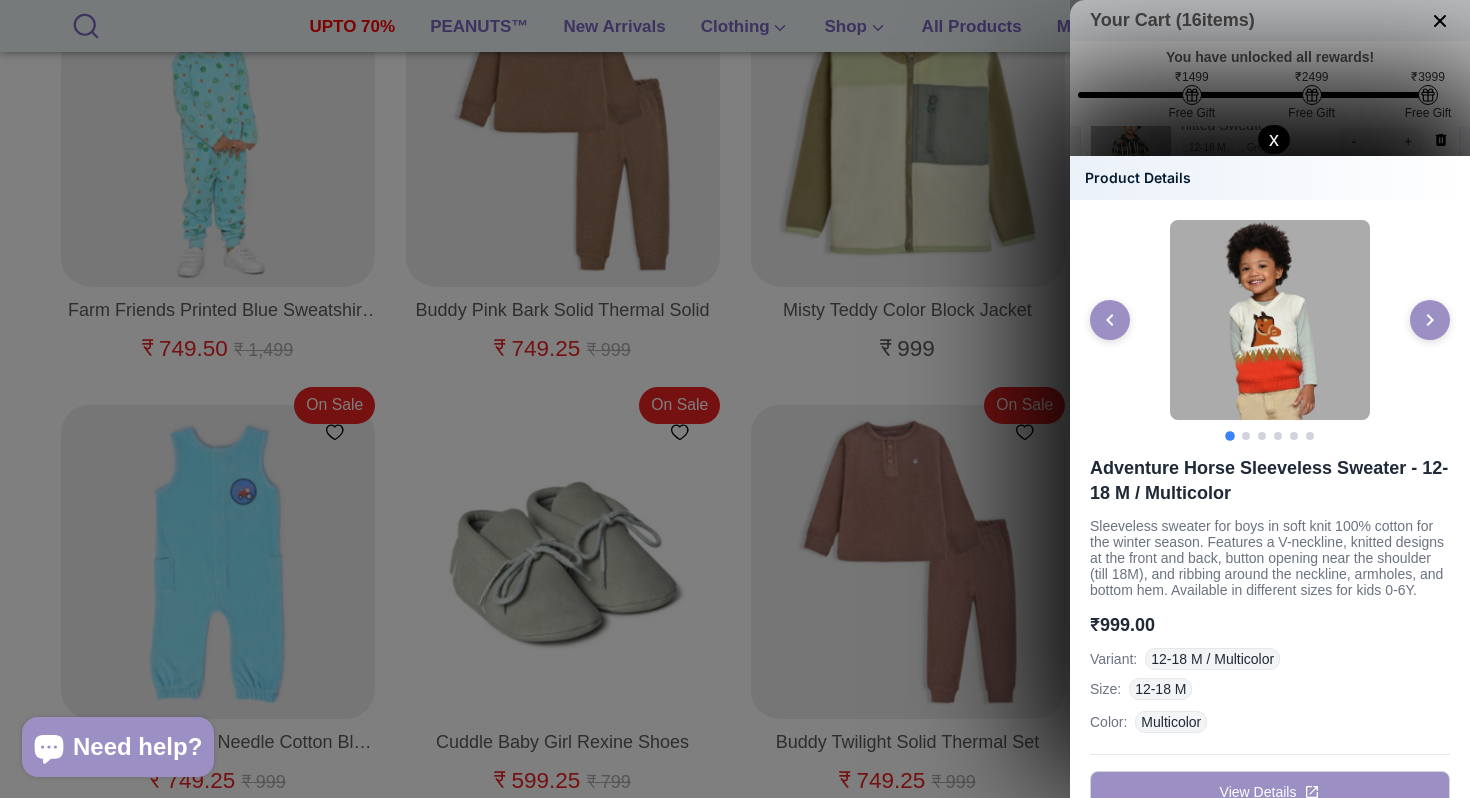 click on "x" 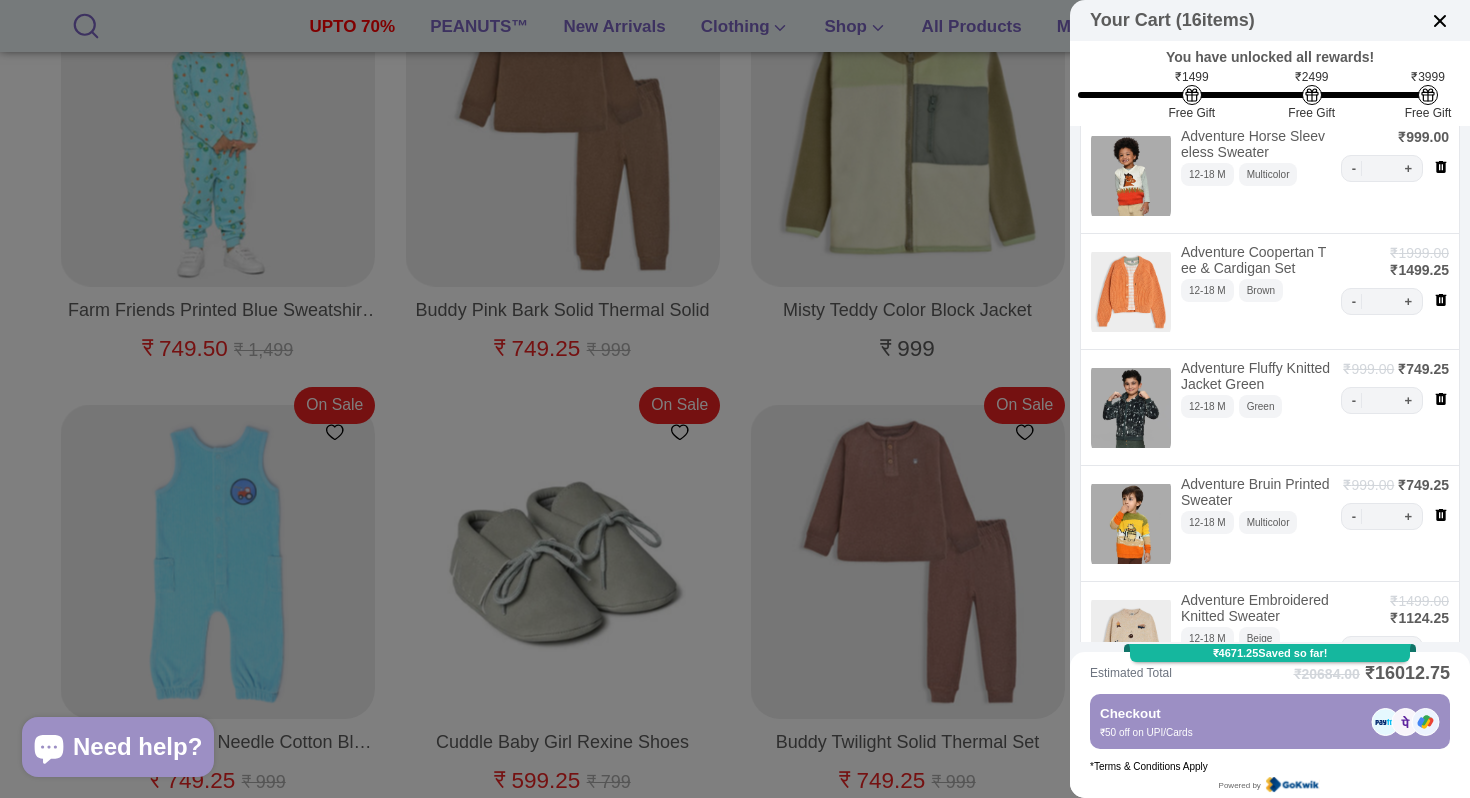 scroll, scrollTop: 1318, scrollLeft: 0, axis: vertical 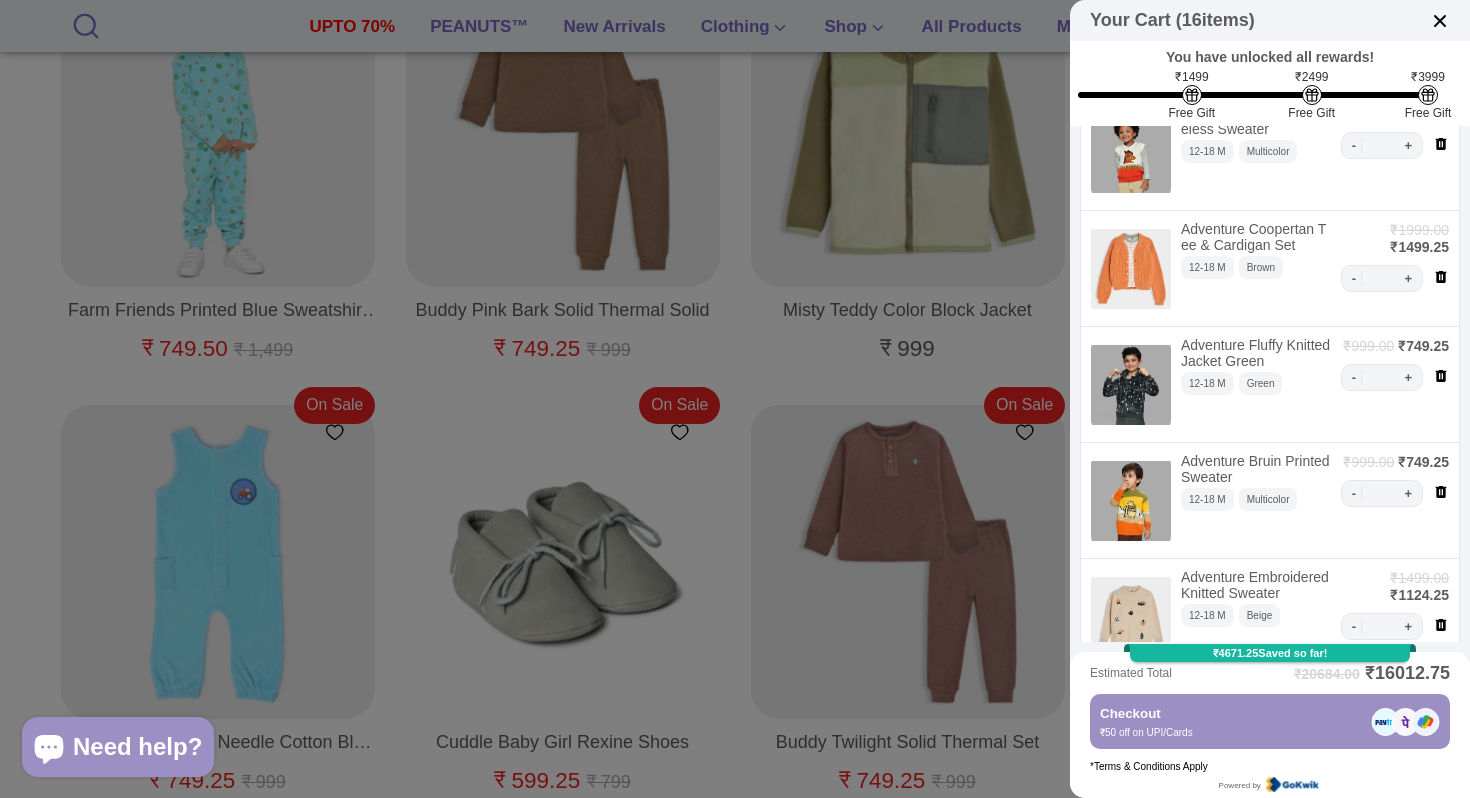 click 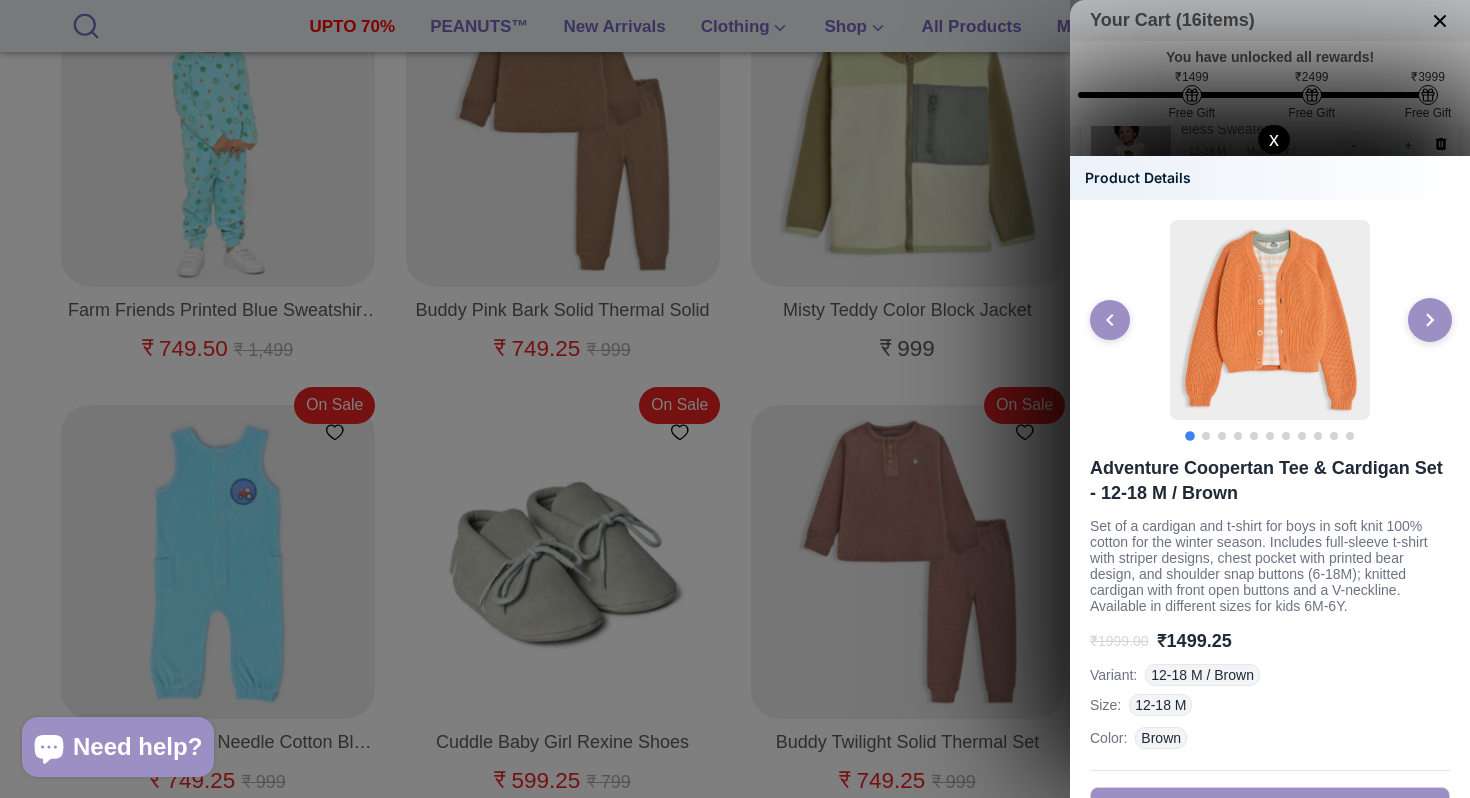click 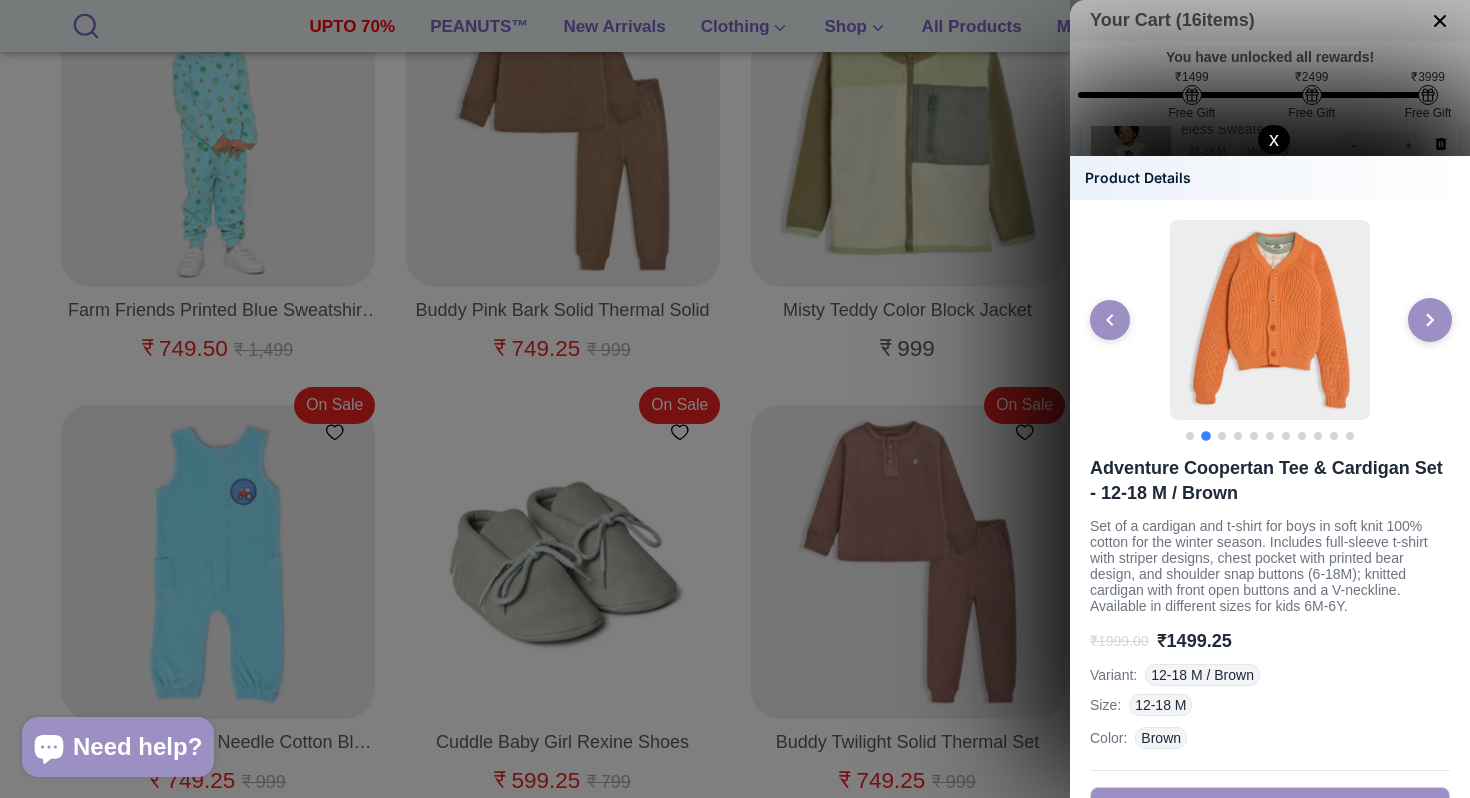 click 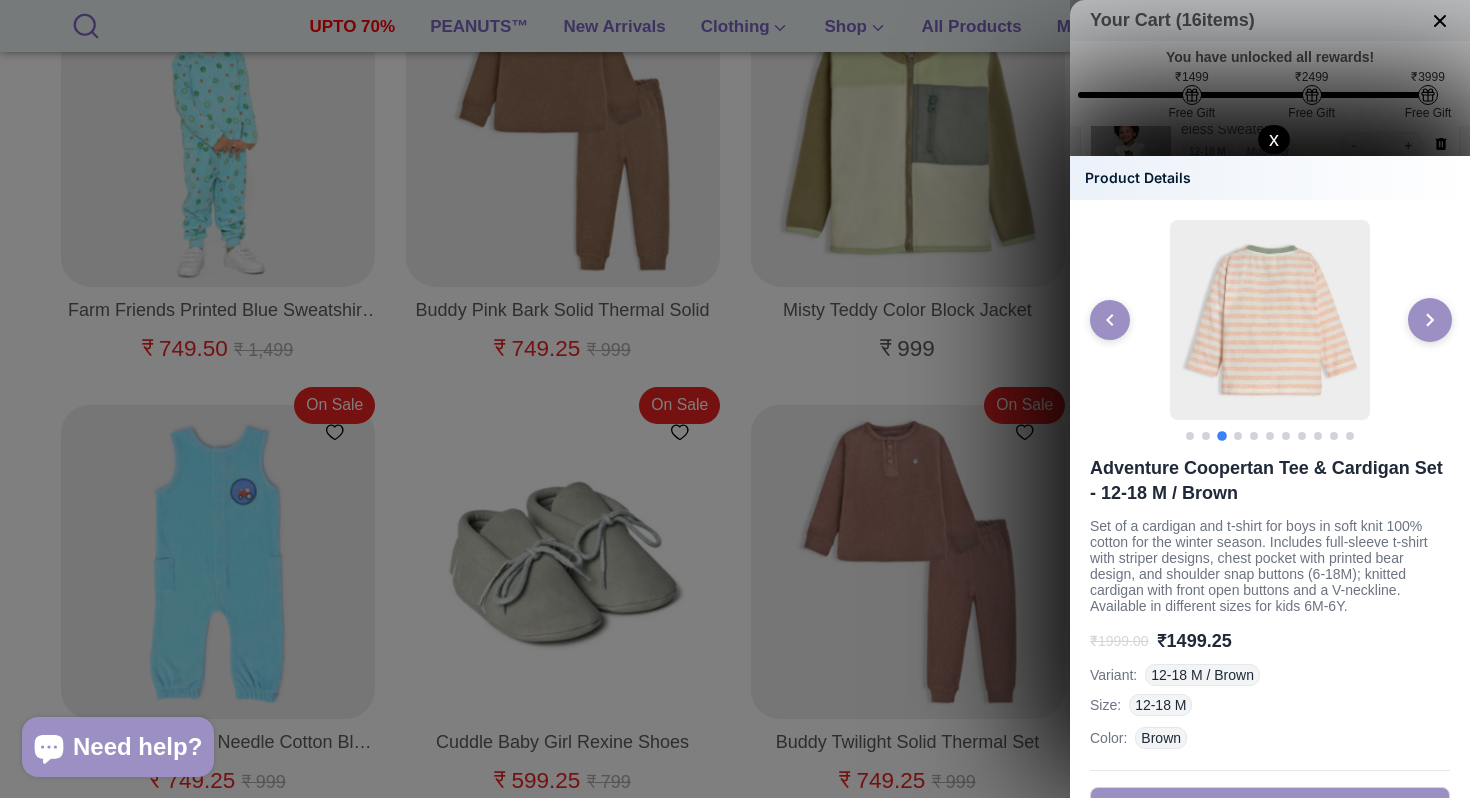 click 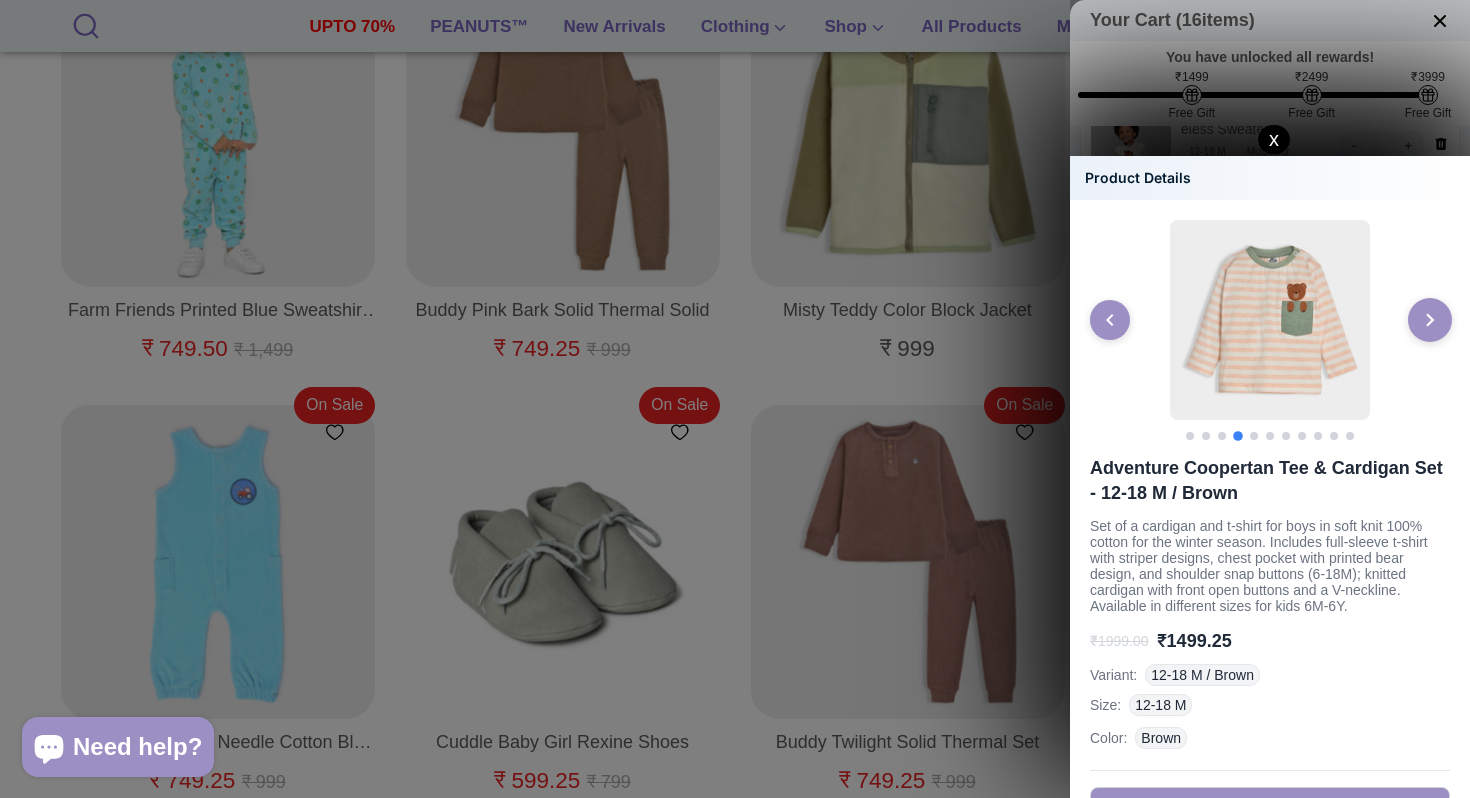 click 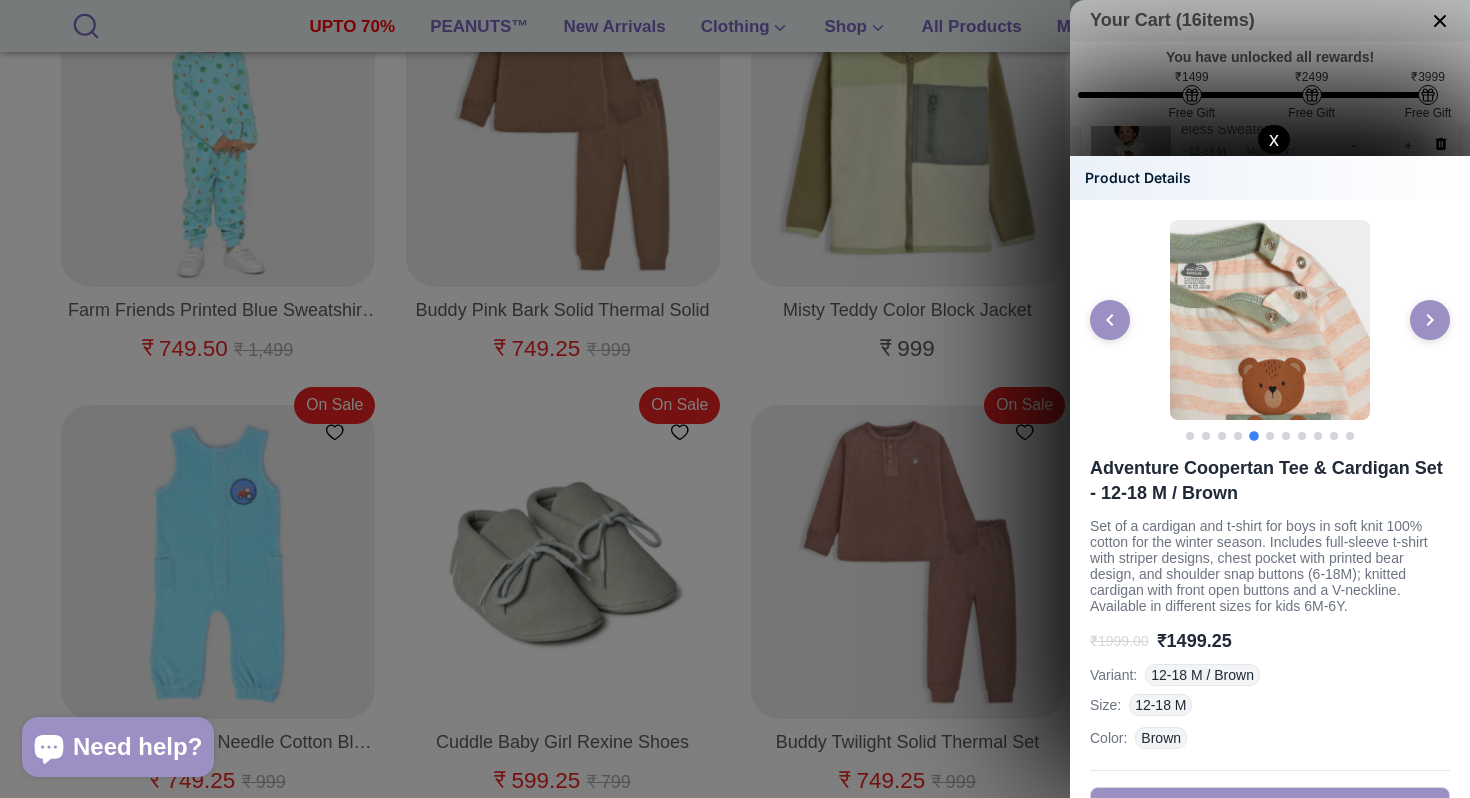 click on "x" 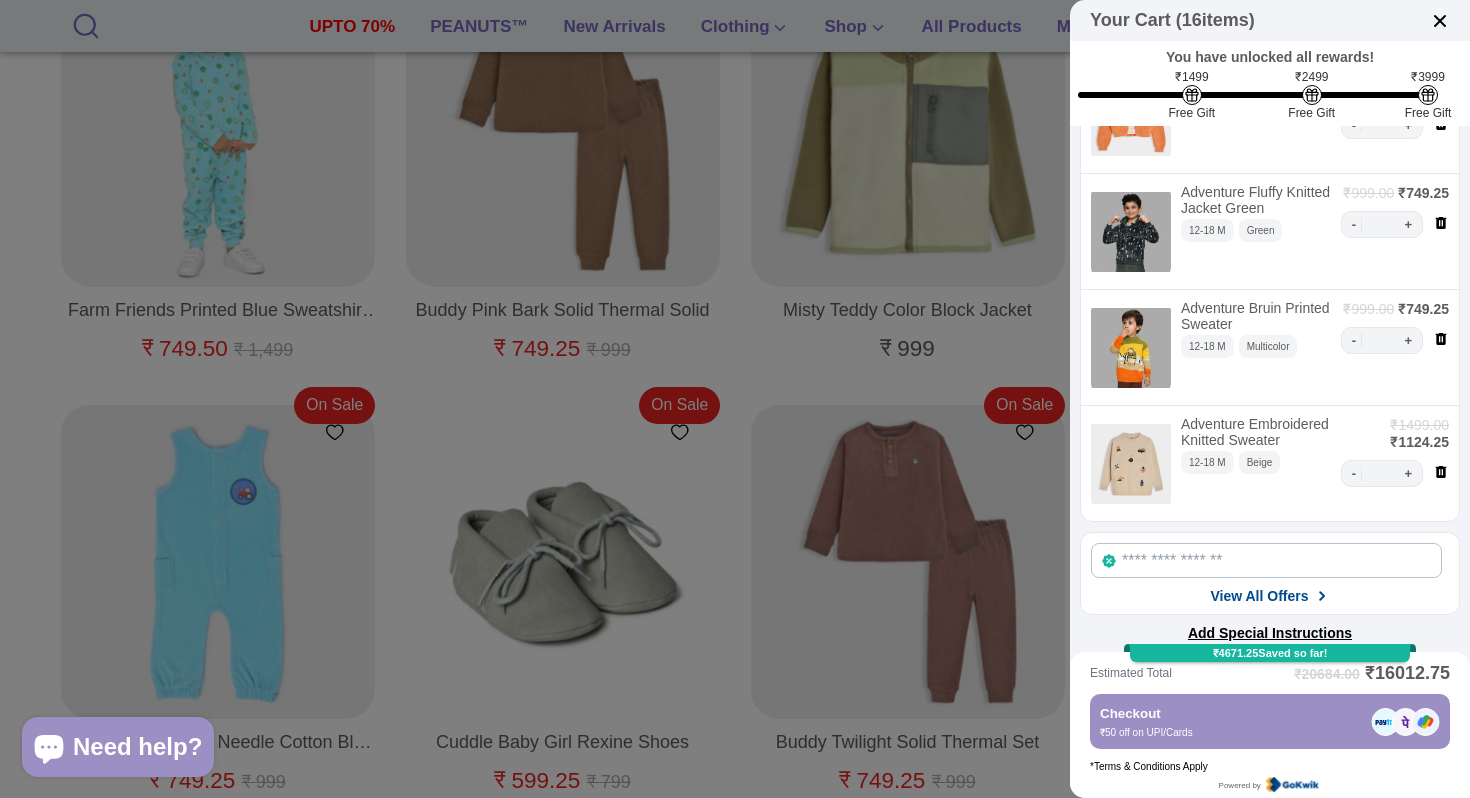 scroll, scrollTop: 1483, scrollLeft: 0, axis: vertical 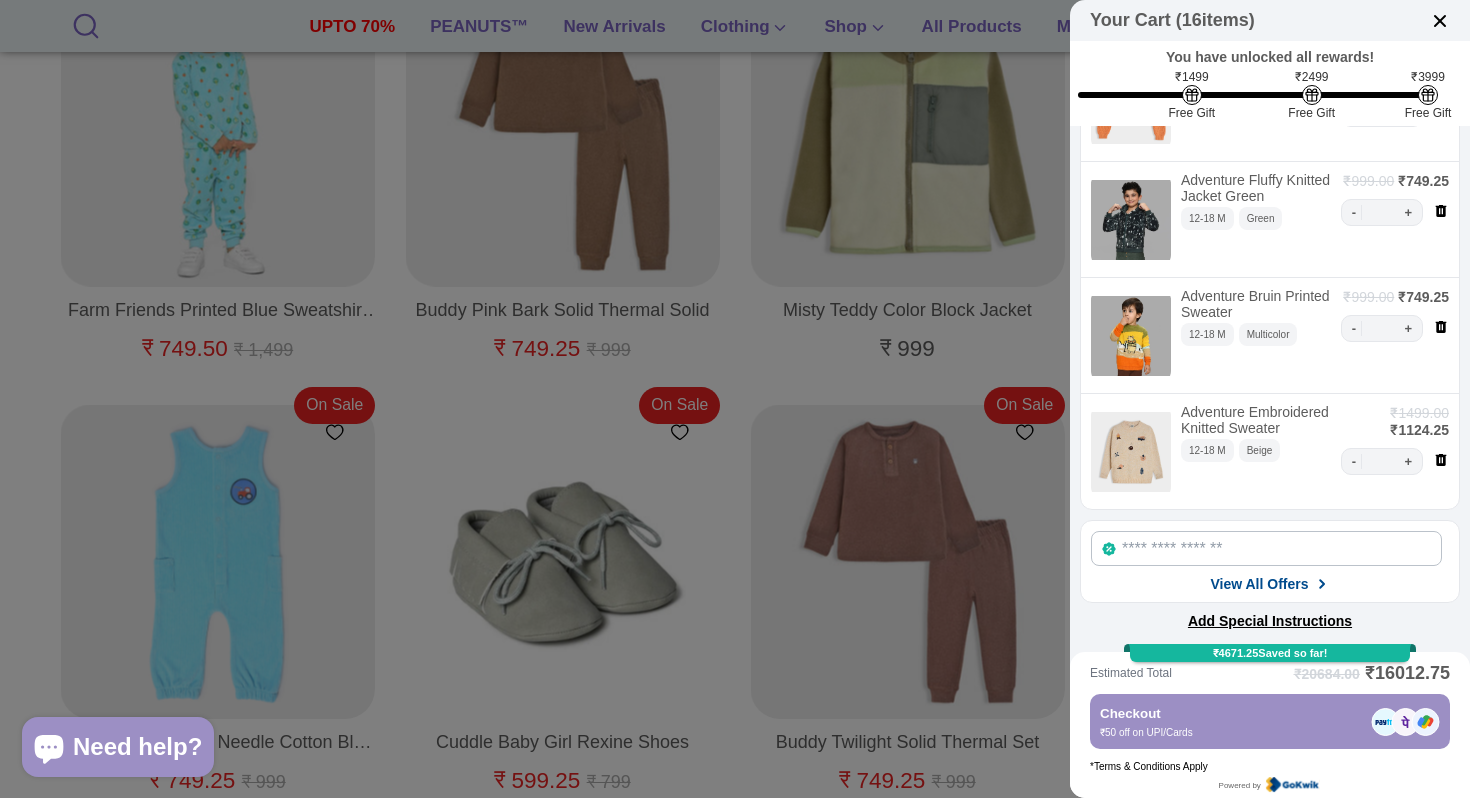 click 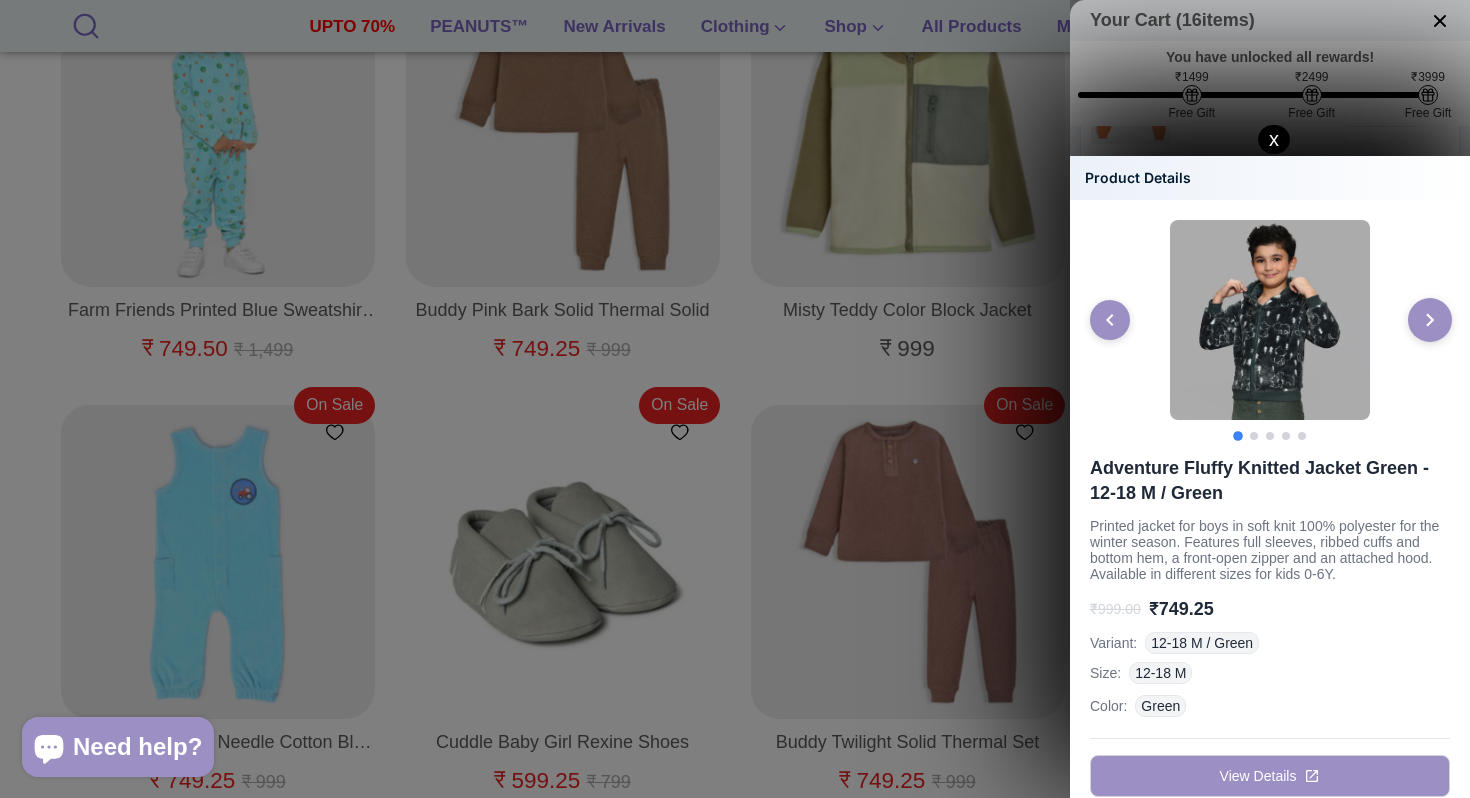 click 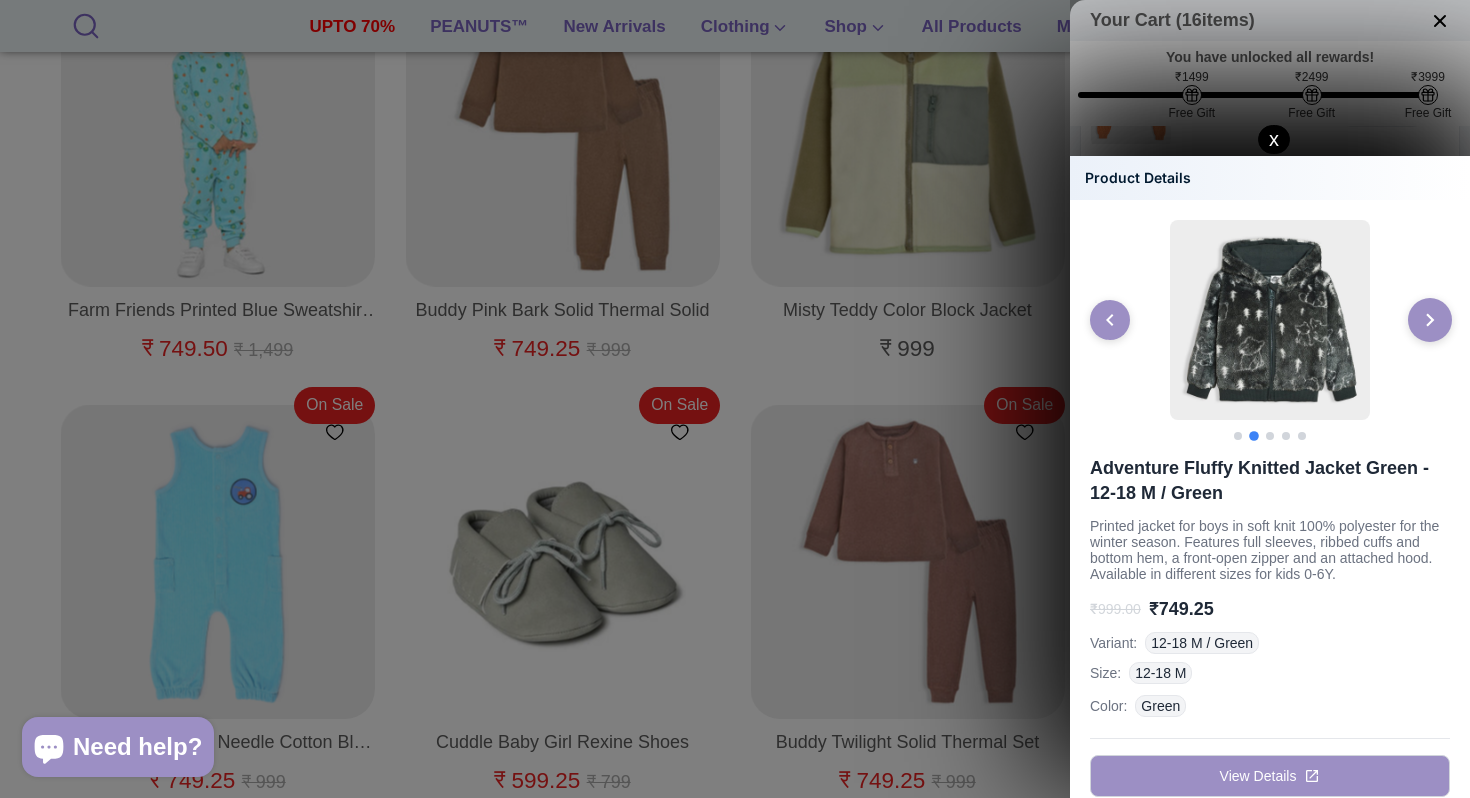 click 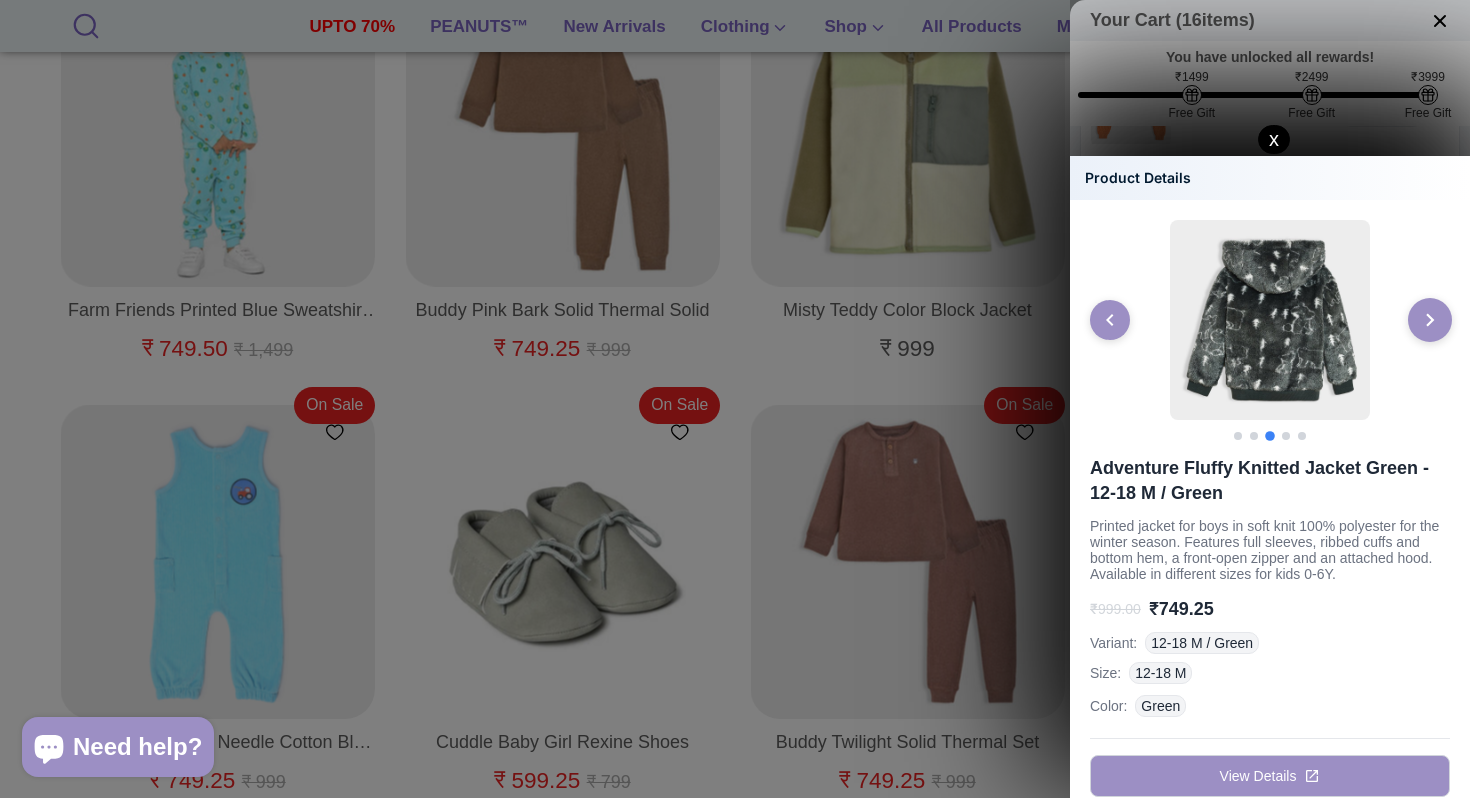 click 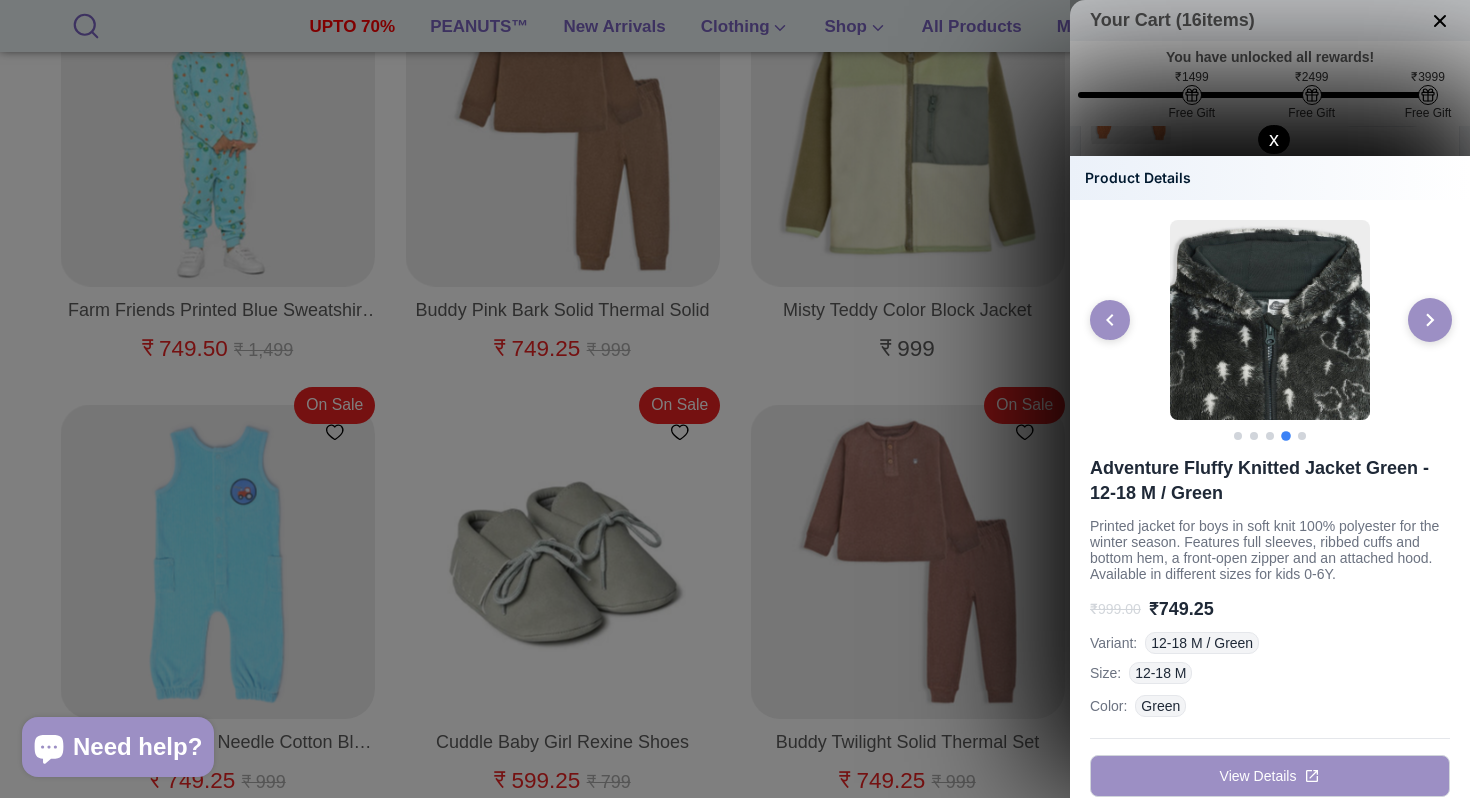 click 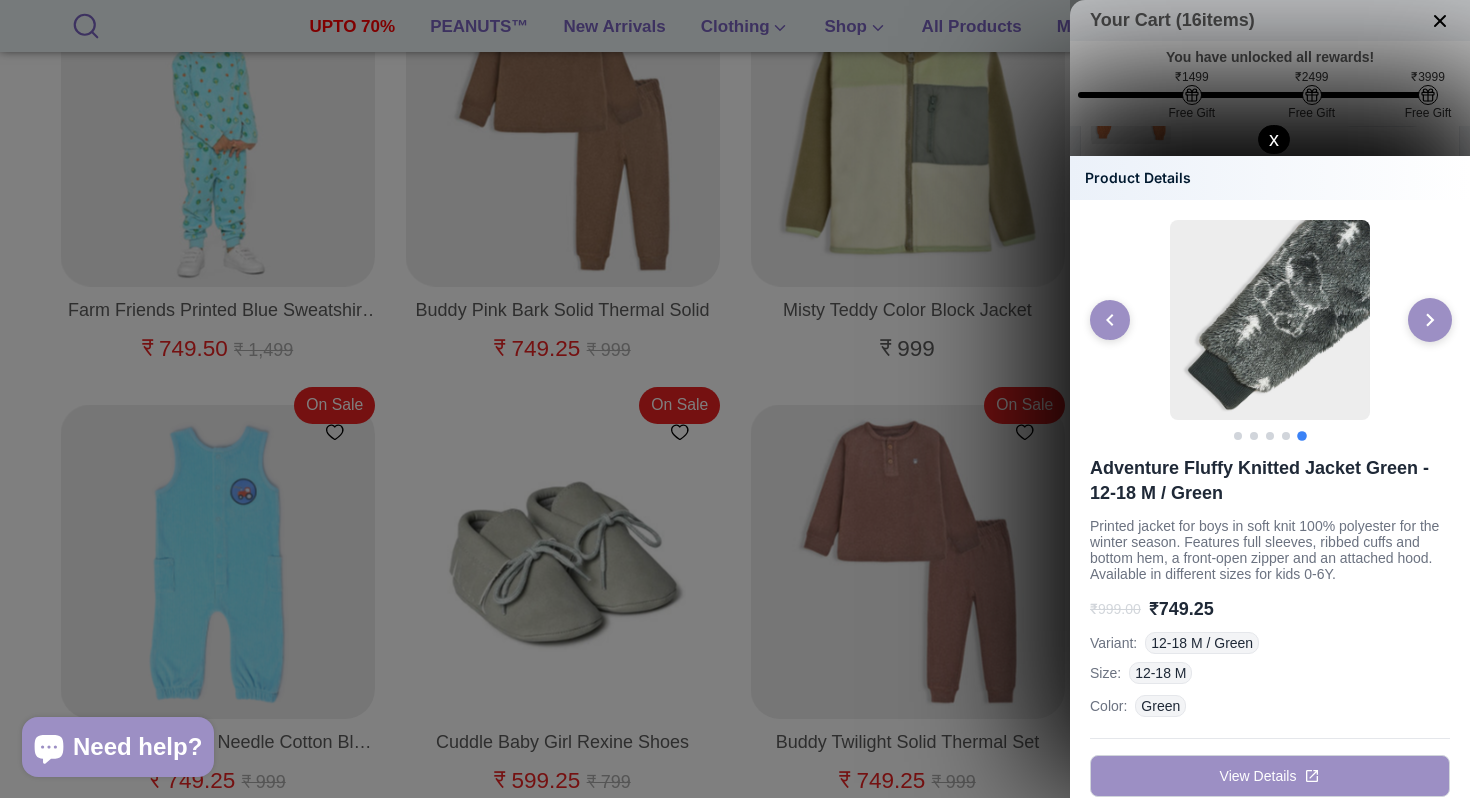 click 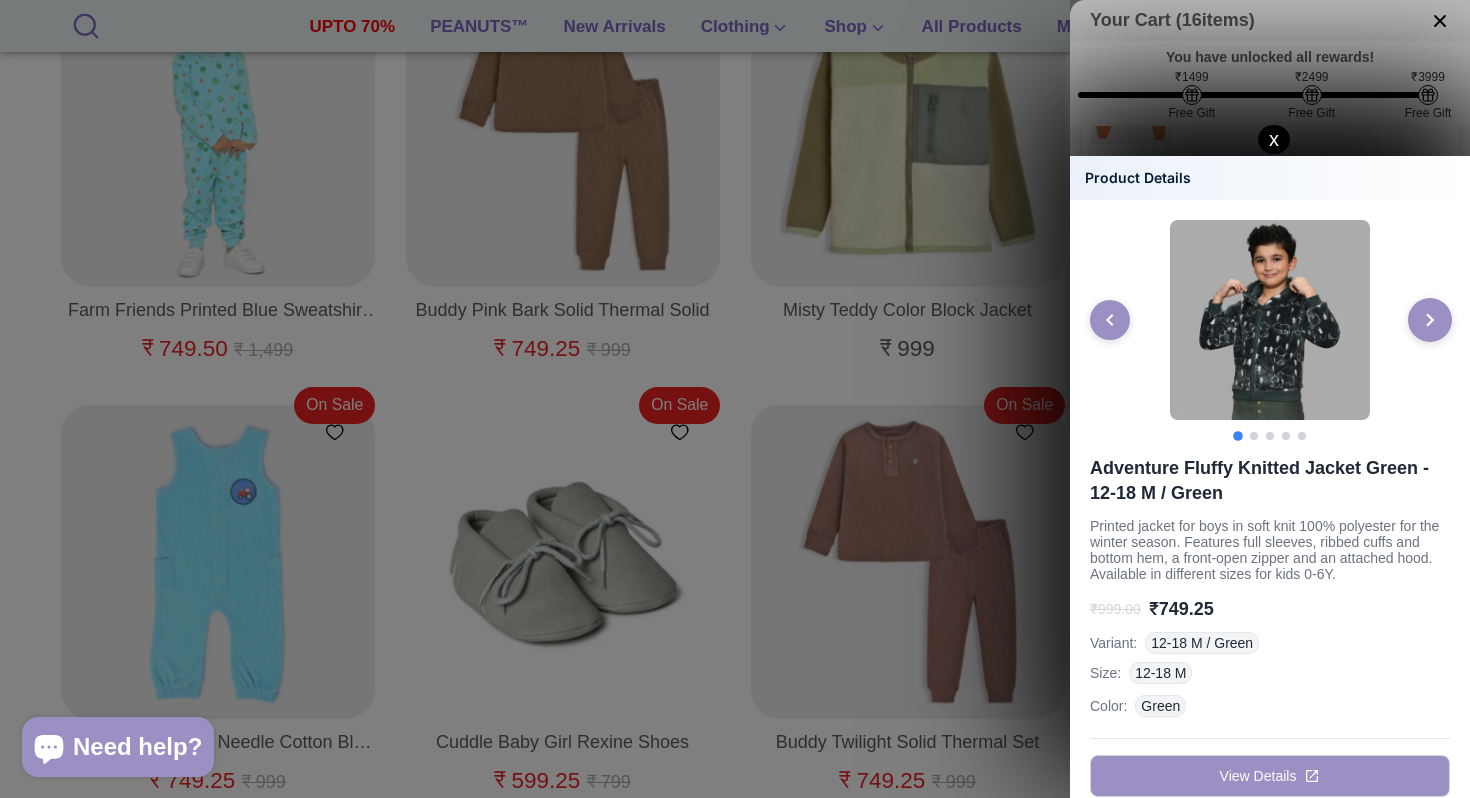 click 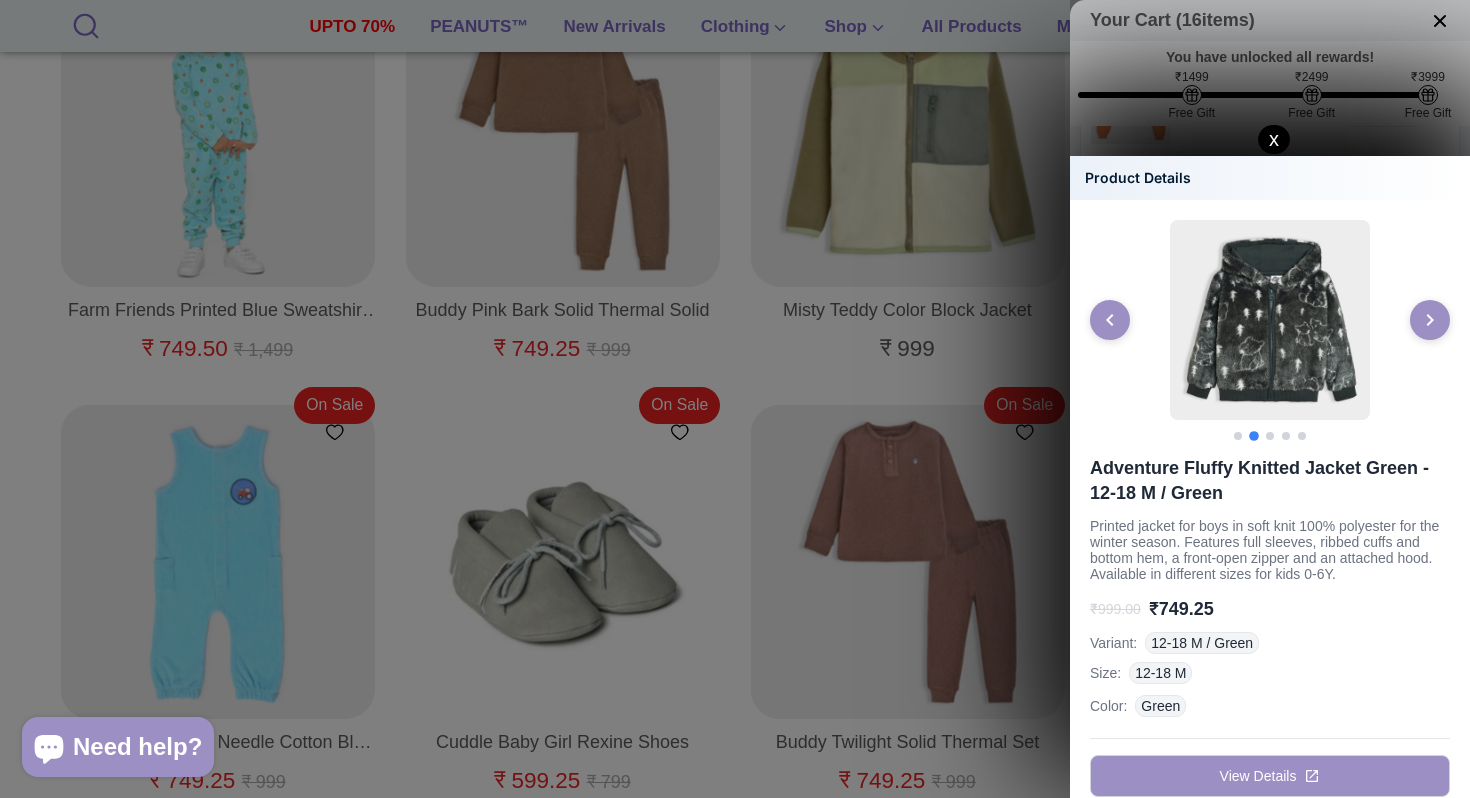 click on "x" 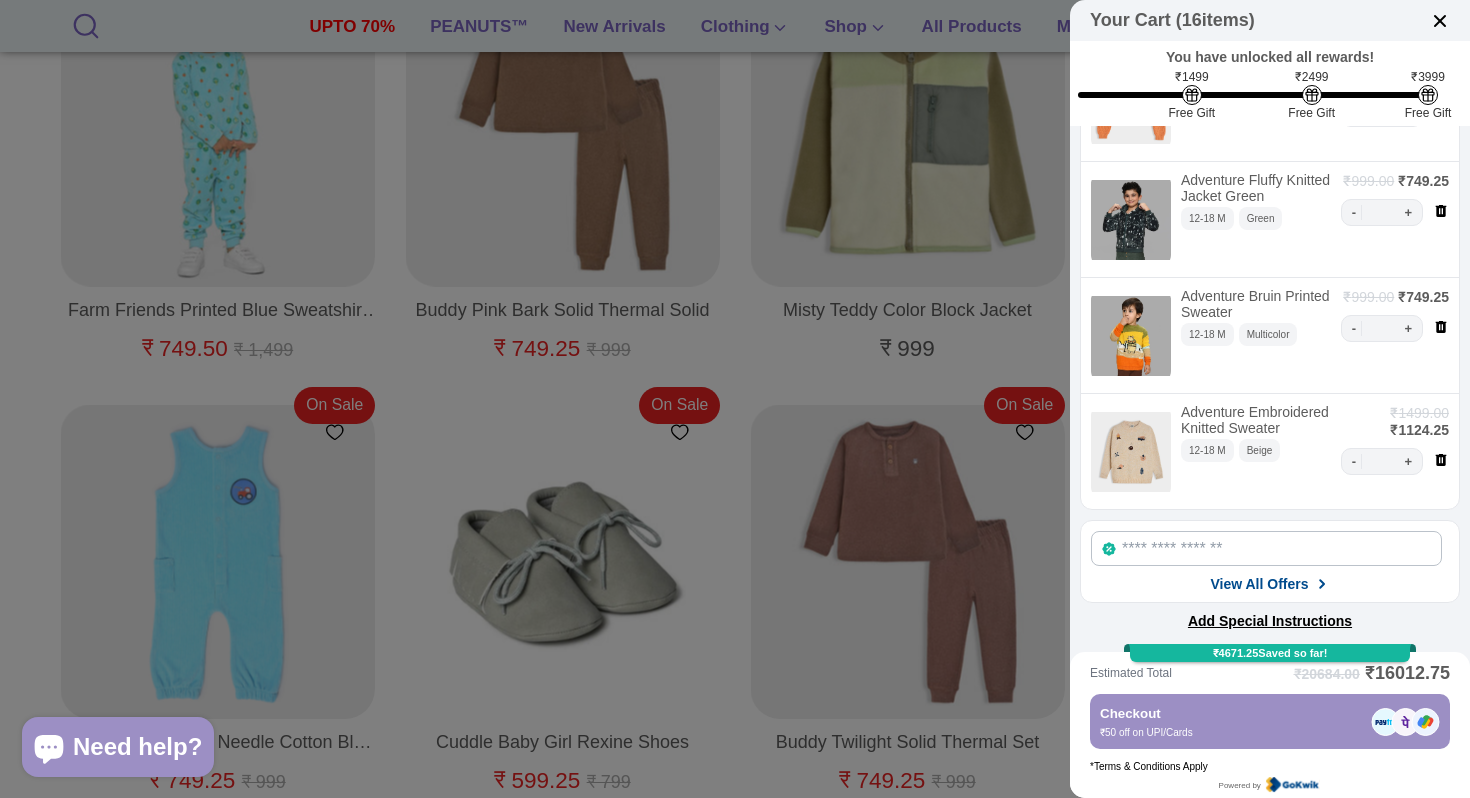 click 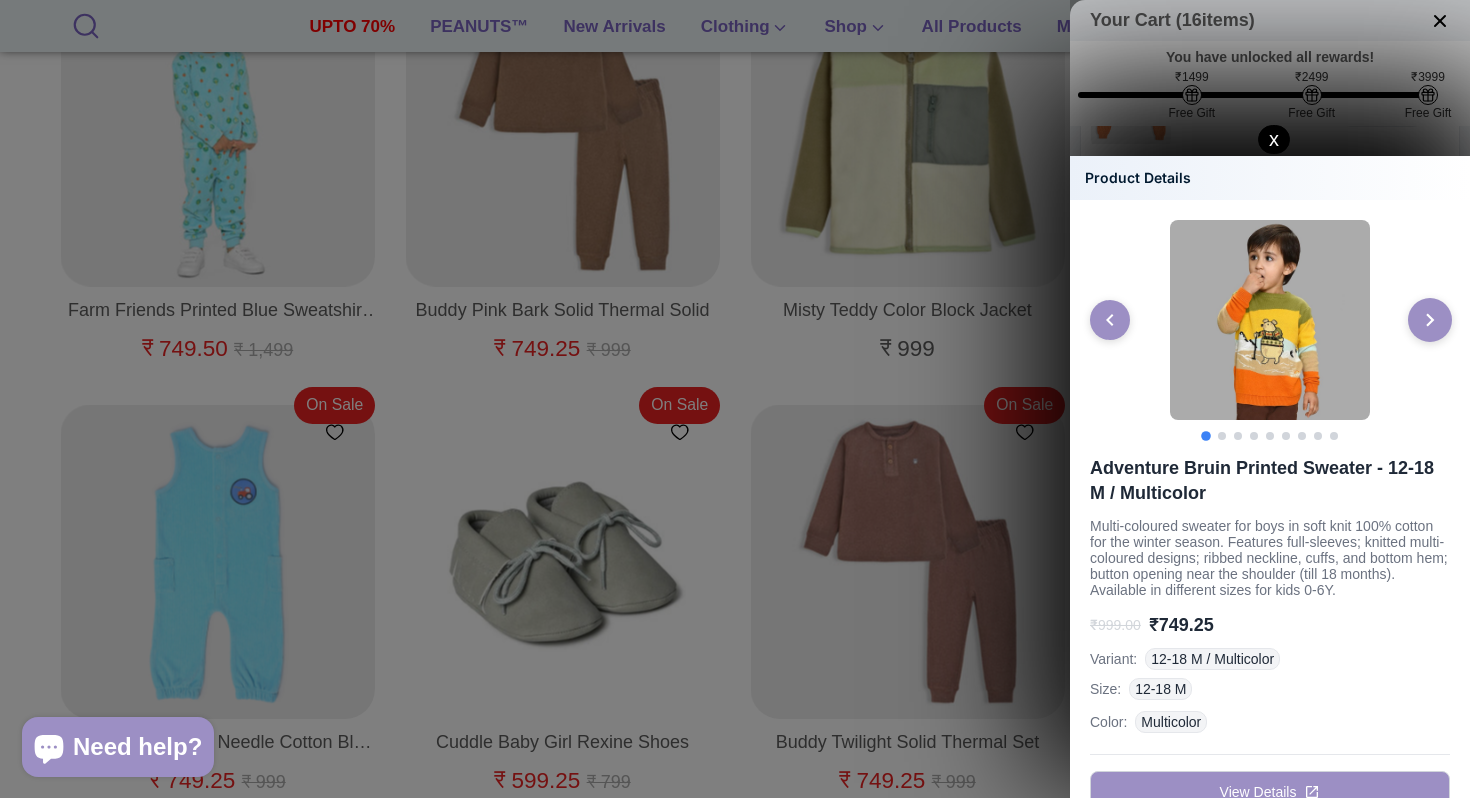 click 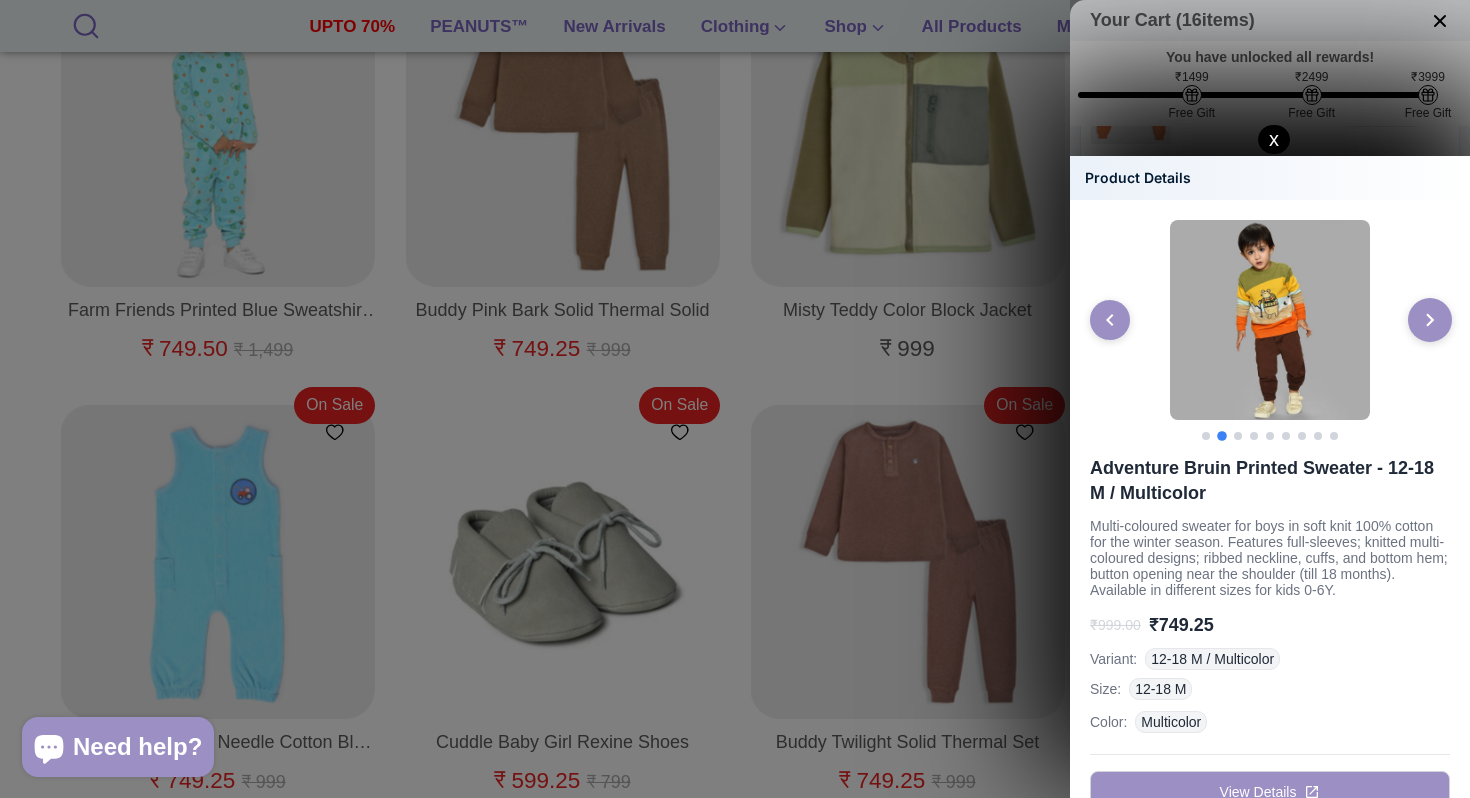 click 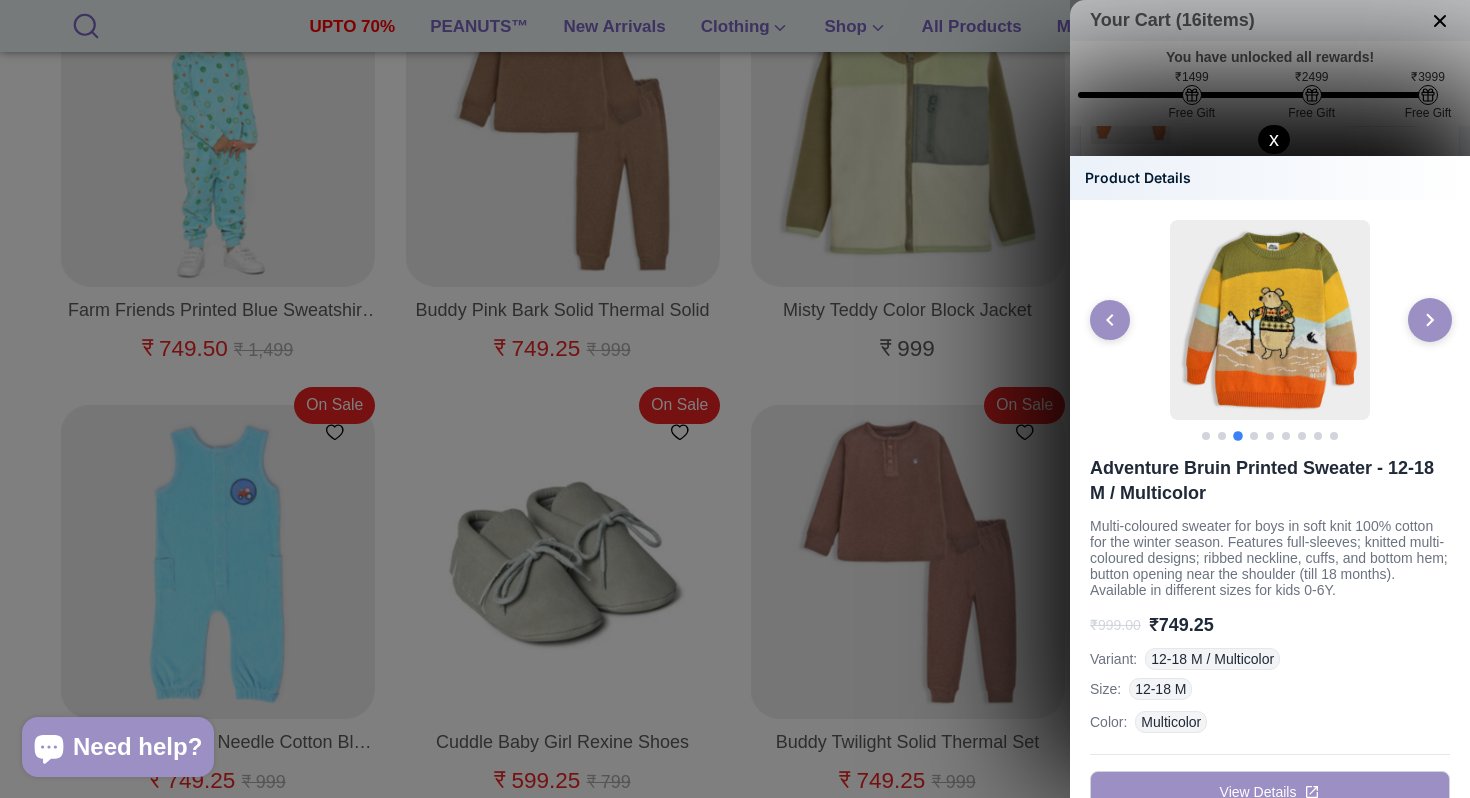 click 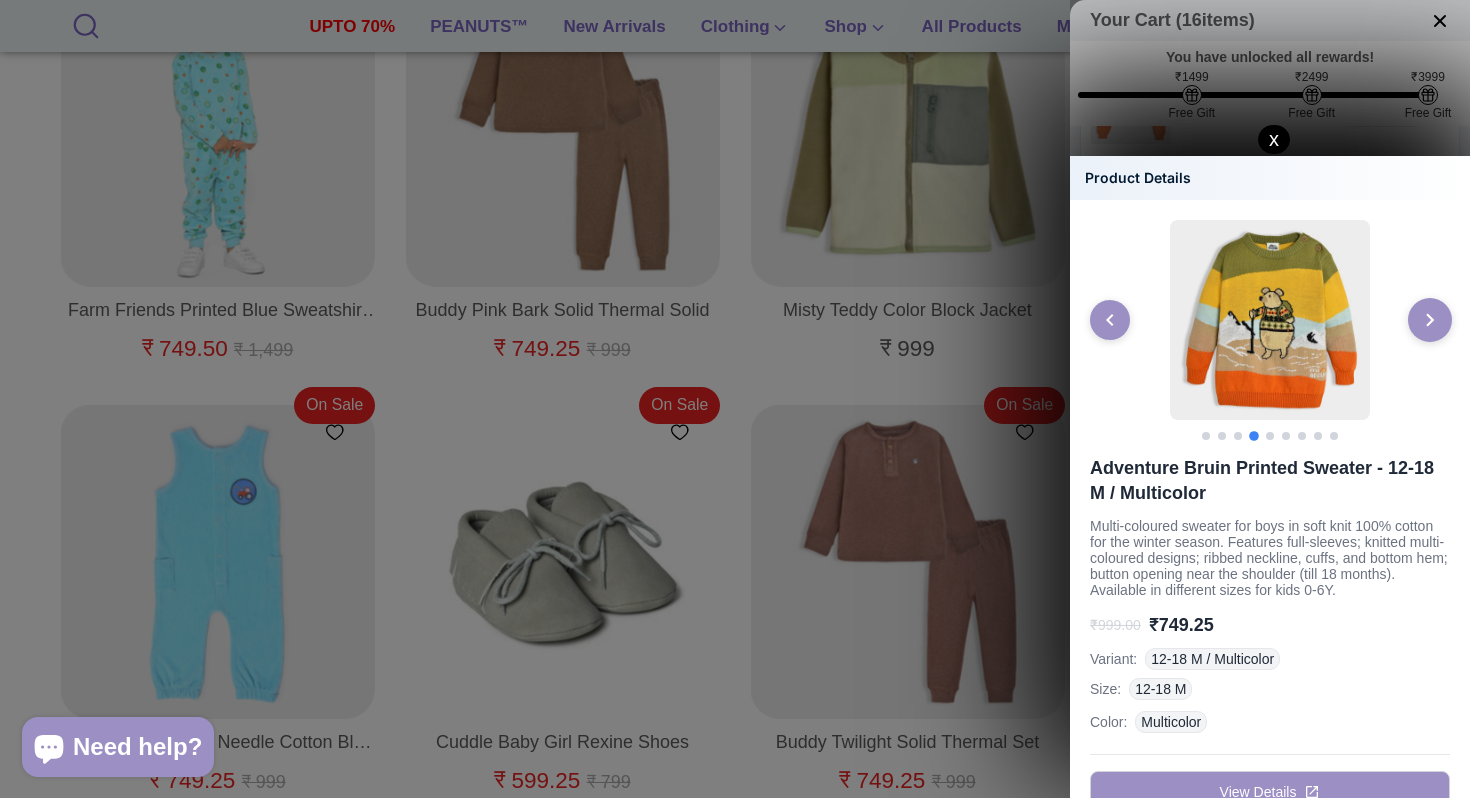 click 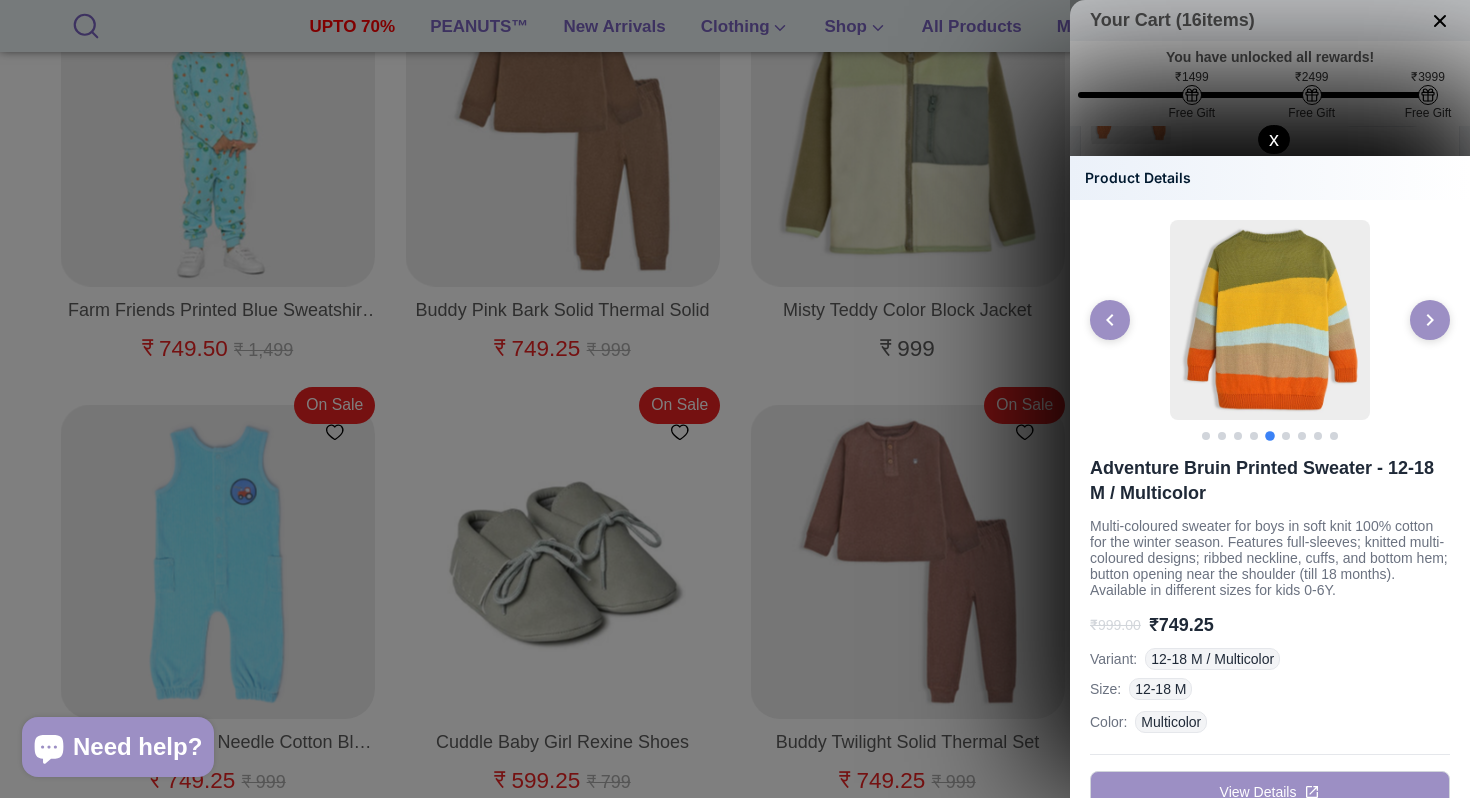 click on "x" 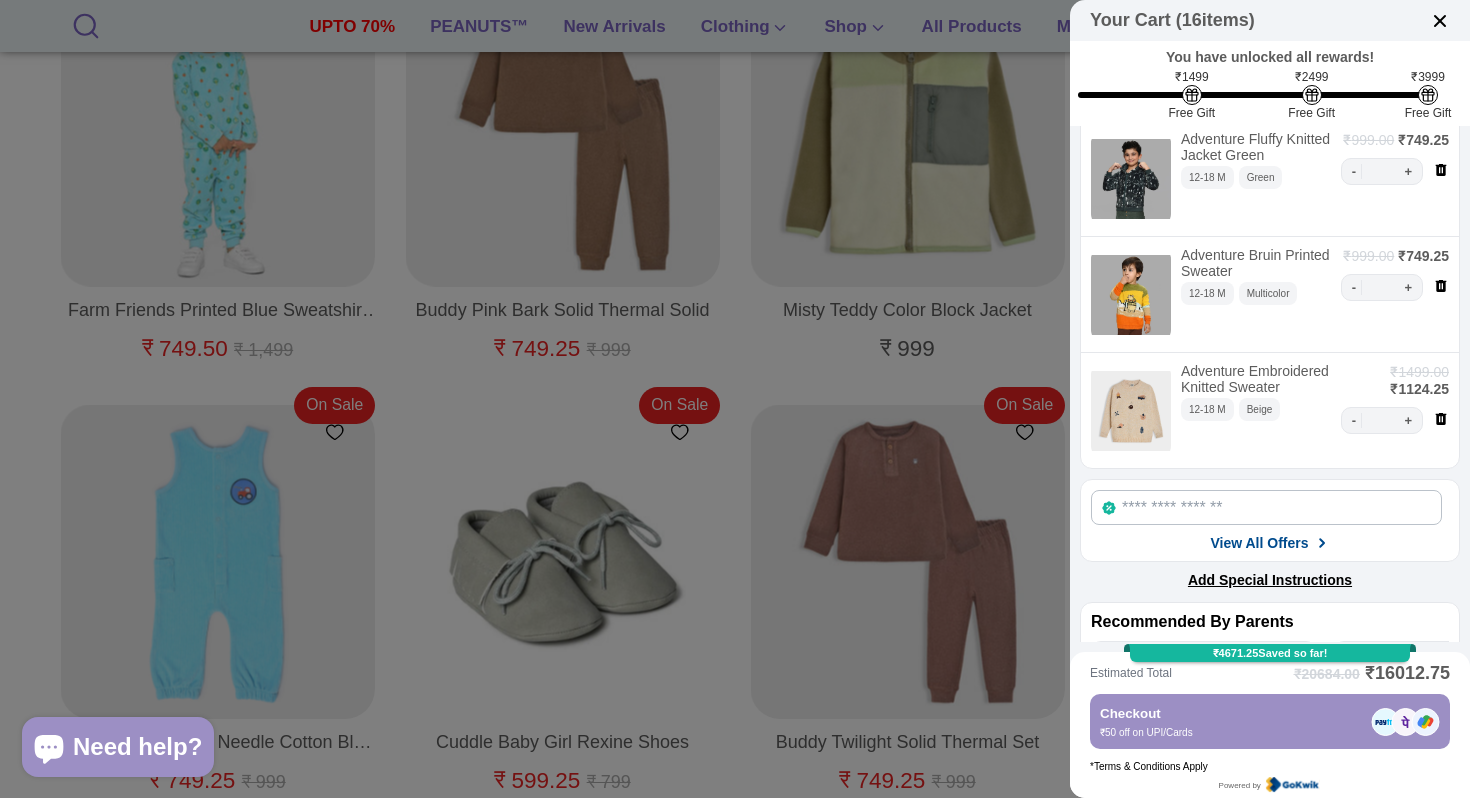 scroll, scrollTop: 1561, scrollLeft: 0, axis: vertical 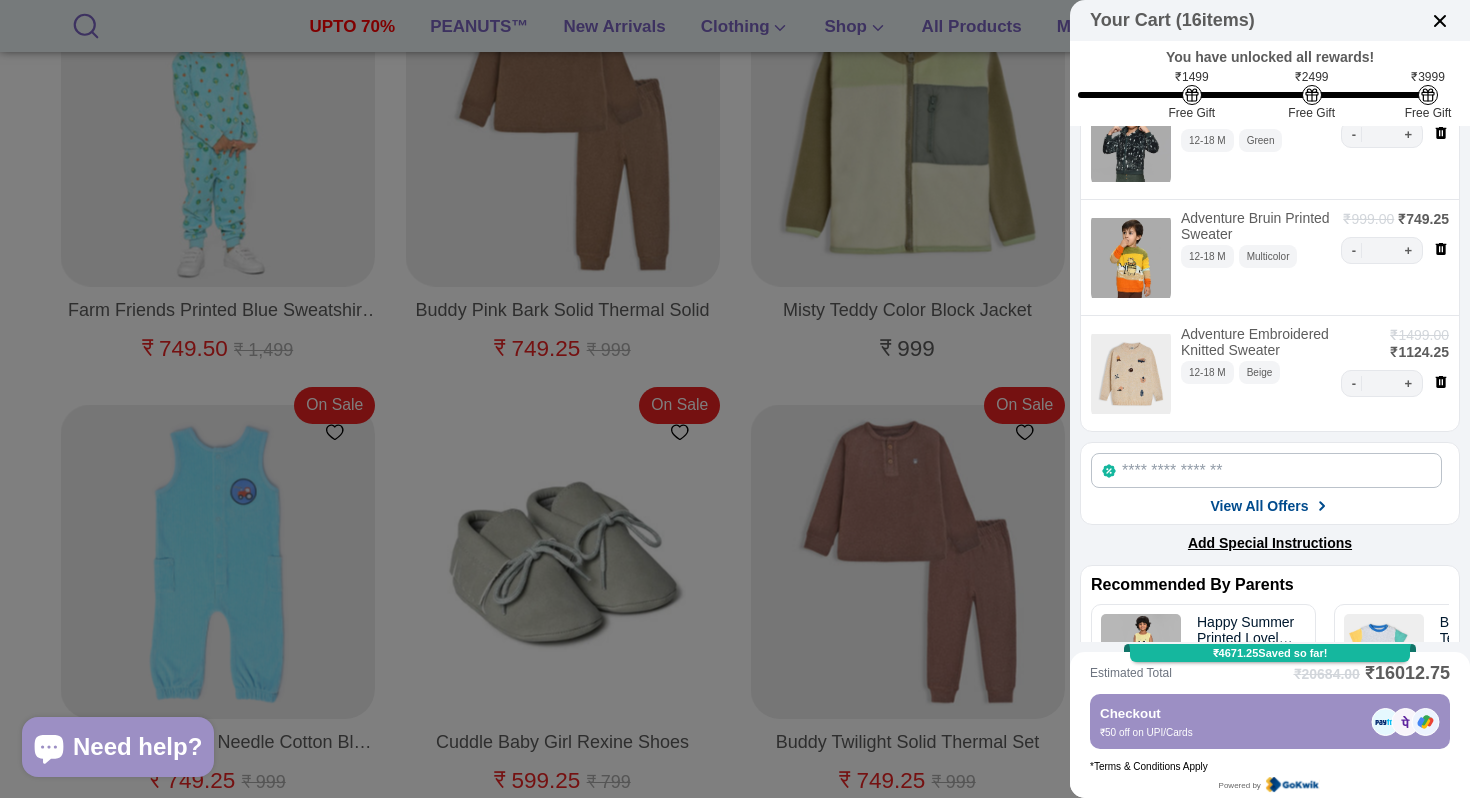 click 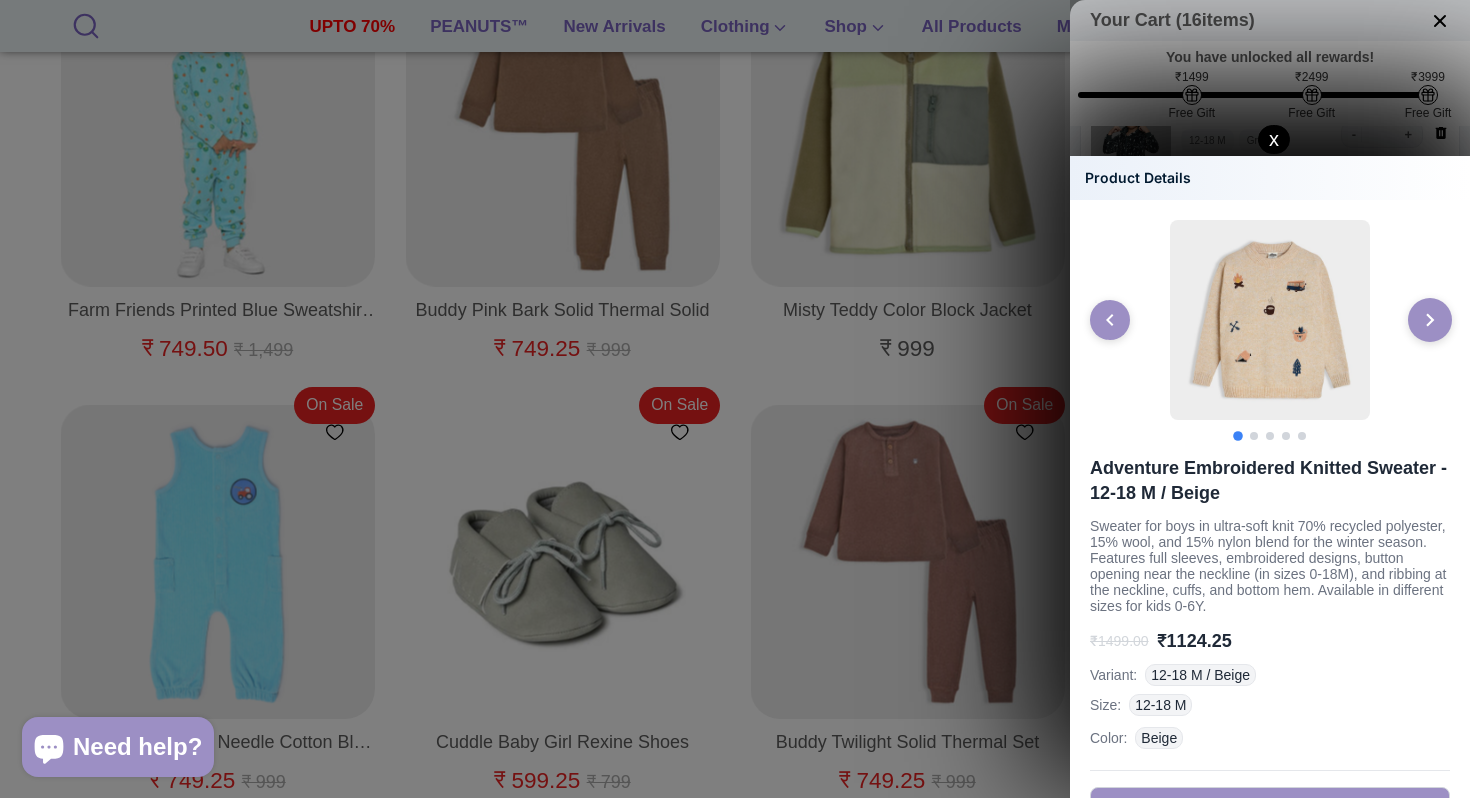 click 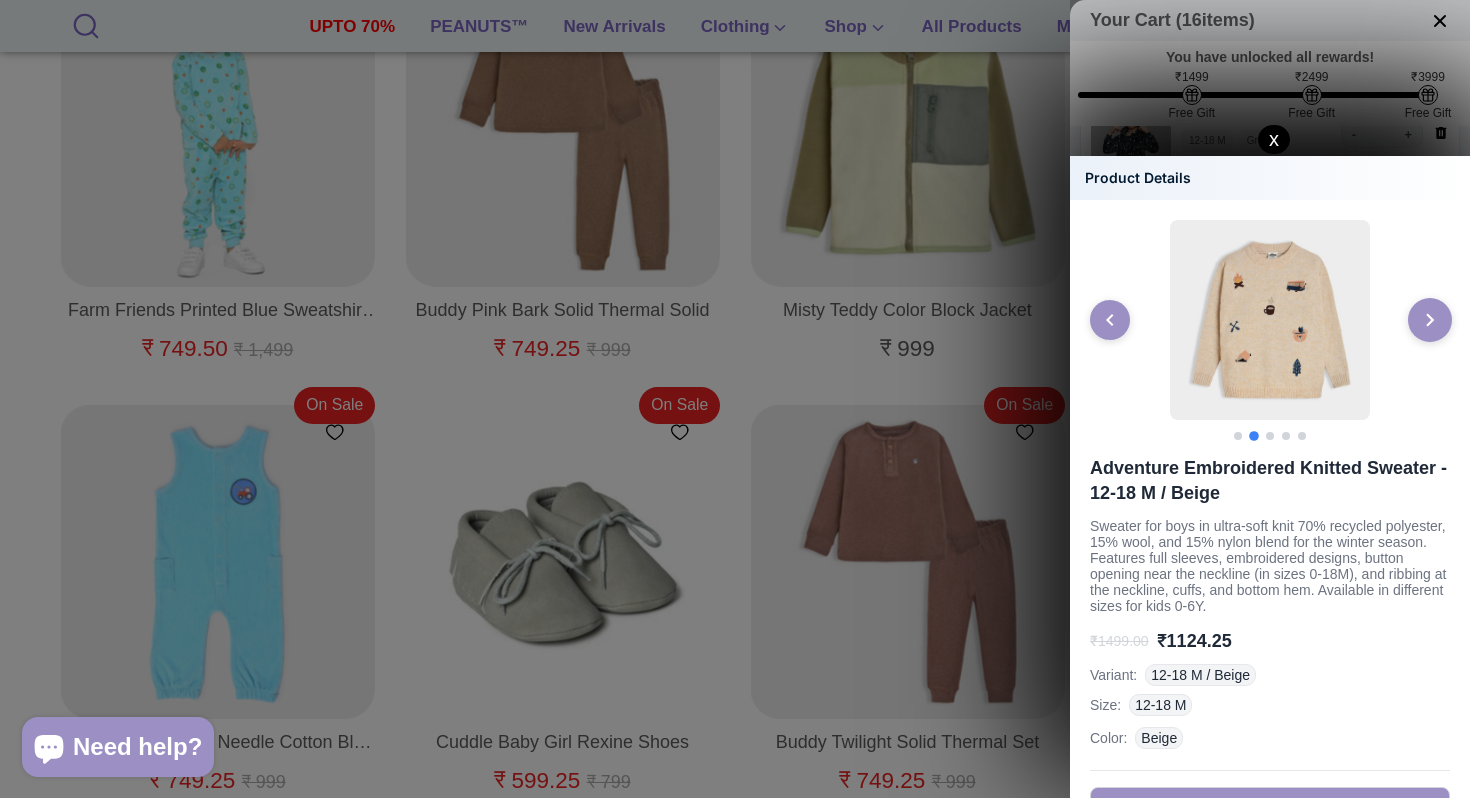 click 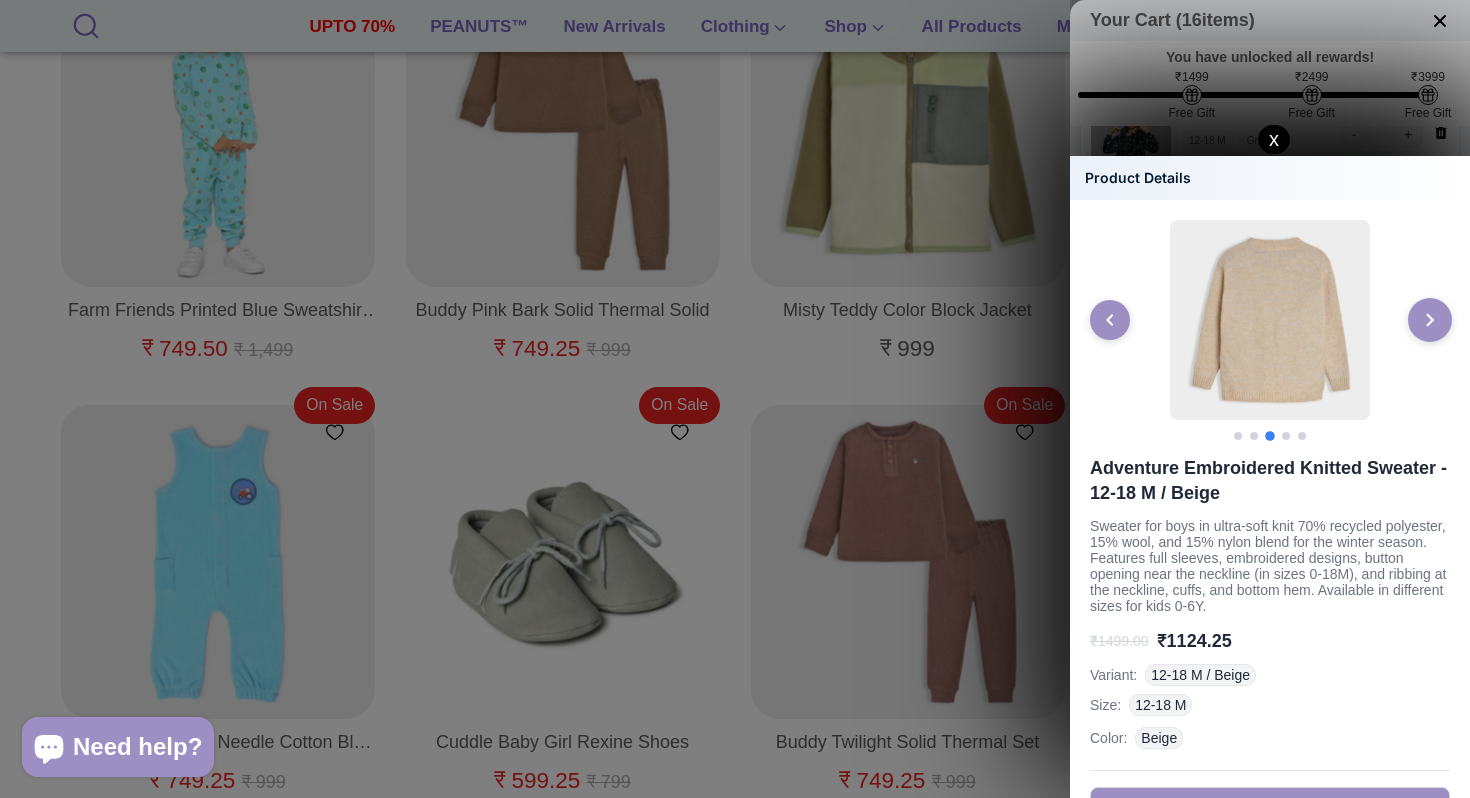 click 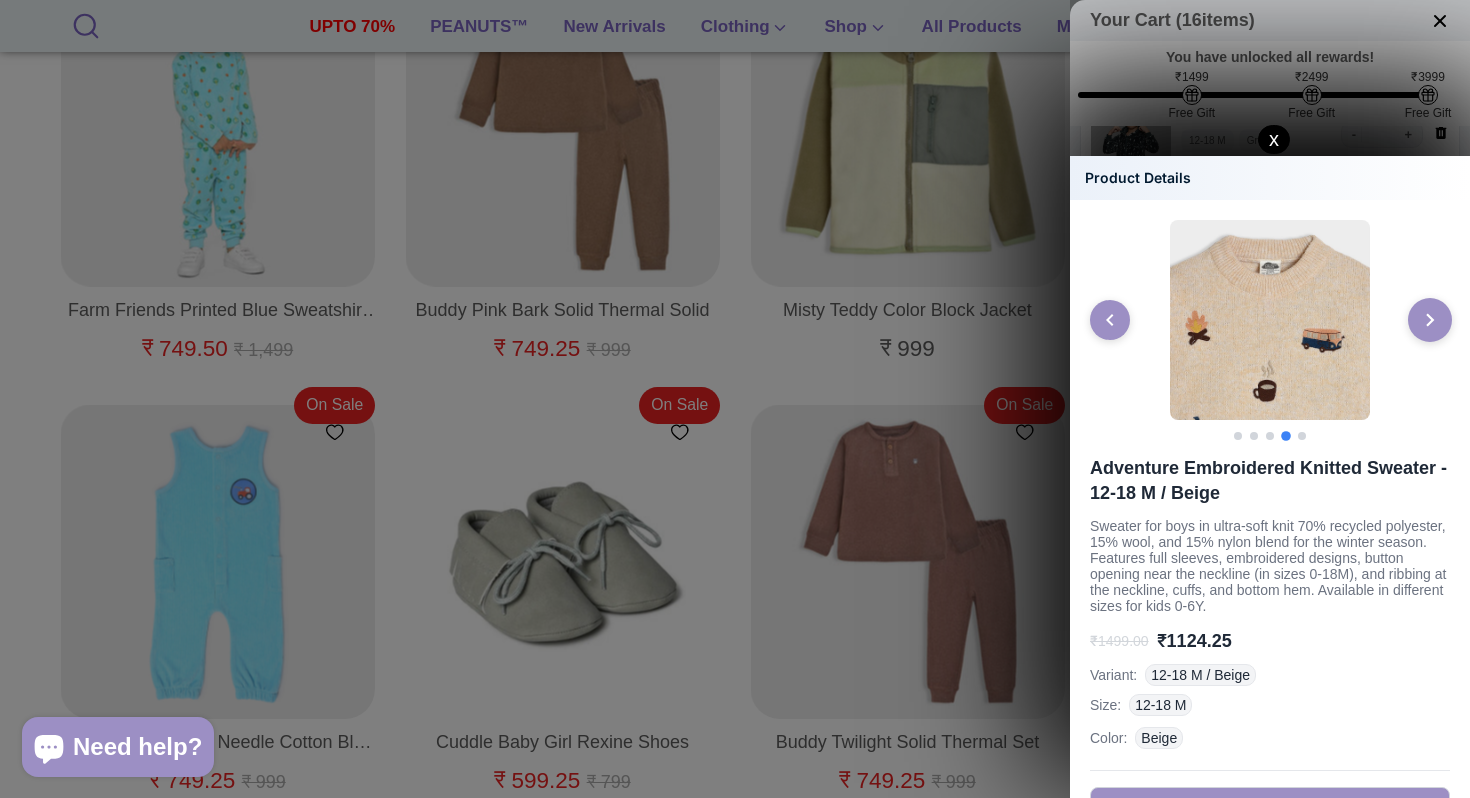click 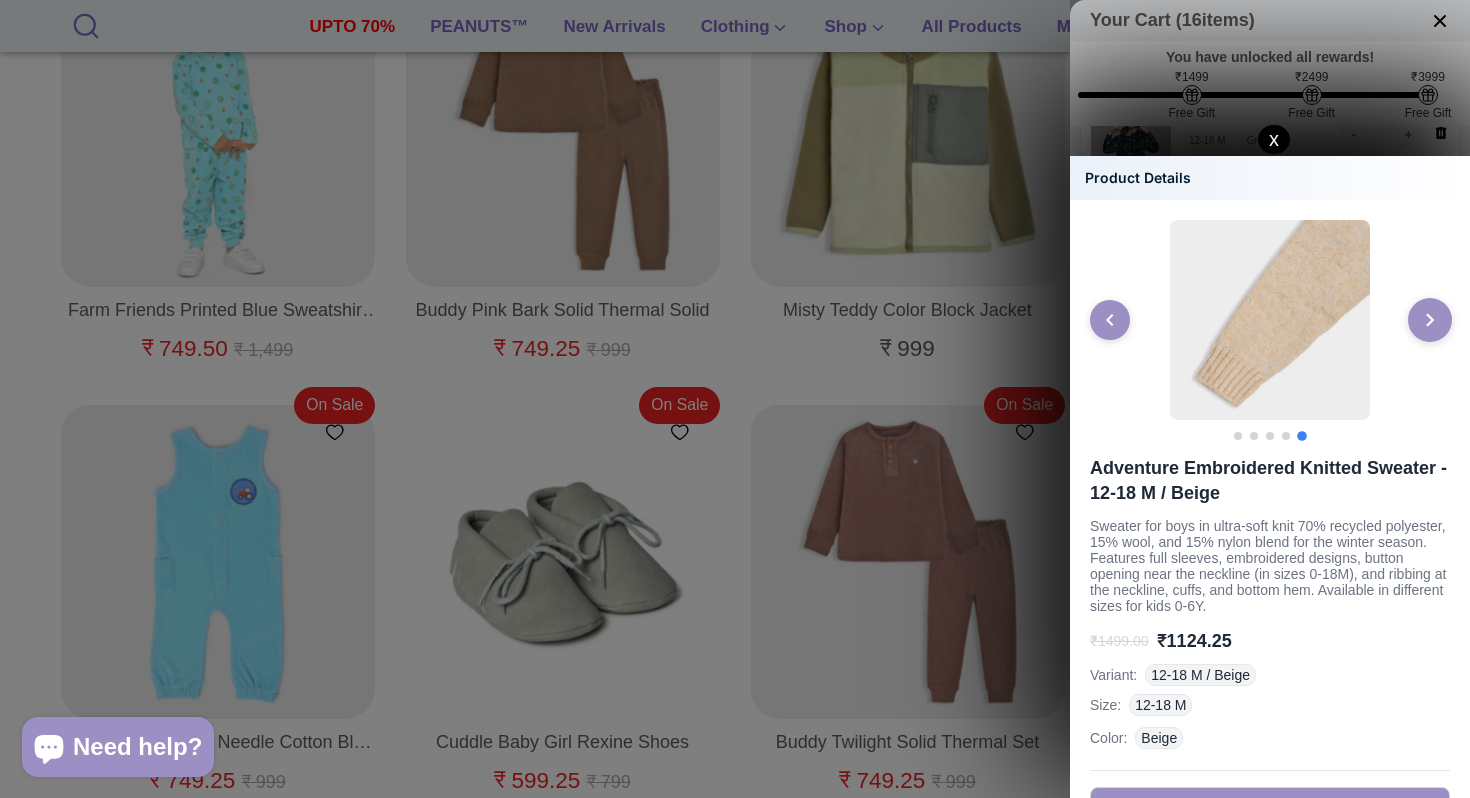 click 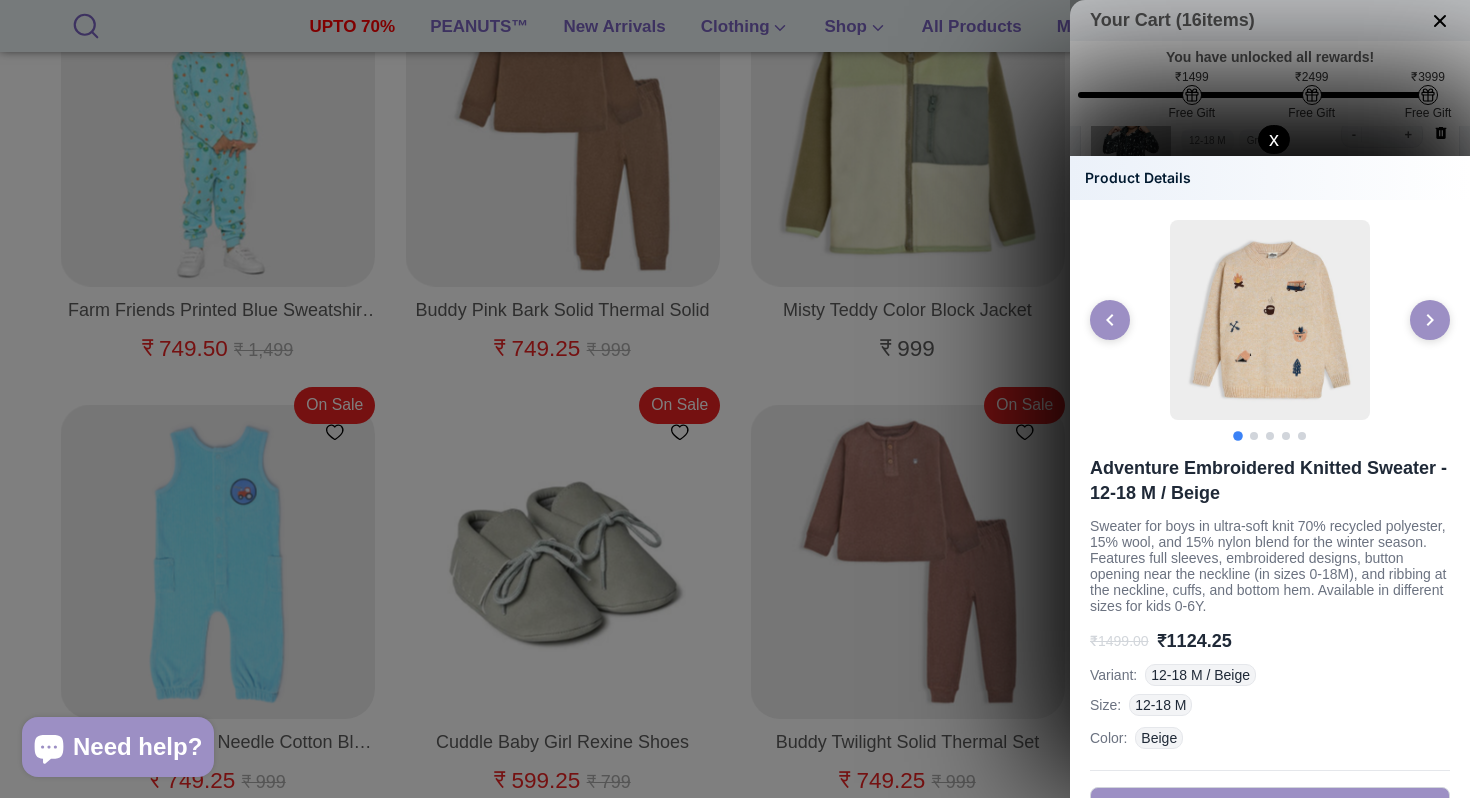 click on "x" 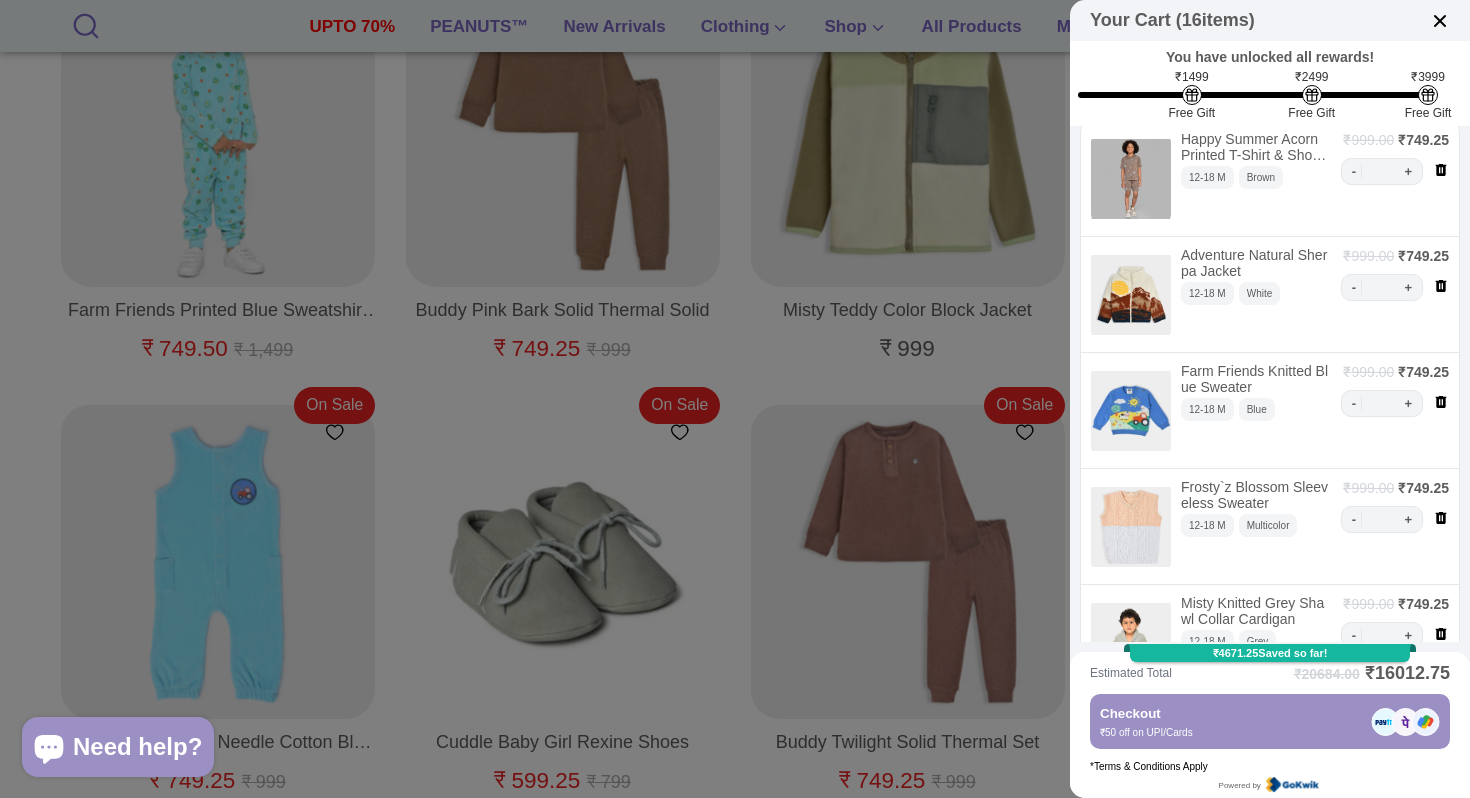 scroll, scrollTop: 0, scrollLeft: 0, axis: both 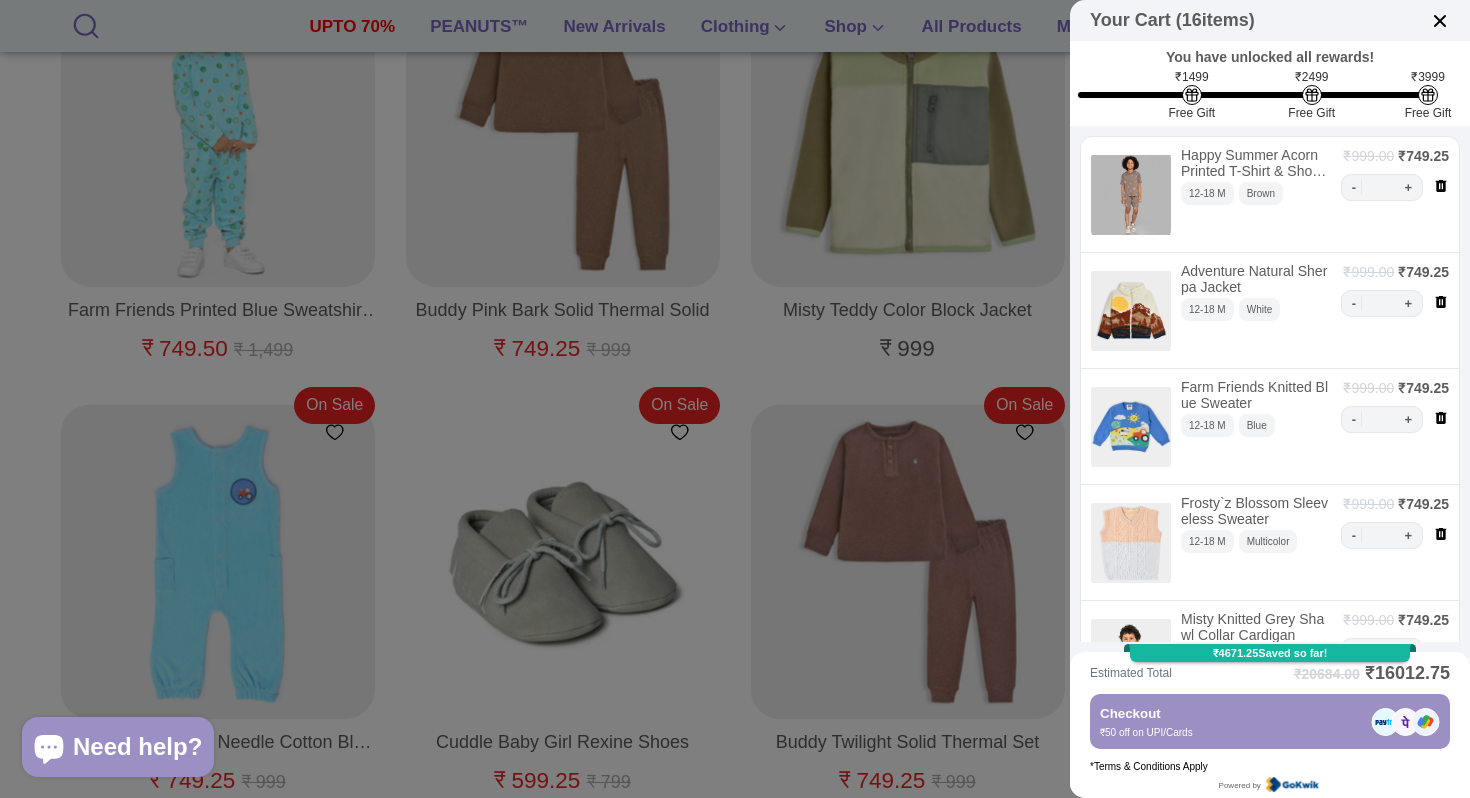 click 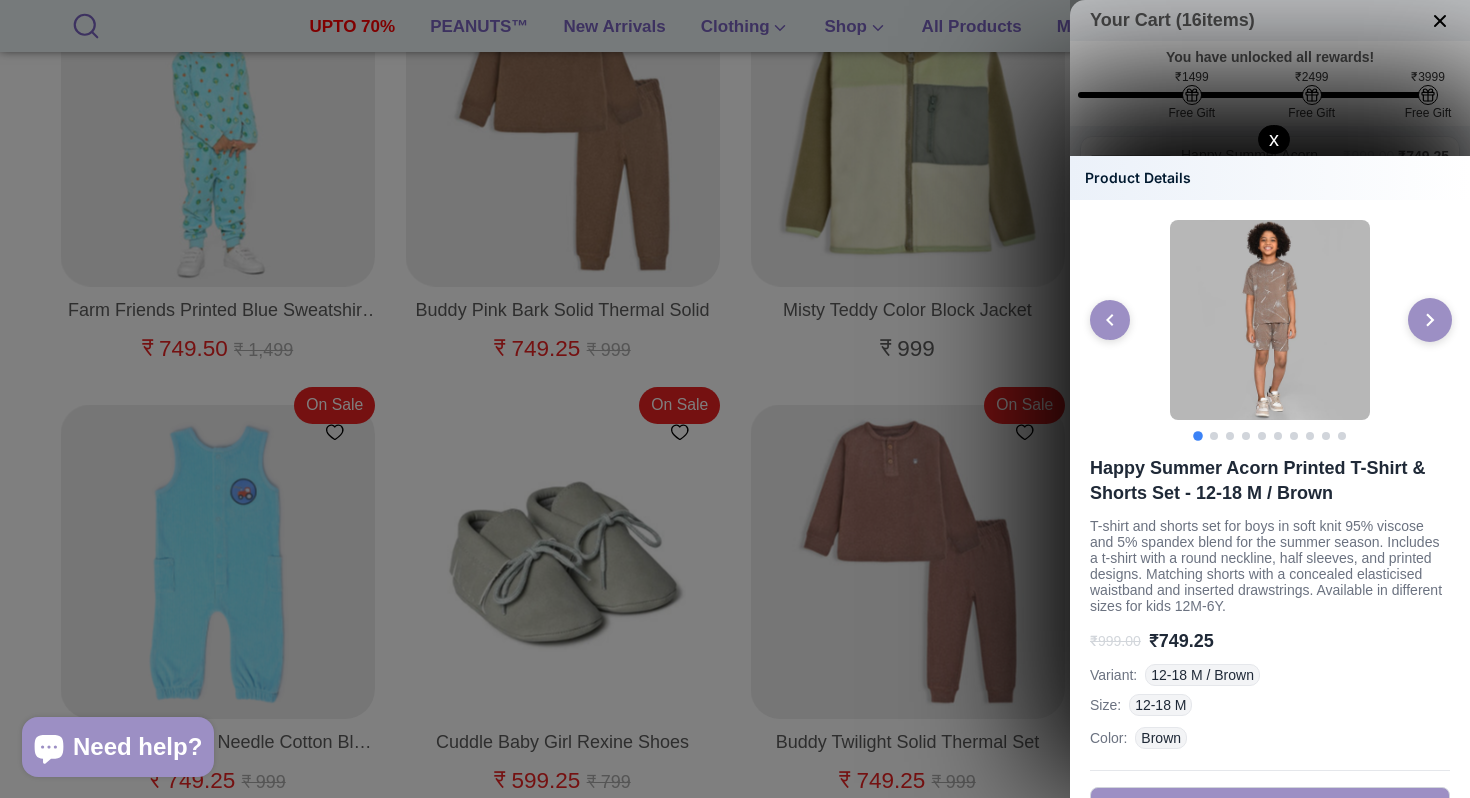 click 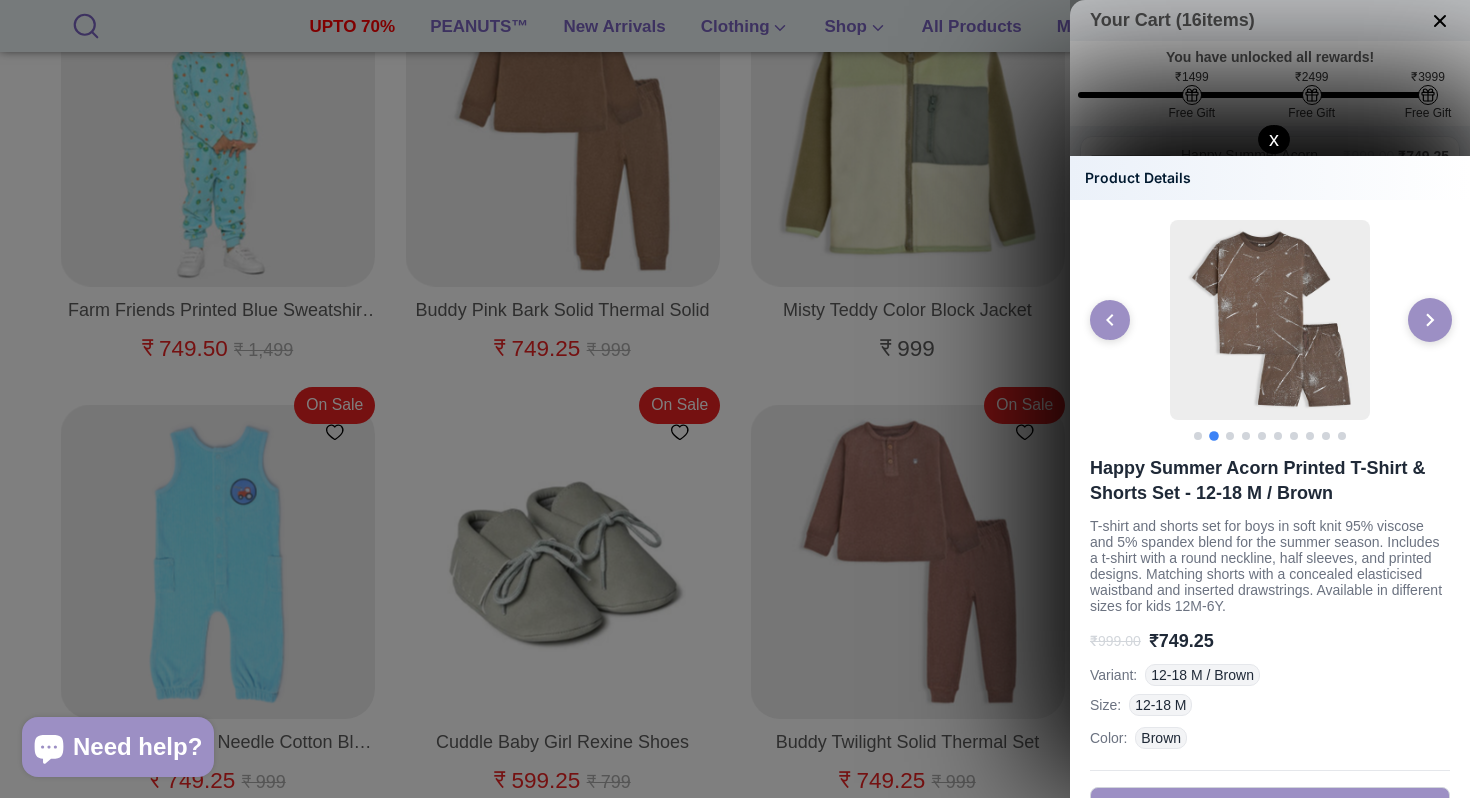 click 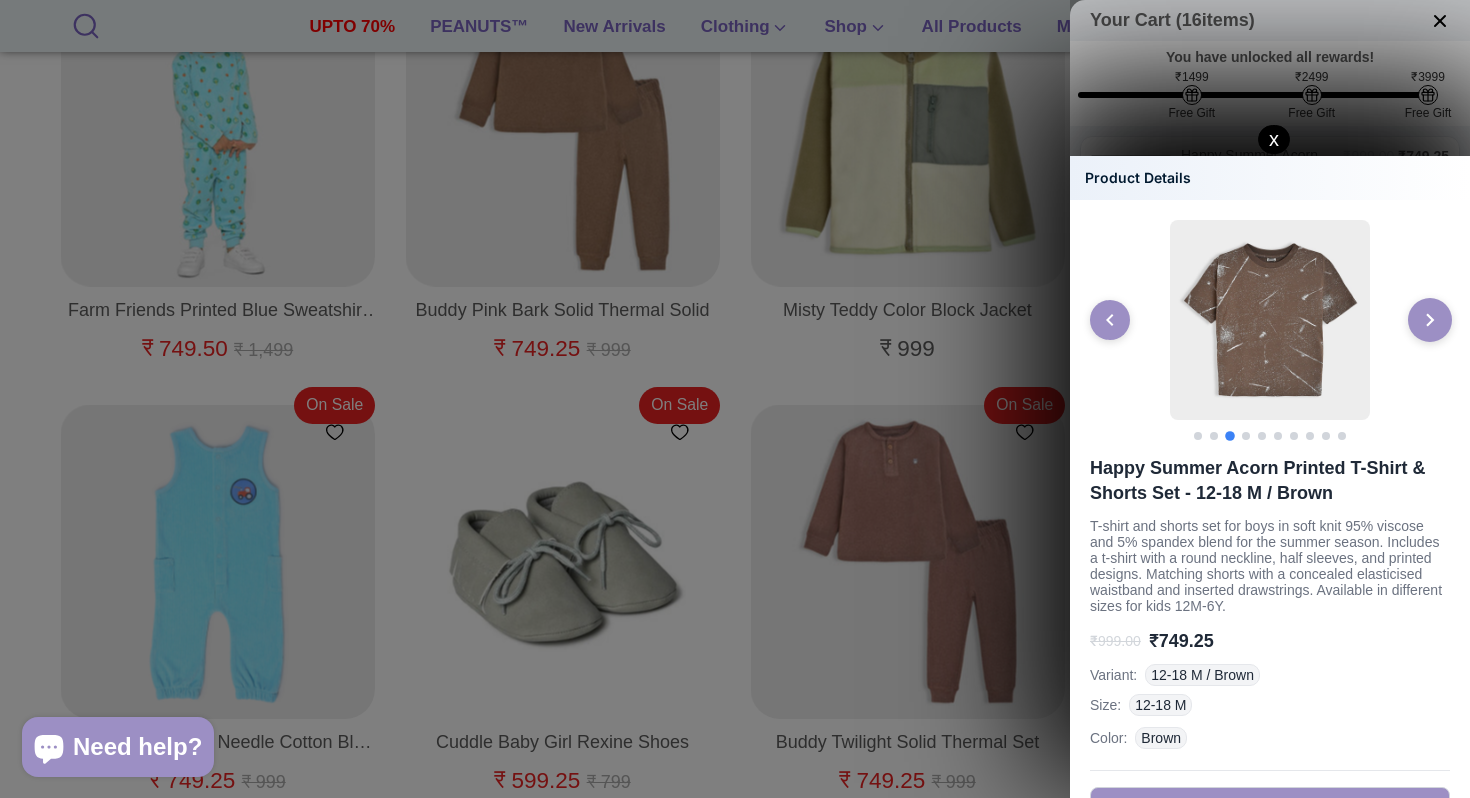 click 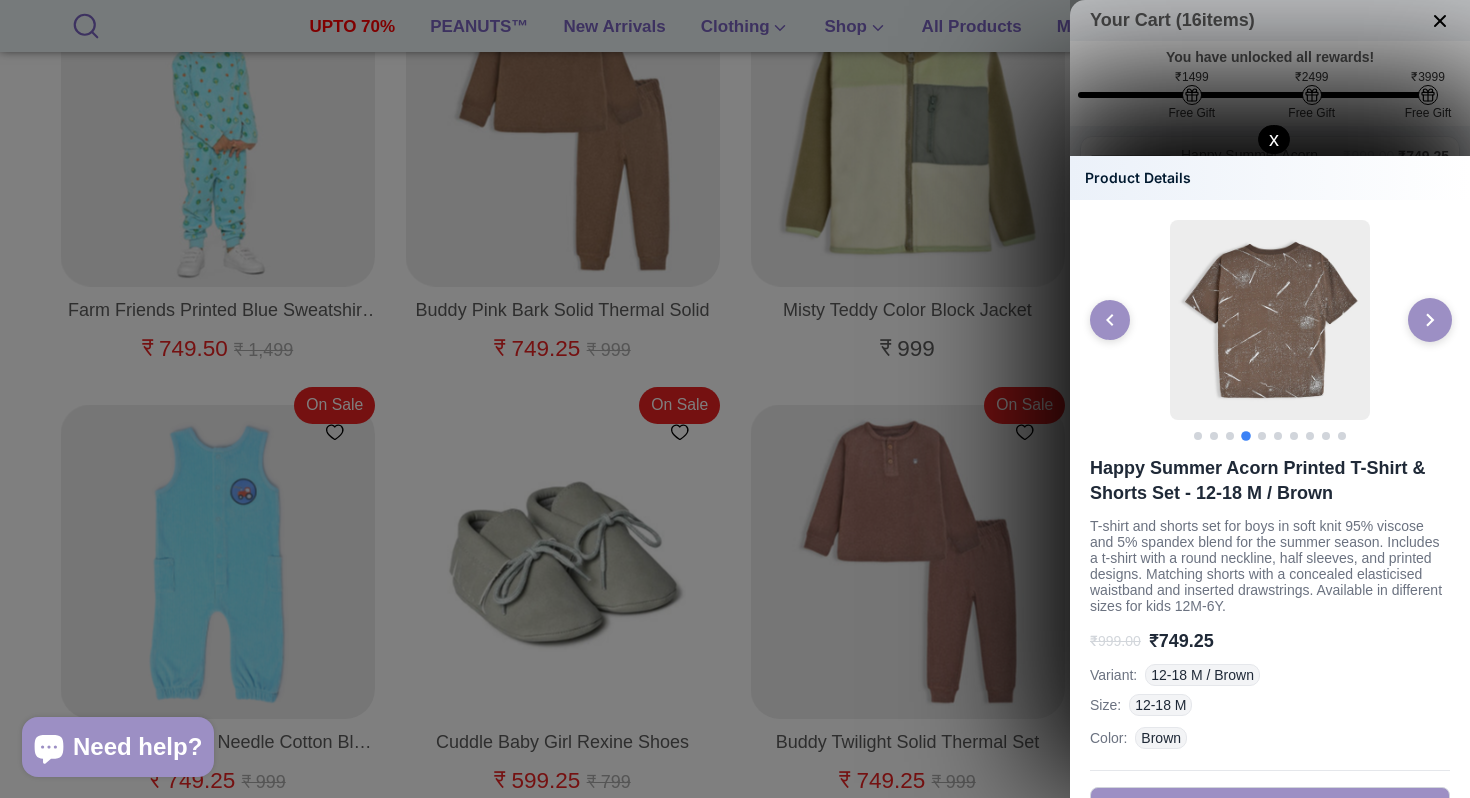 click 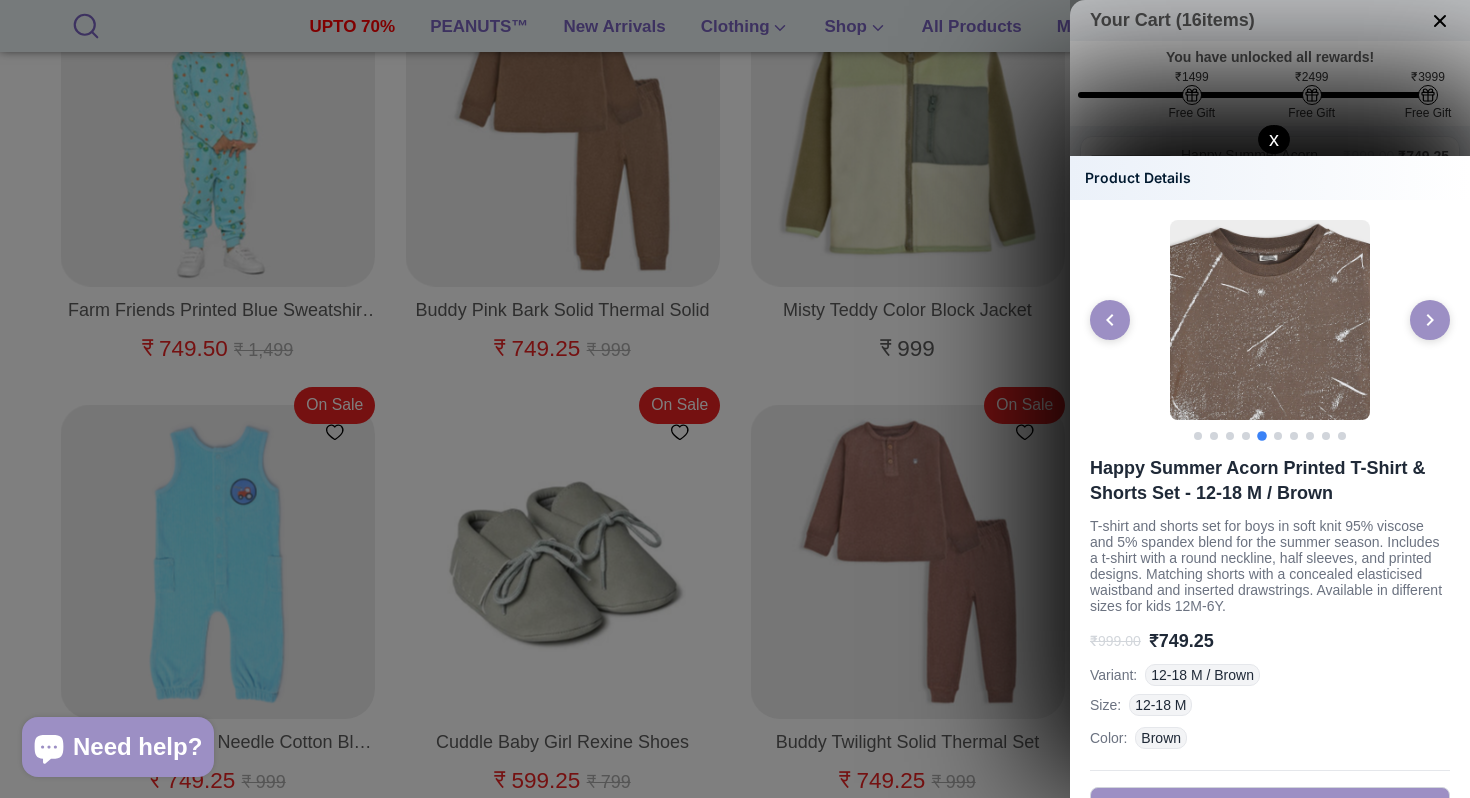 click on "x" 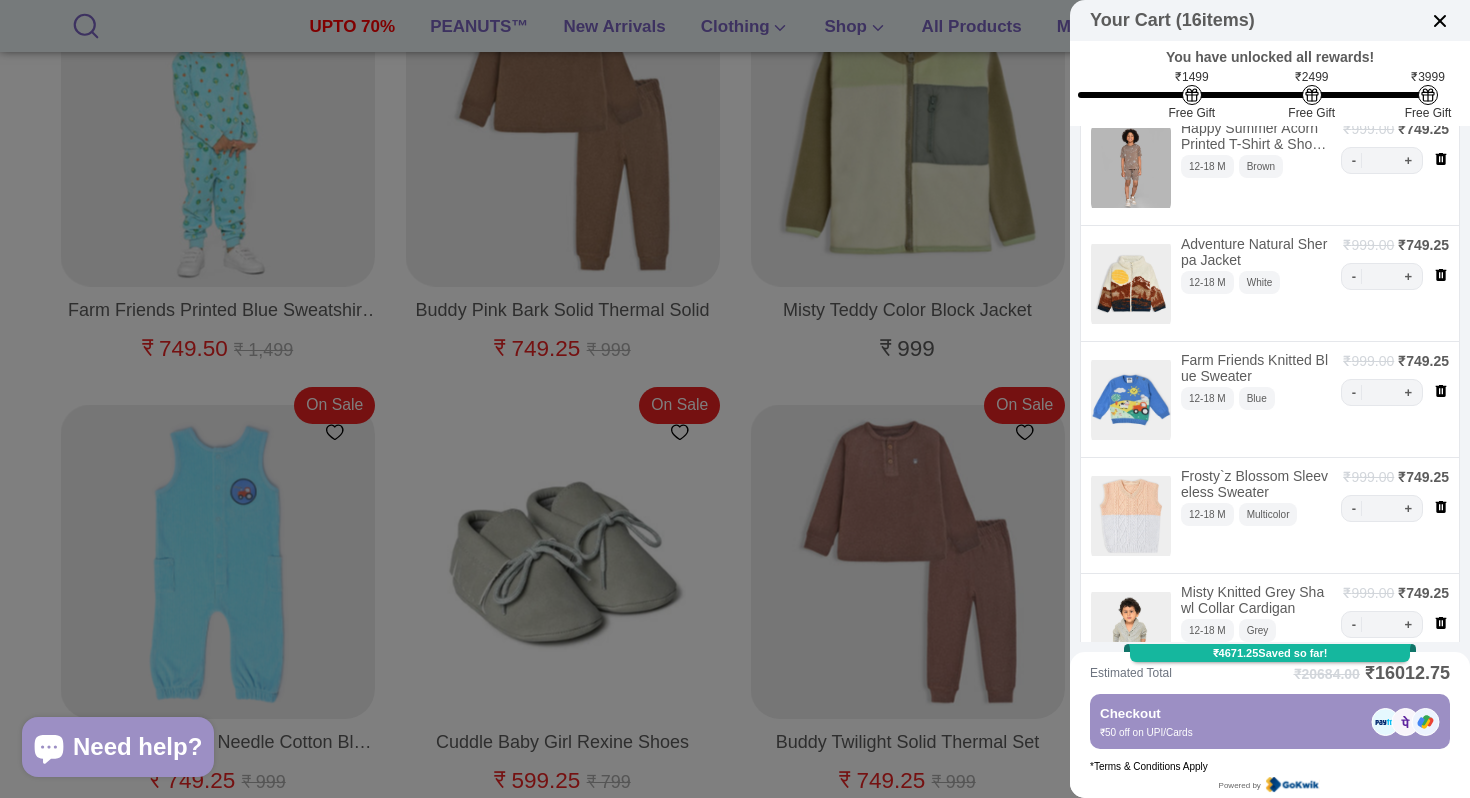 scroll, scrollTop: 29, scrollLeft: 0, axis: vertical 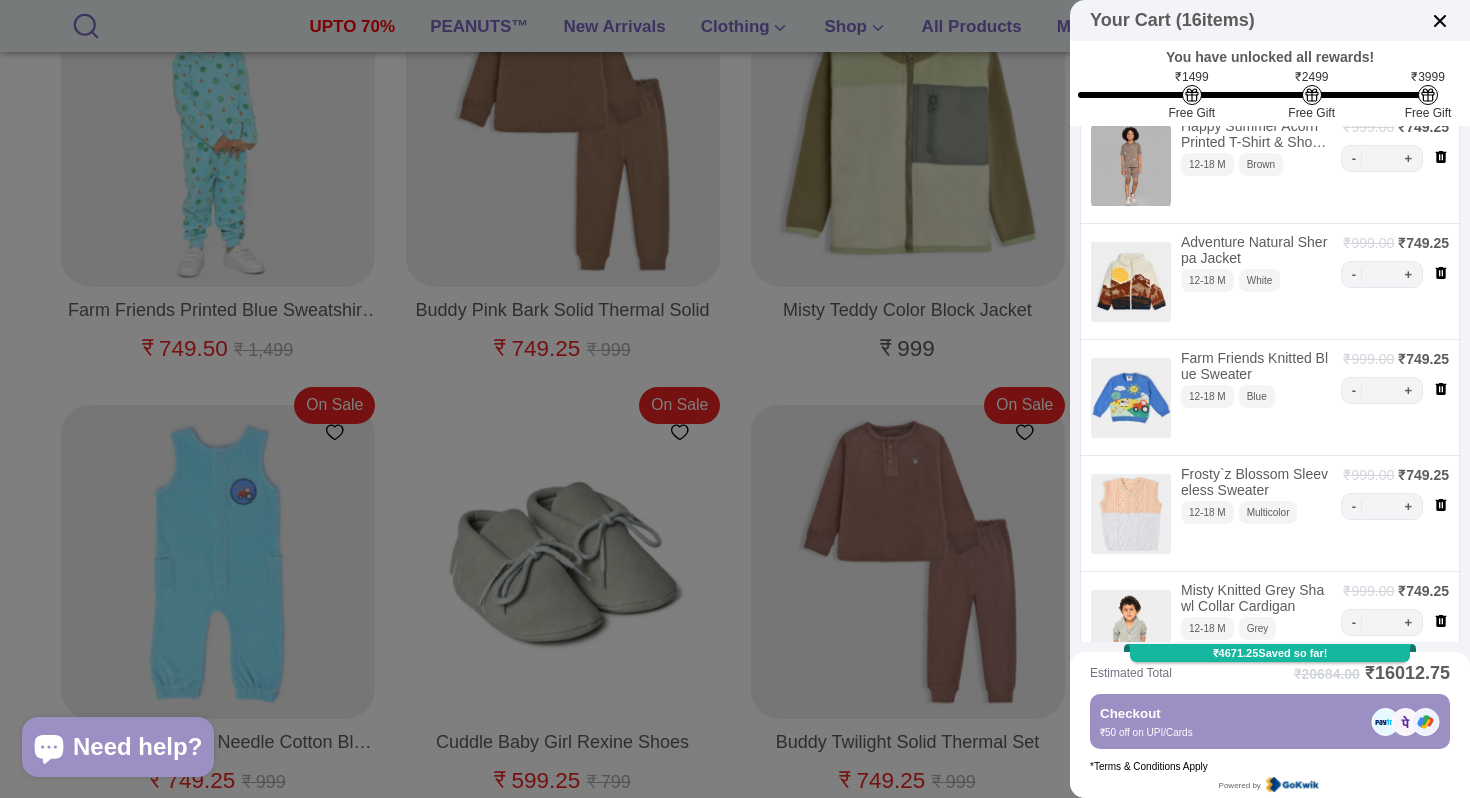 click 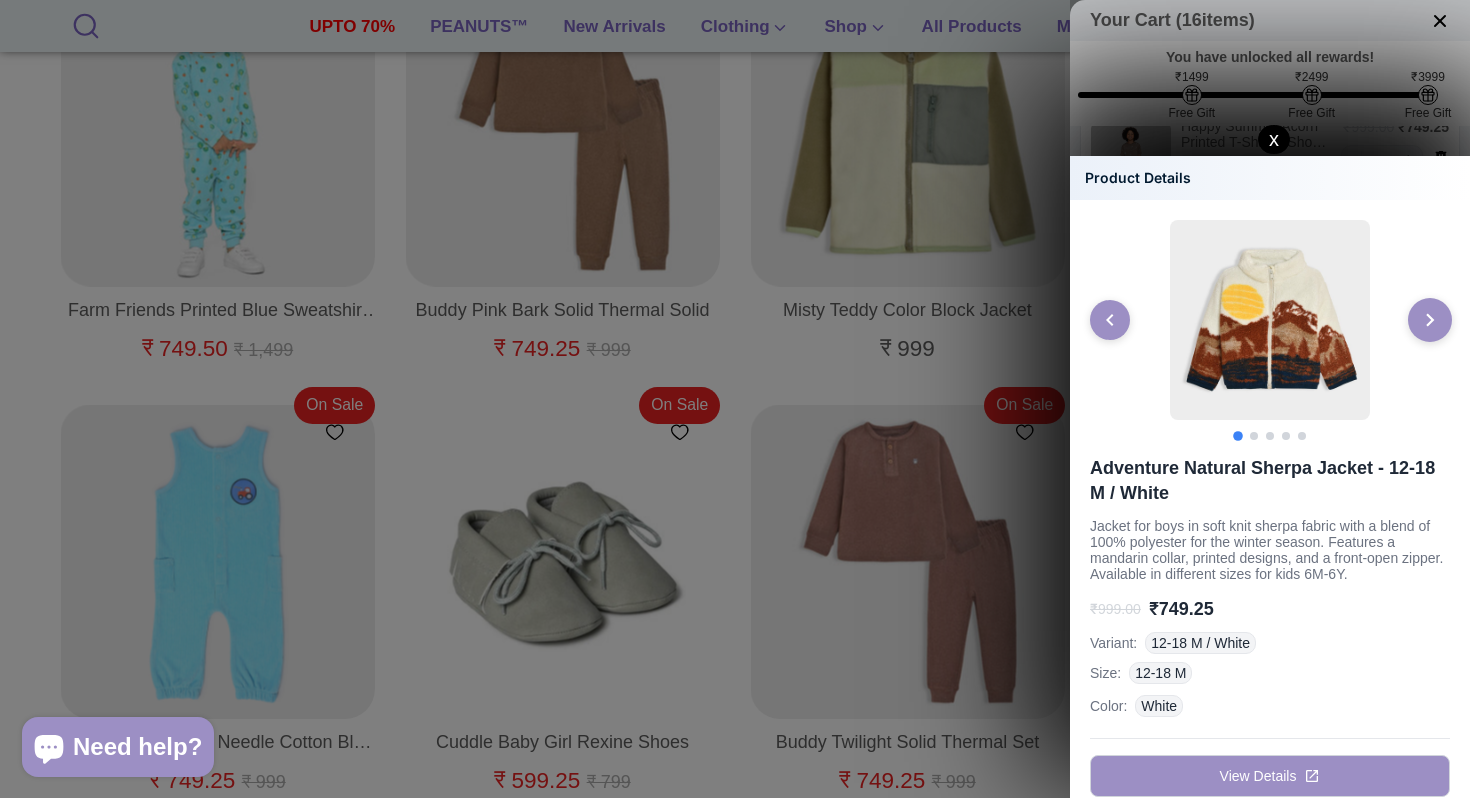 click 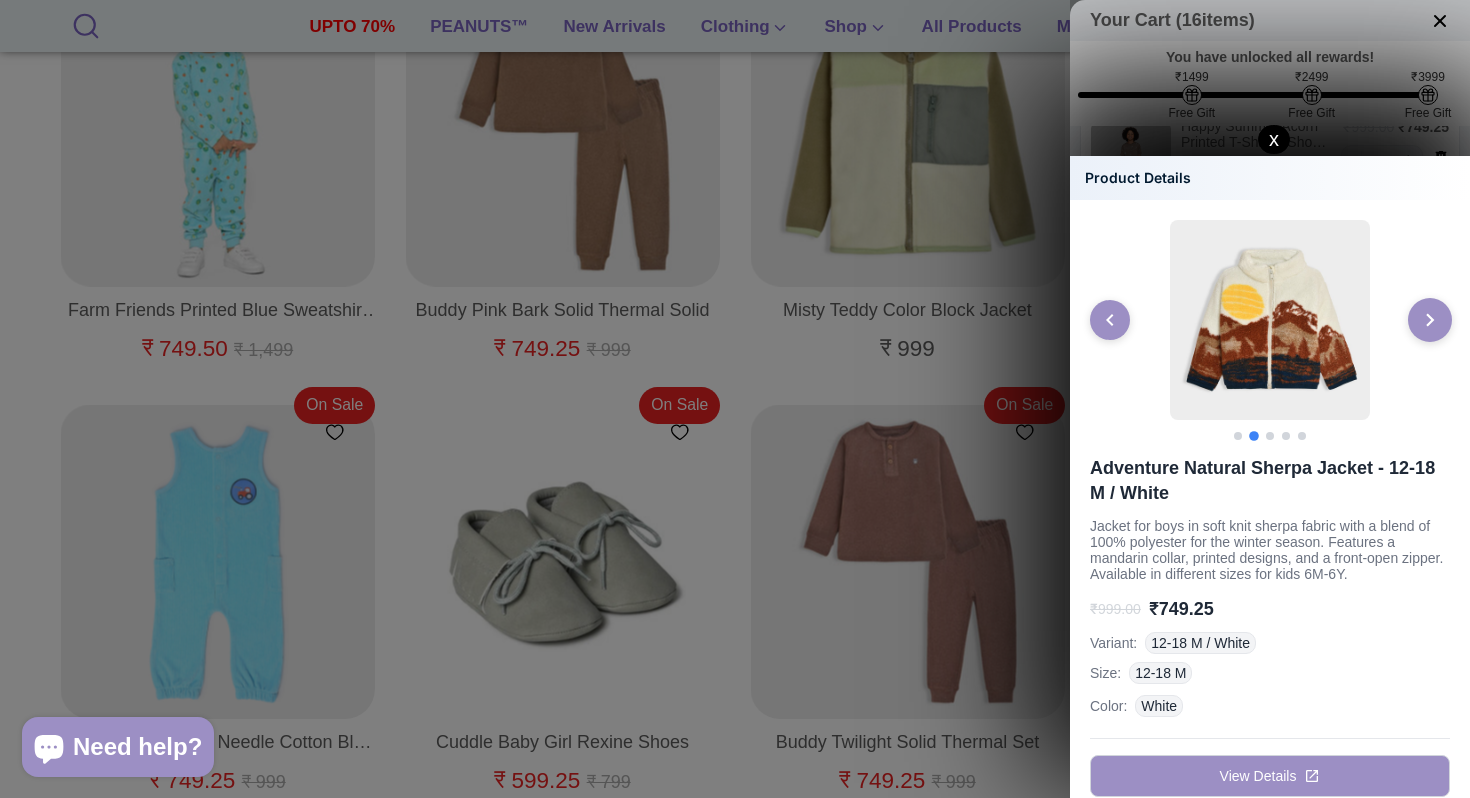 click 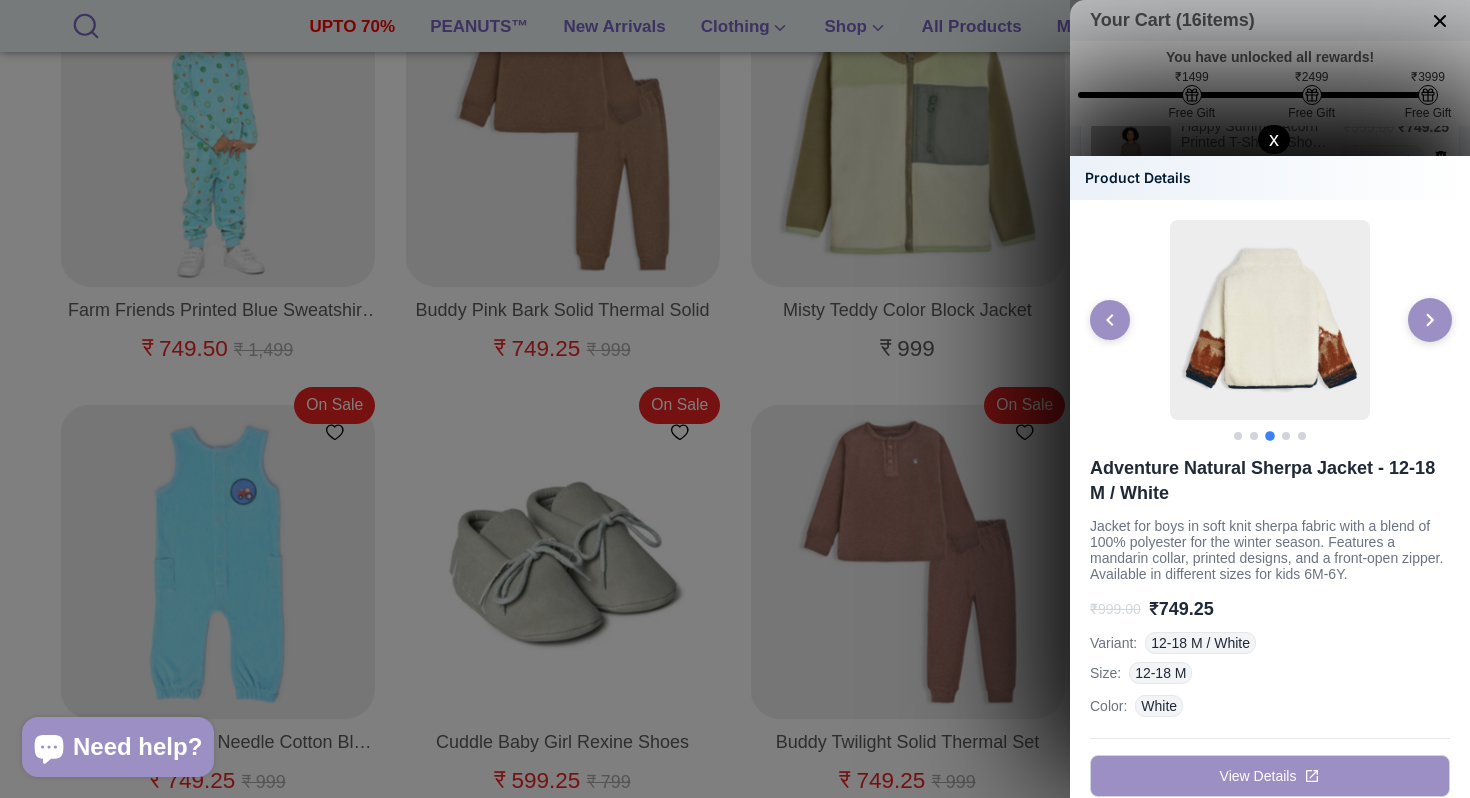click 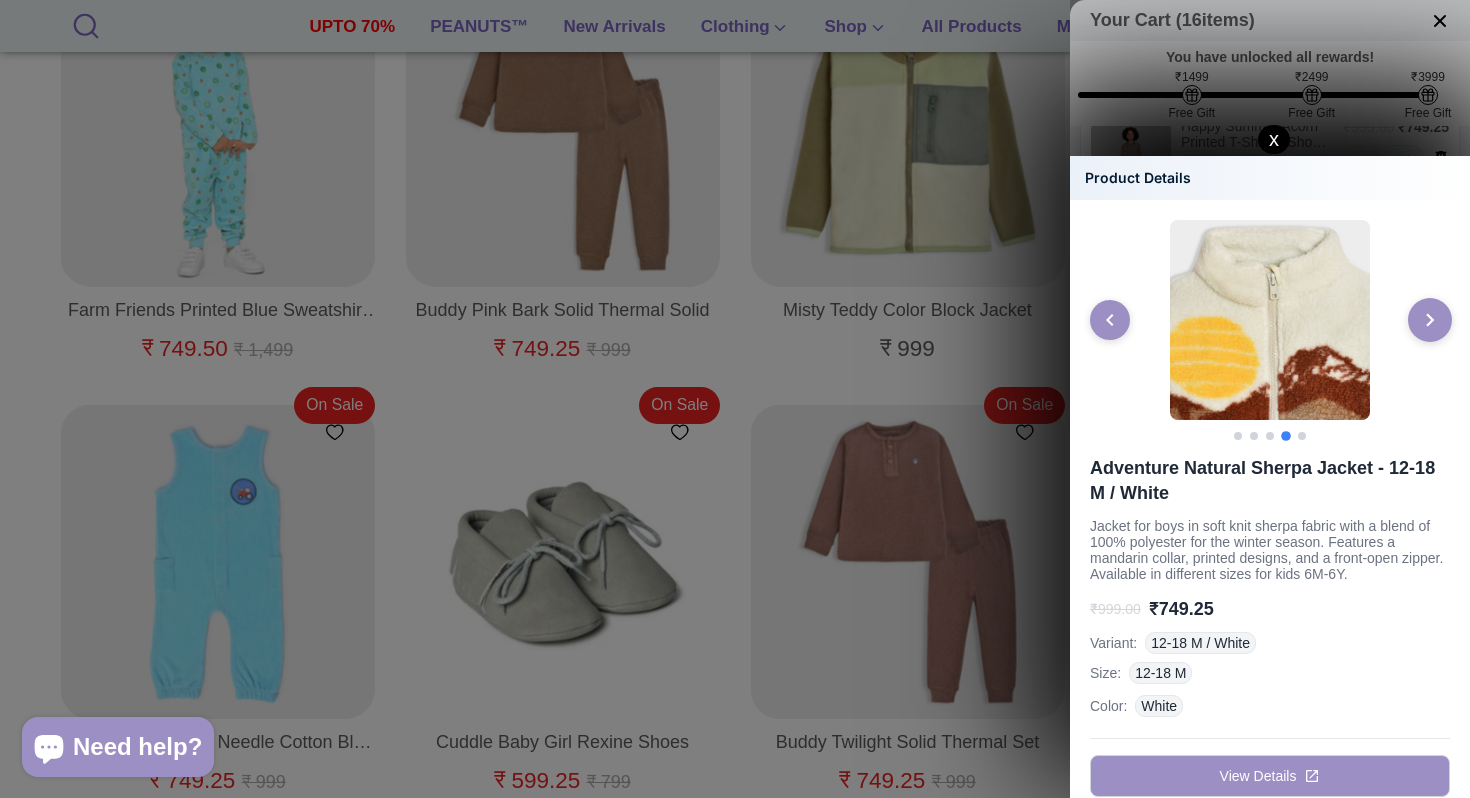 click 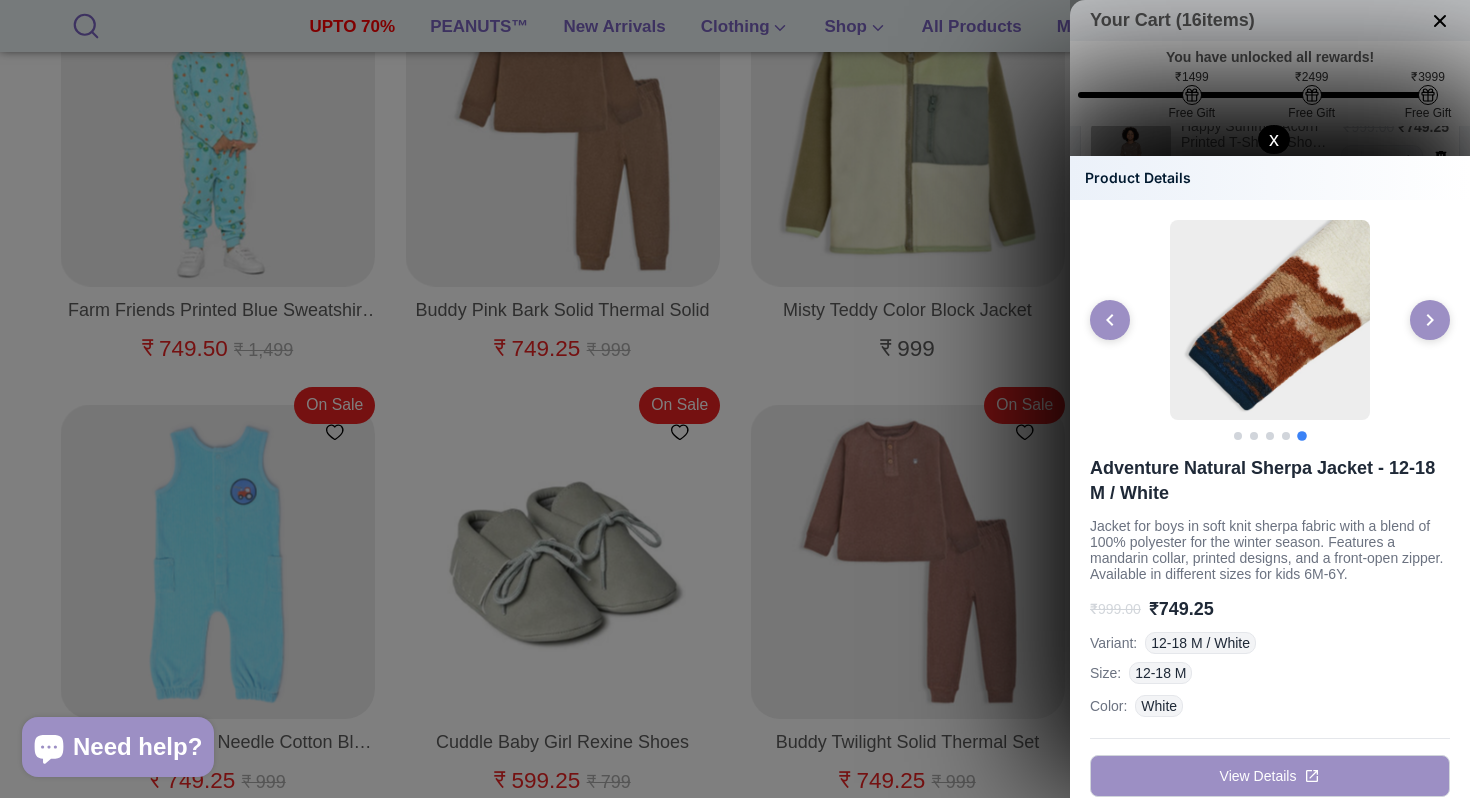 click on "x" 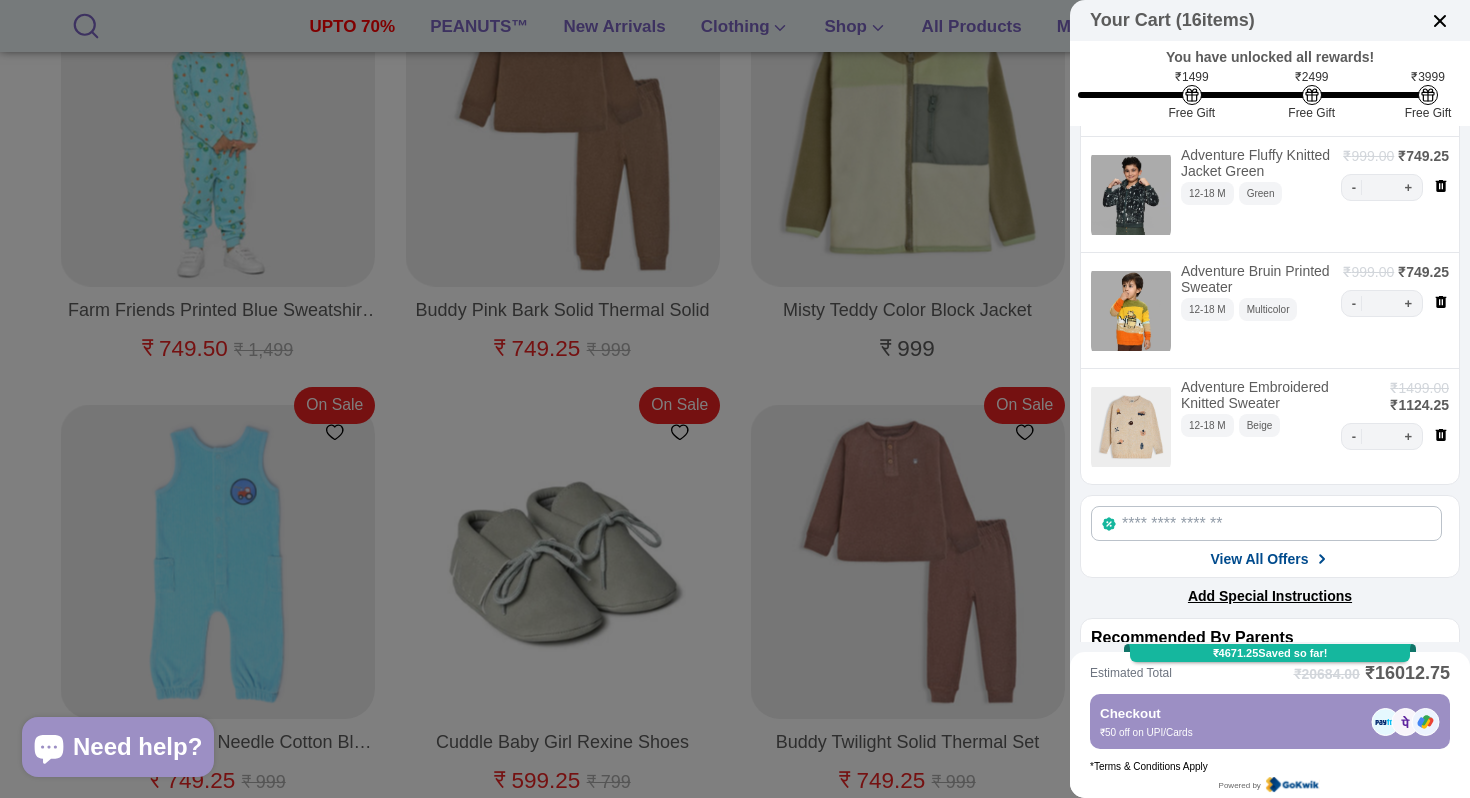 scroll, scrollTop: 1457, scrollLeft: 0, axis: vertical 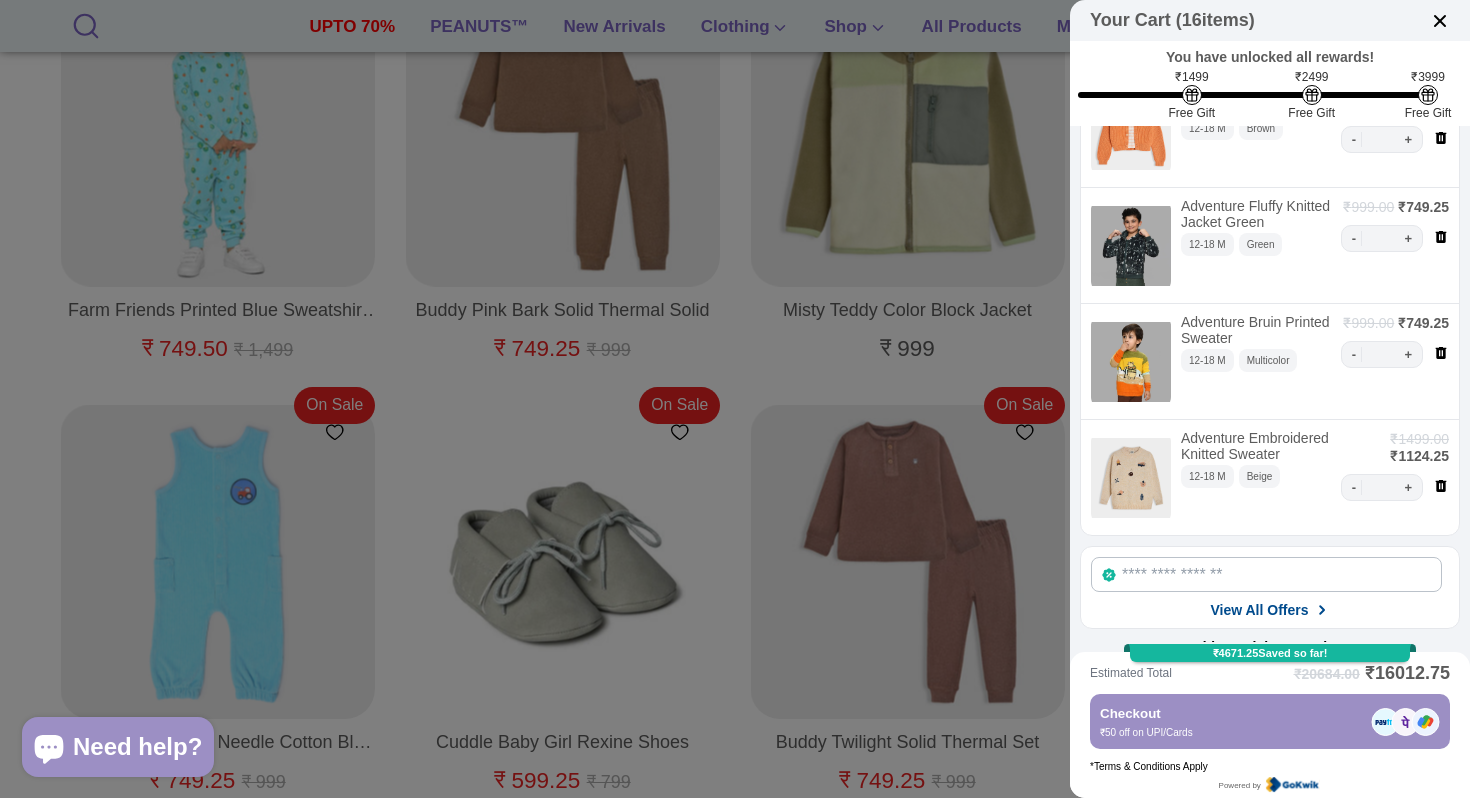 click 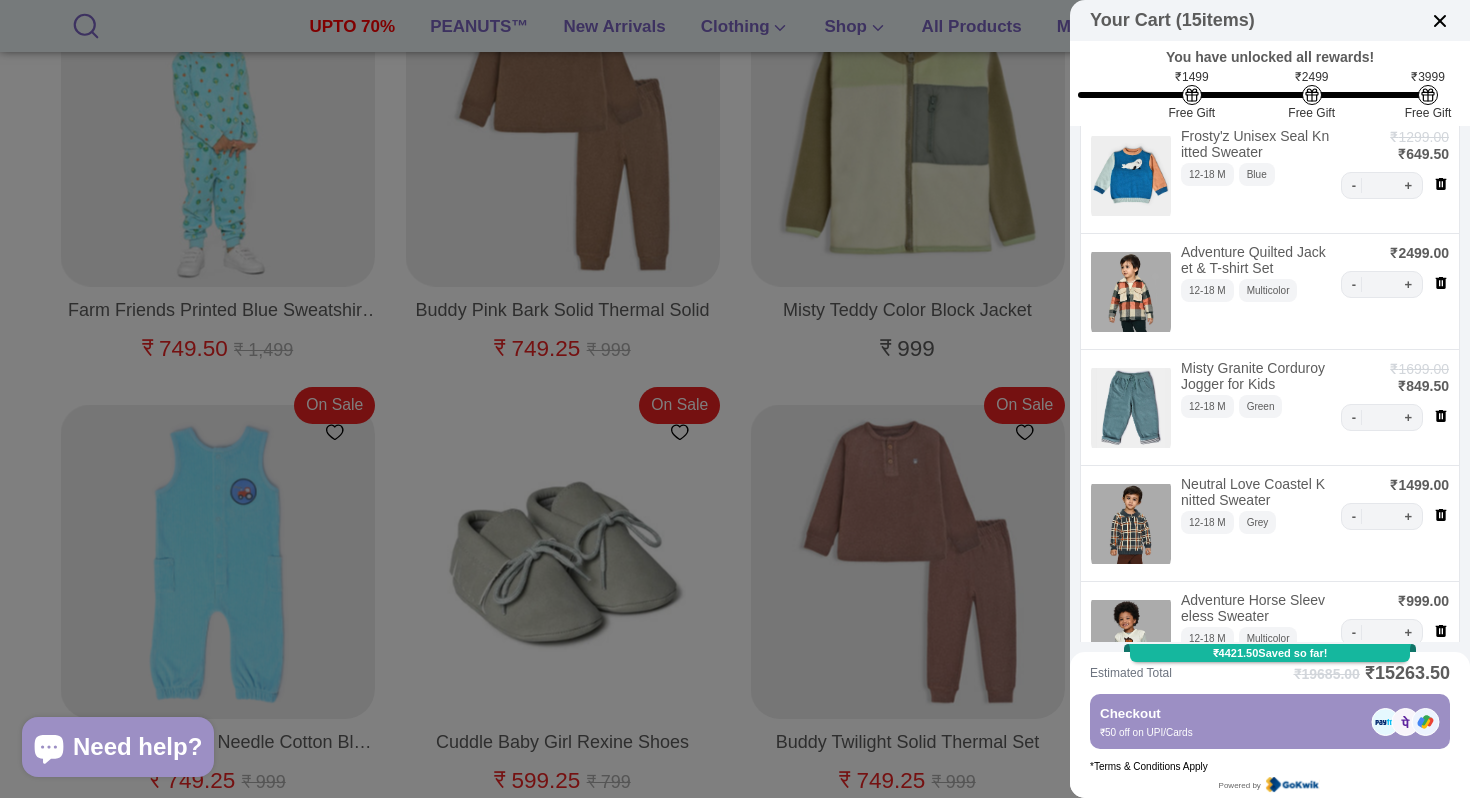 scroll, scrollTop: 825, scrollLeft: 0, axis: vertical 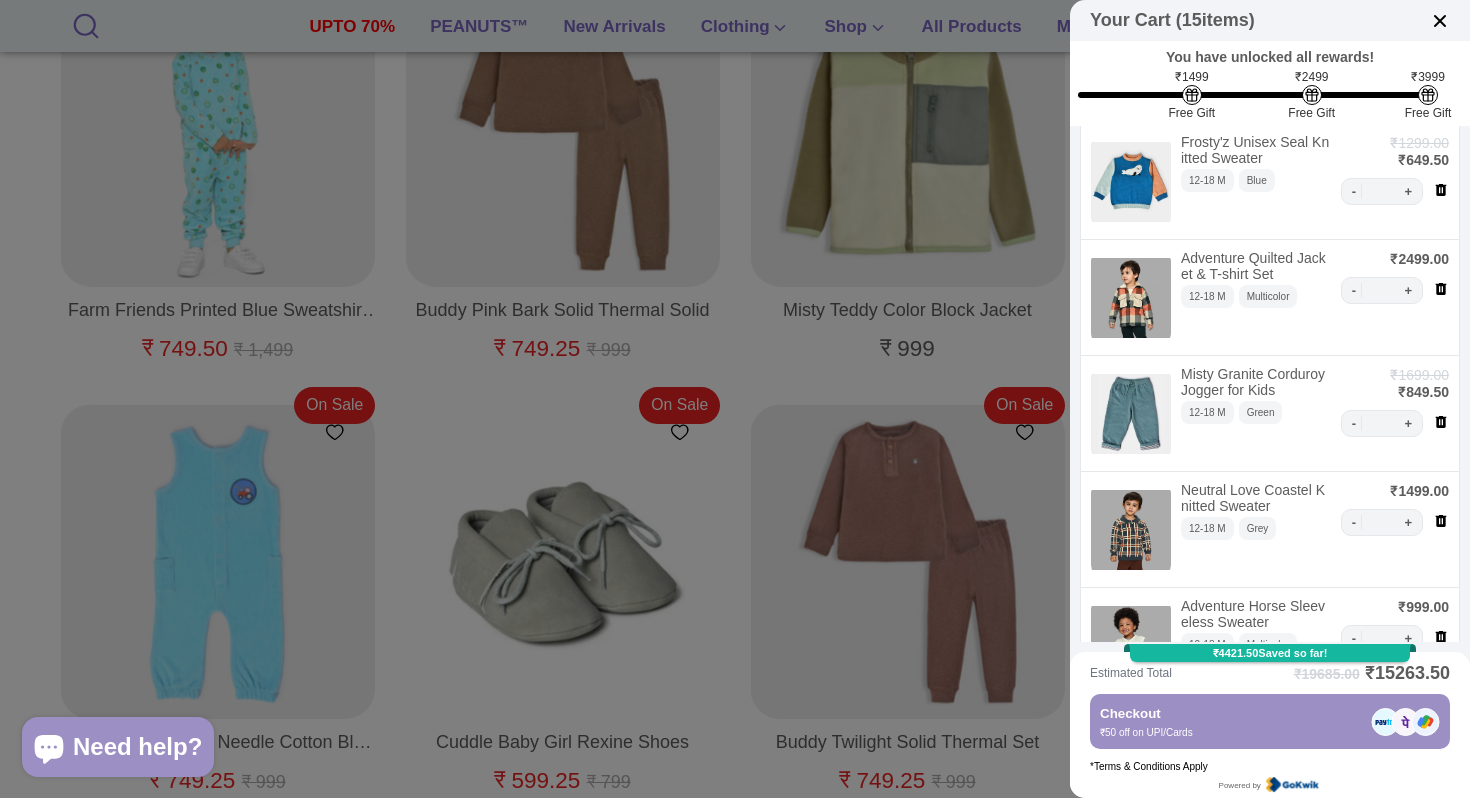 click 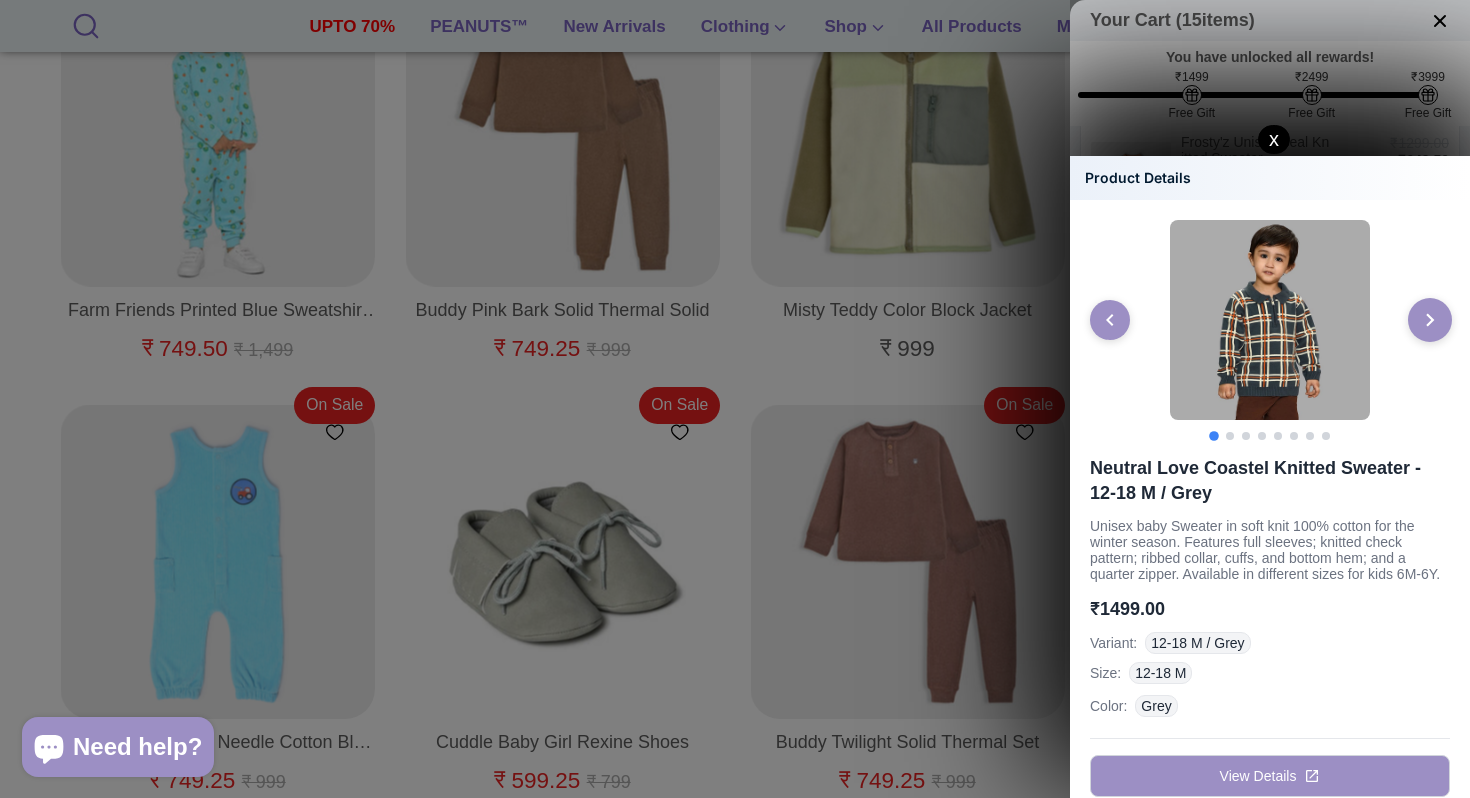 click 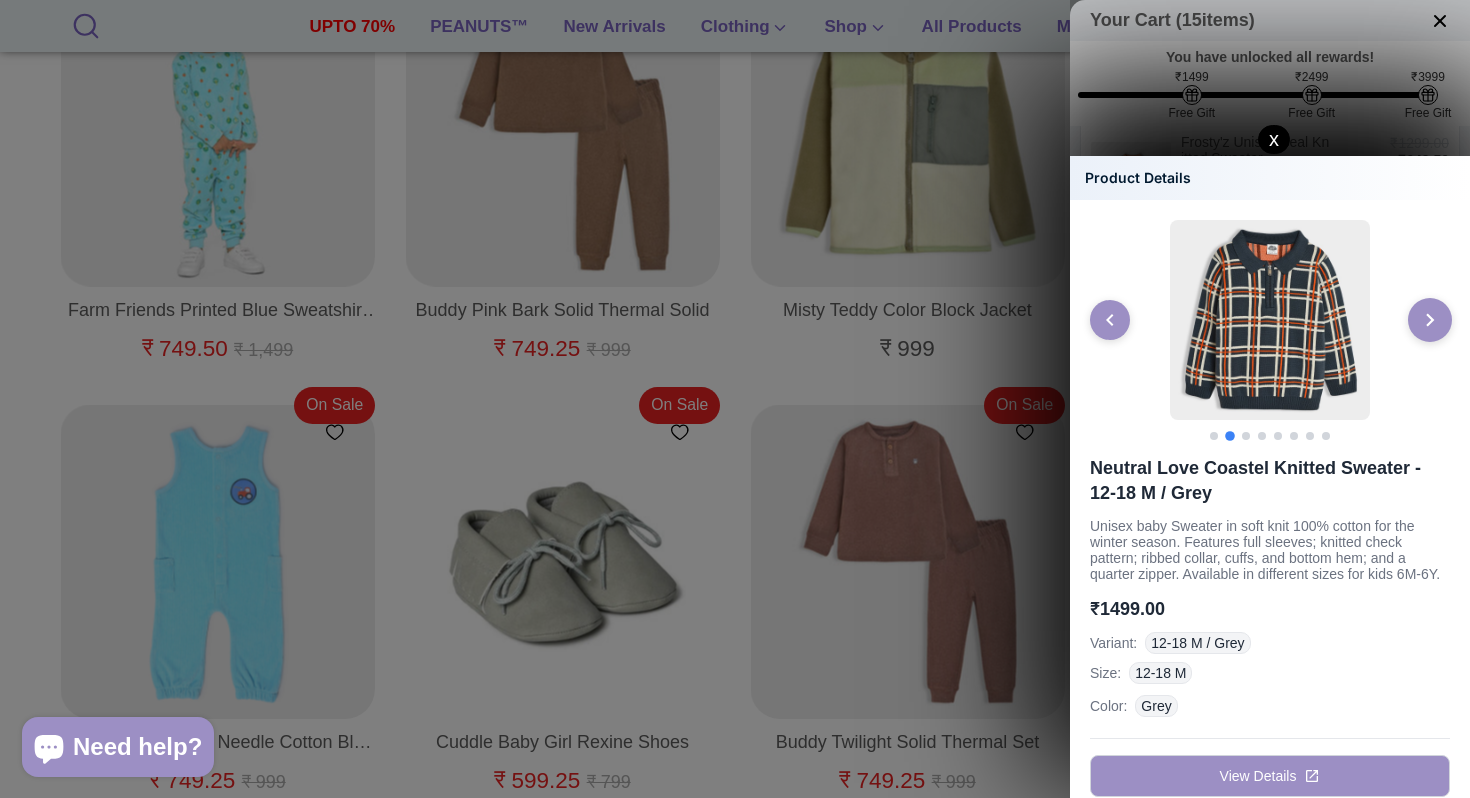 click 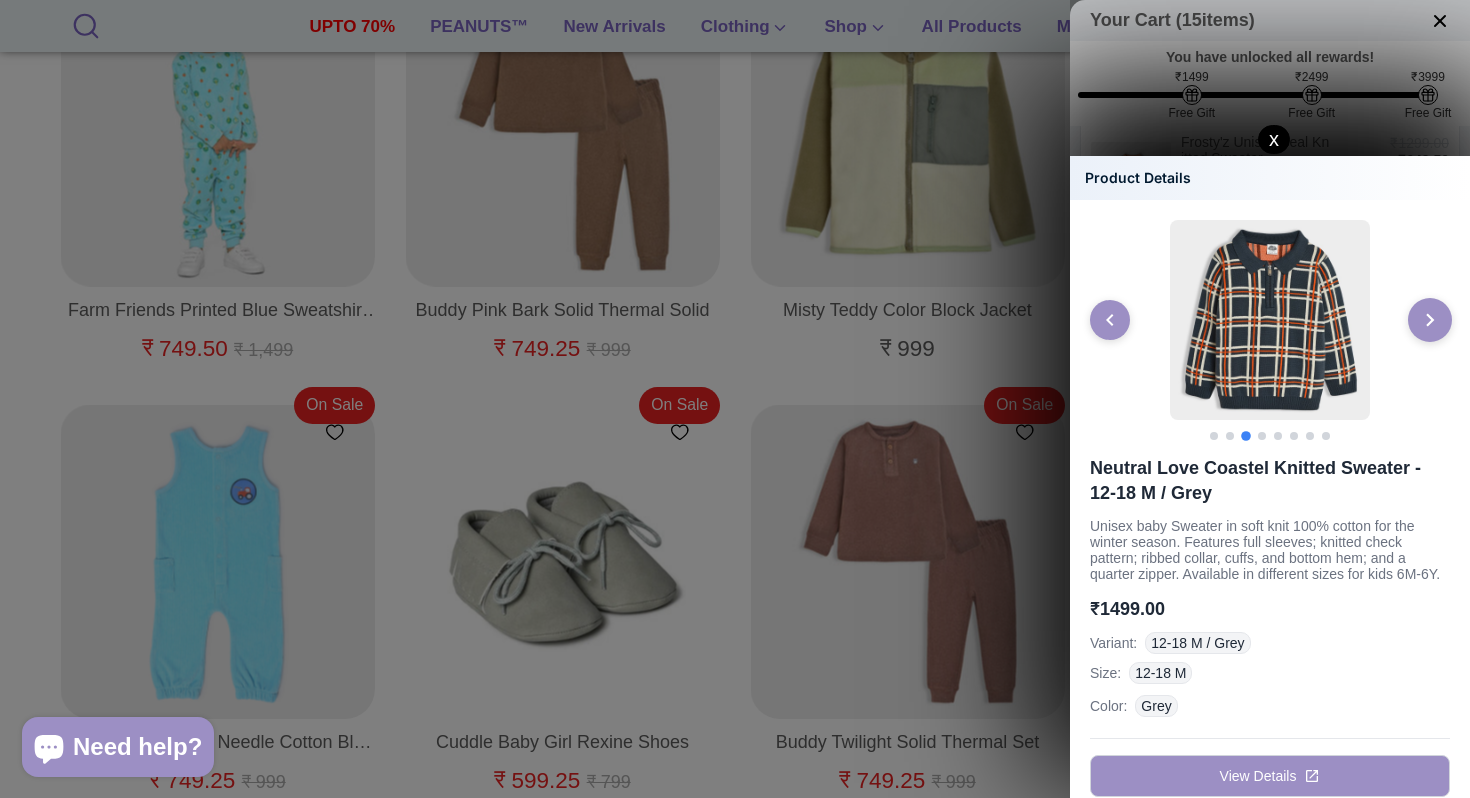 click 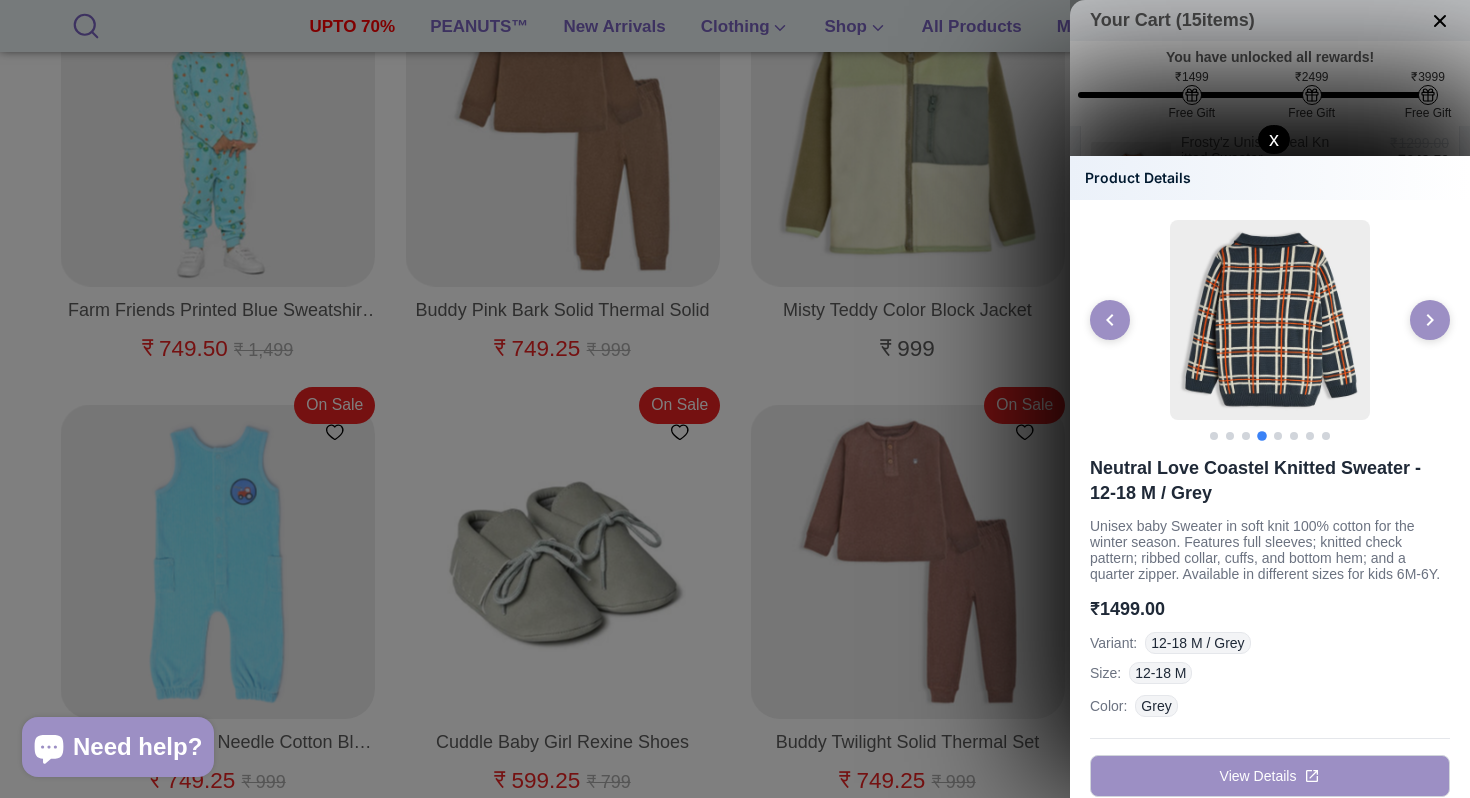 click on "x" 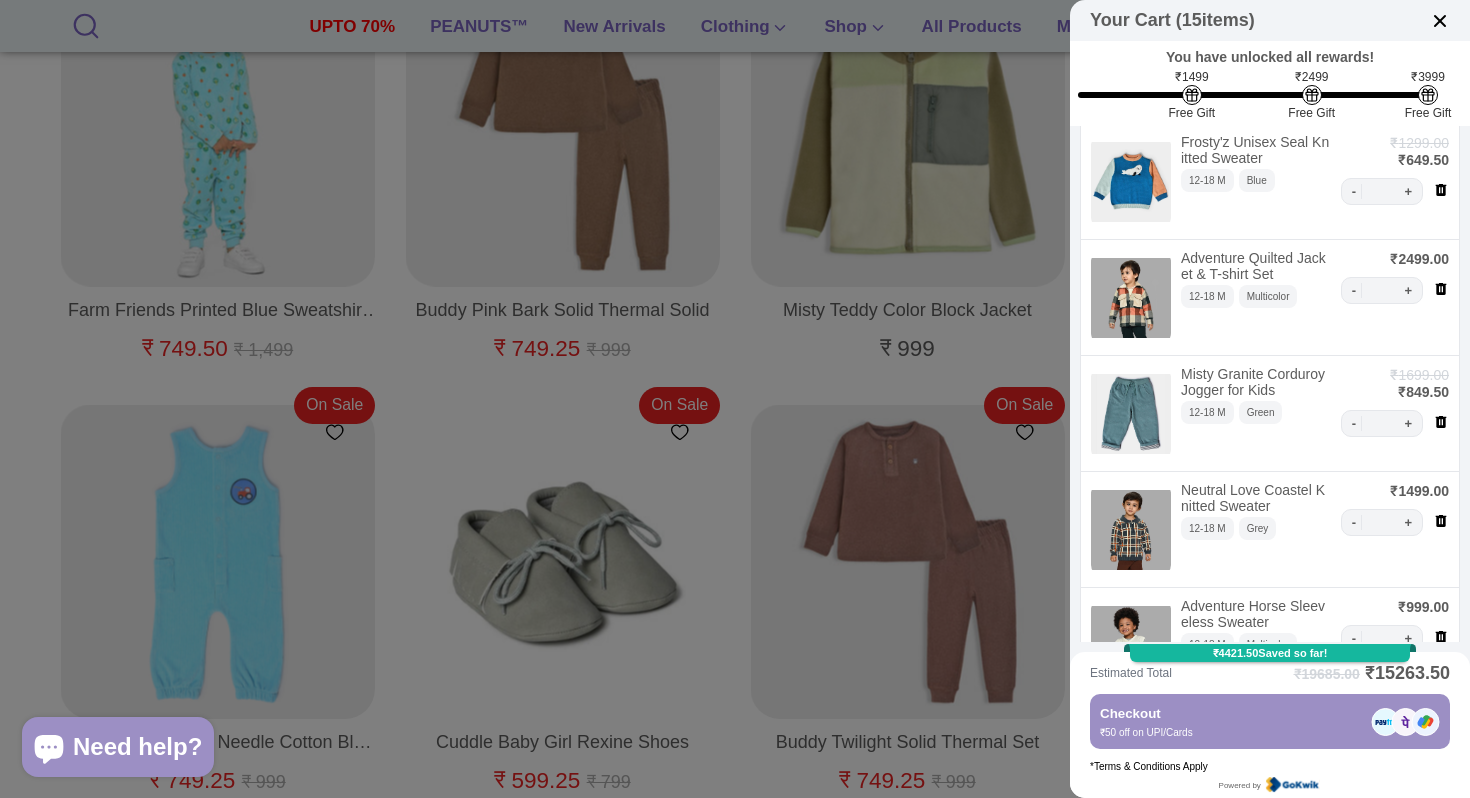 click 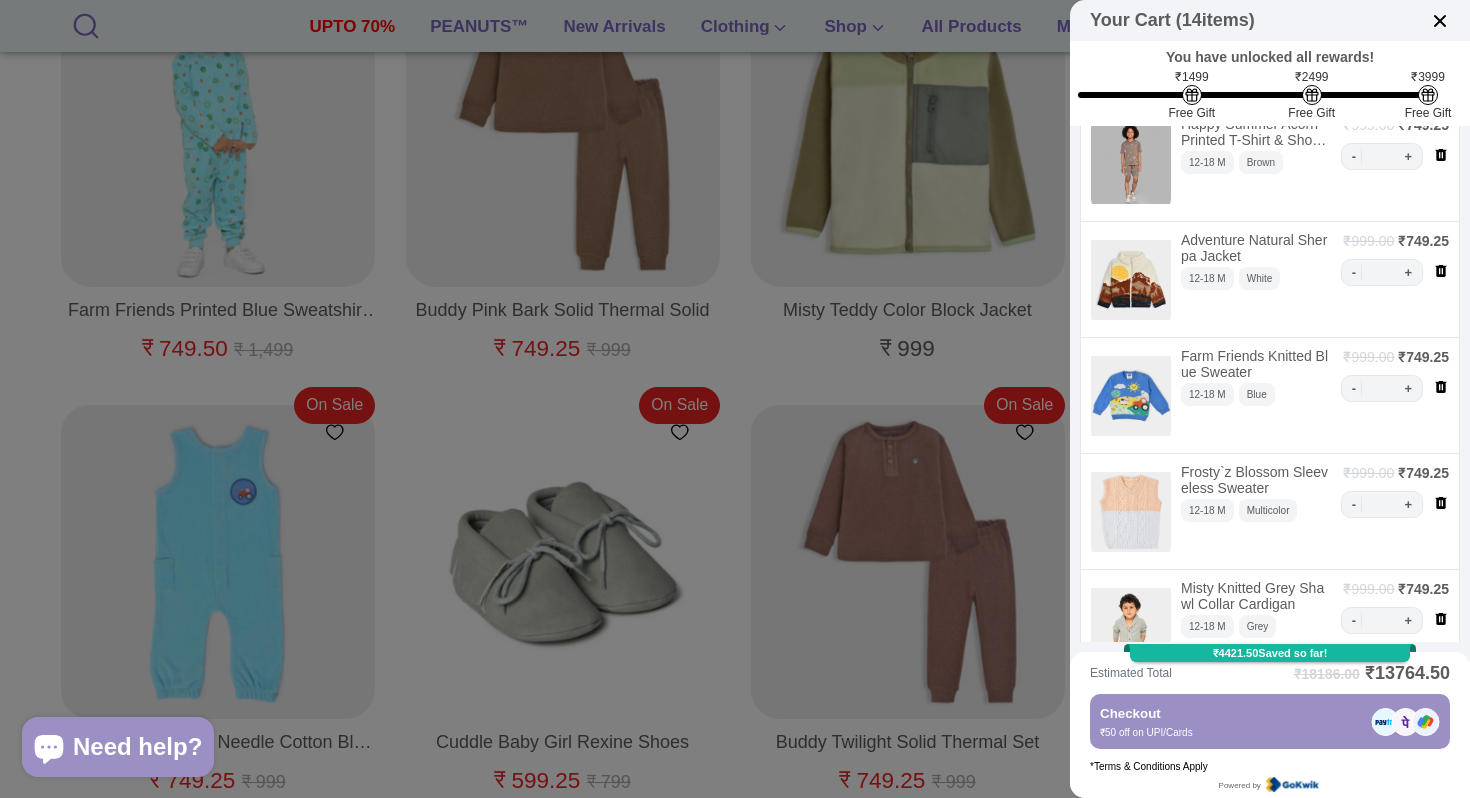 scroll, scrollTop: 191, scrollLeft: 0, axis: vertical 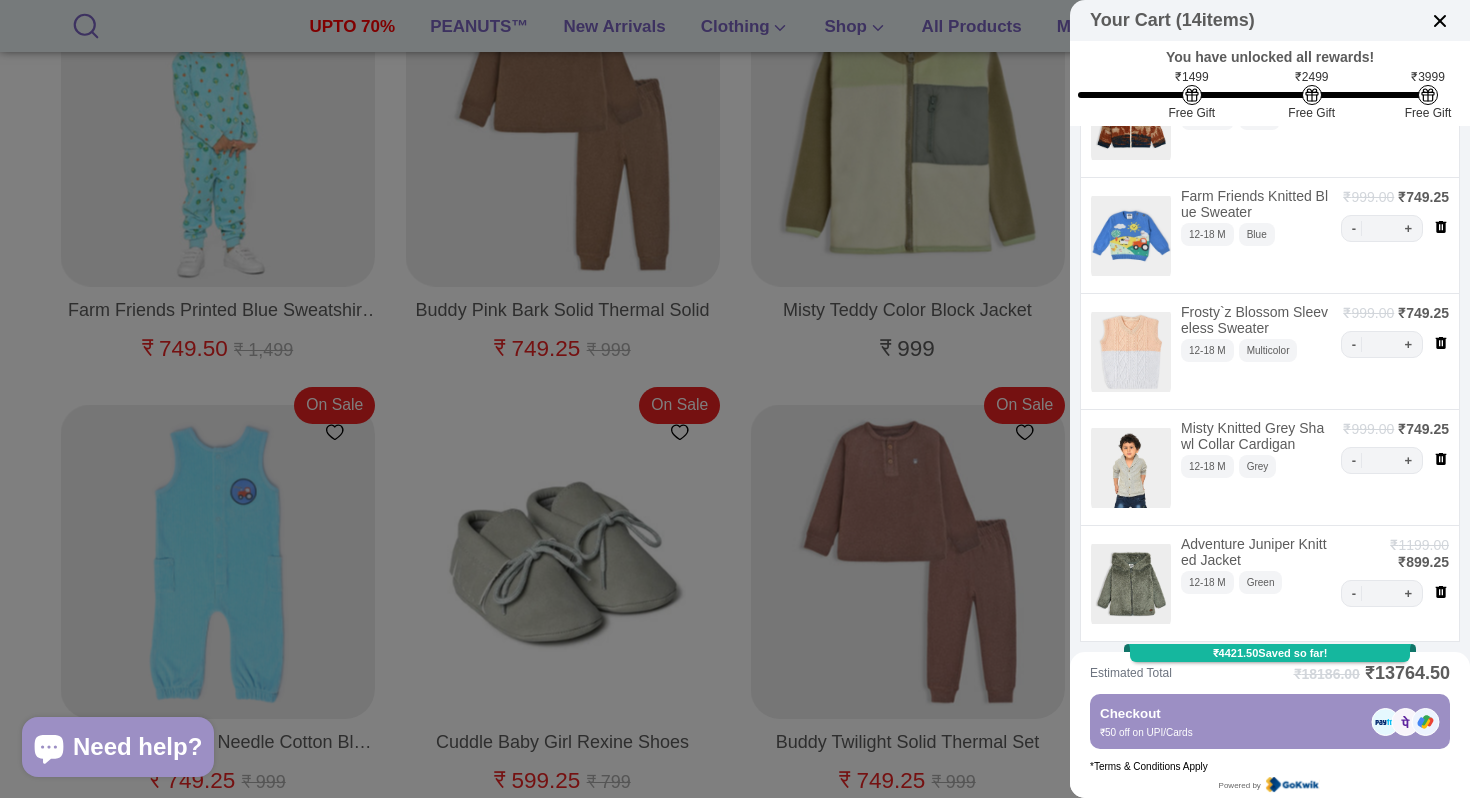 click 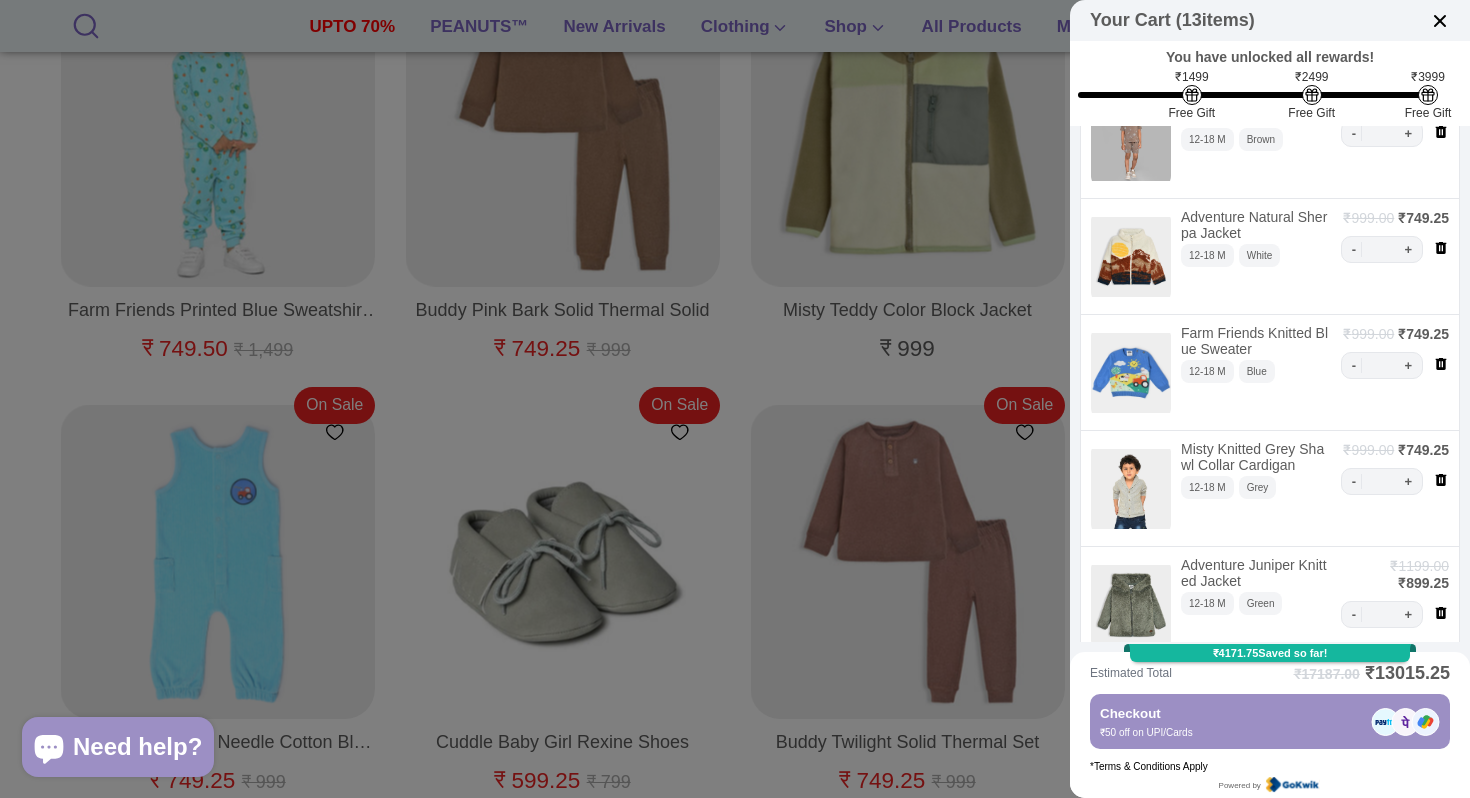 scroll, scrollTop: 0, scrollLeft: 0, axis: both 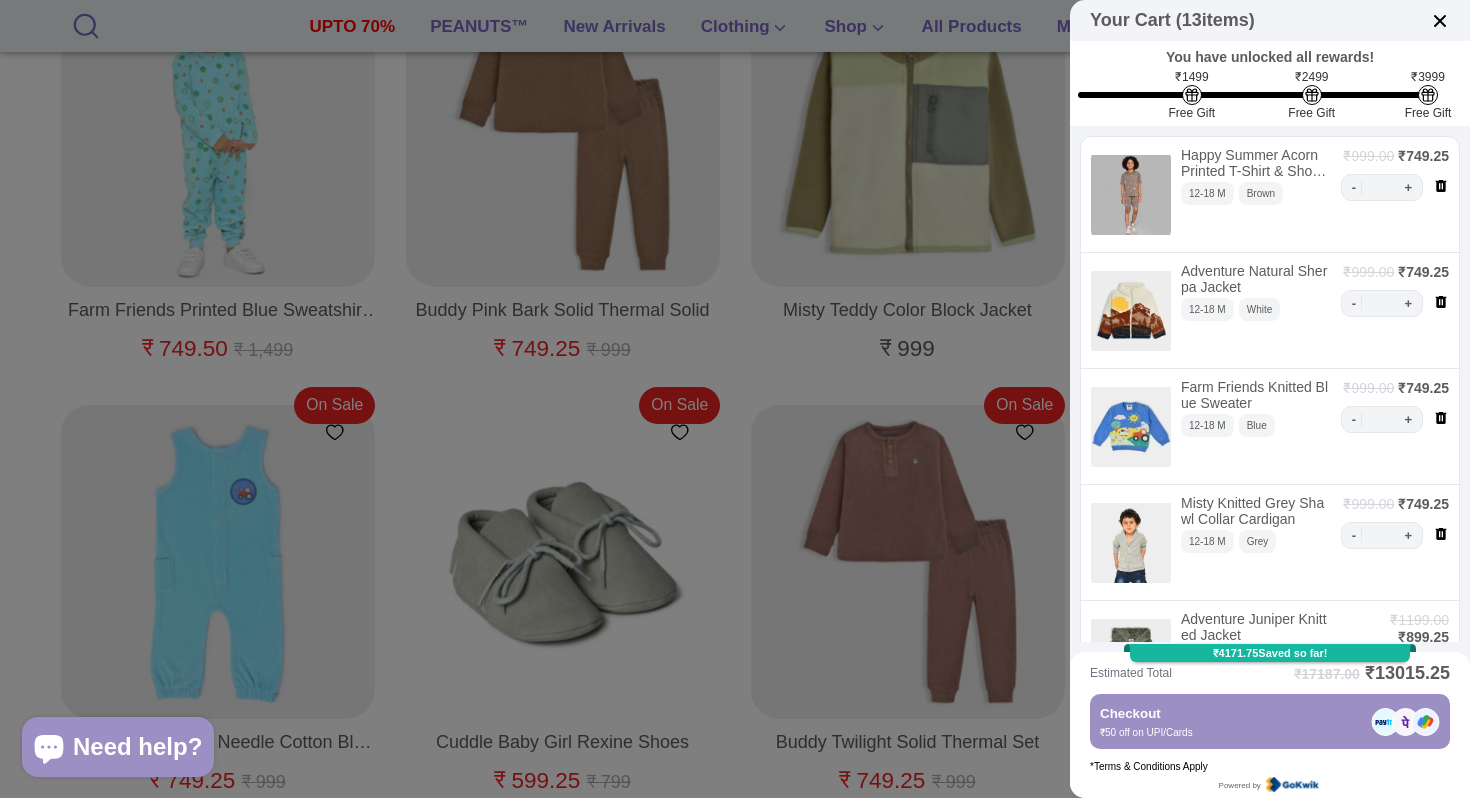 click 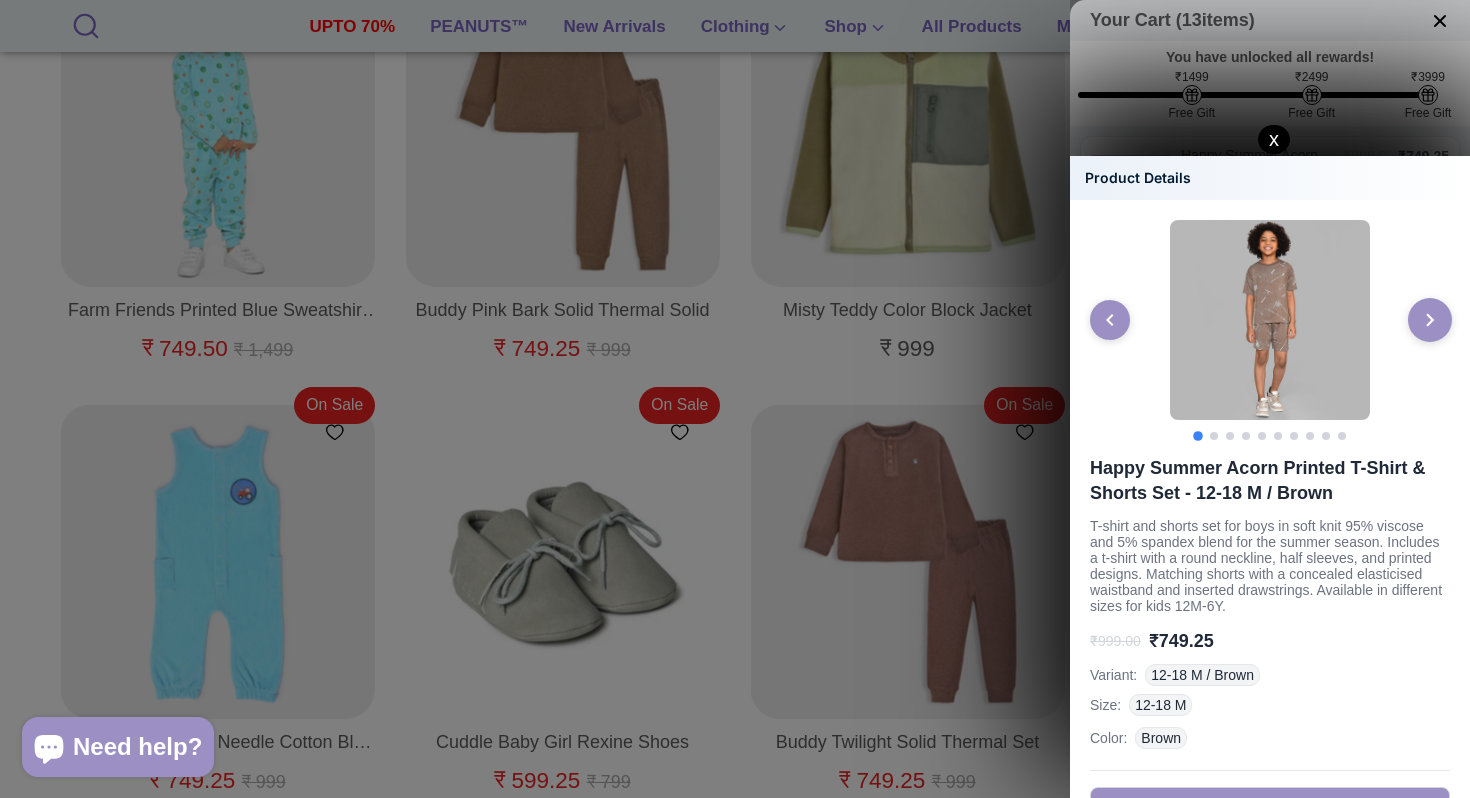 click 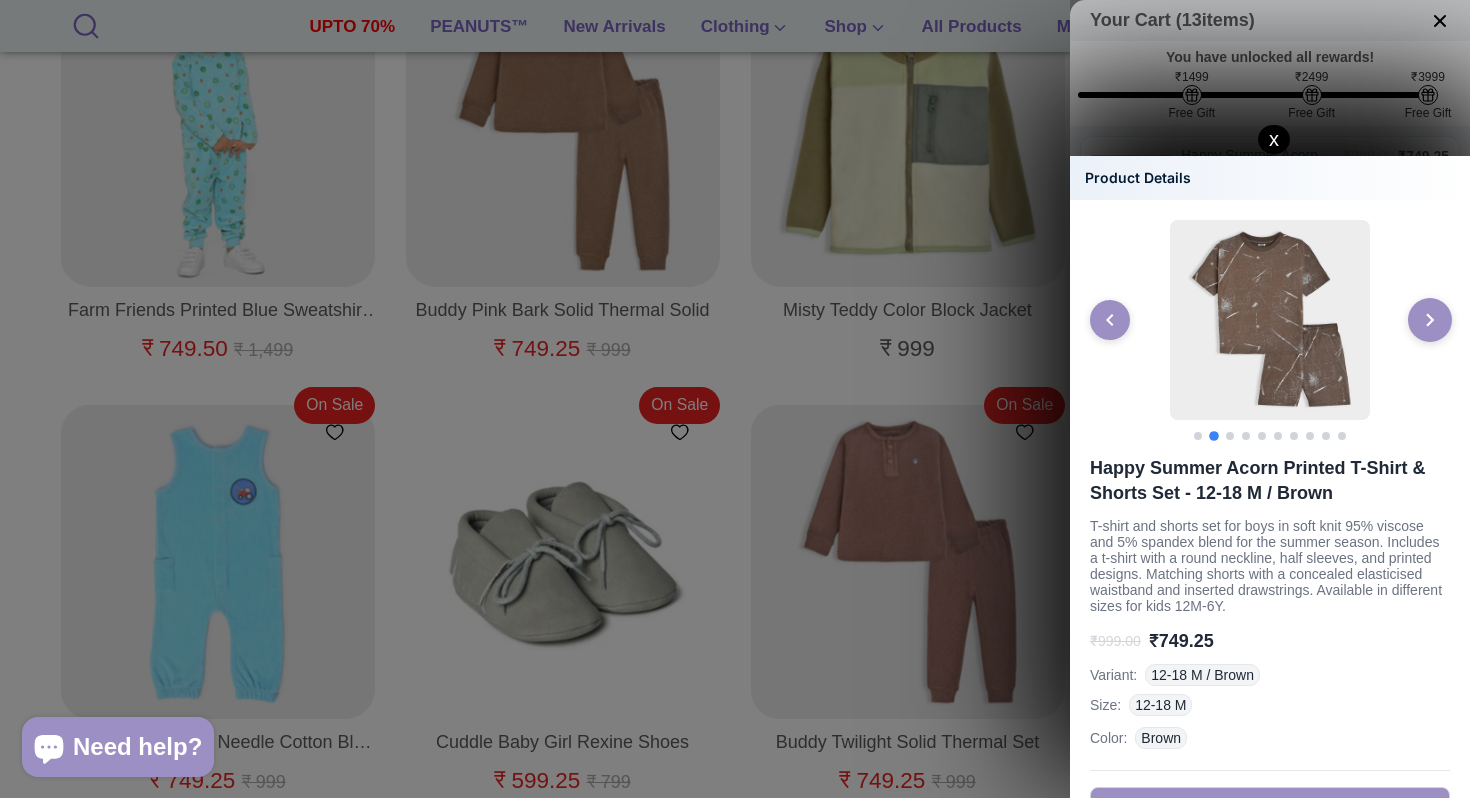 click 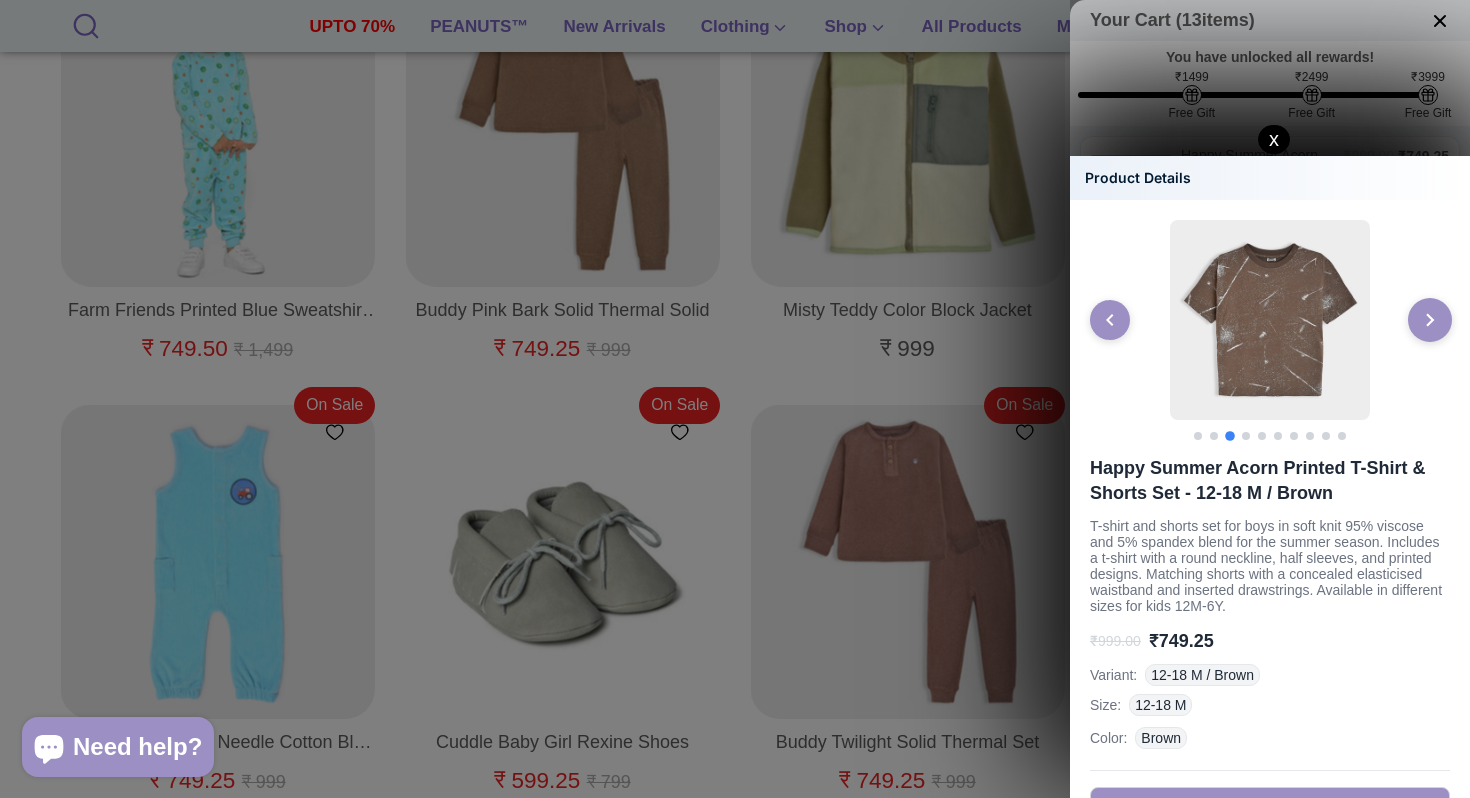 click 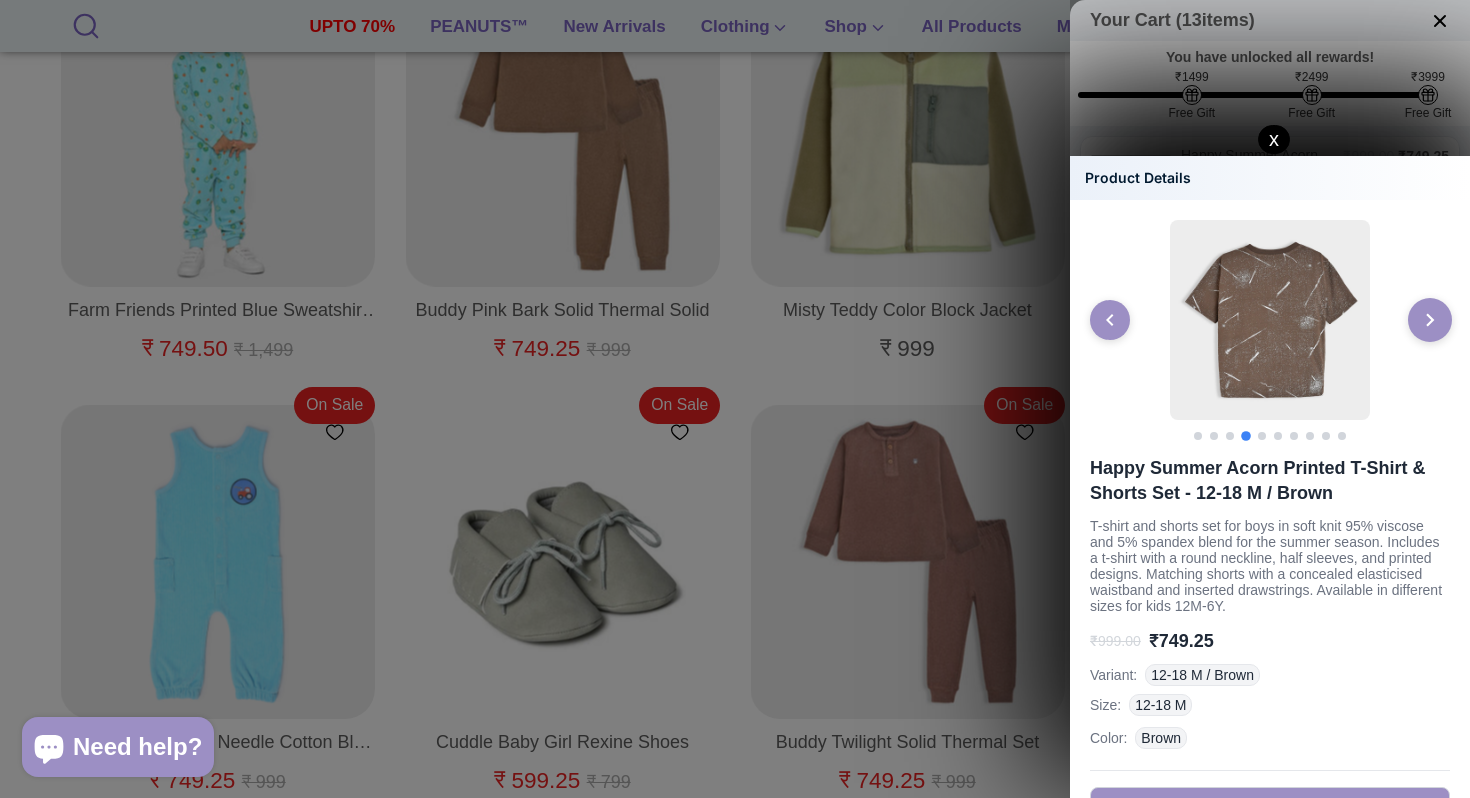 click 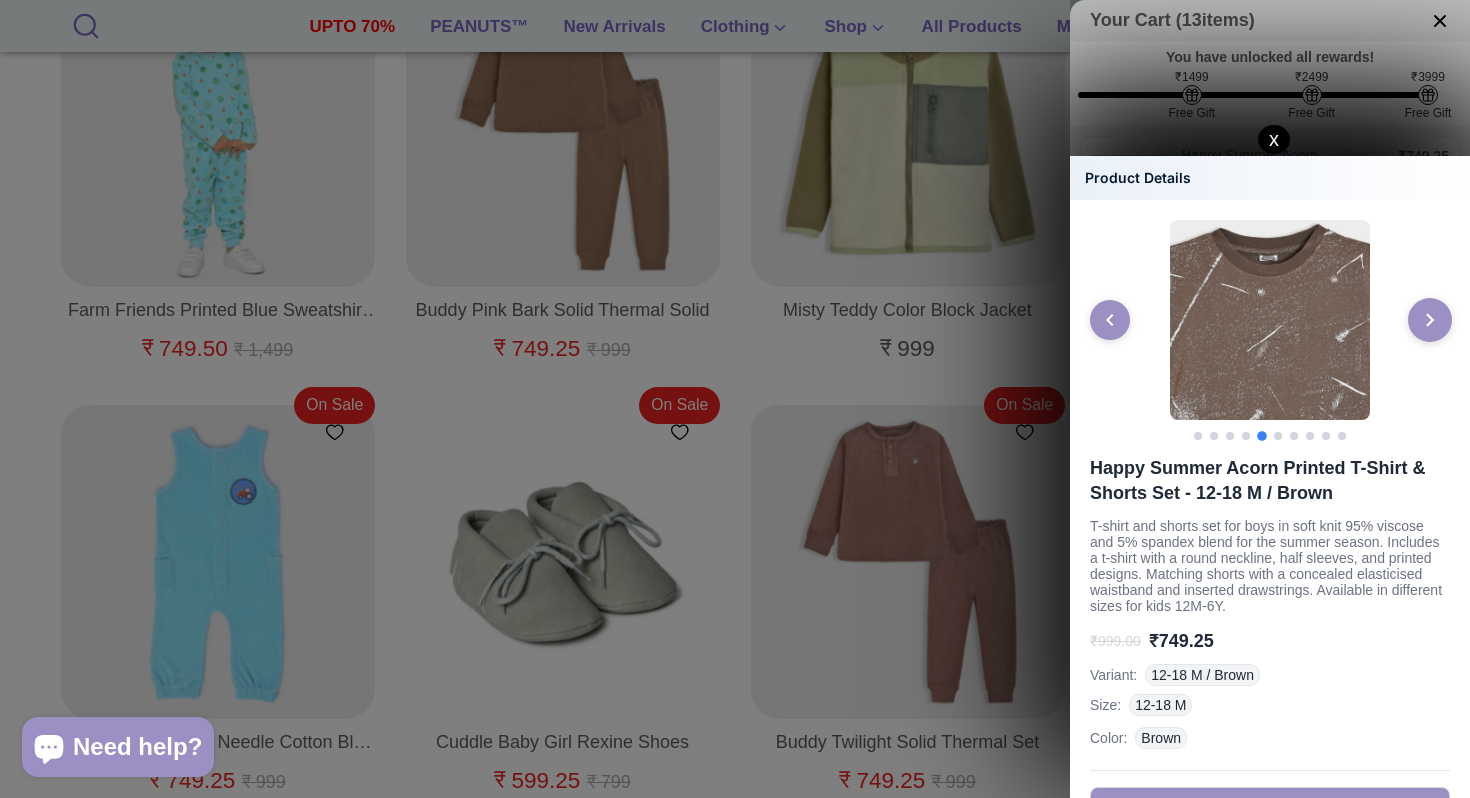 click 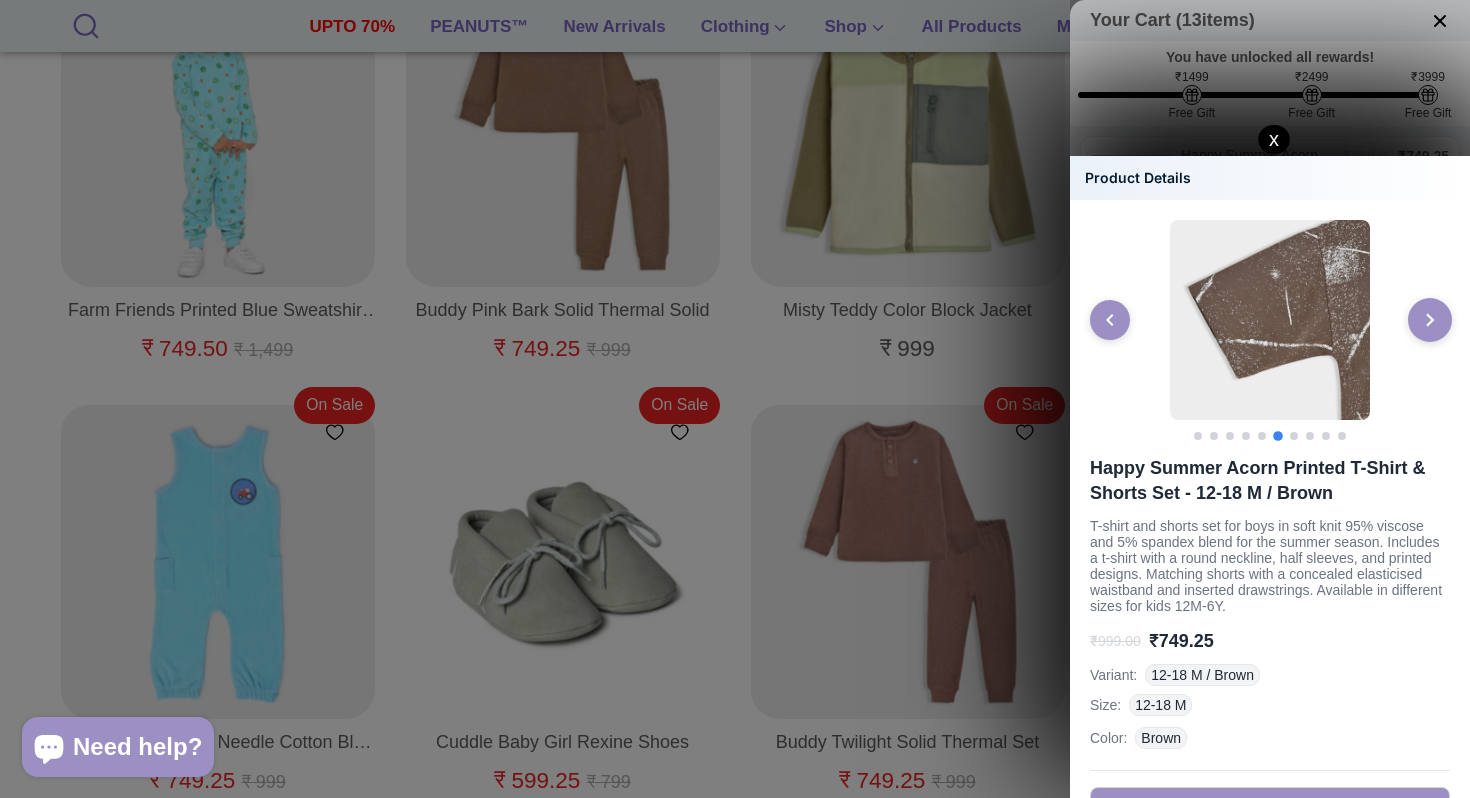 click 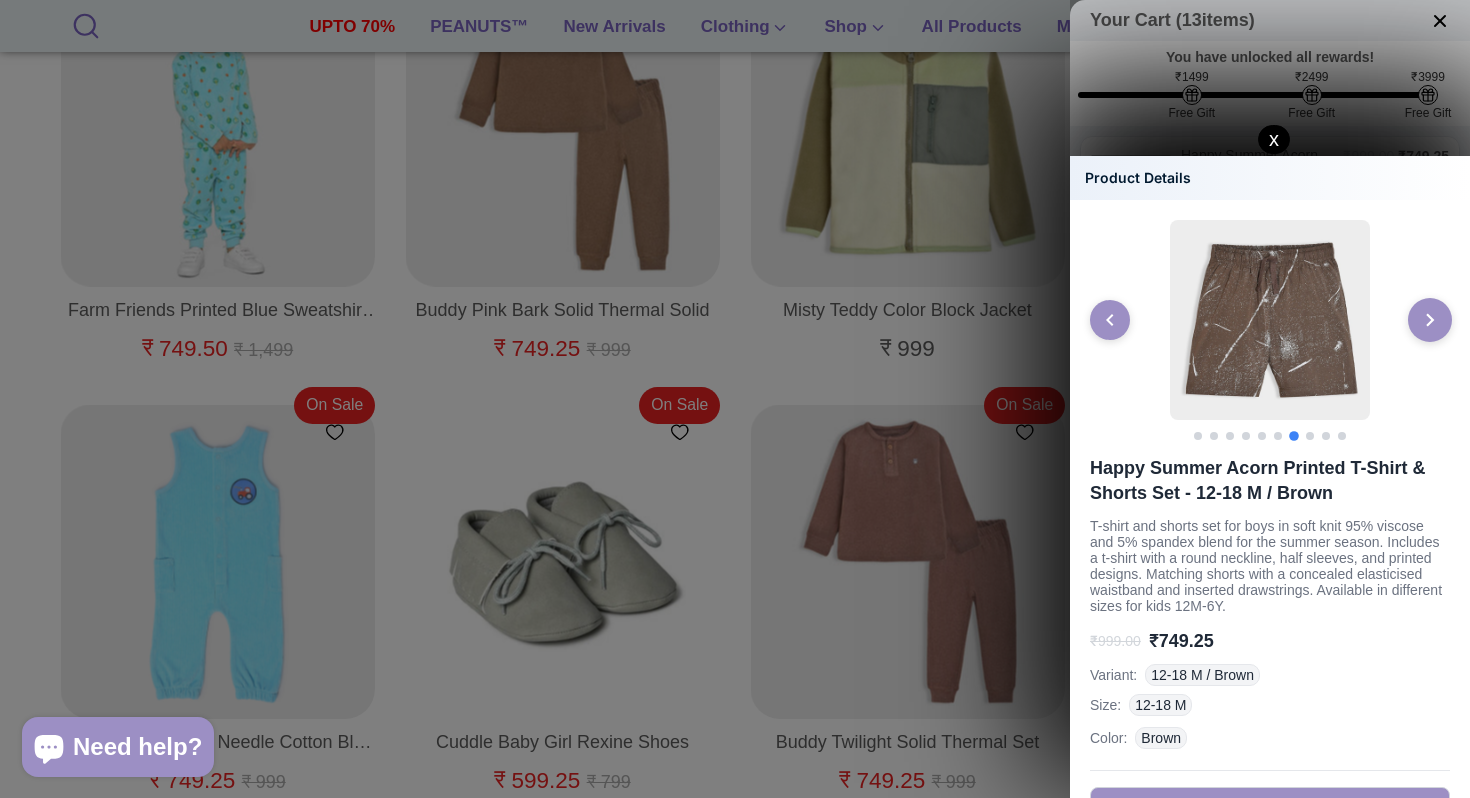 click 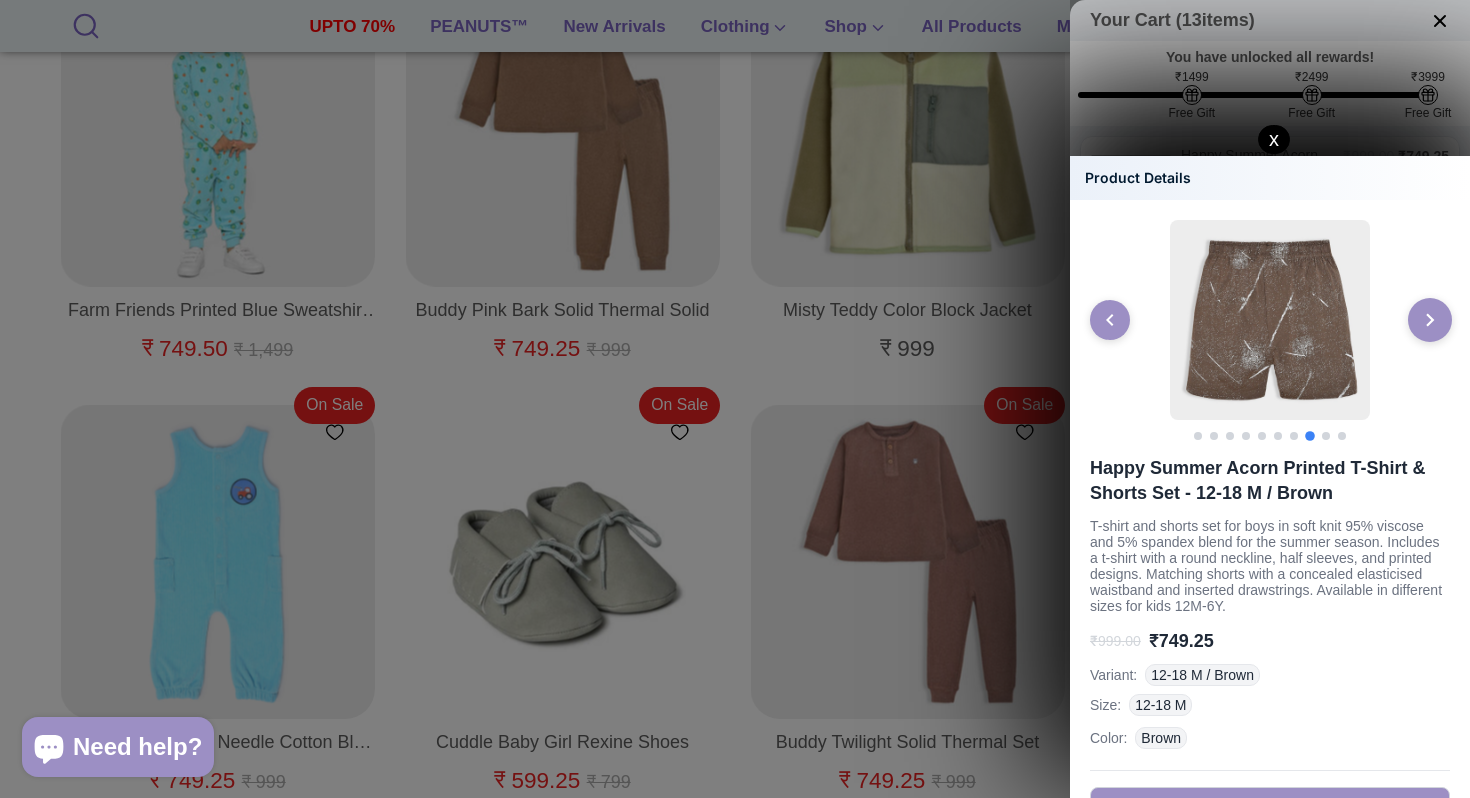 click 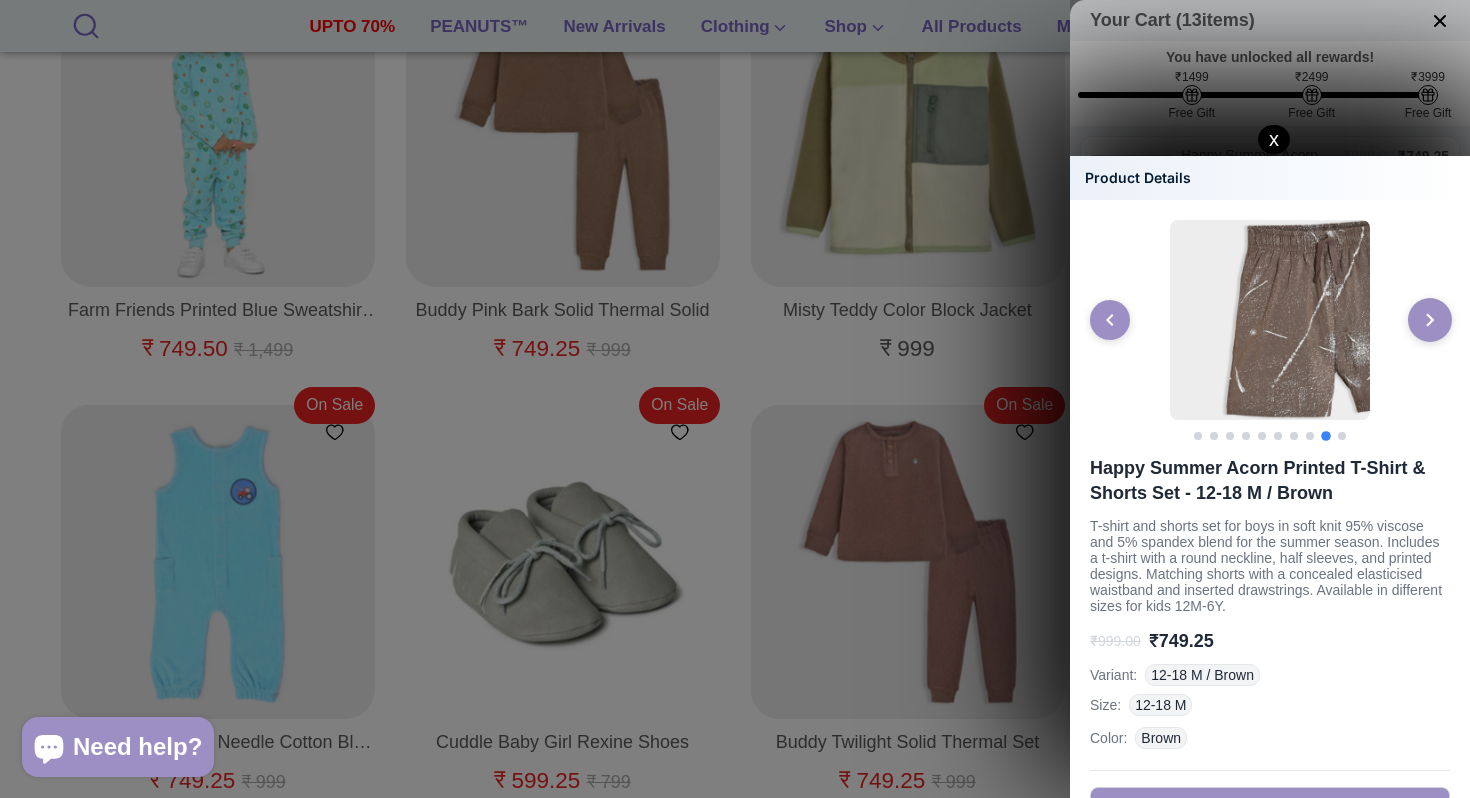 click 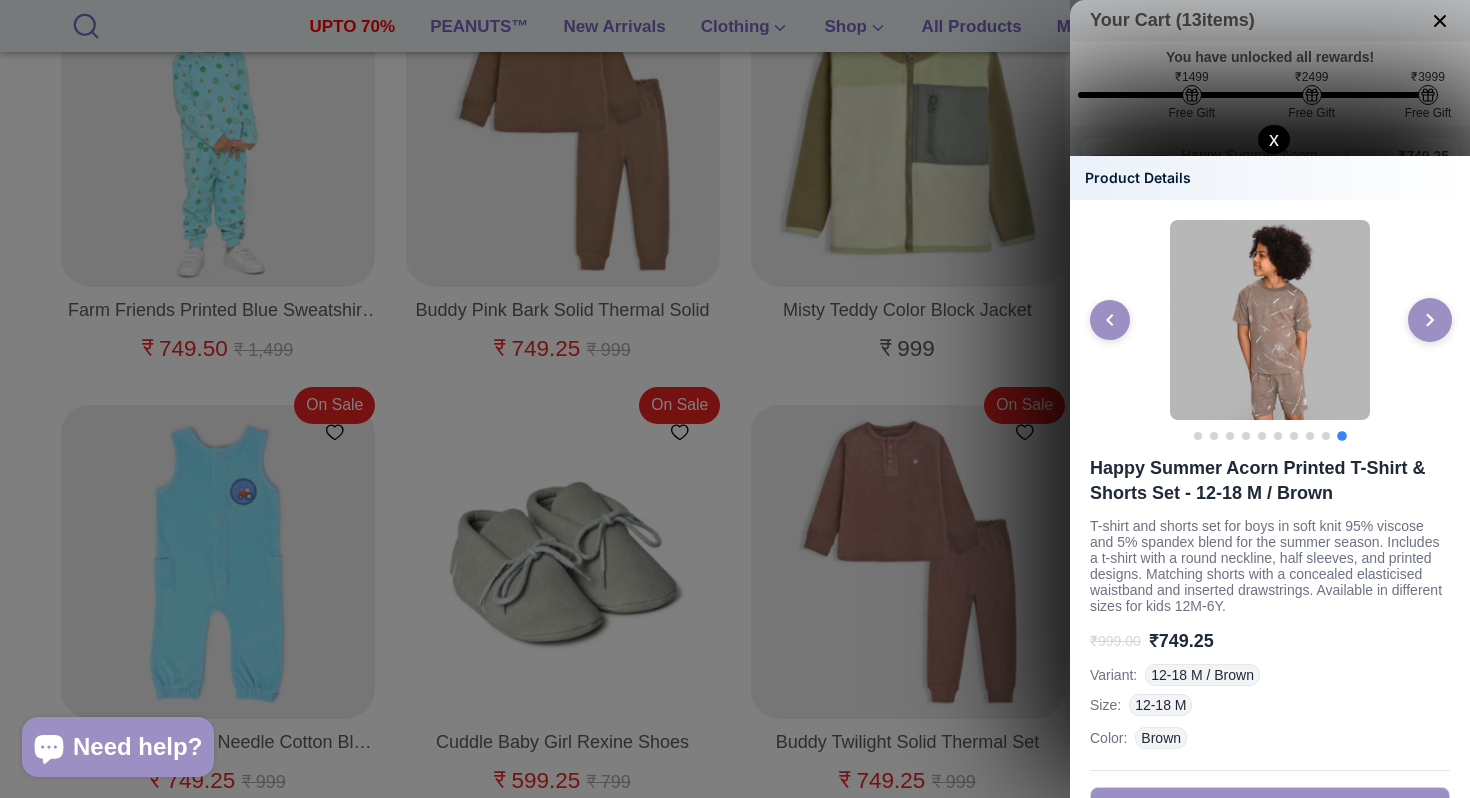 click 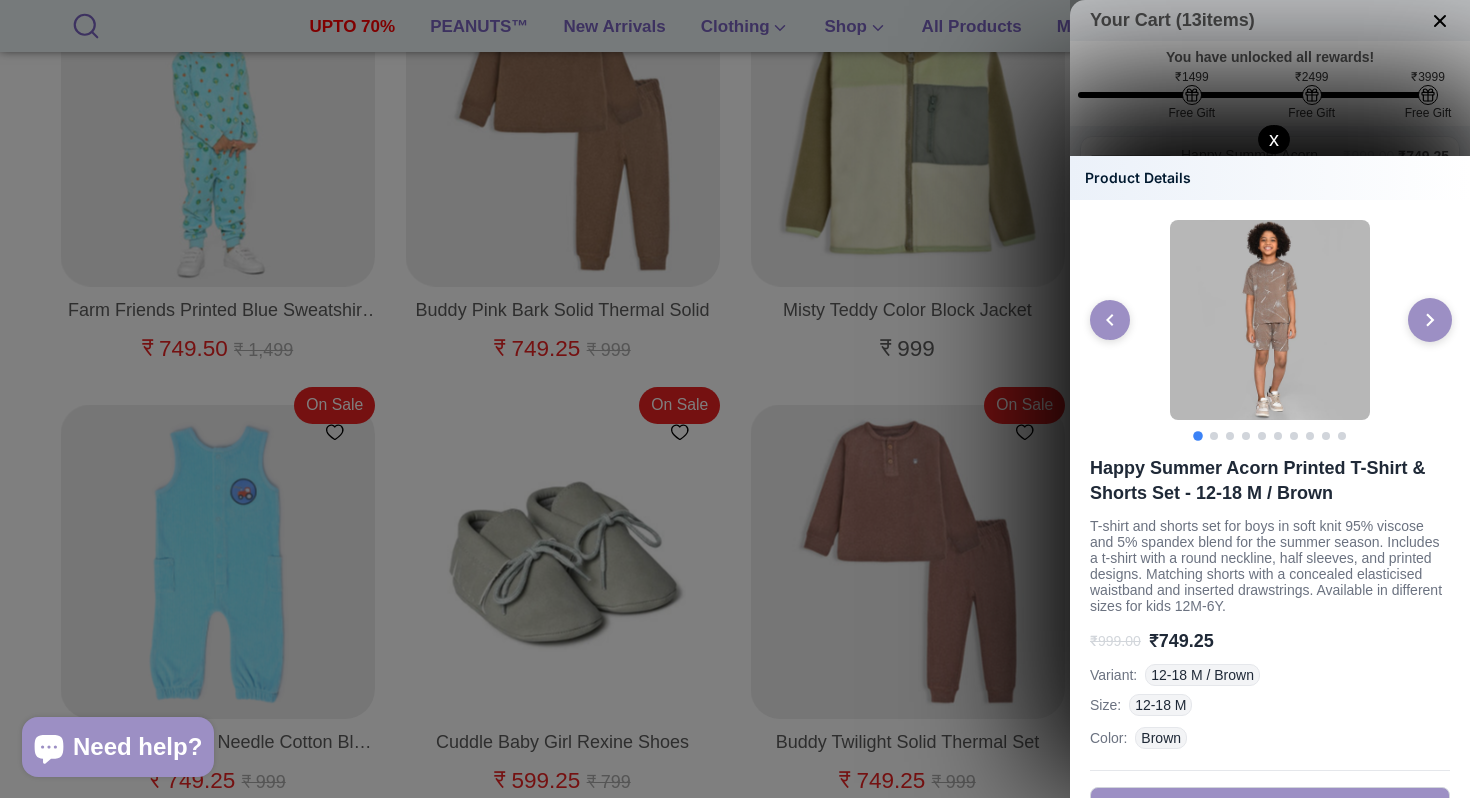 click 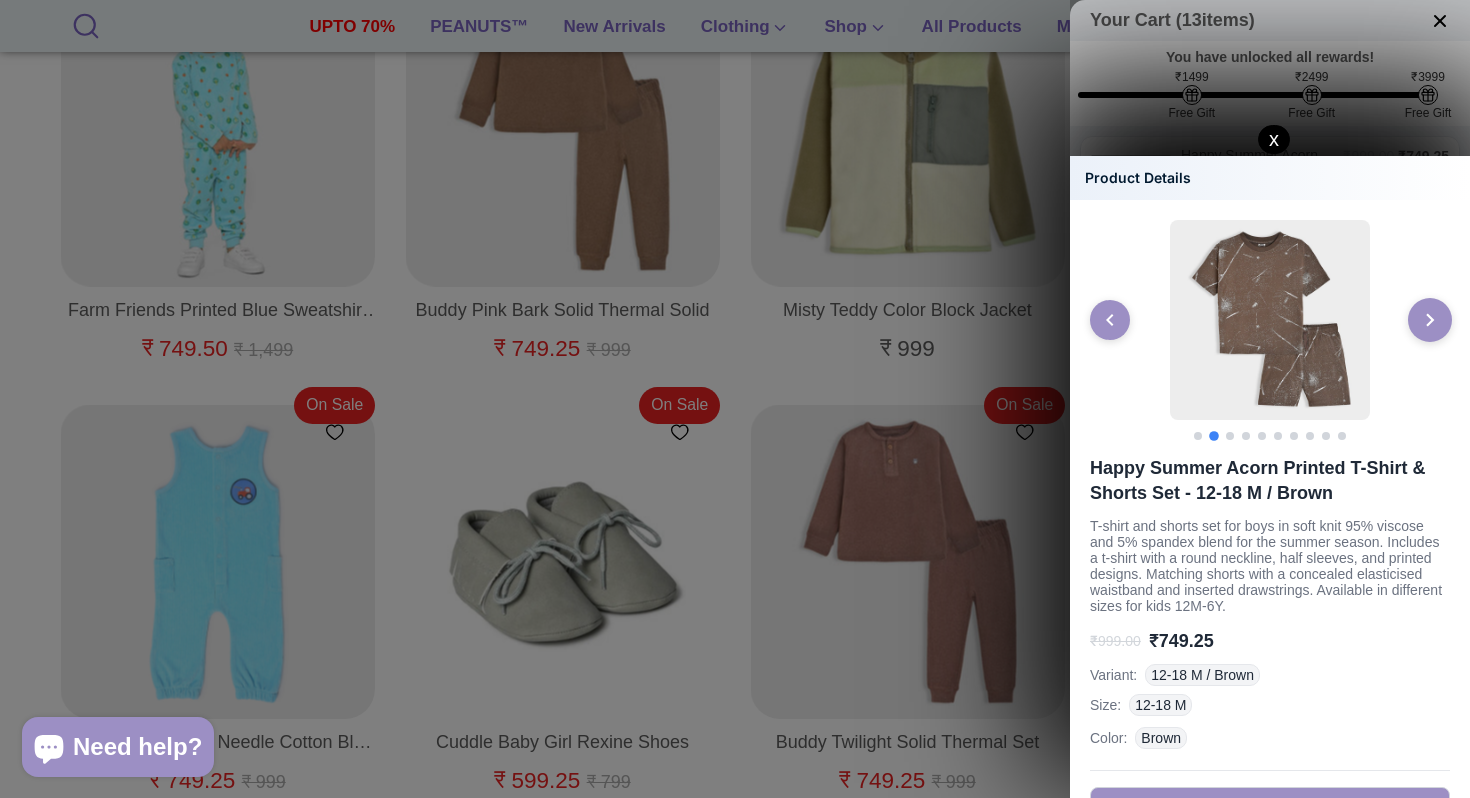 click 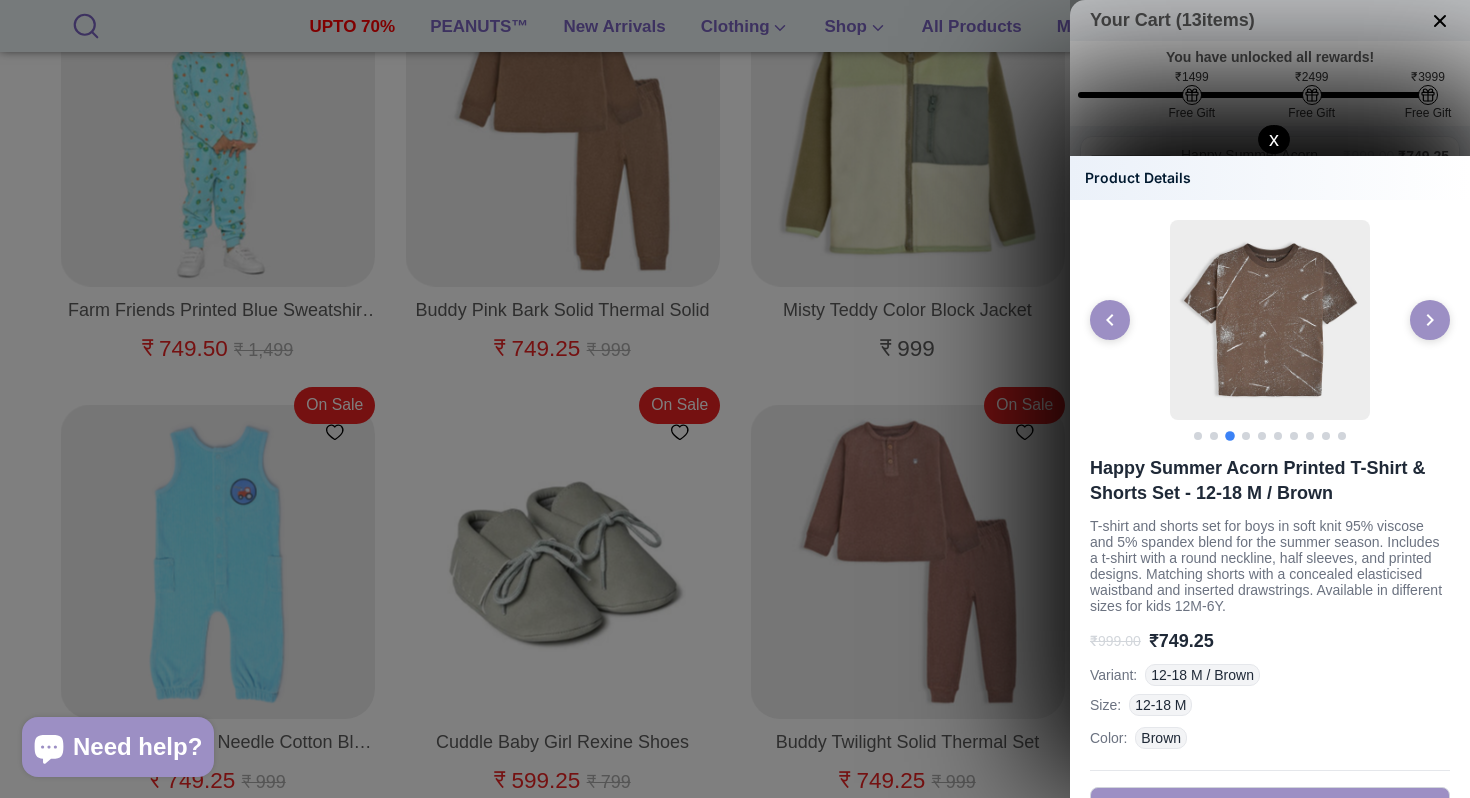 click on "x" 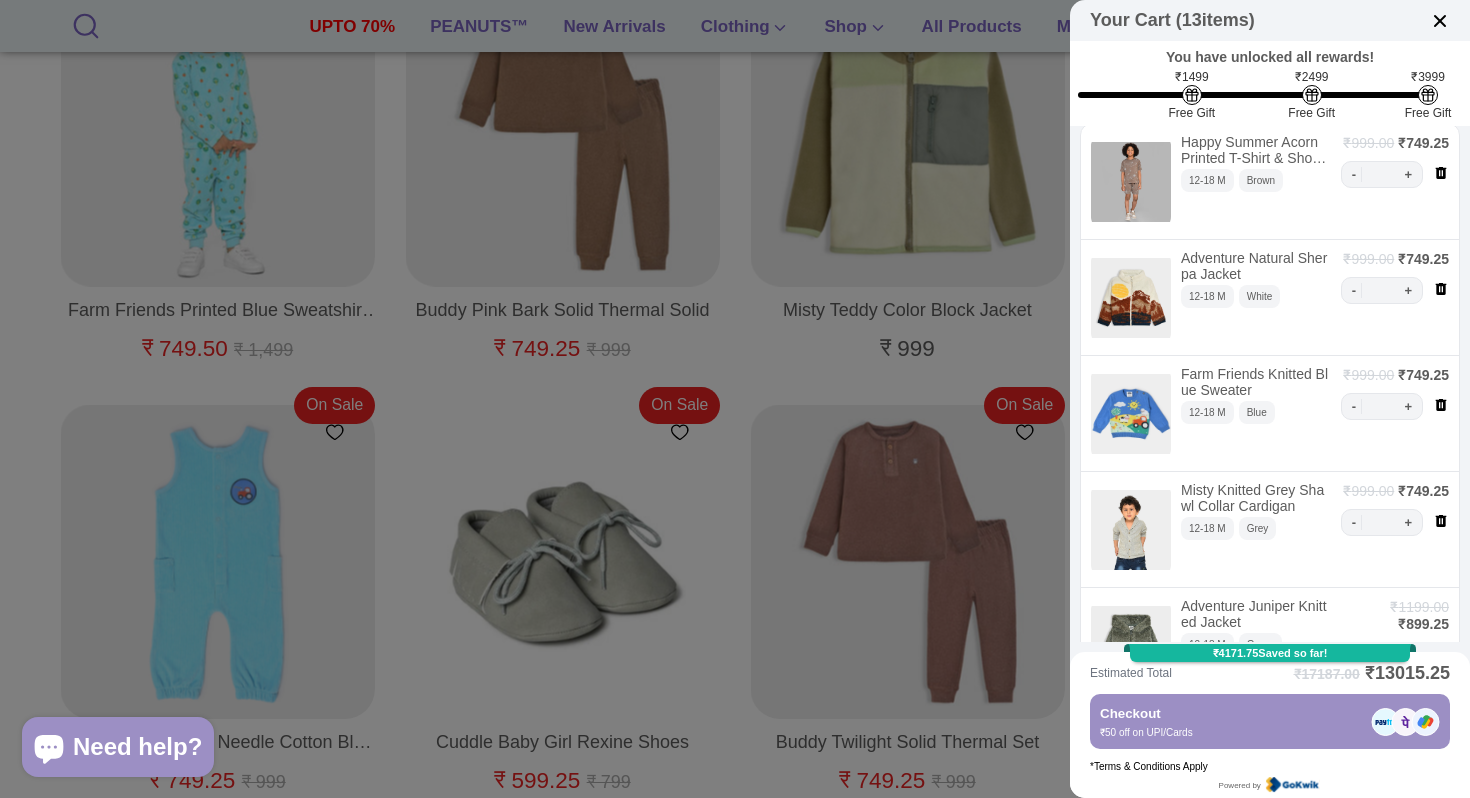 scroll, scrollTop: 0, scrollLeft: 0, axis: both 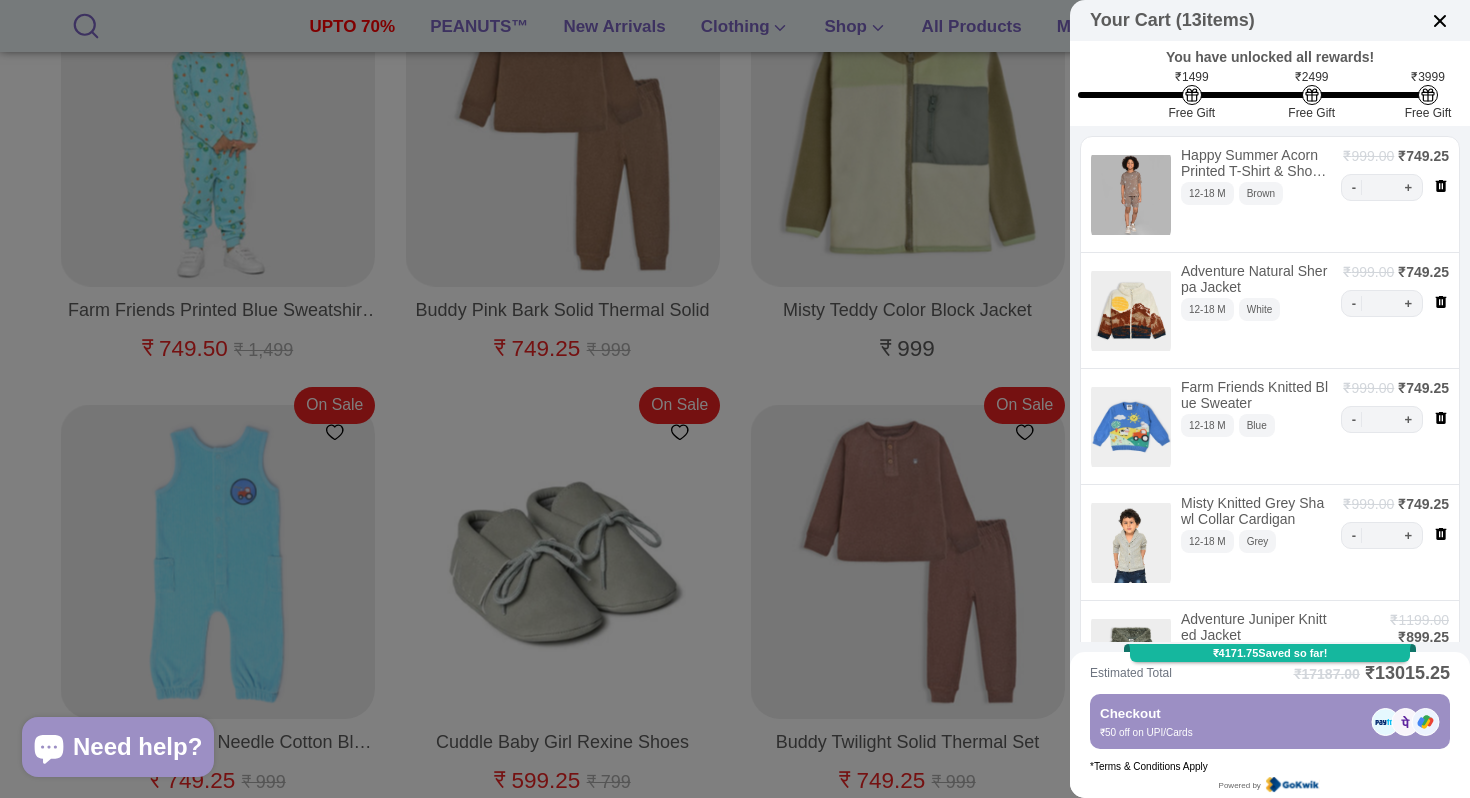 click 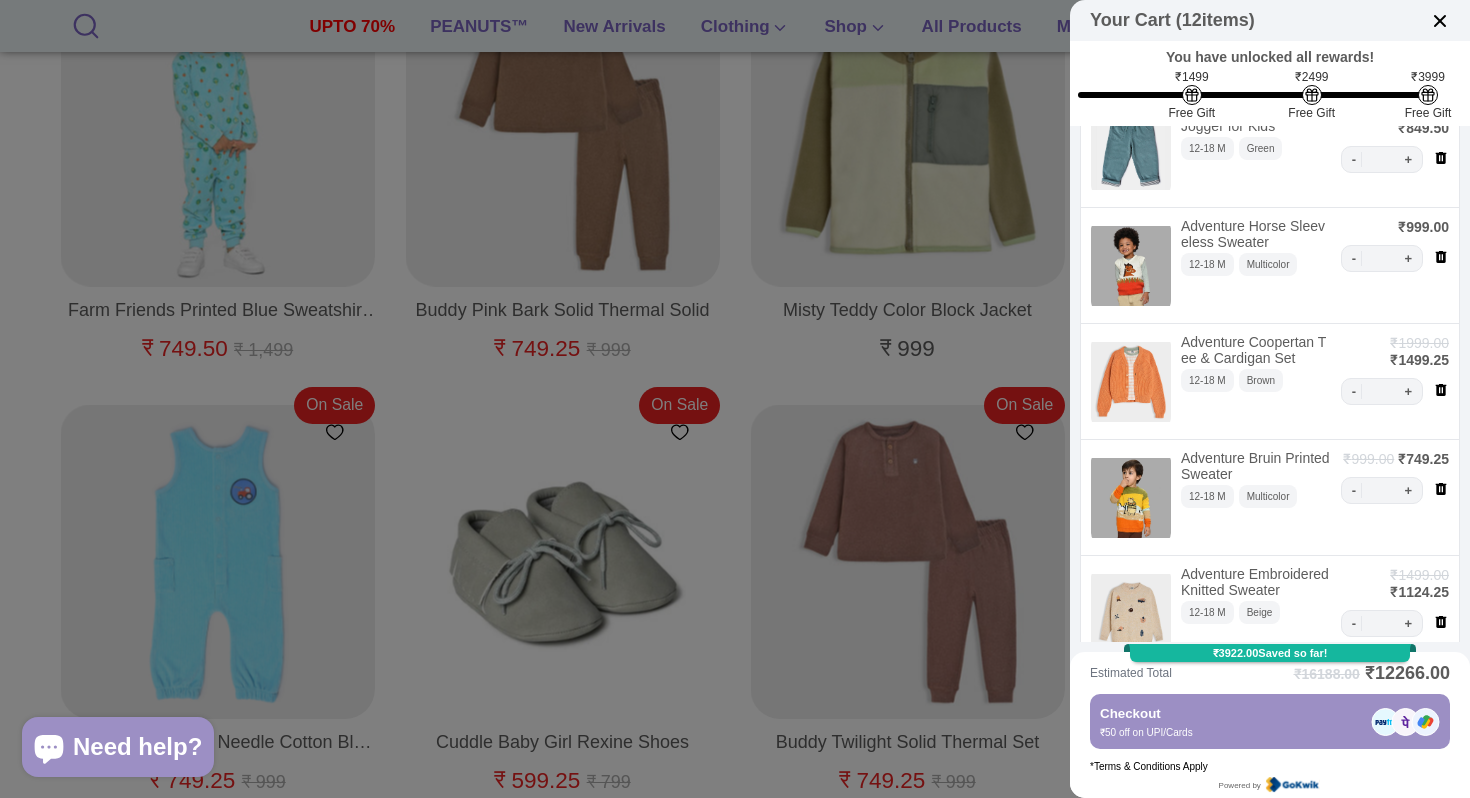 scroll, scrollTop: 856, scrollLeft: 0, axis: vertical 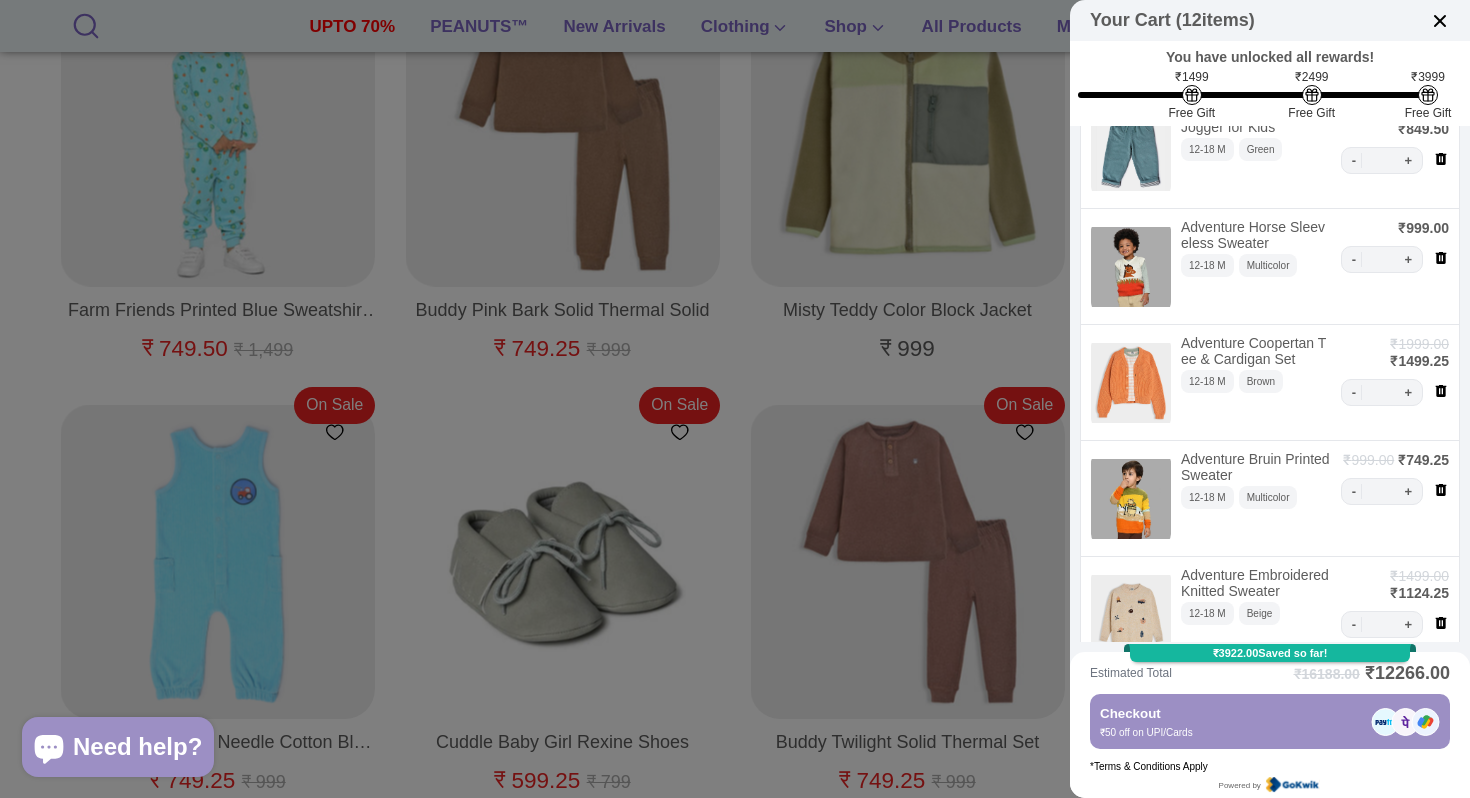 click 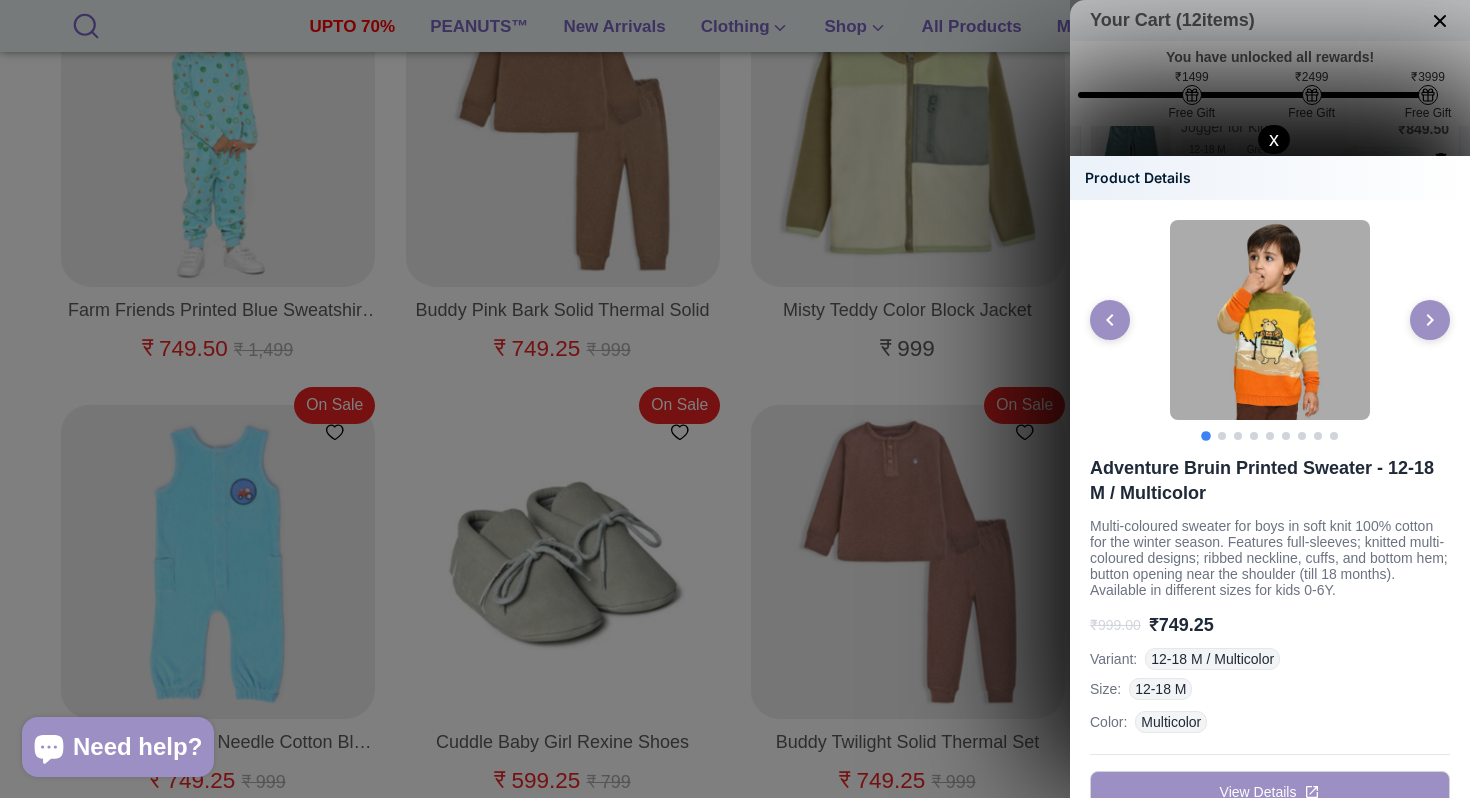 scroll, scrollTop: 33, scrollLeft: 0, axis: vertical 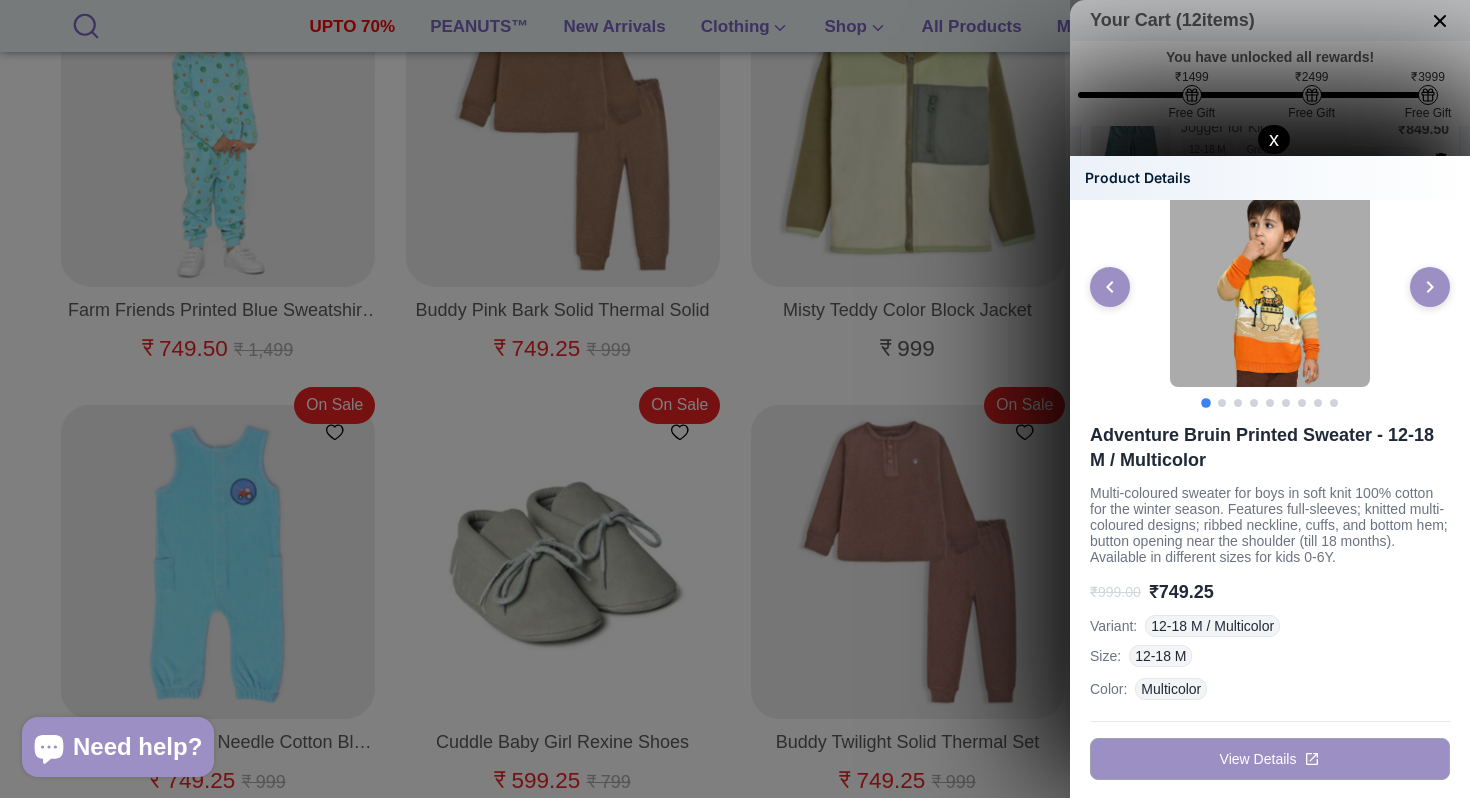 click on "View Details" 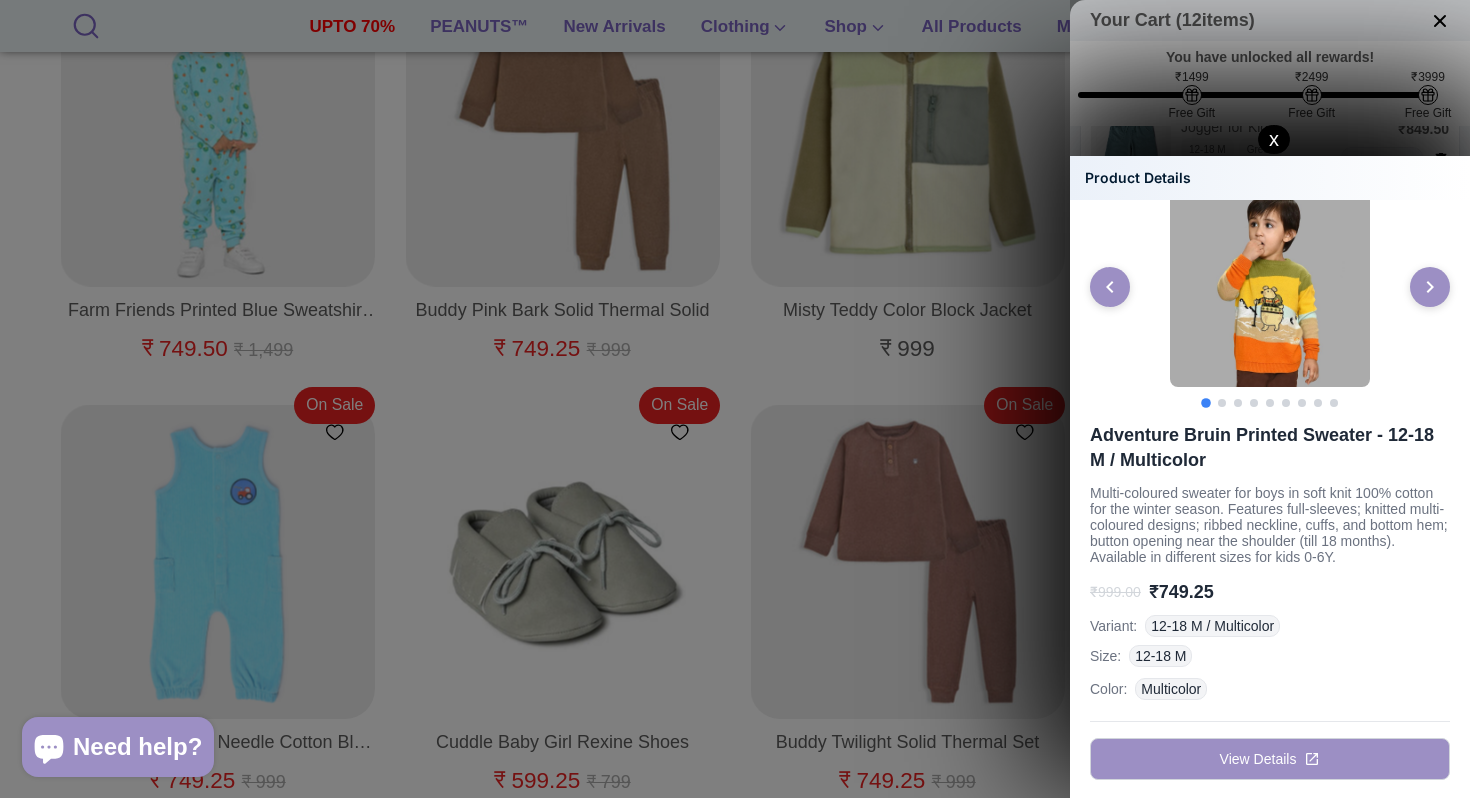 click on "x" 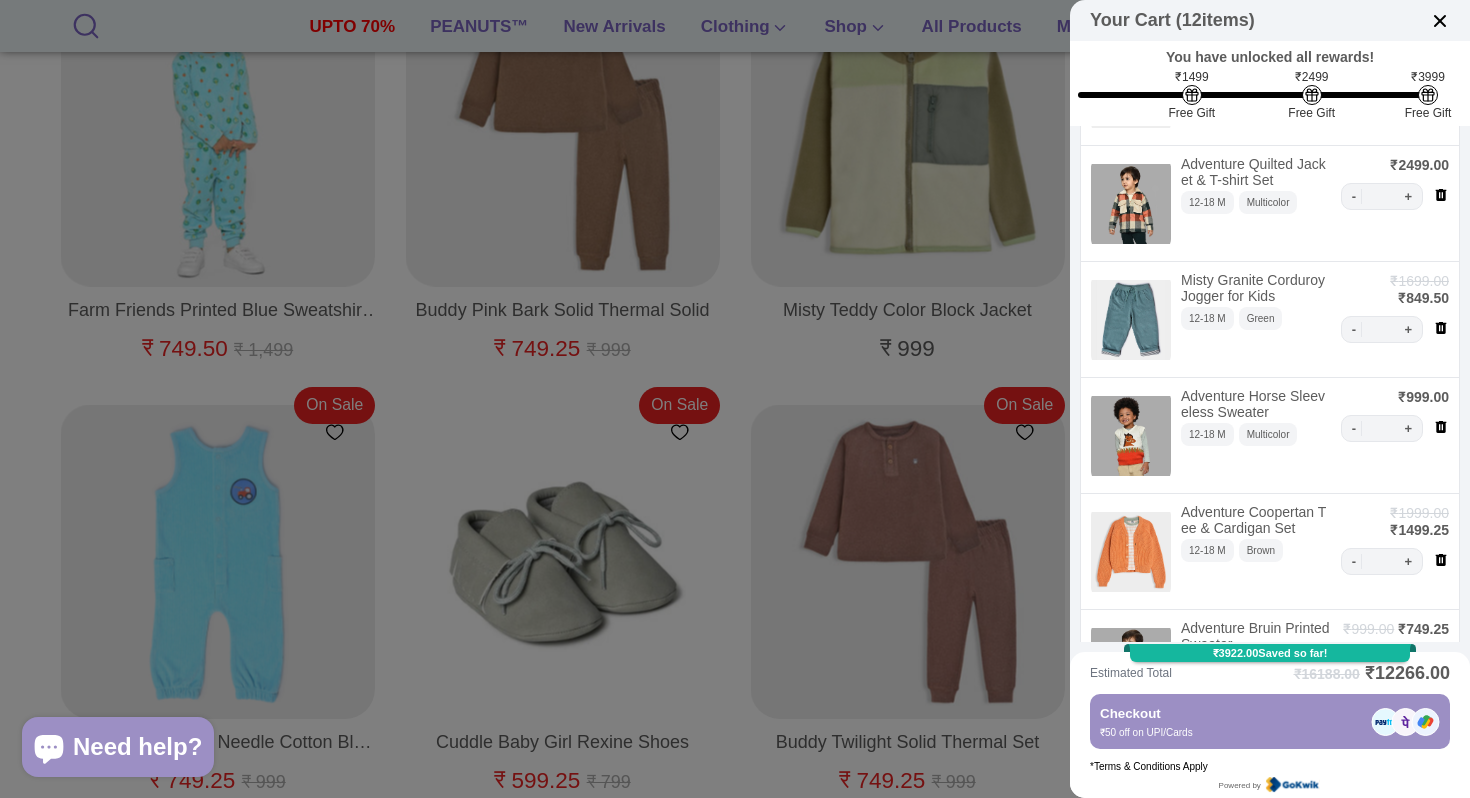scroll, scrollTop: 672, scrollLeft: 0, axis: vertical 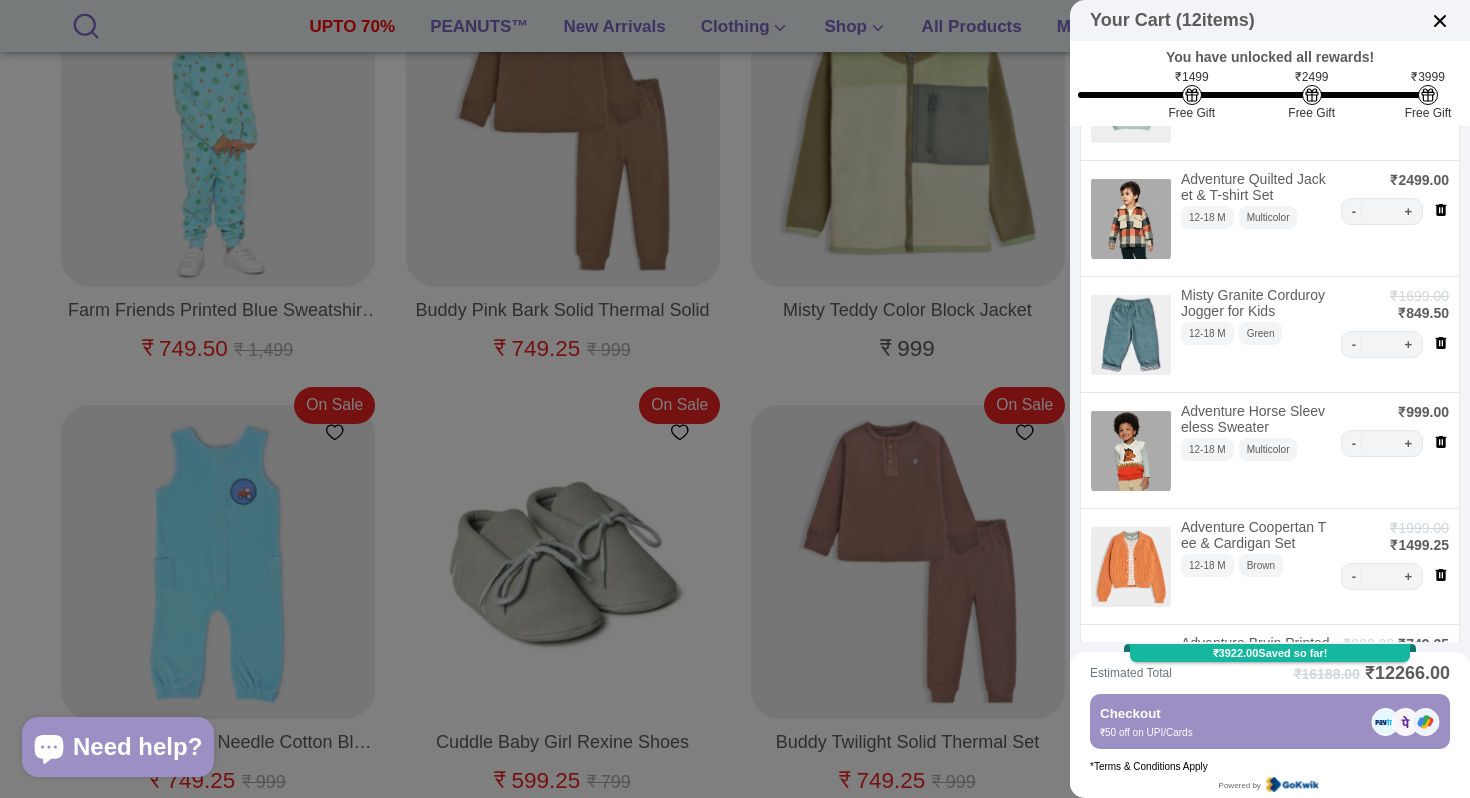 click 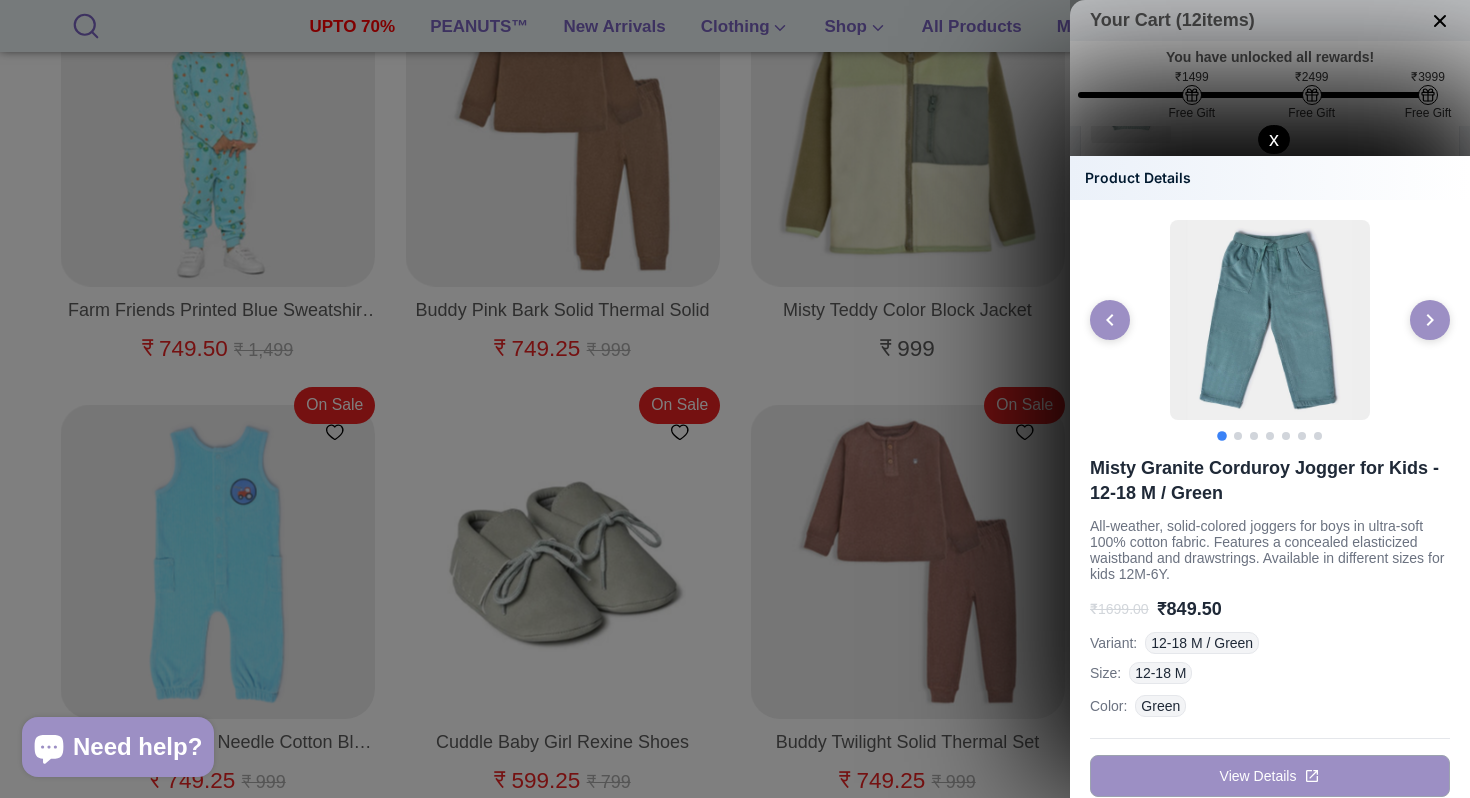 click on "View Details" 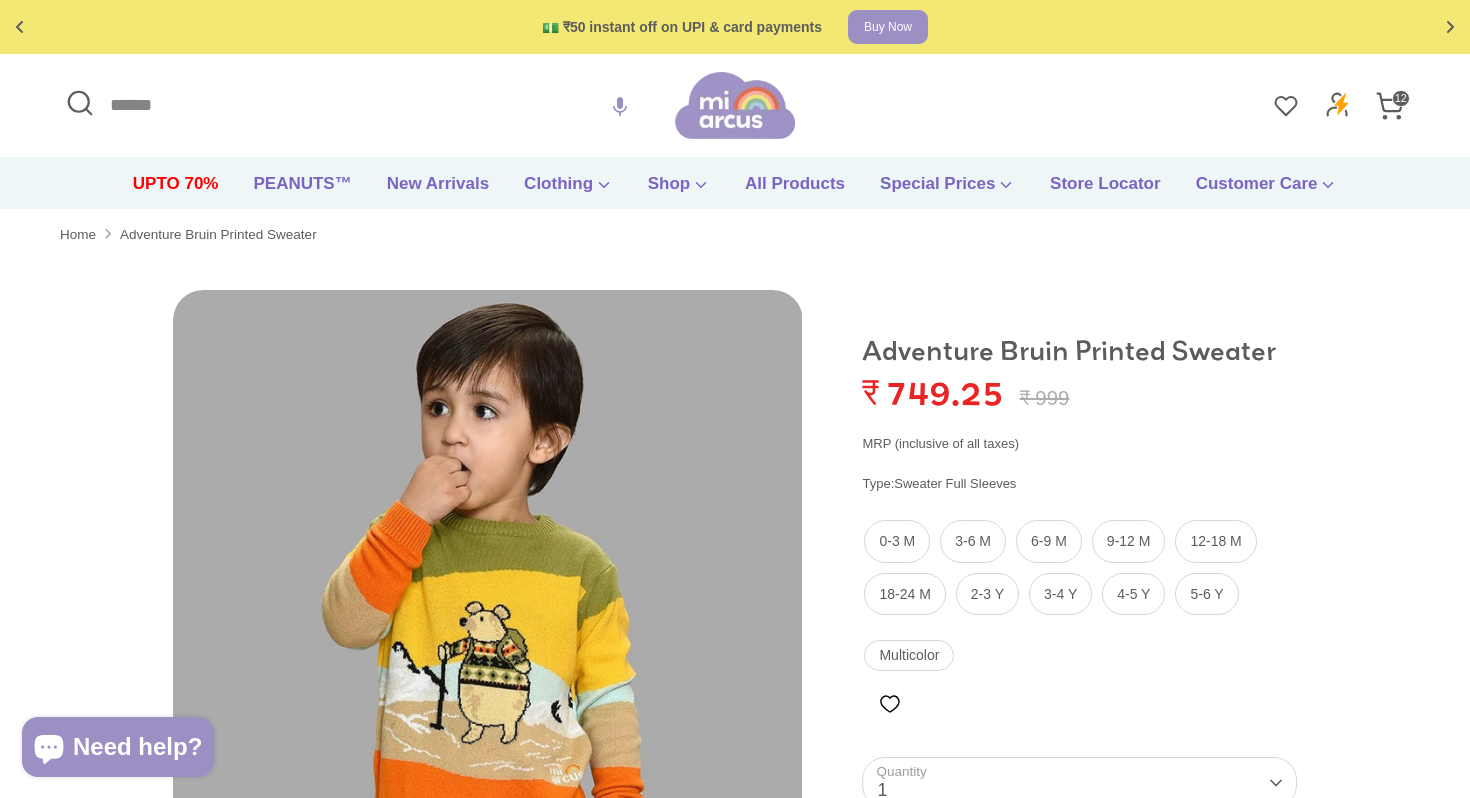 scroll, scrollTop: 0, scrollLeft: 0, axis: both 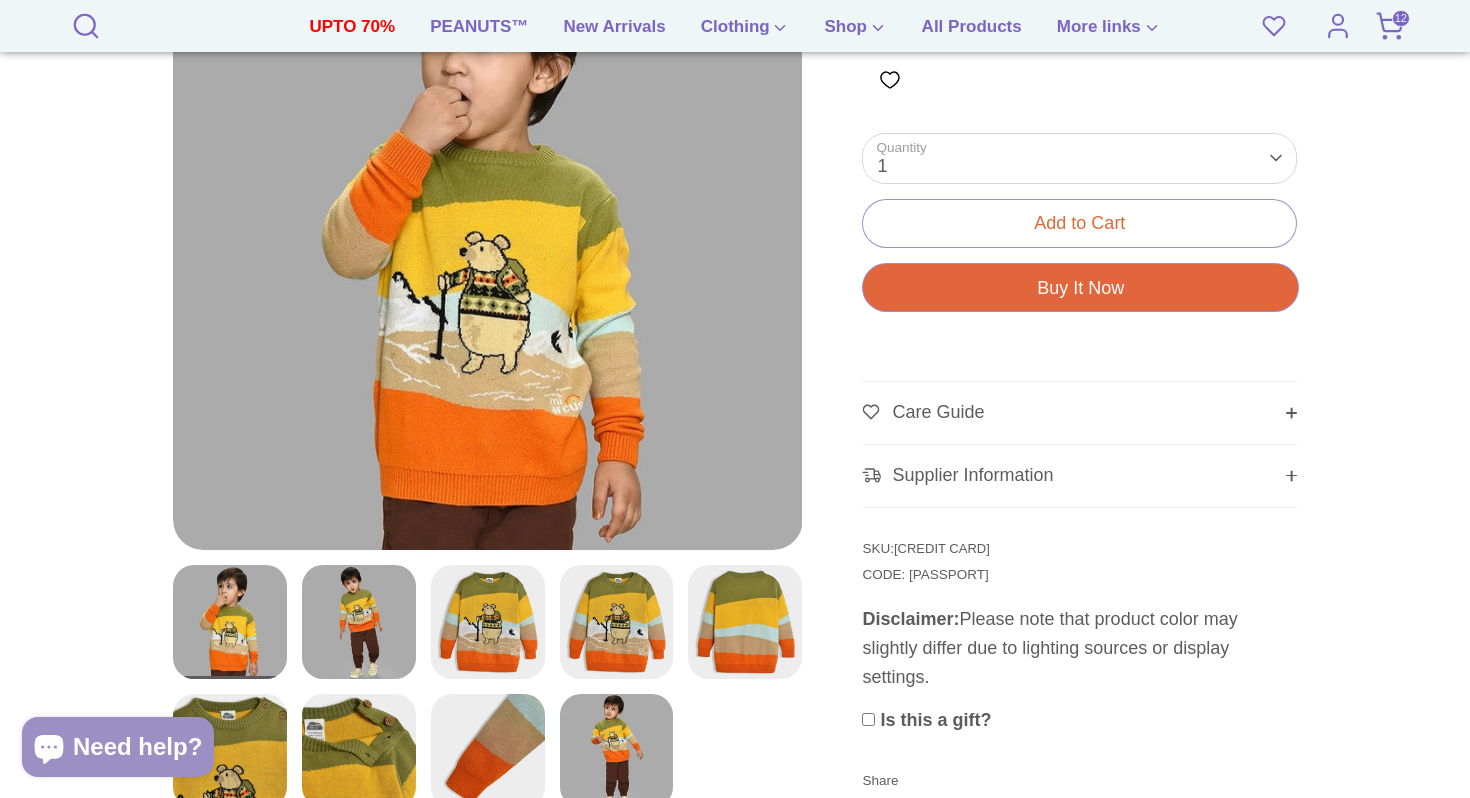 click on "Supplier Information" at bounding box center (972, 475) 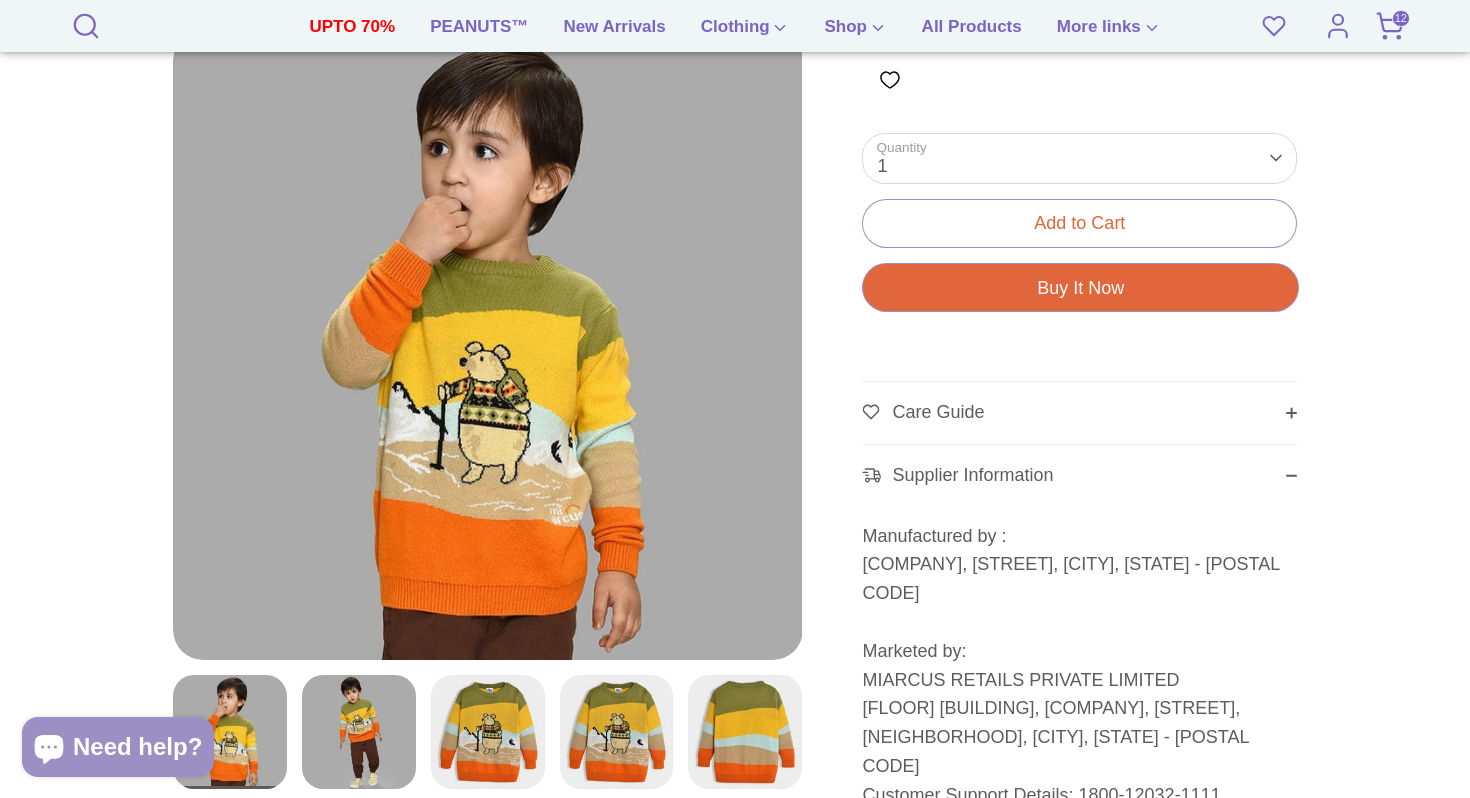 click on "Care Guide" at bounding box center (1079, 413) 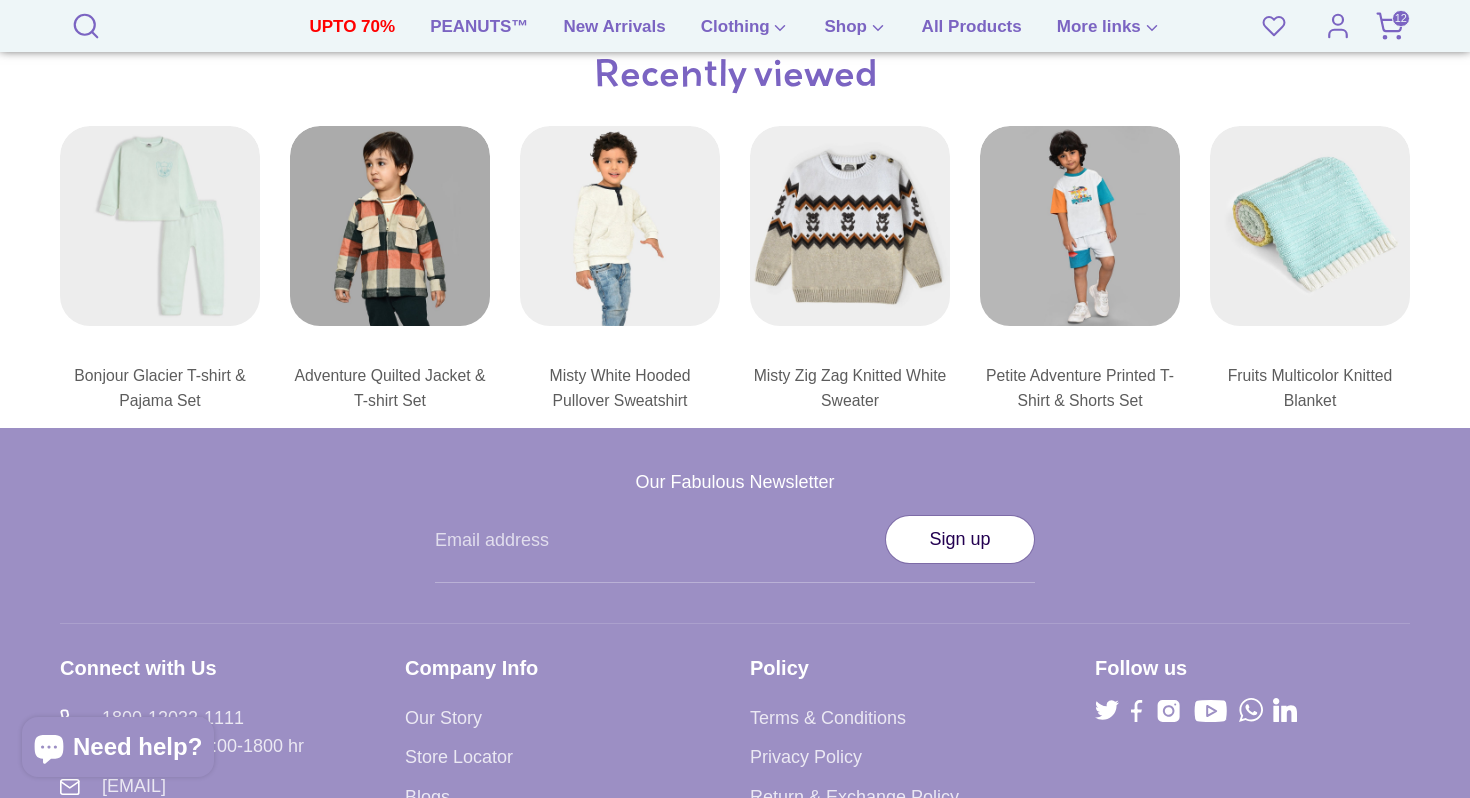 scroll, scrollTop: 431, scrollLeft: 0, axis: vertical 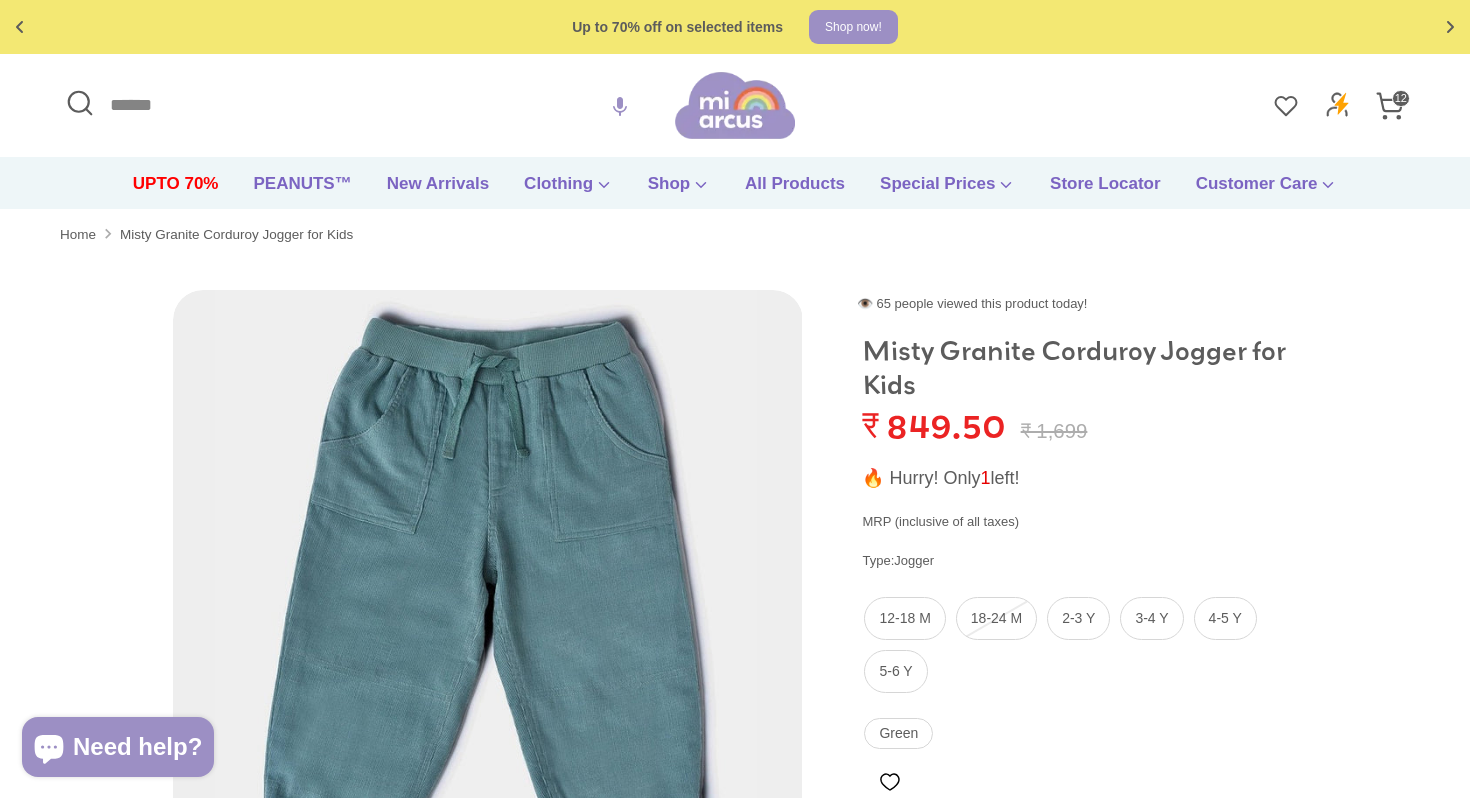 click 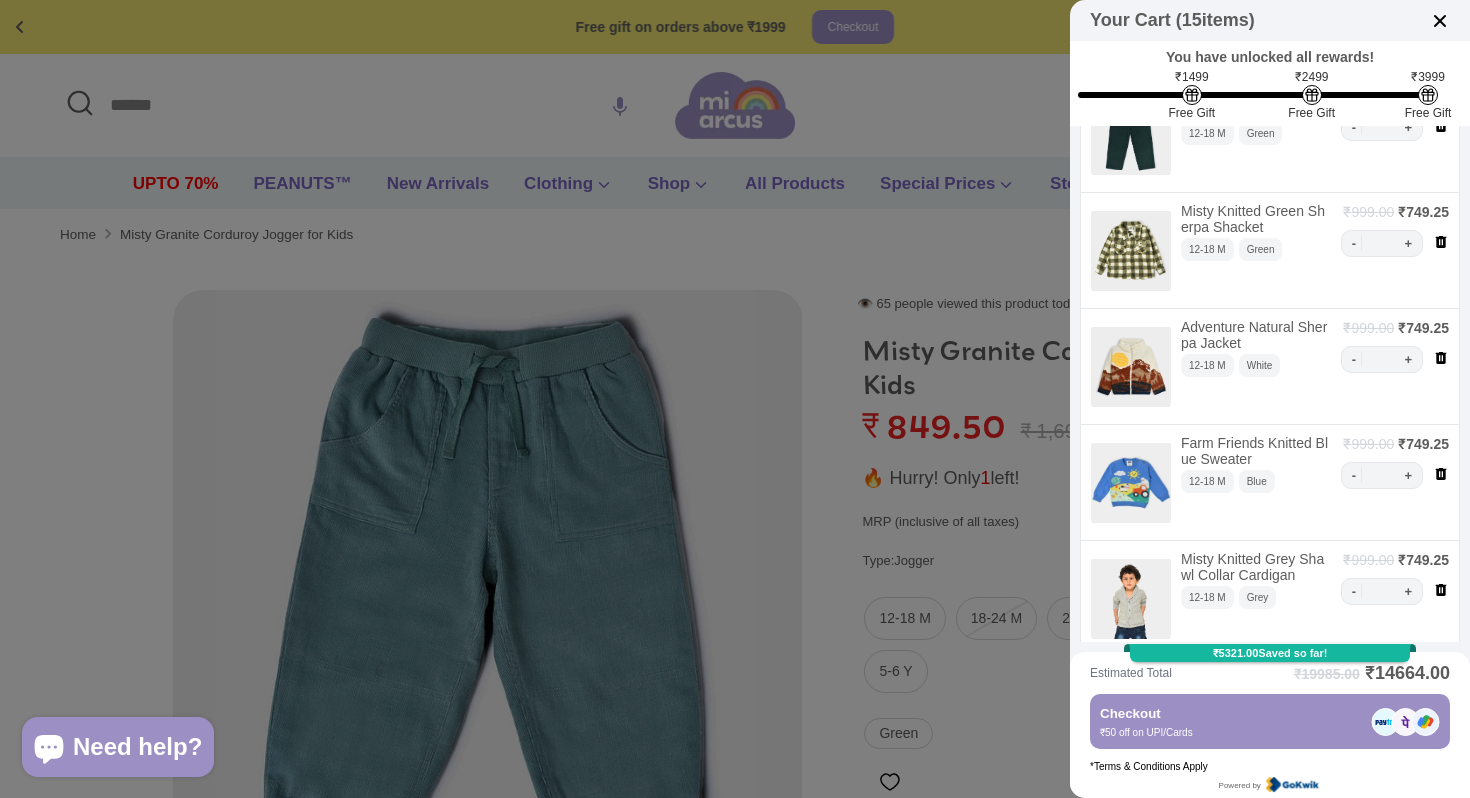 scroll, scrollTop: 0, scrollLeft: 0, axis: both 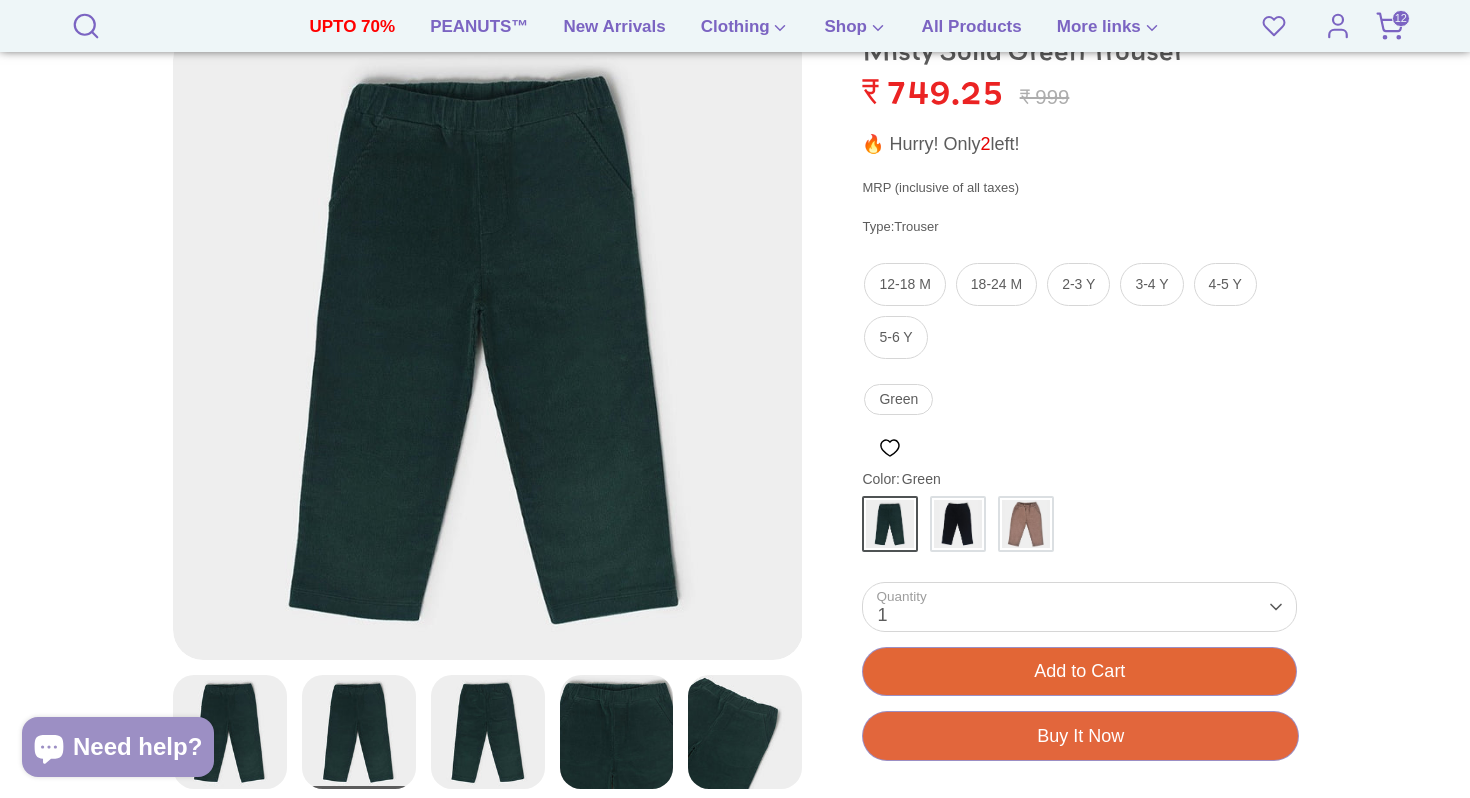 click on "Add to Cart" at bounding box center [1079, 671] 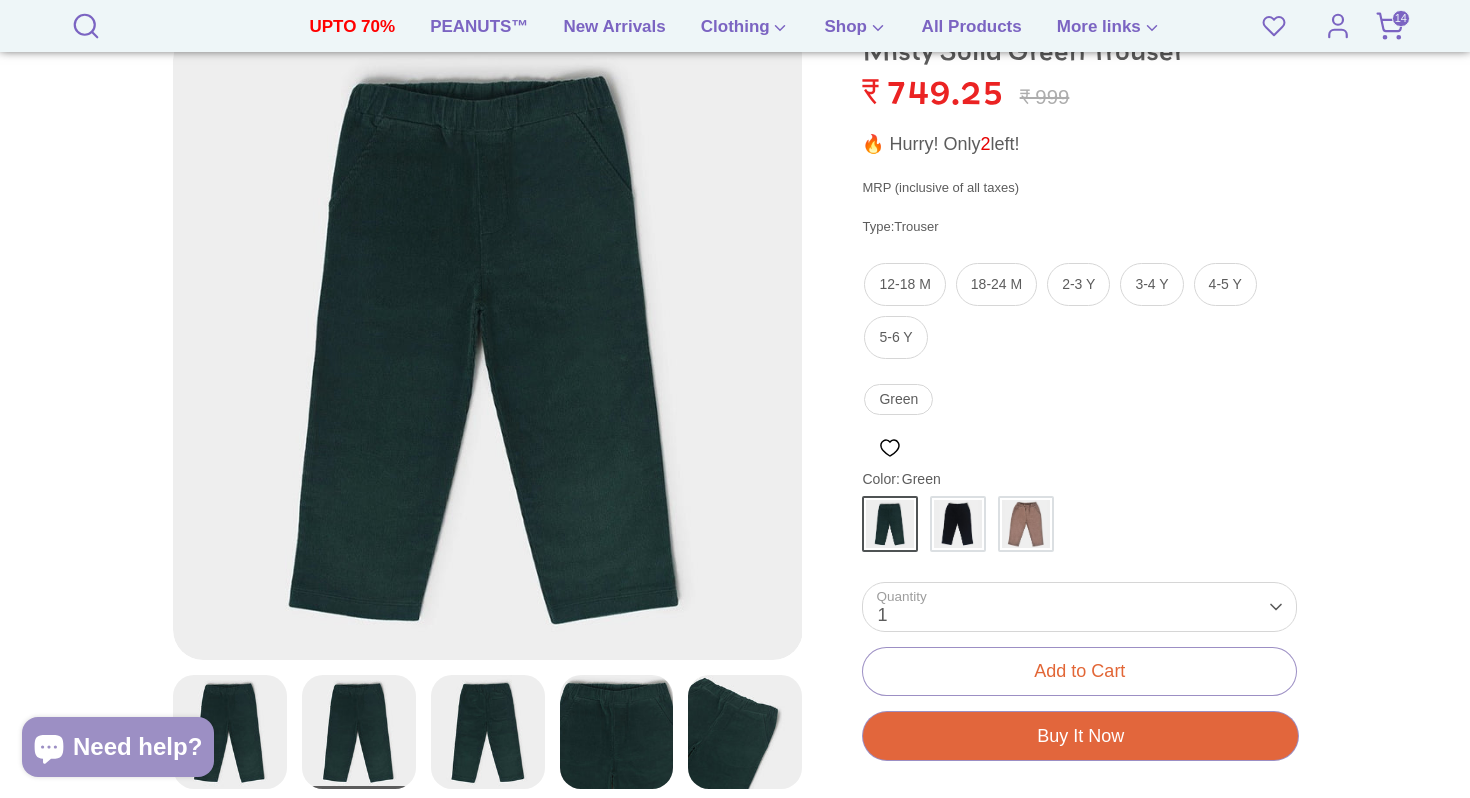 scroll, scrollTop: 430, scrollLeft: 0, axis: vertical 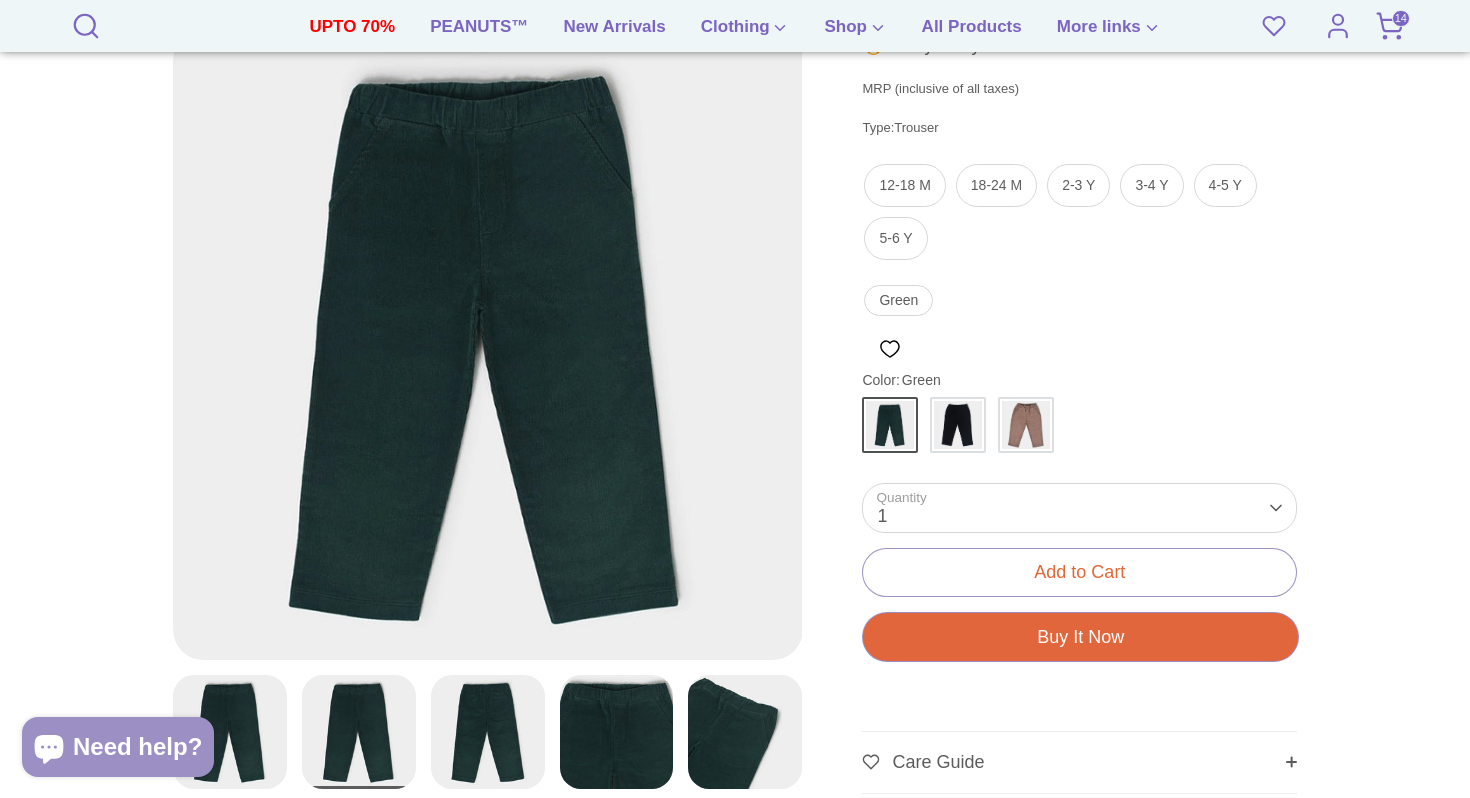 click at bounding box center (617, 732) 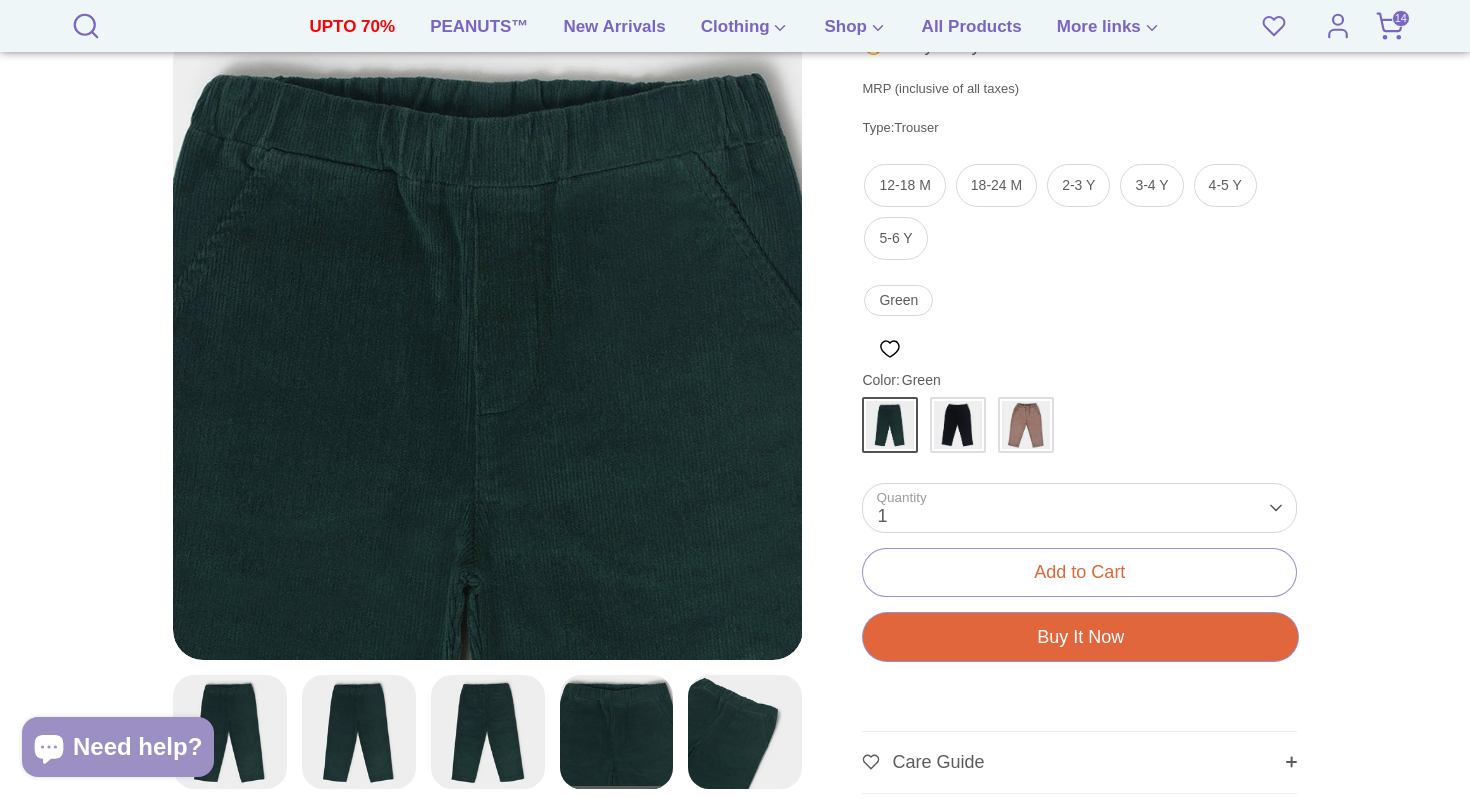 click at bounding box center [745, 732] 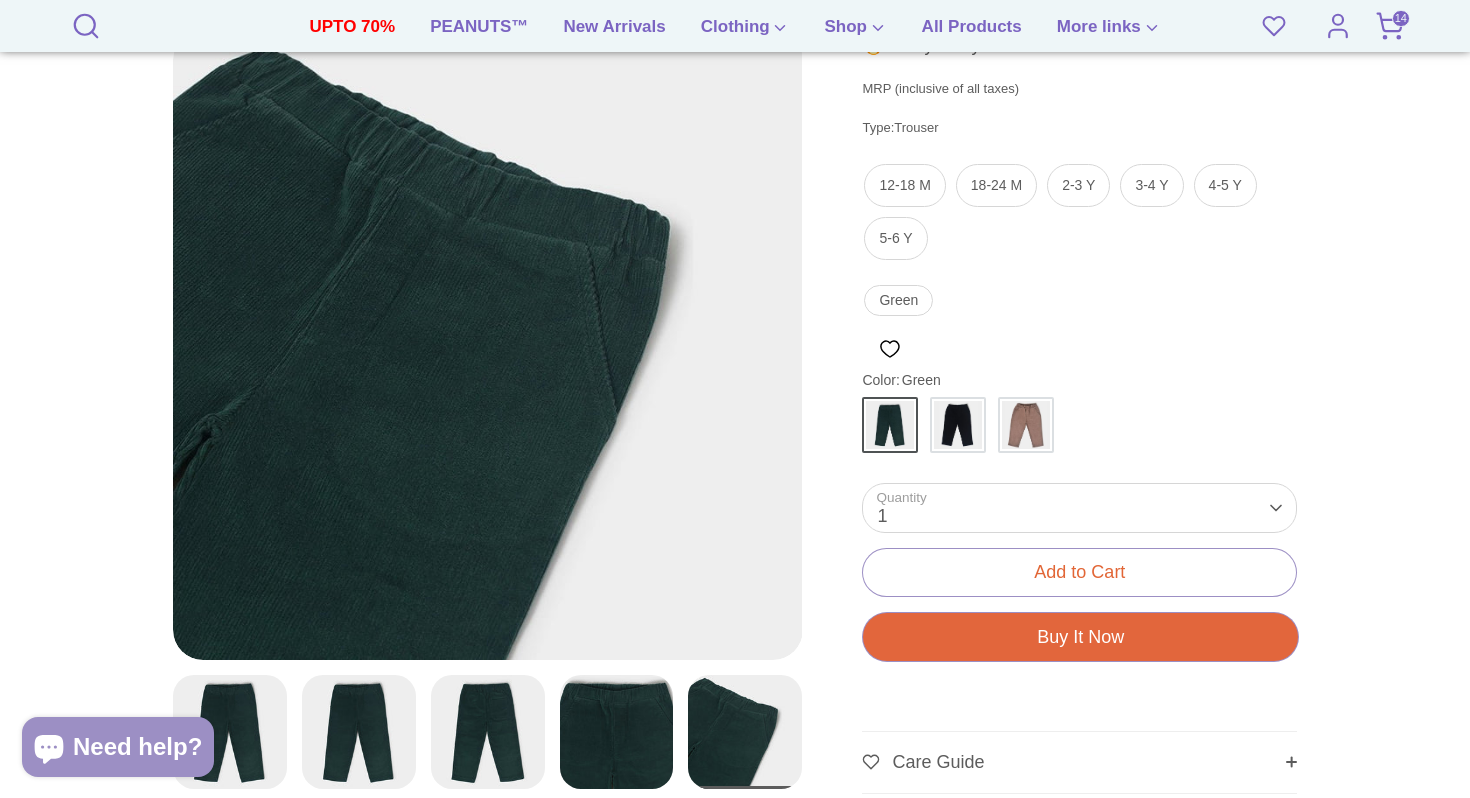 click at bounding box center (488, 732) 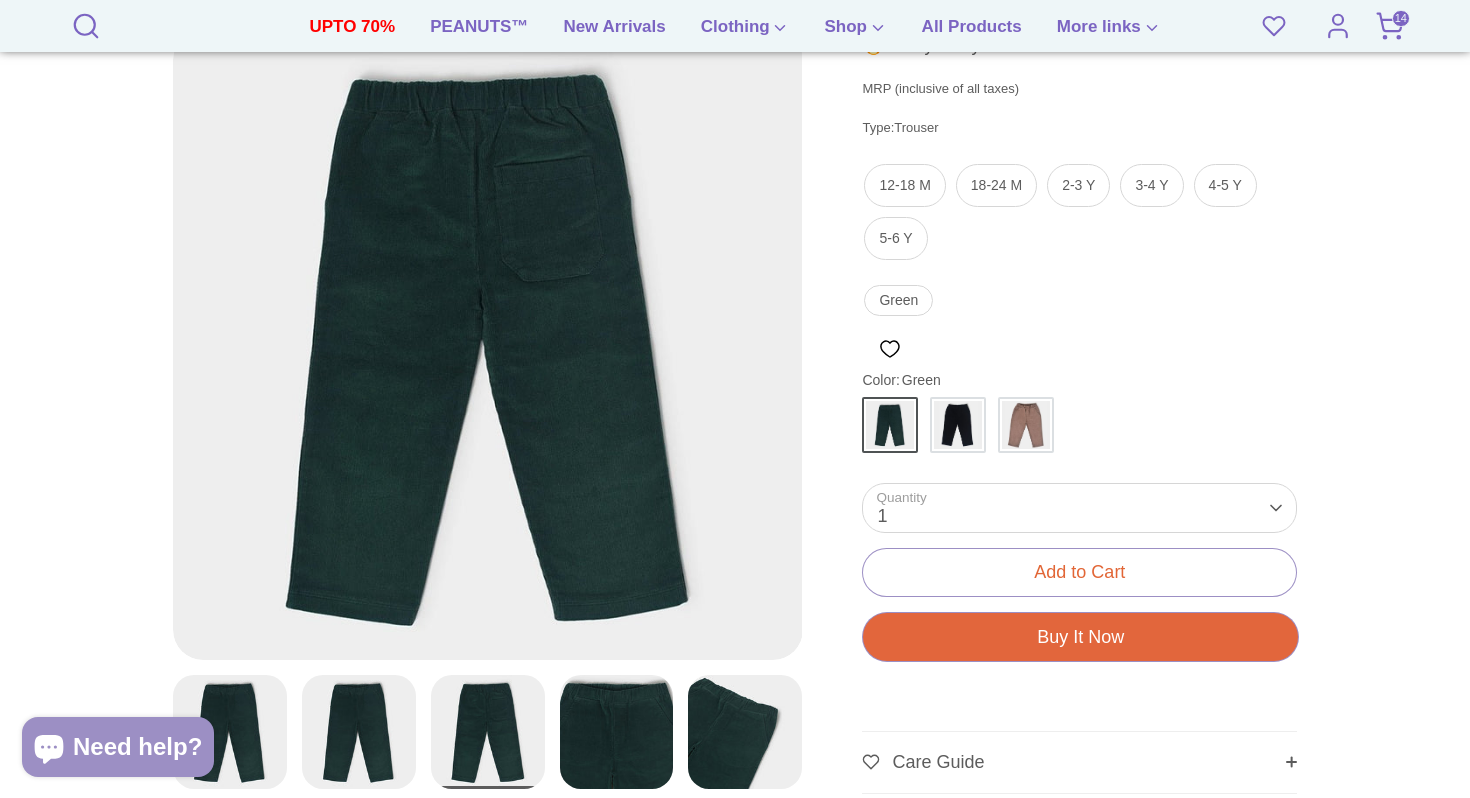 click at bounding box center (359, 732) 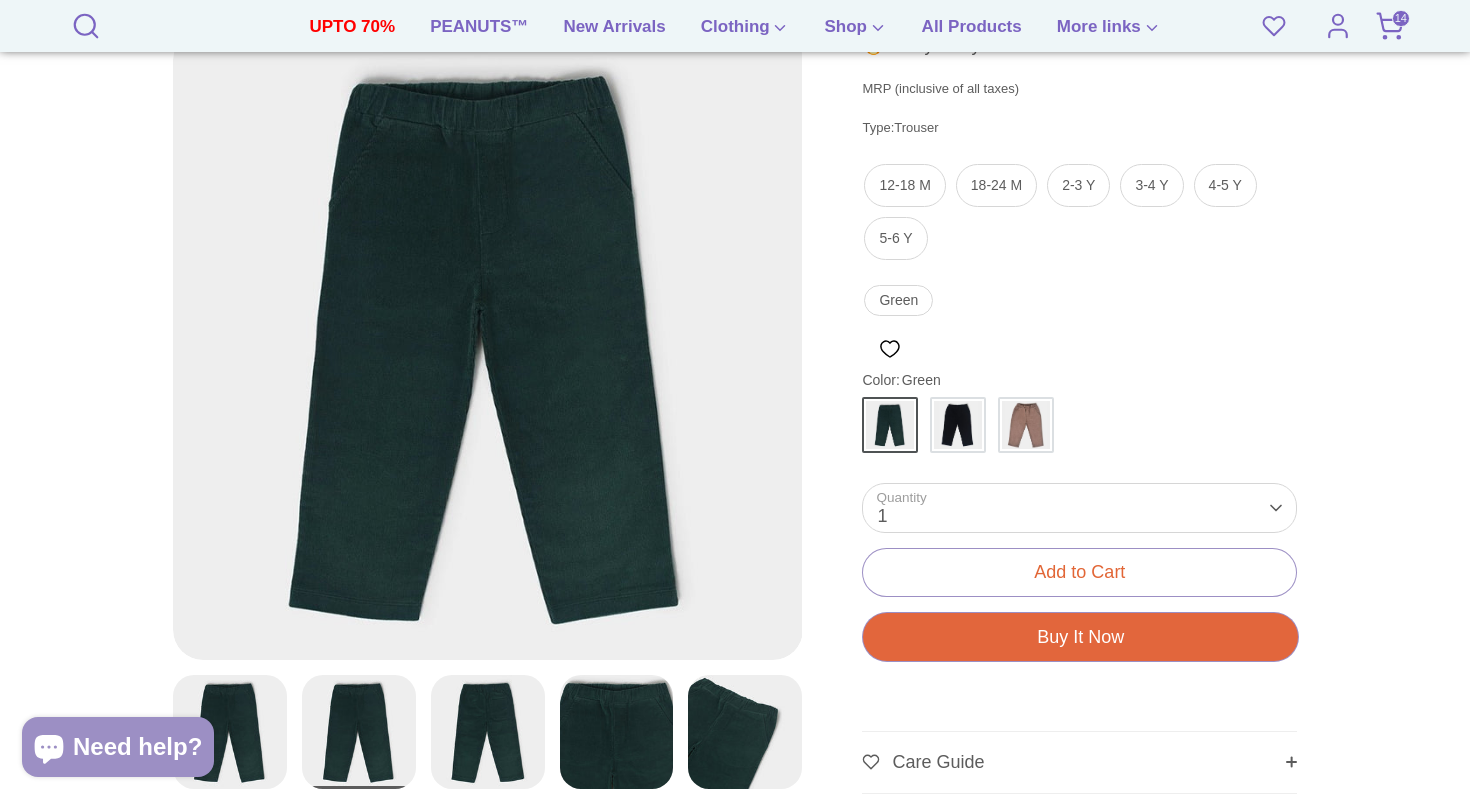 click at bounding box center [480, 804] 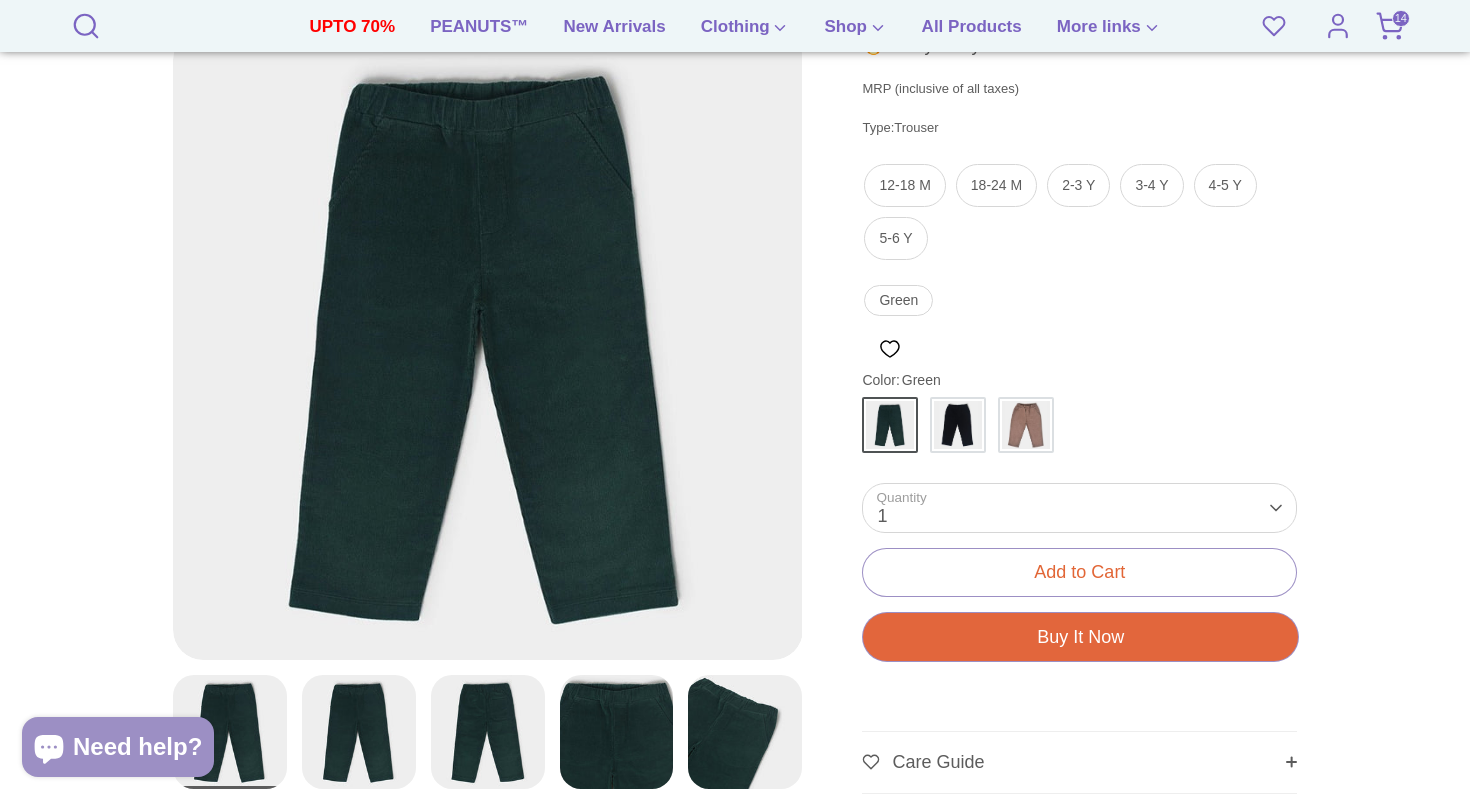click at bounding box center [359, 732] 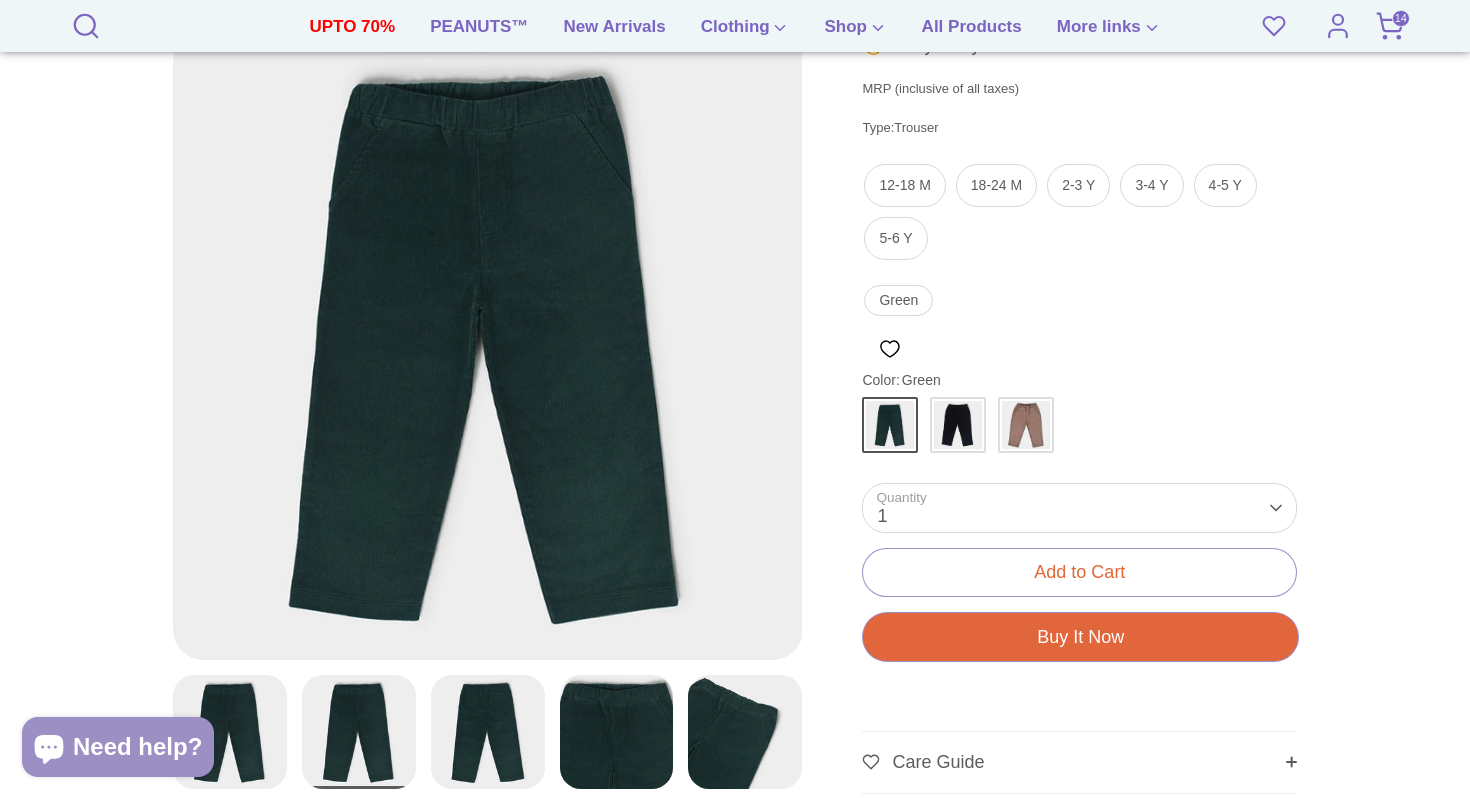 scroll, scrollTop: 0, scrollLeft: 0, axis: both 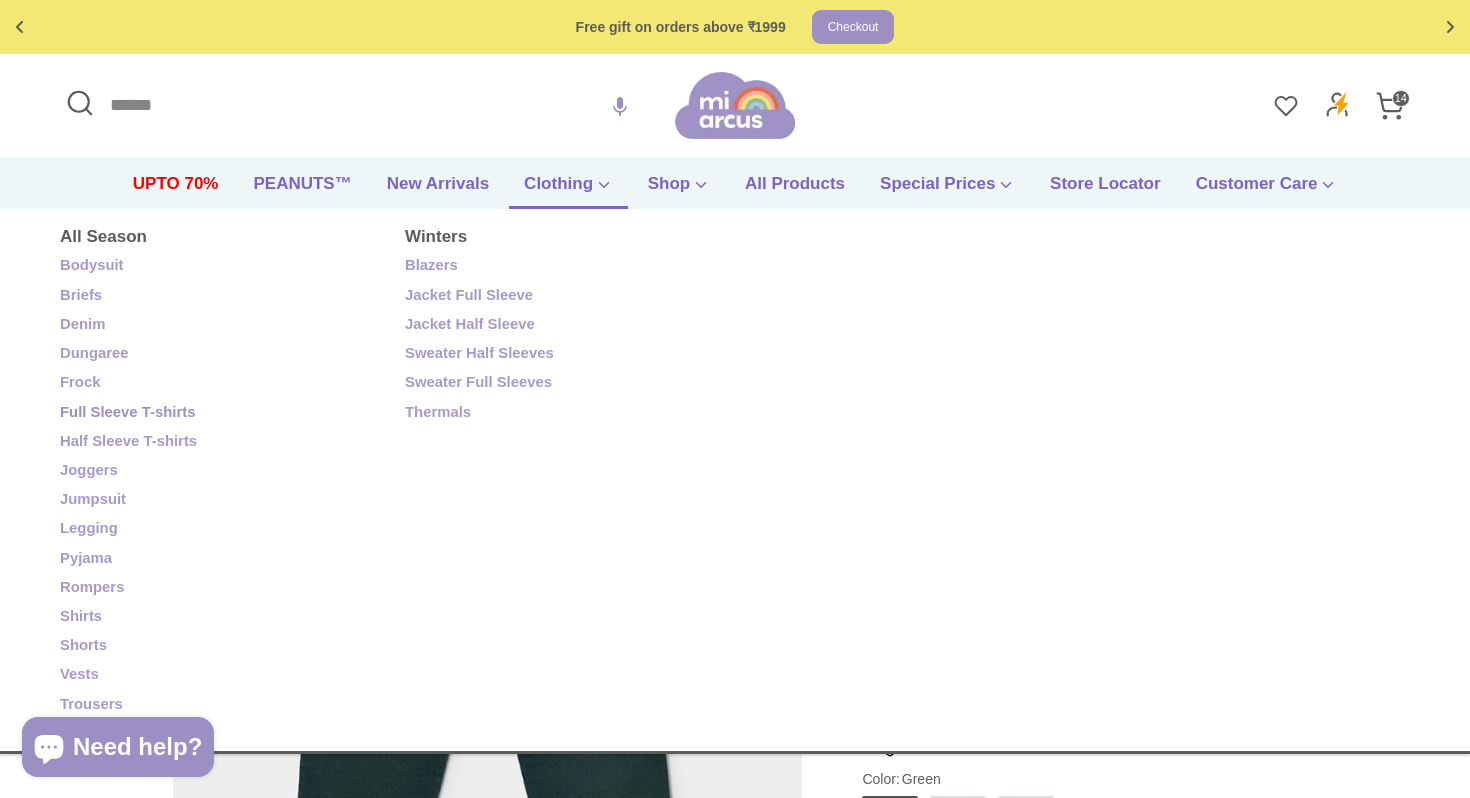 click on "Full Sleeve T-shirts" at bounding box center [217, 413] 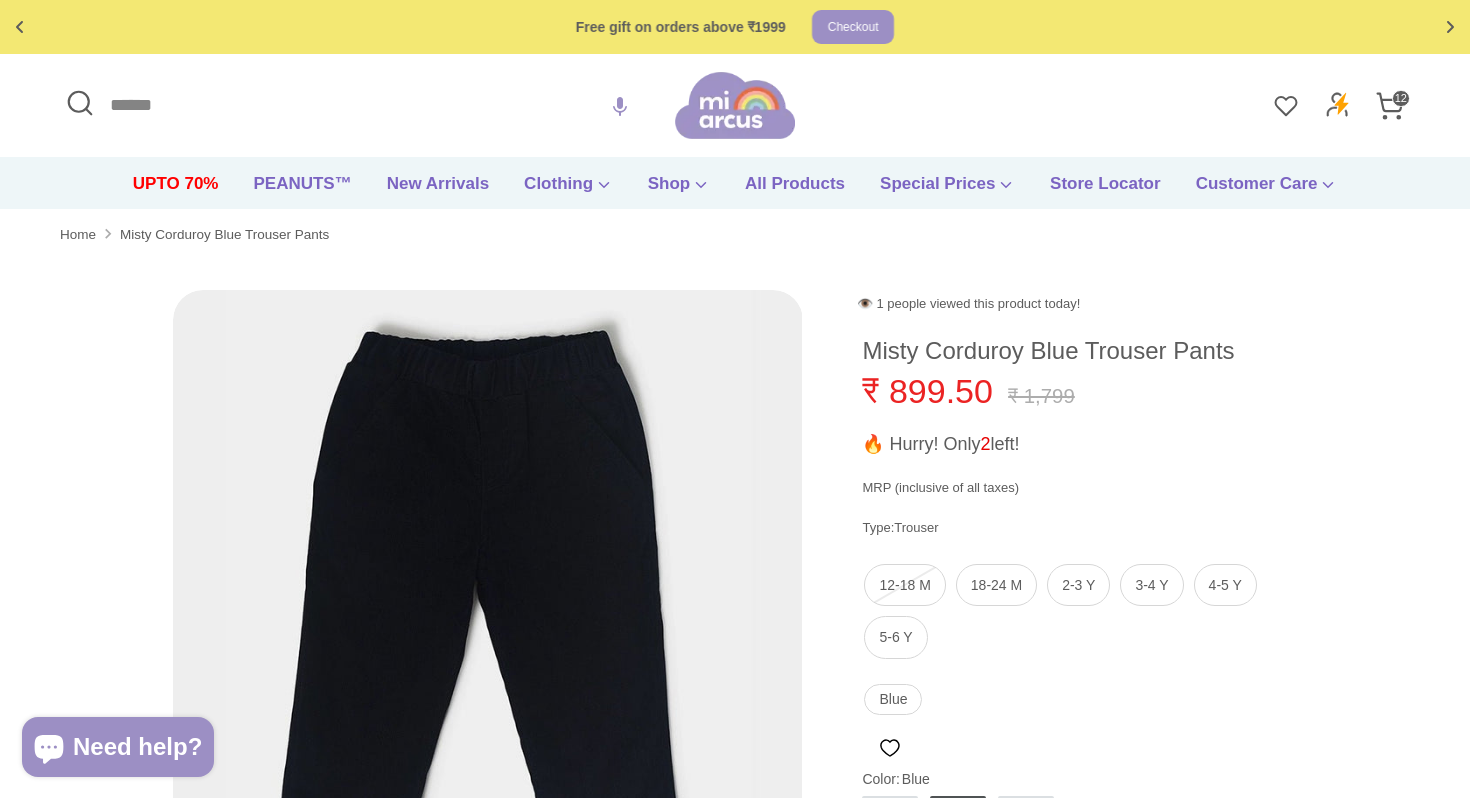scroll, scrollTop: 0, scrollLeft: 0, axis: both 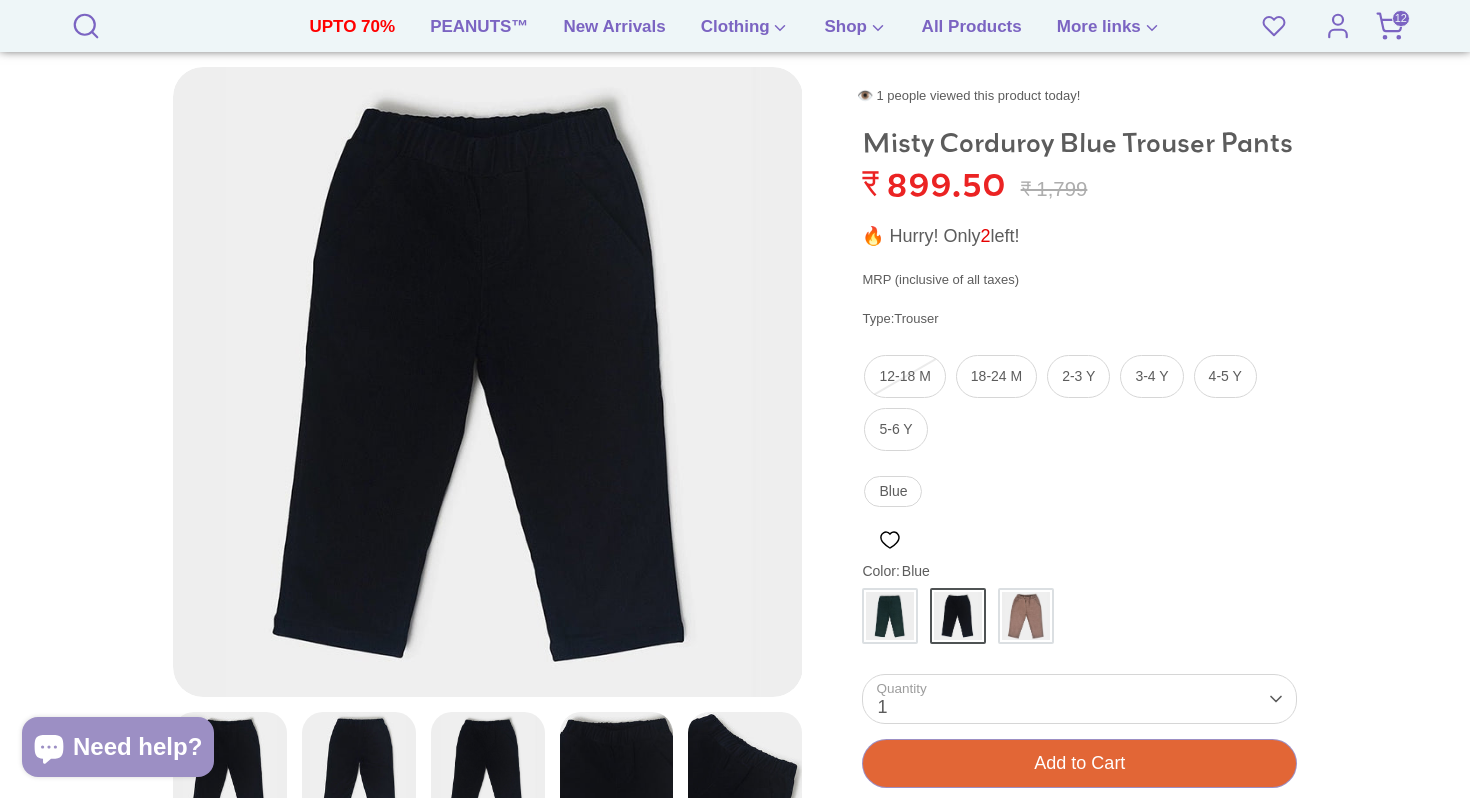 click on "Add to Cart" at bounding box center (1079, 763) 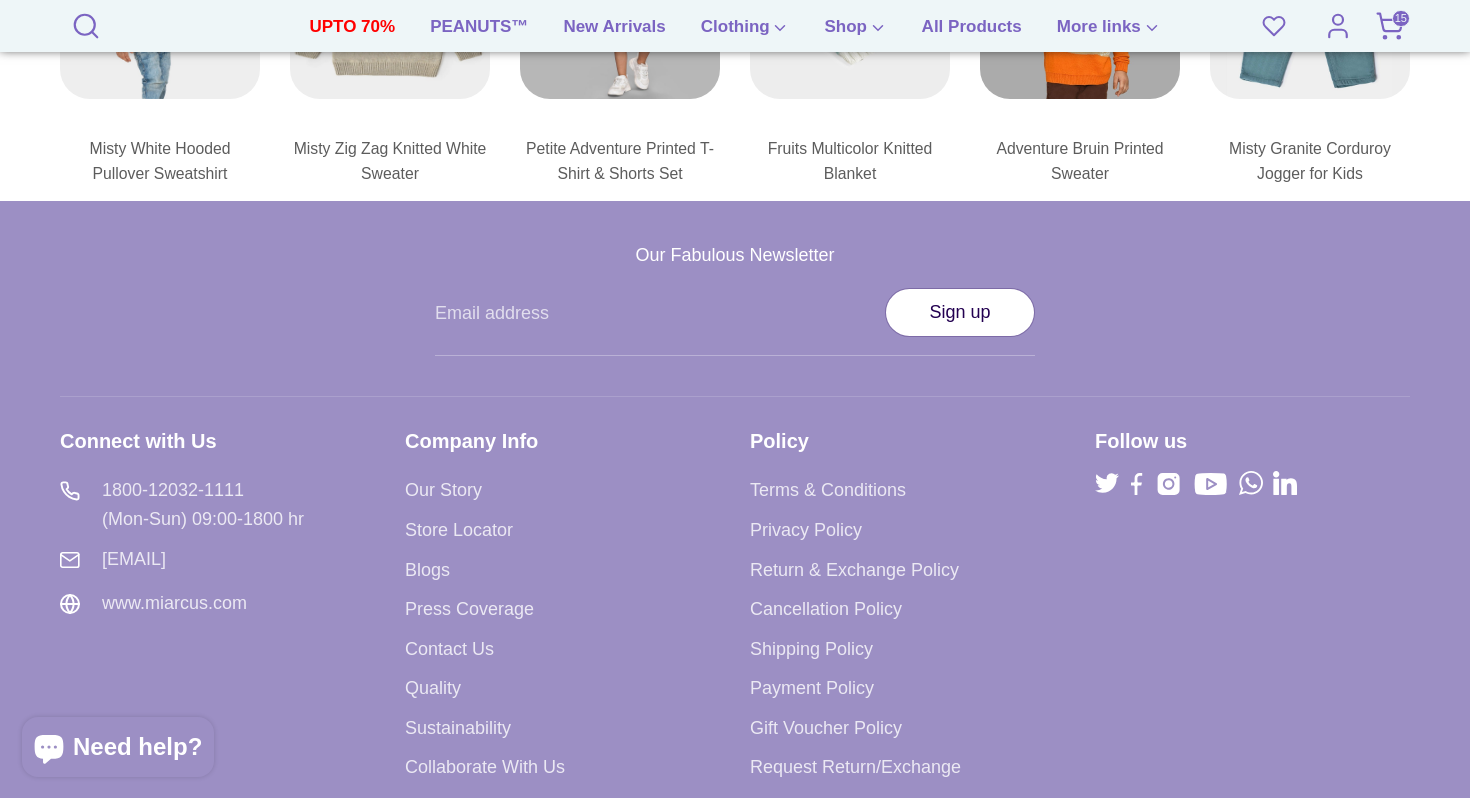 scroll, scrollTop: 2639, scrollLeft: 0, axis: vertical 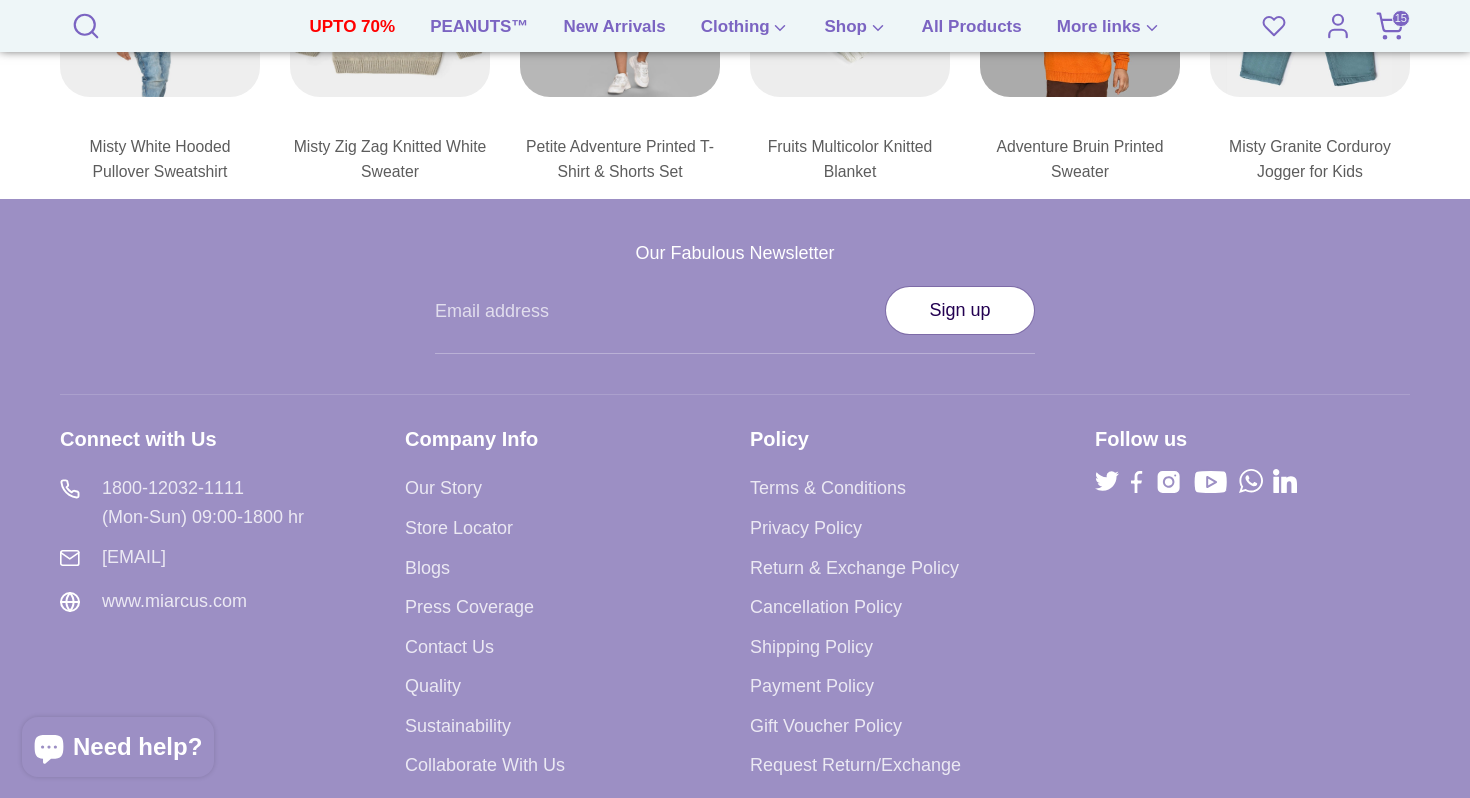 click on "Return & Exchange Policy" at bounding box center (854, 568) 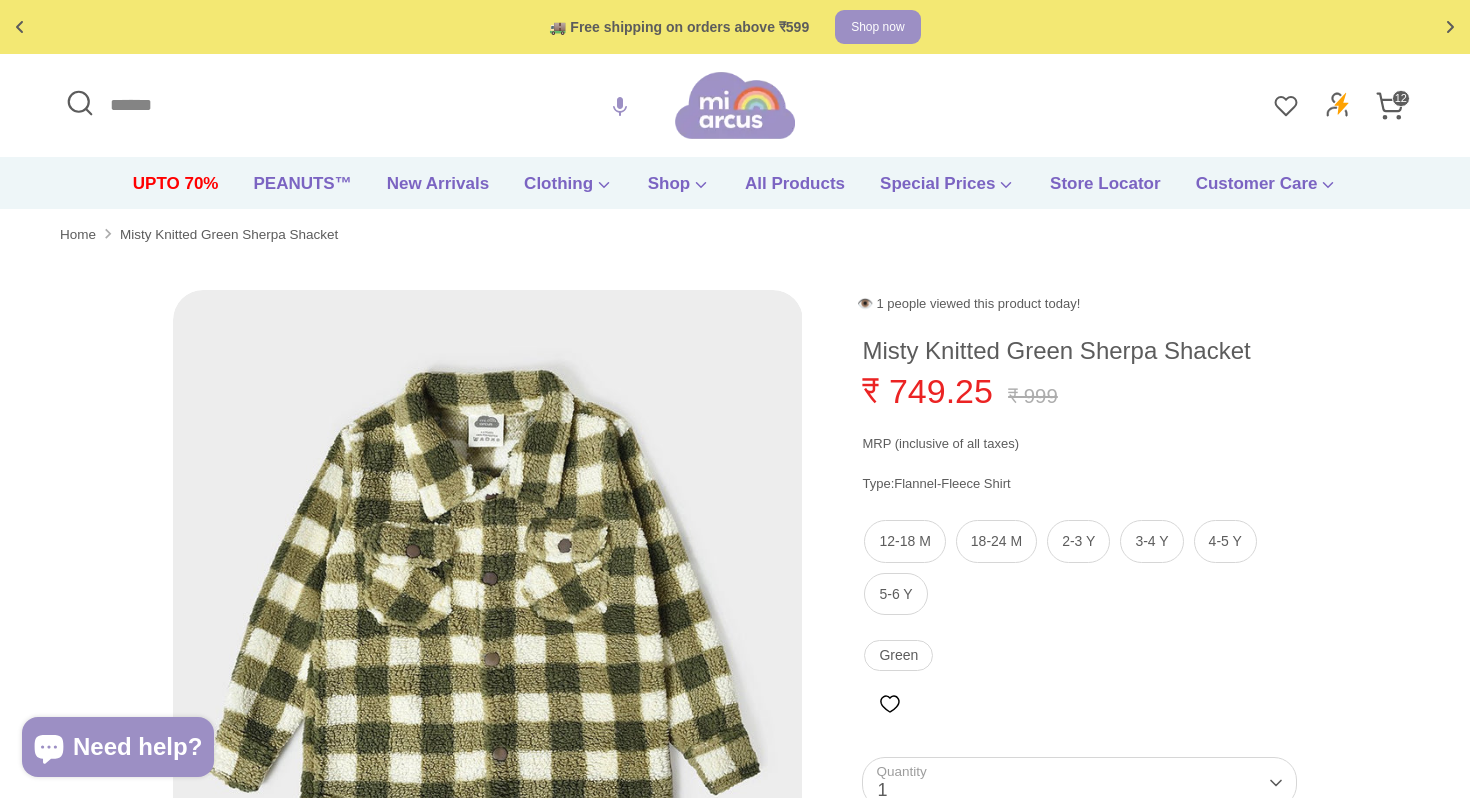 scroll, scrollTop: 0, scrollLeft: 0, axis: both 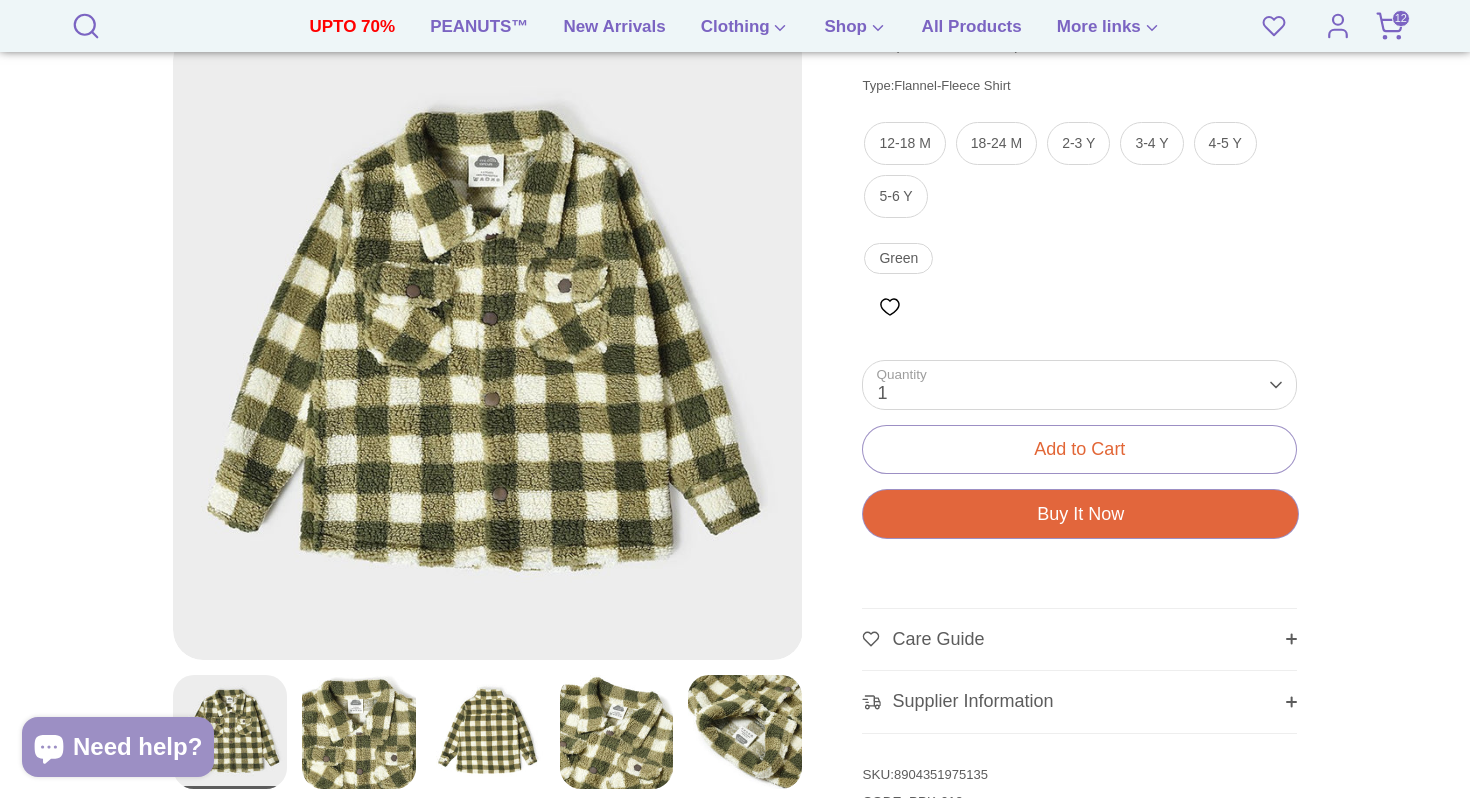 click at bounding box center (488, 732) 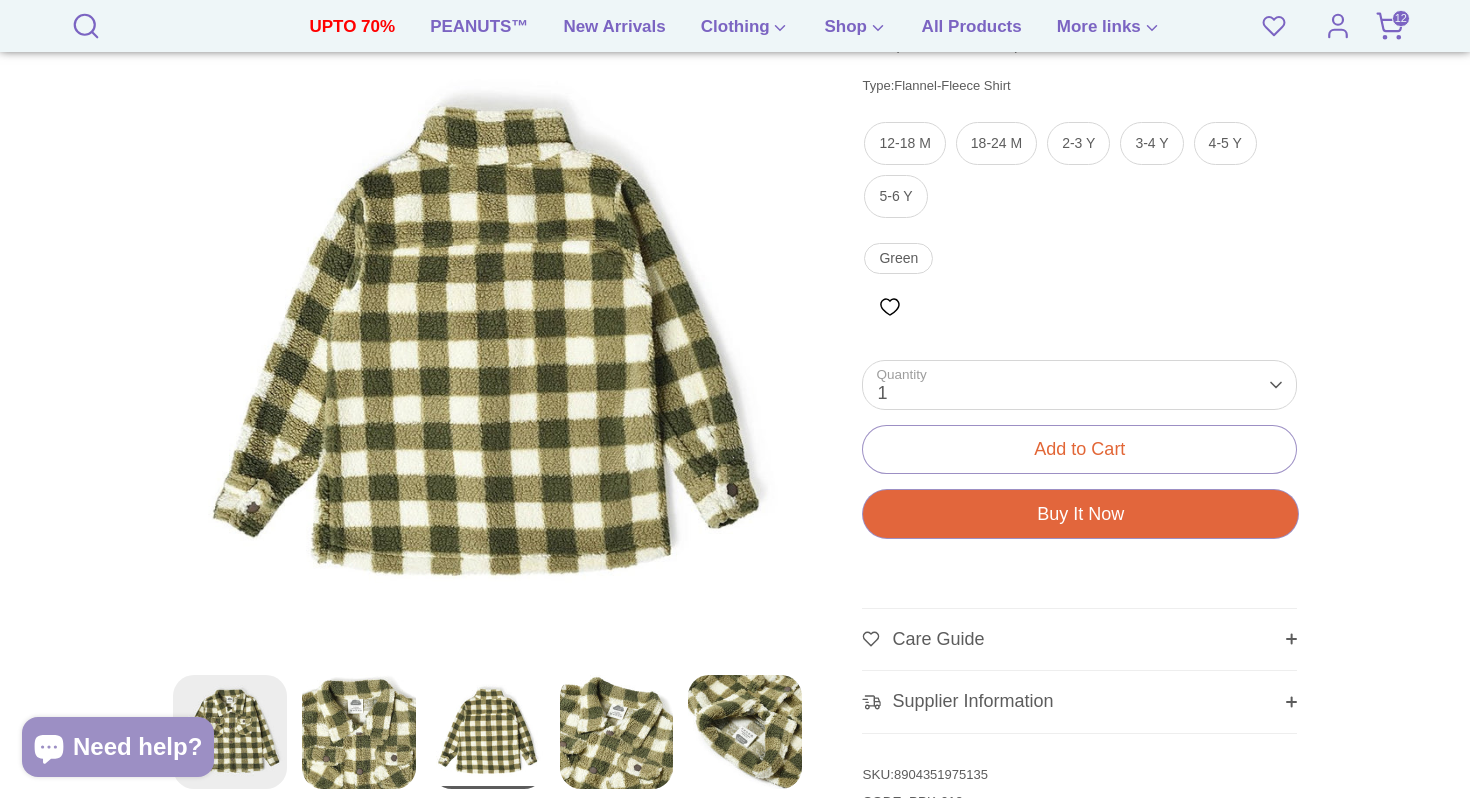 click at bounding box center (617, 732) 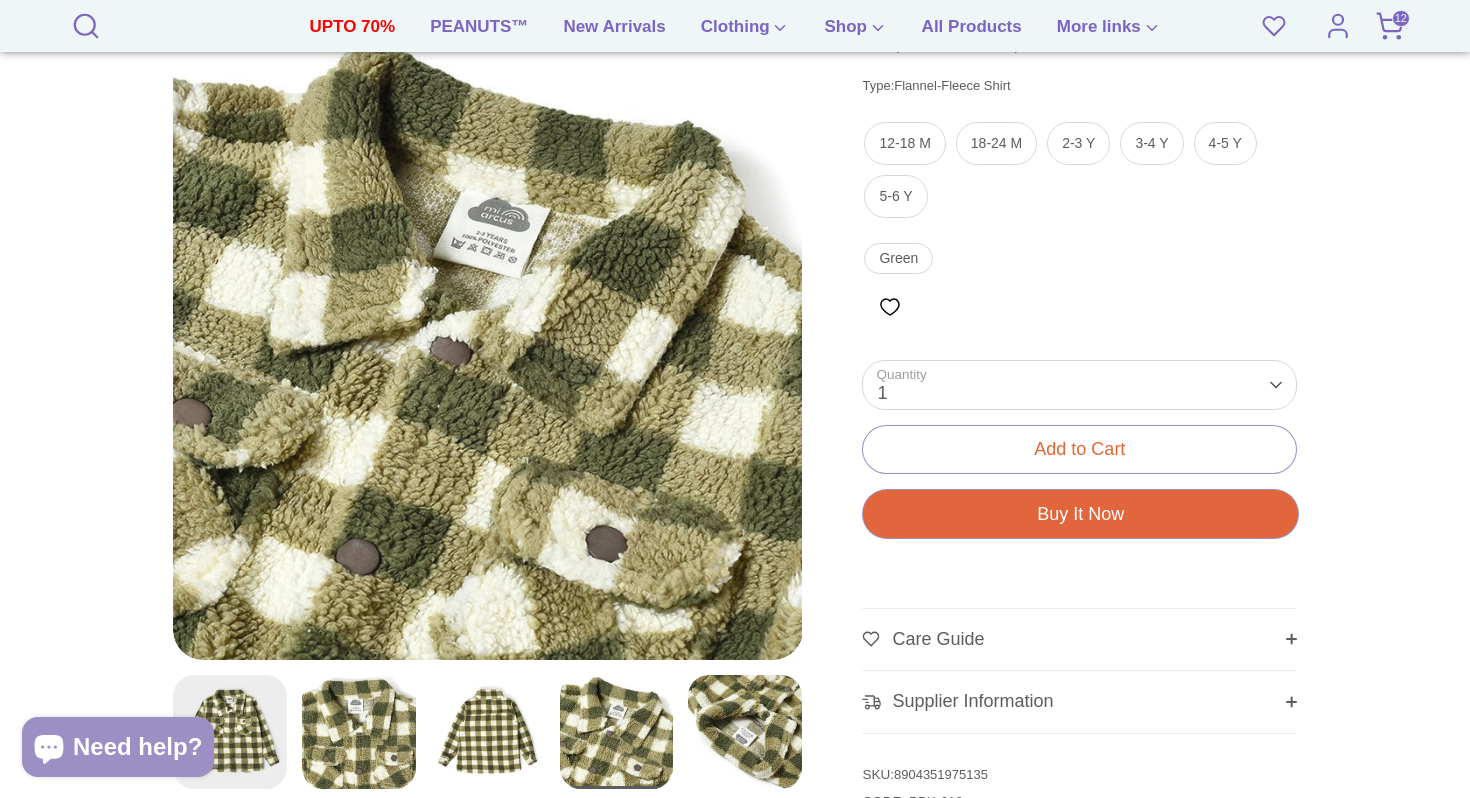 click at bounding box center [745, 732] 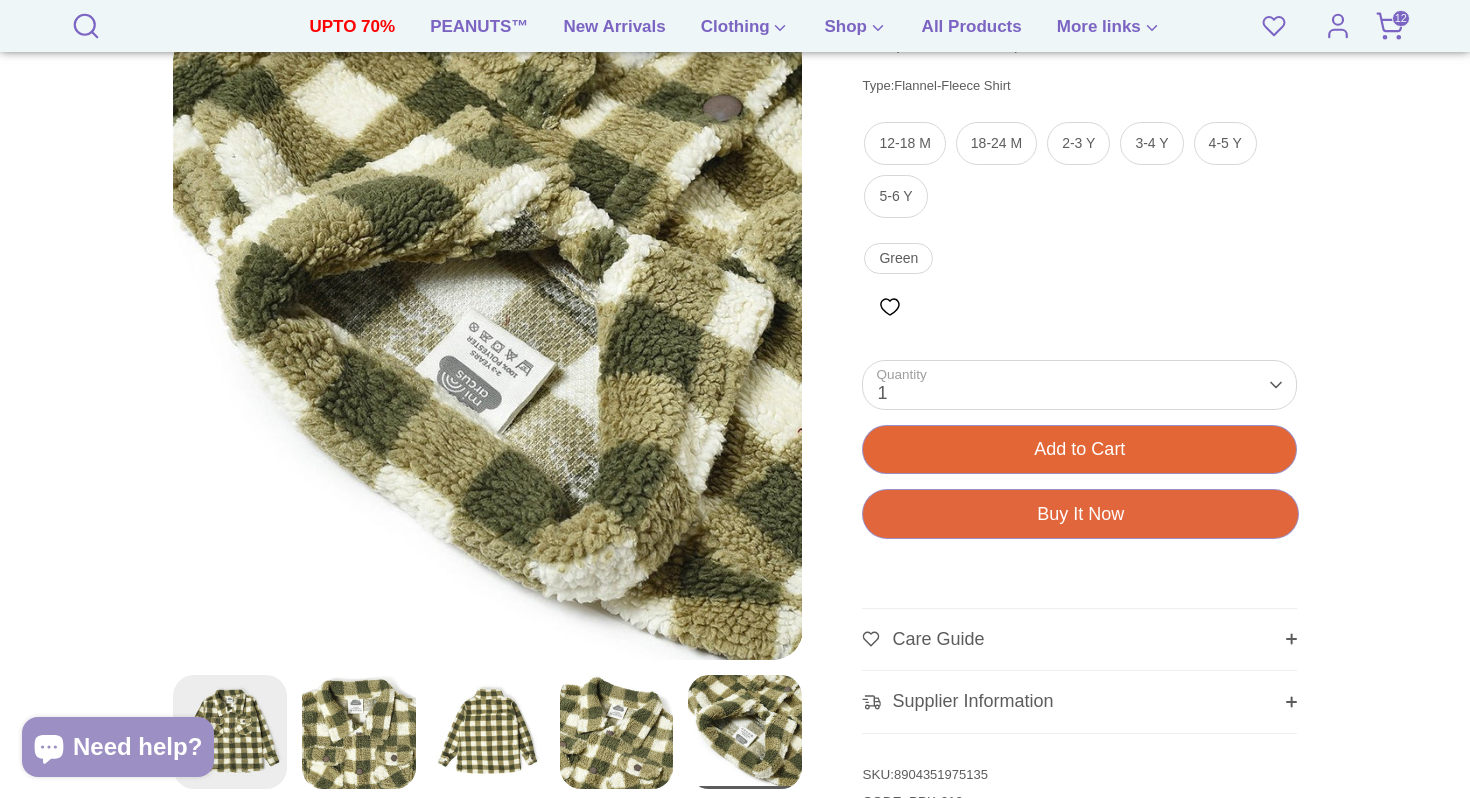 click on "Add to Cart" at bounding box center (1079, 449) 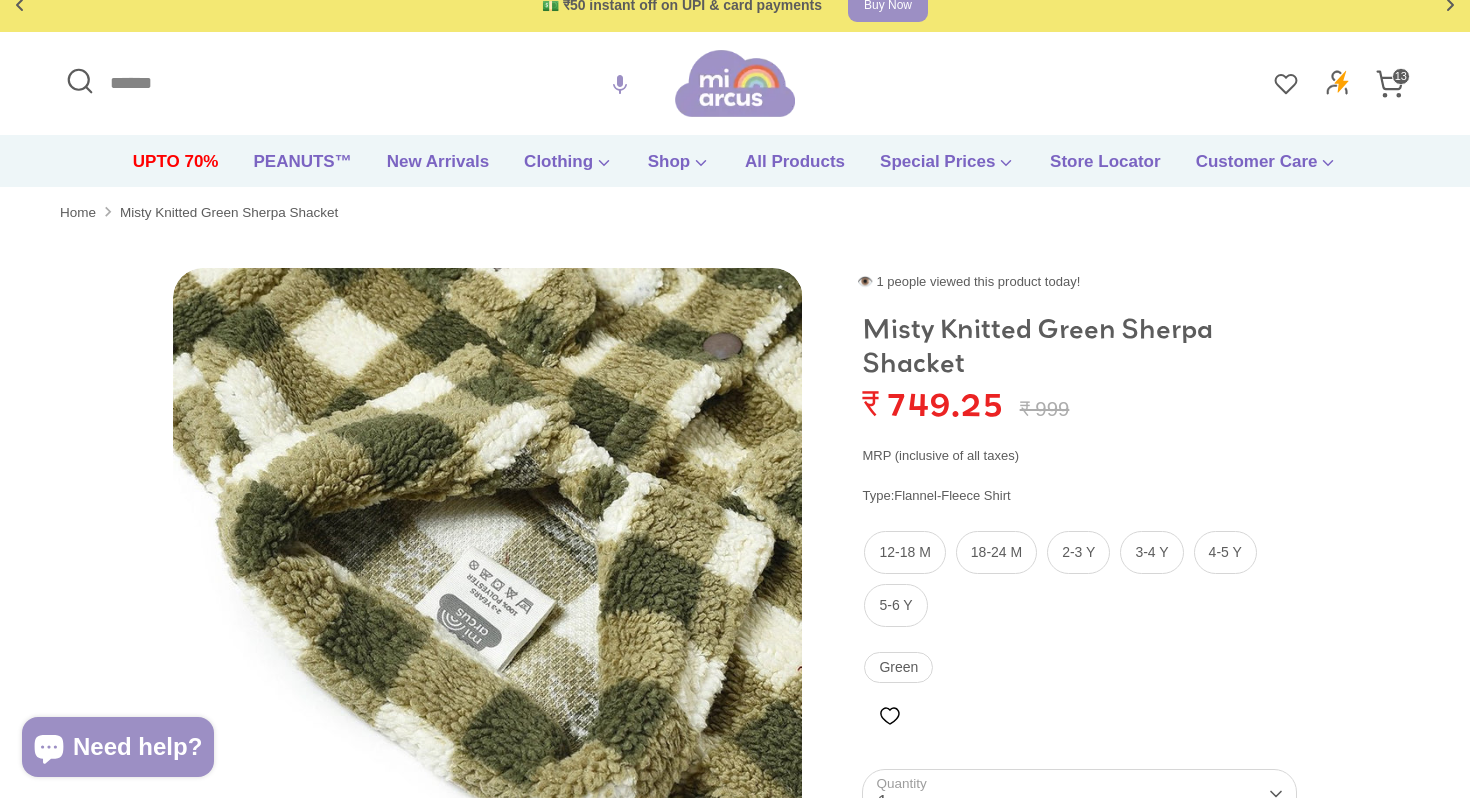 scroll, scrollTop: 33, scrollLeft: 0, axis: vertical 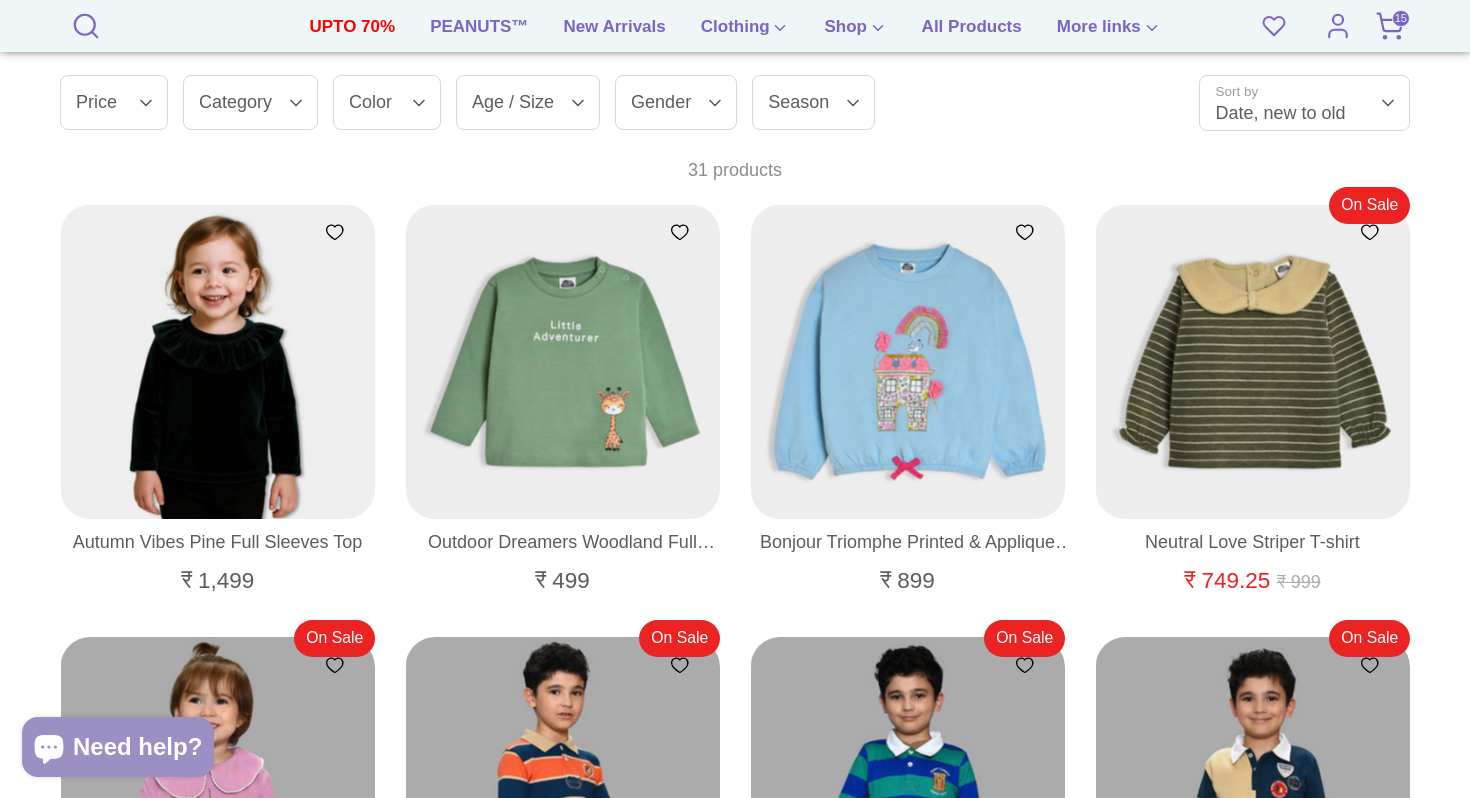 click on "Age / Size" at bounding box center [528, 102] 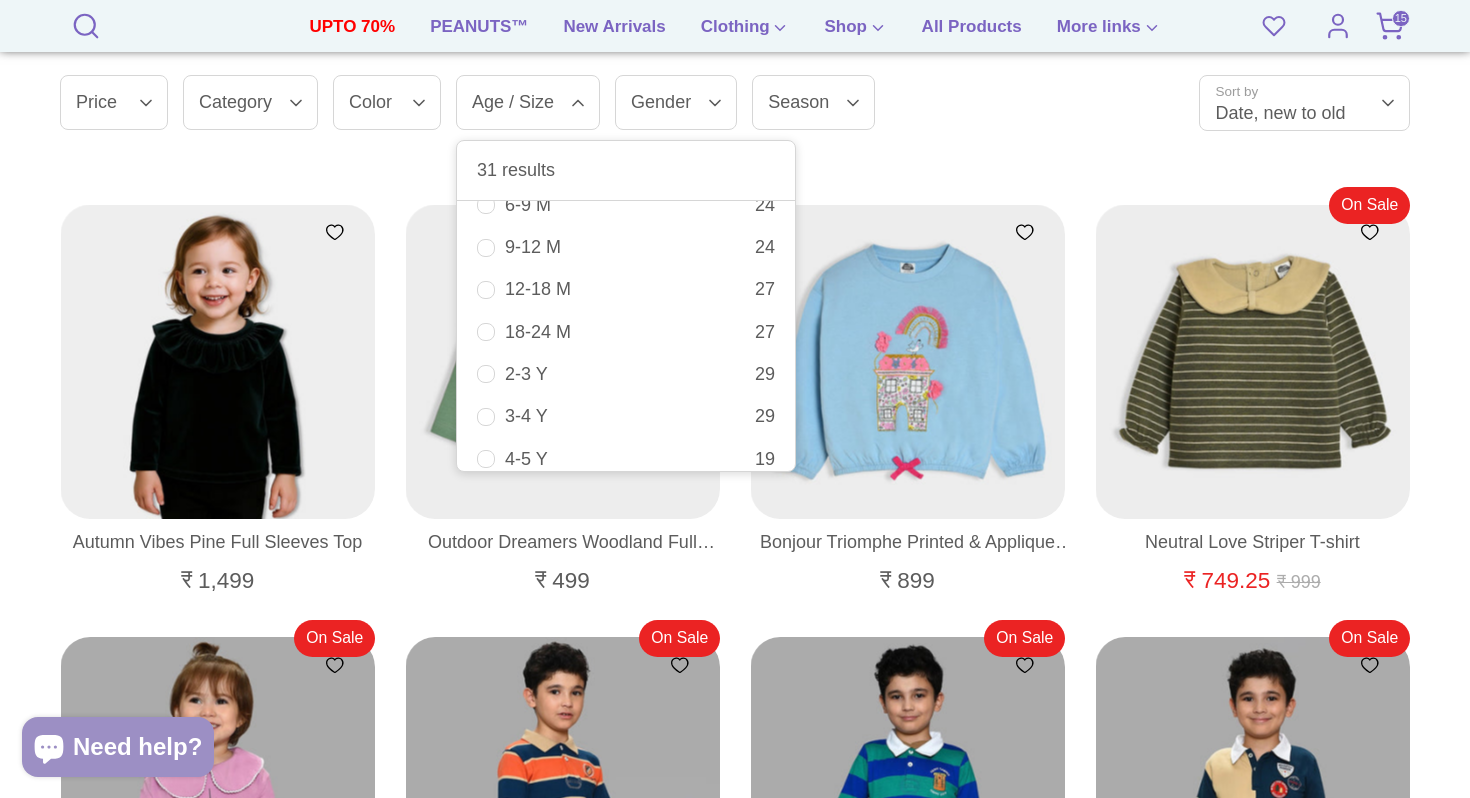 scroll, scrollTop: 289, scrollLeft: 0, axis: vertical 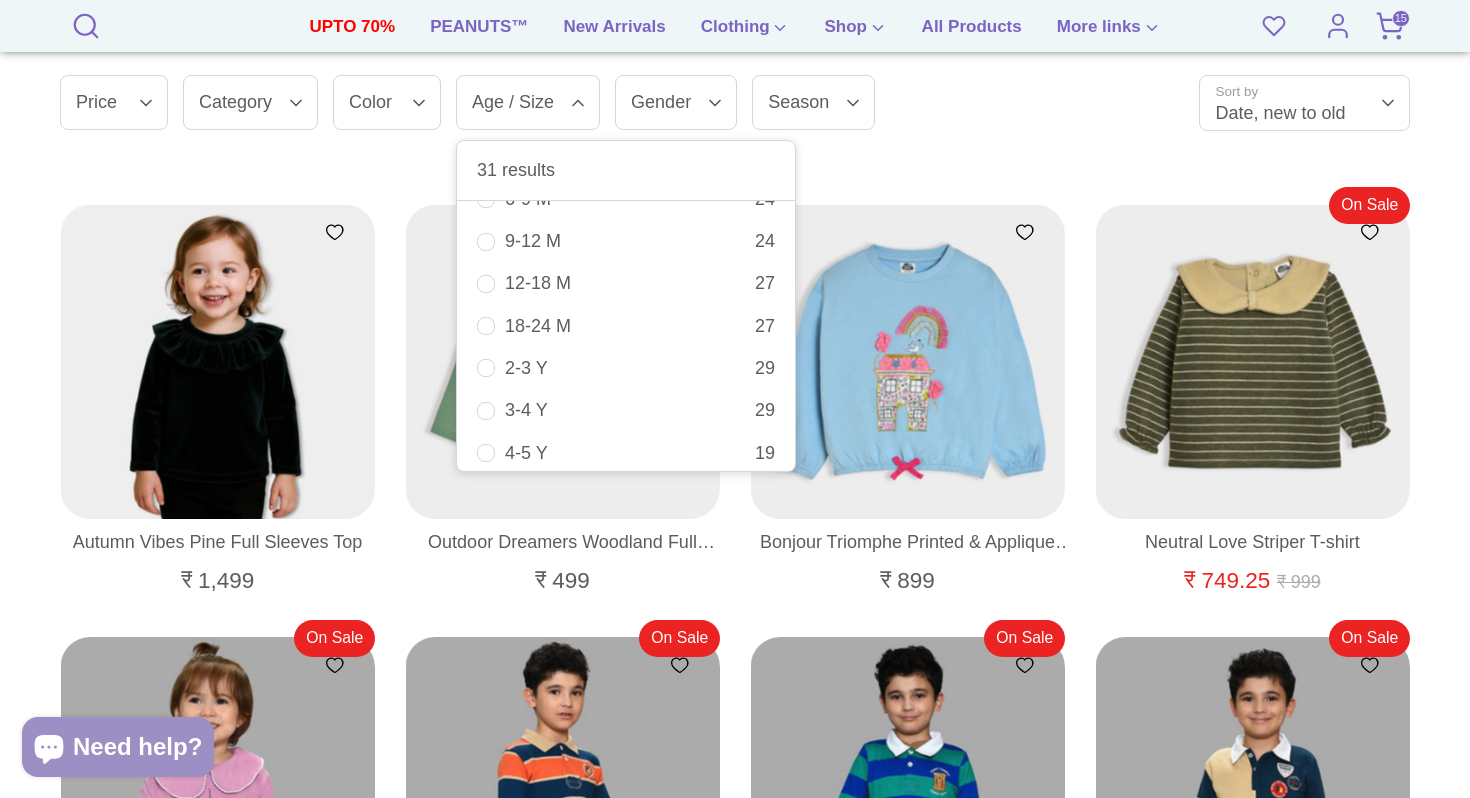 click on "12-18 M" at bounding box center [630, 283] 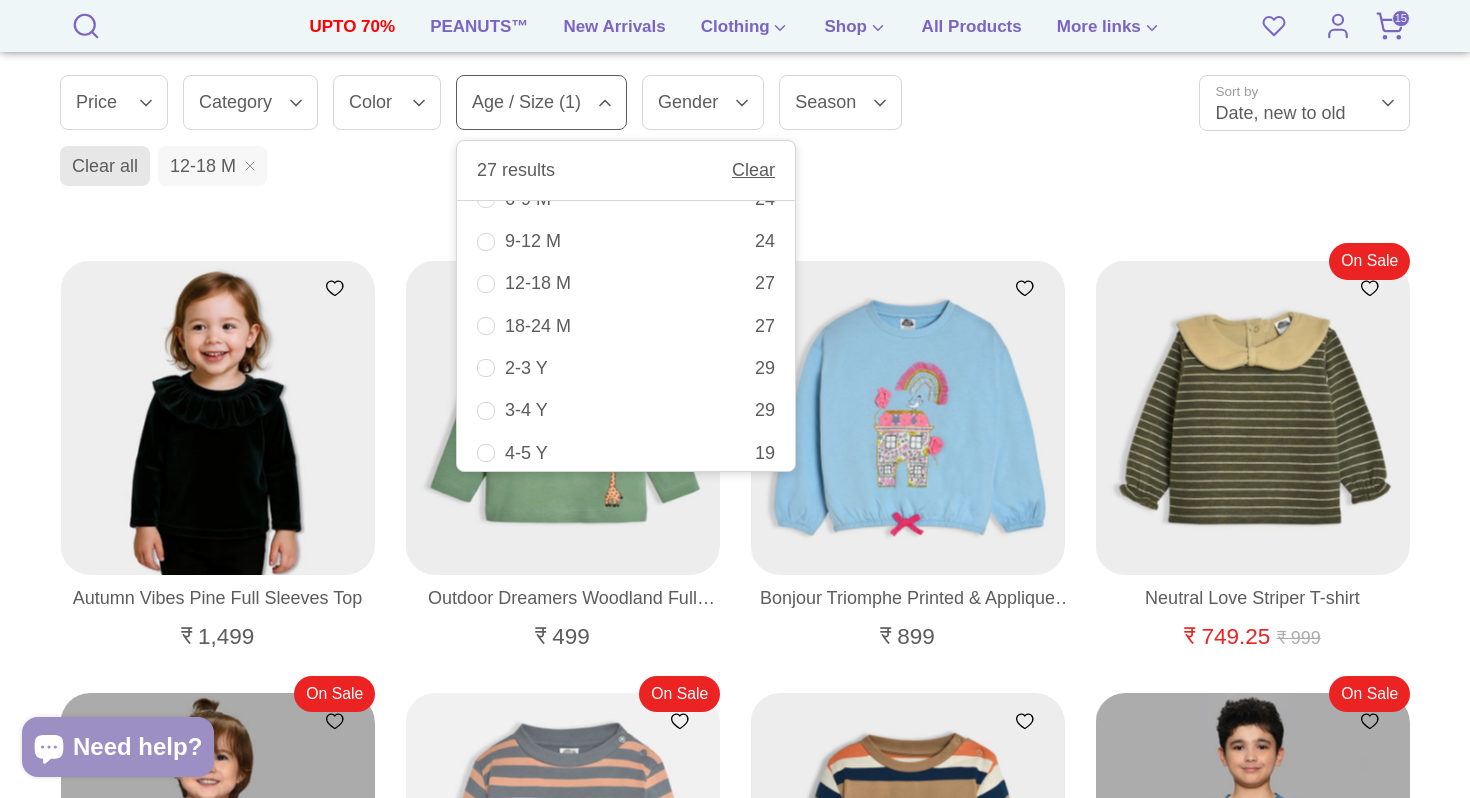 click on "Clear all
12-18 M" at bounding box center [739, 170] 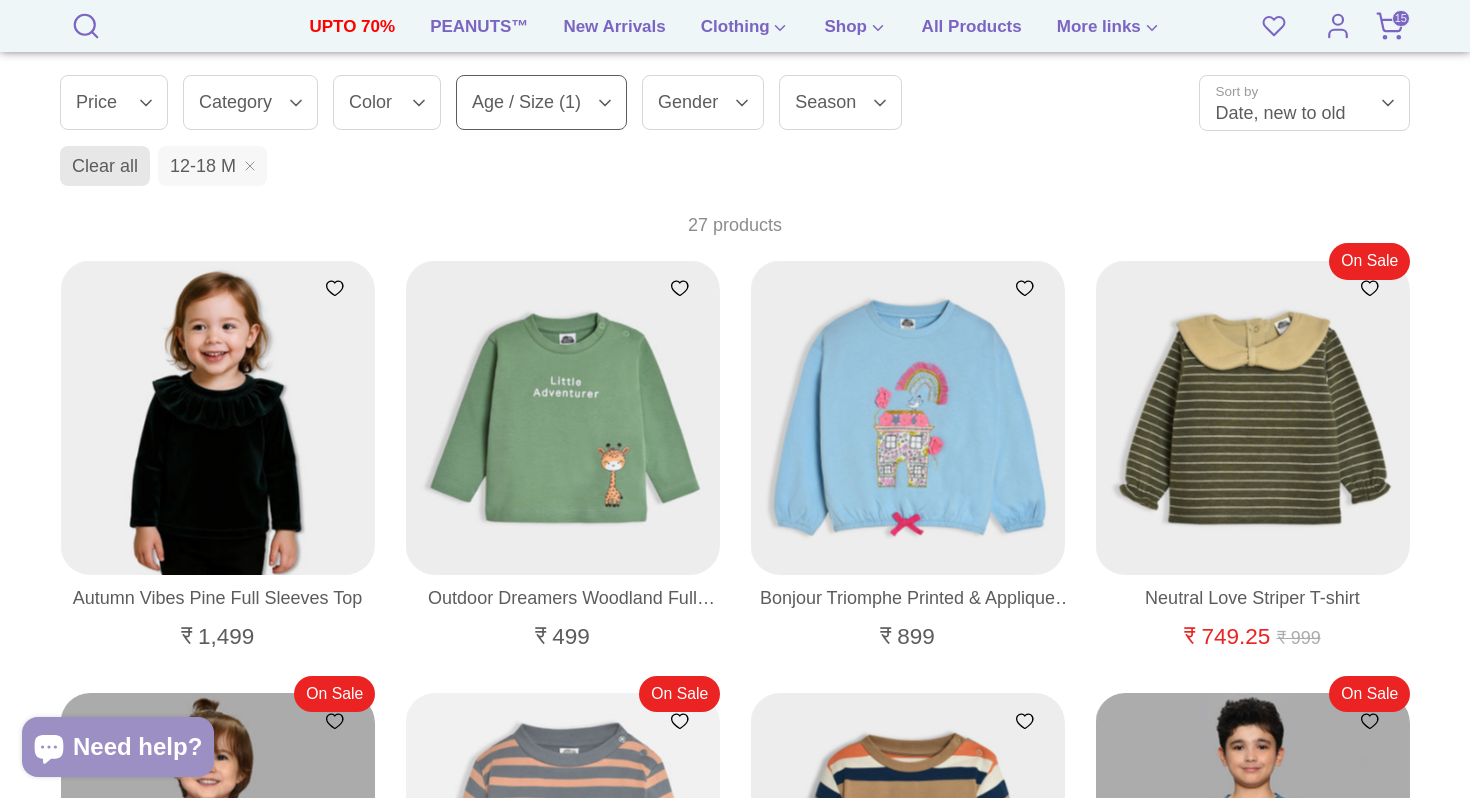 click on "Gender" at bounding box center (703, 102) 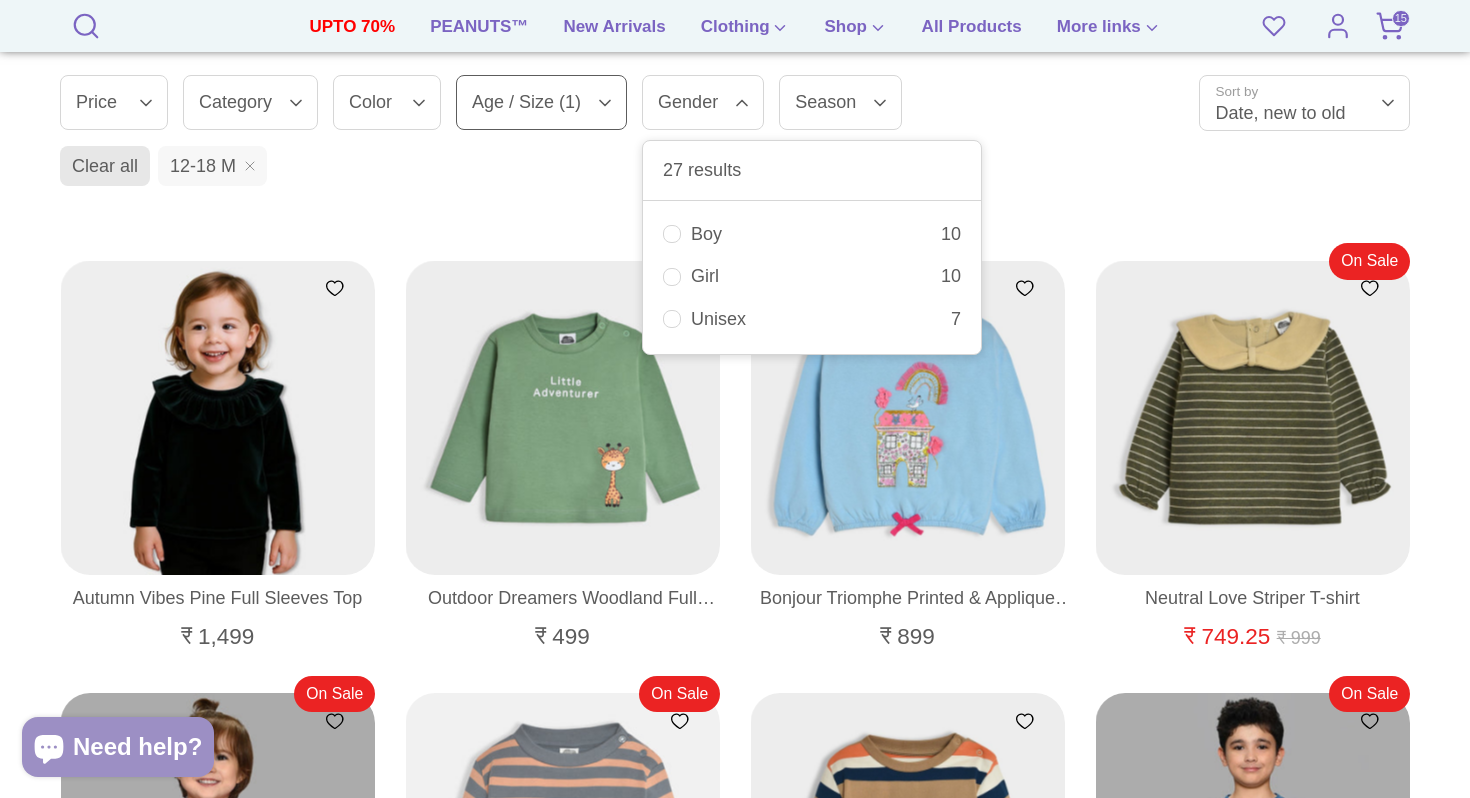 click on "Boy
10" at bounding box center [812, 234] 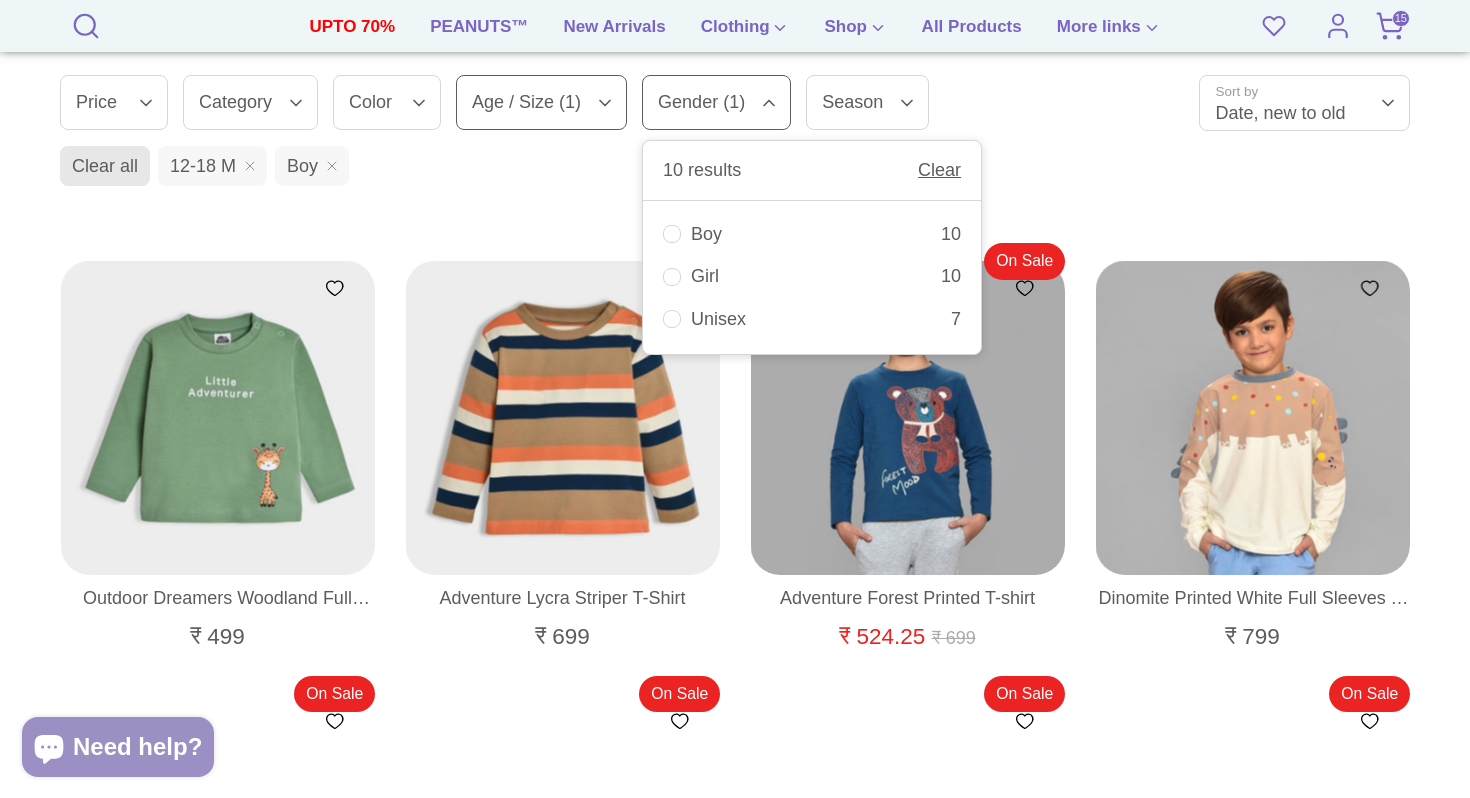 click on "Clear all
12-18 M
Boy" at bounding box center (739, 170) 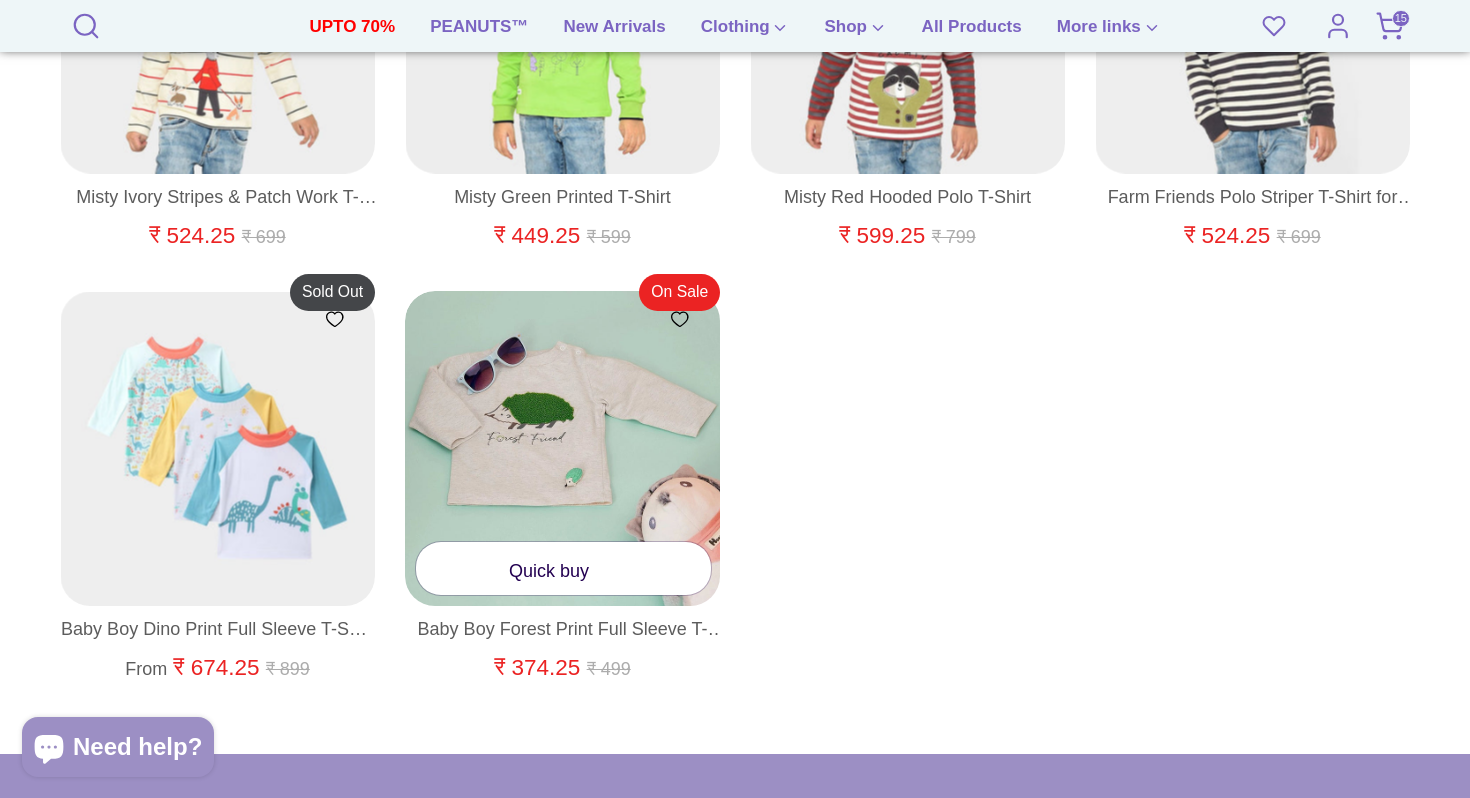 scroll, scrollTop: 1215, scrollLeft: 0, axis: vertical 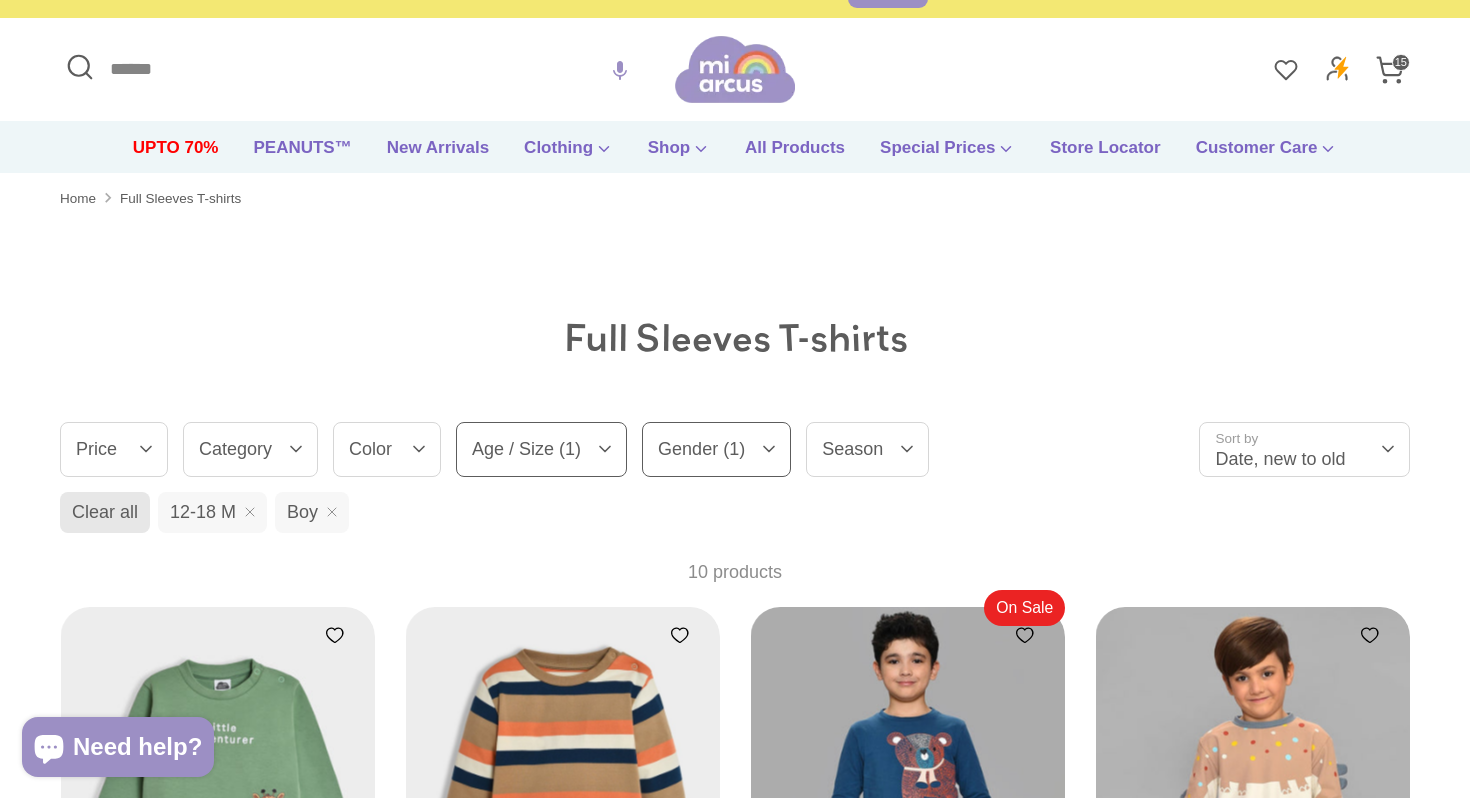 click on "15" at bounding box center [1401, 62] 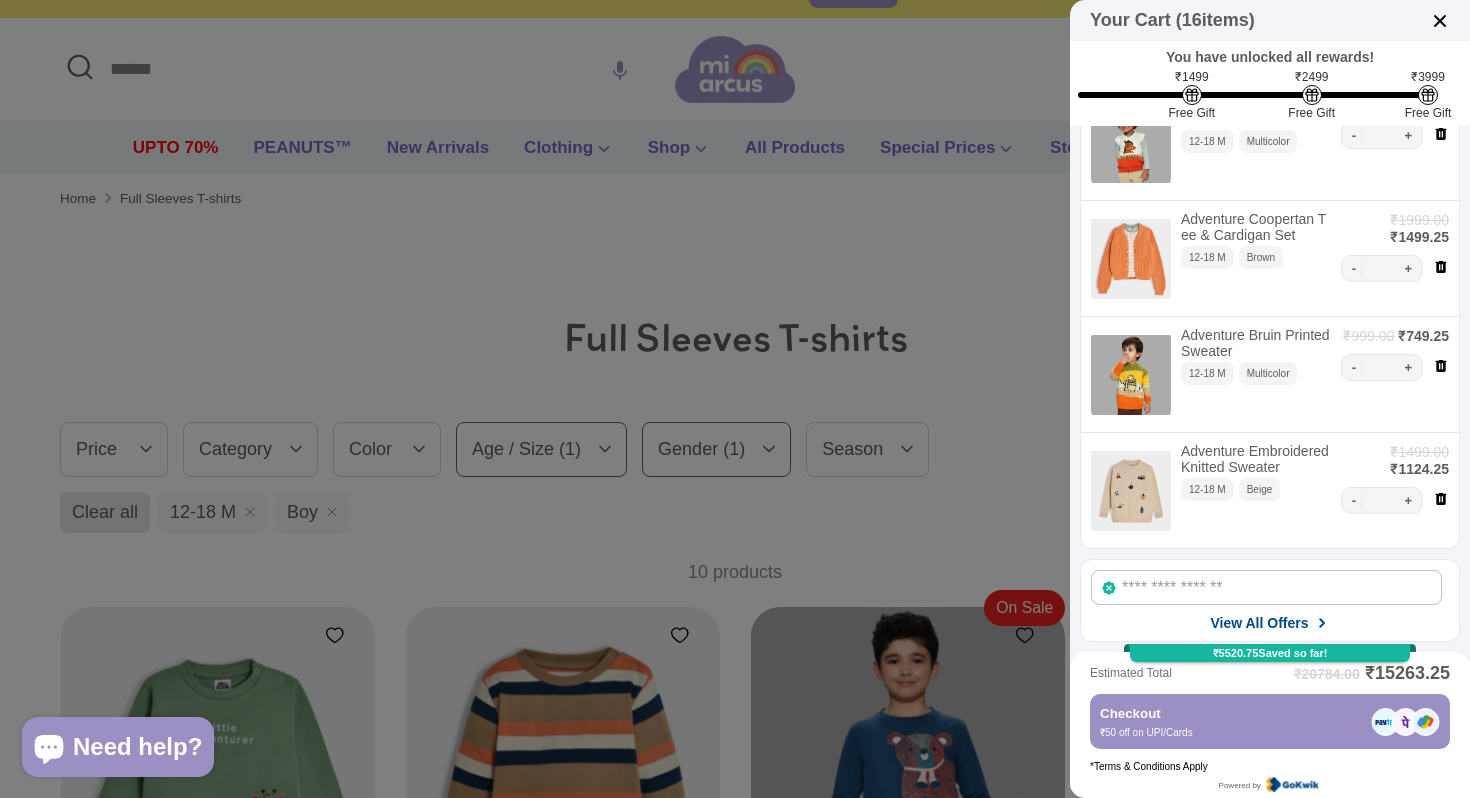 scroll, scrollTop: 1451, scrollLeft: 0, axis: vertical 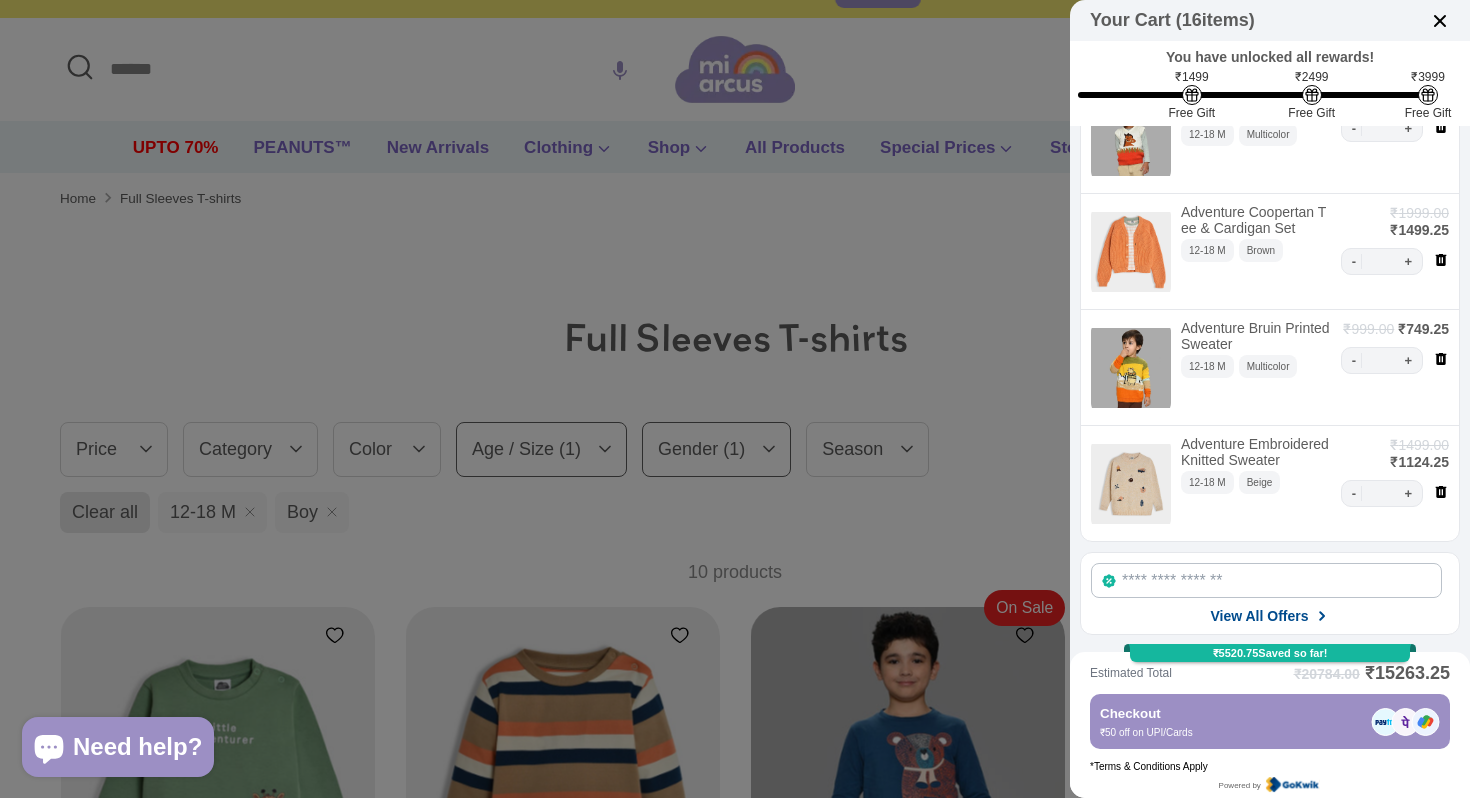 click on "Adventure Embroidered Knitted Sweater" 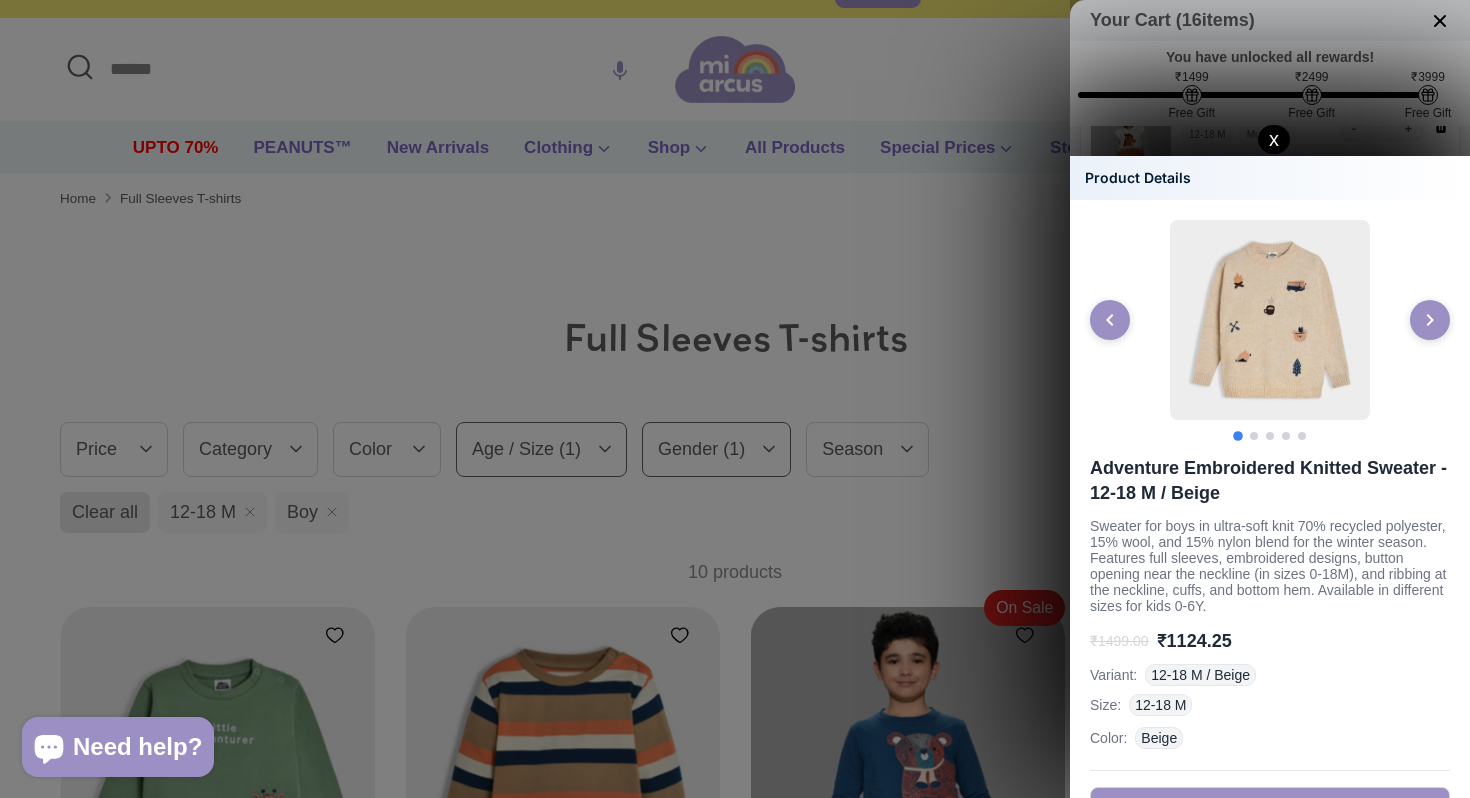 scroll, scrollTop: 49, scrollLeft: 0, axis: vertical 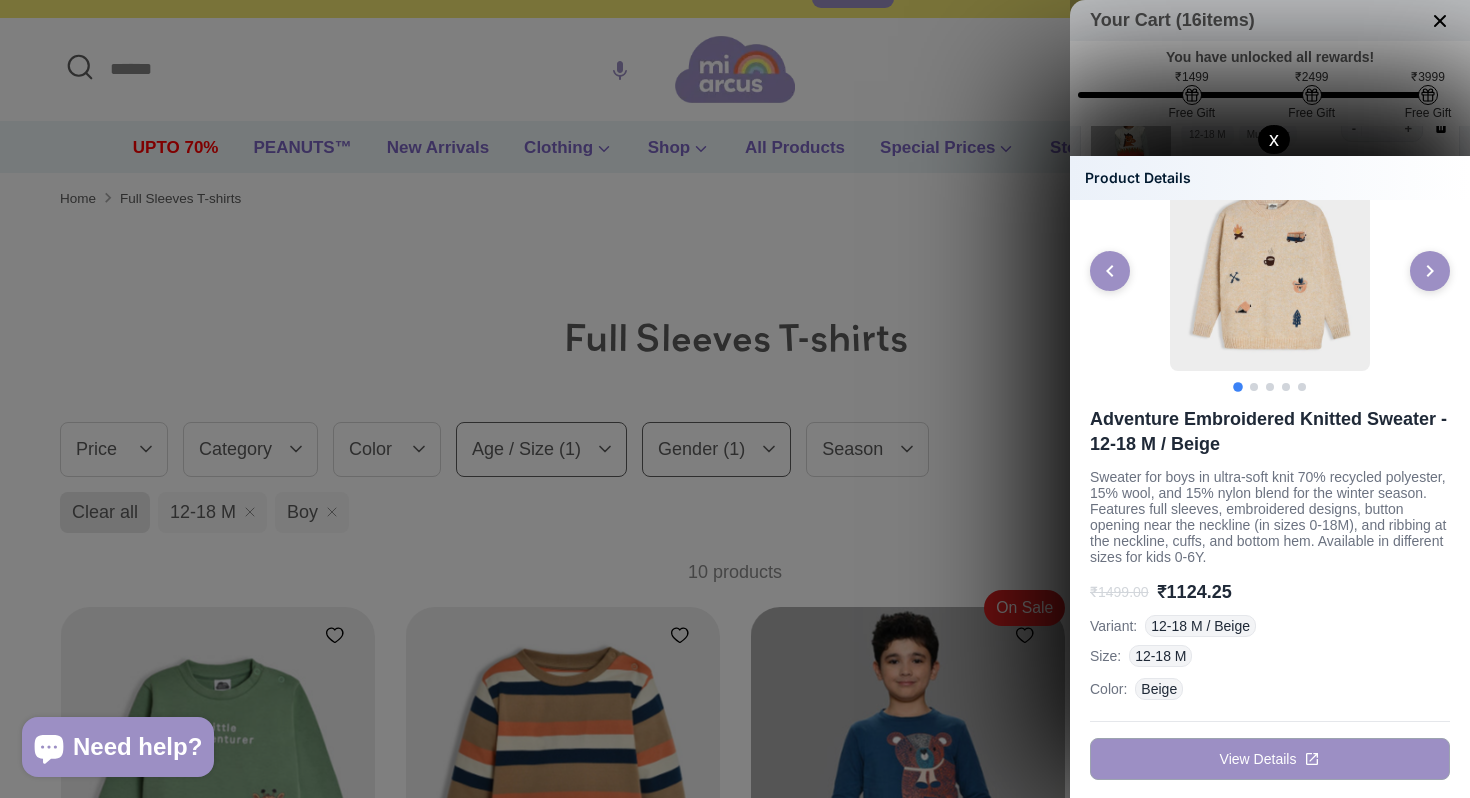click on "View Details" 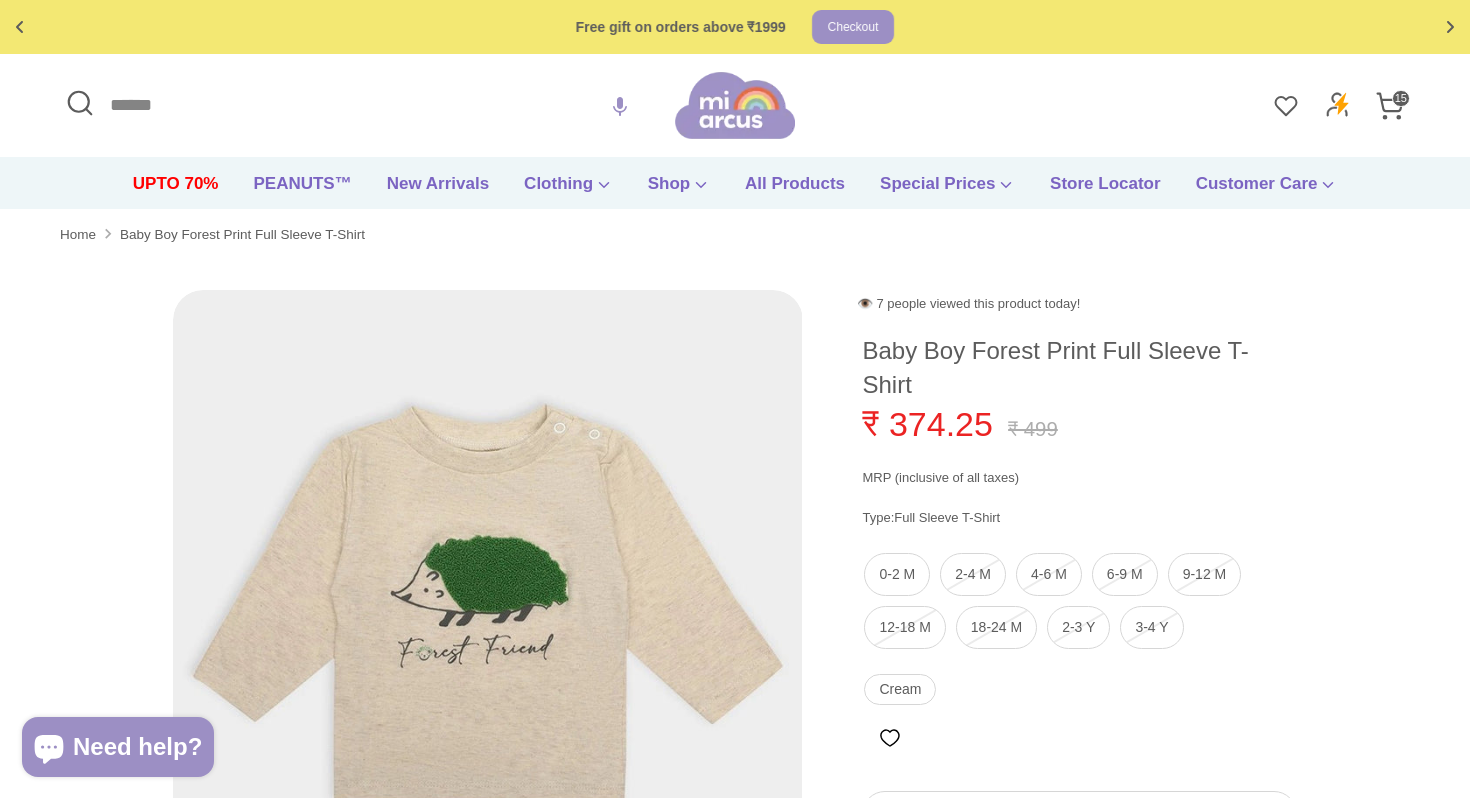 scroll, scrollTop: 0, scrollLeft: 0, axis: both 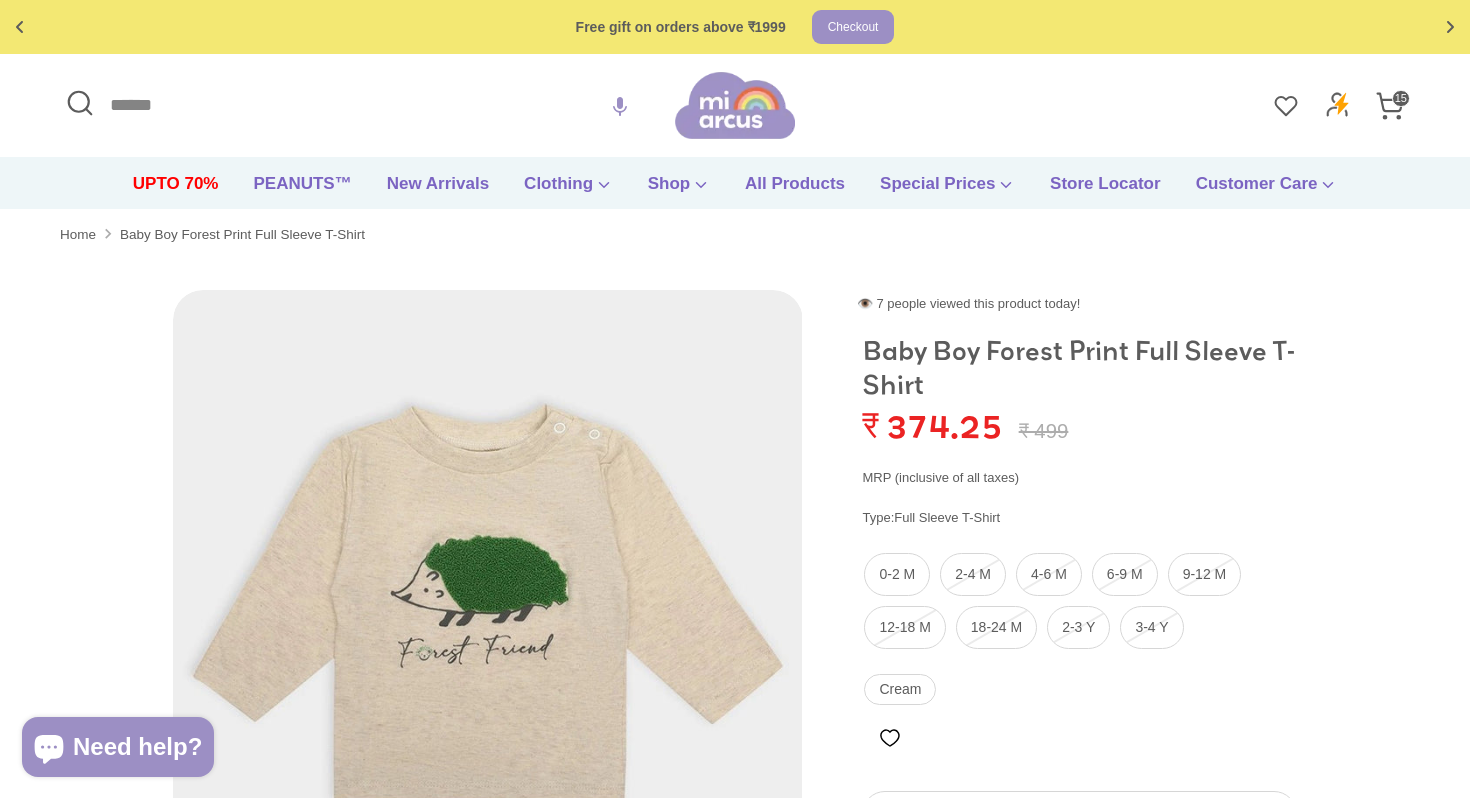click at bounding box center (488, 605) 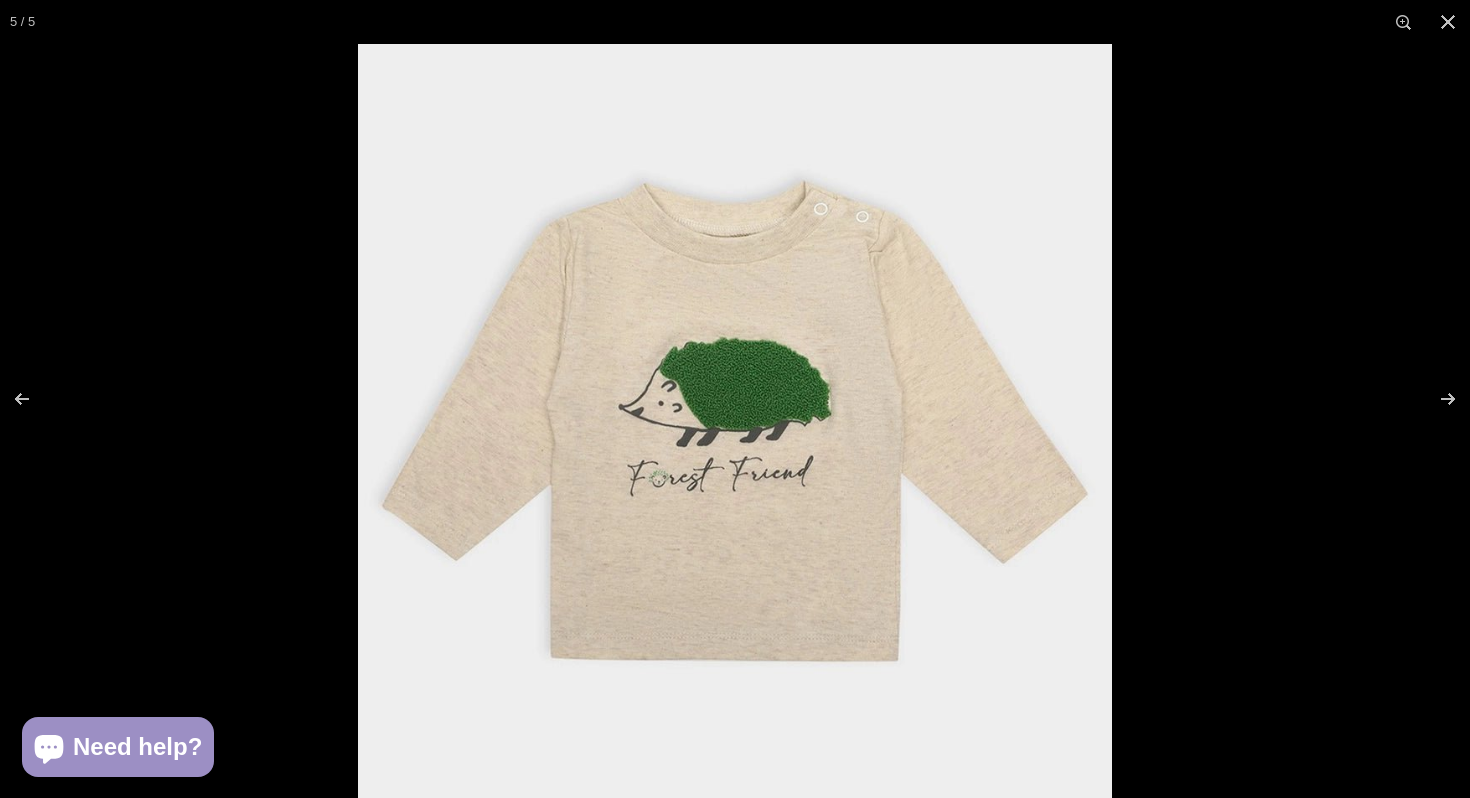 click at bounding box center (735, 421) 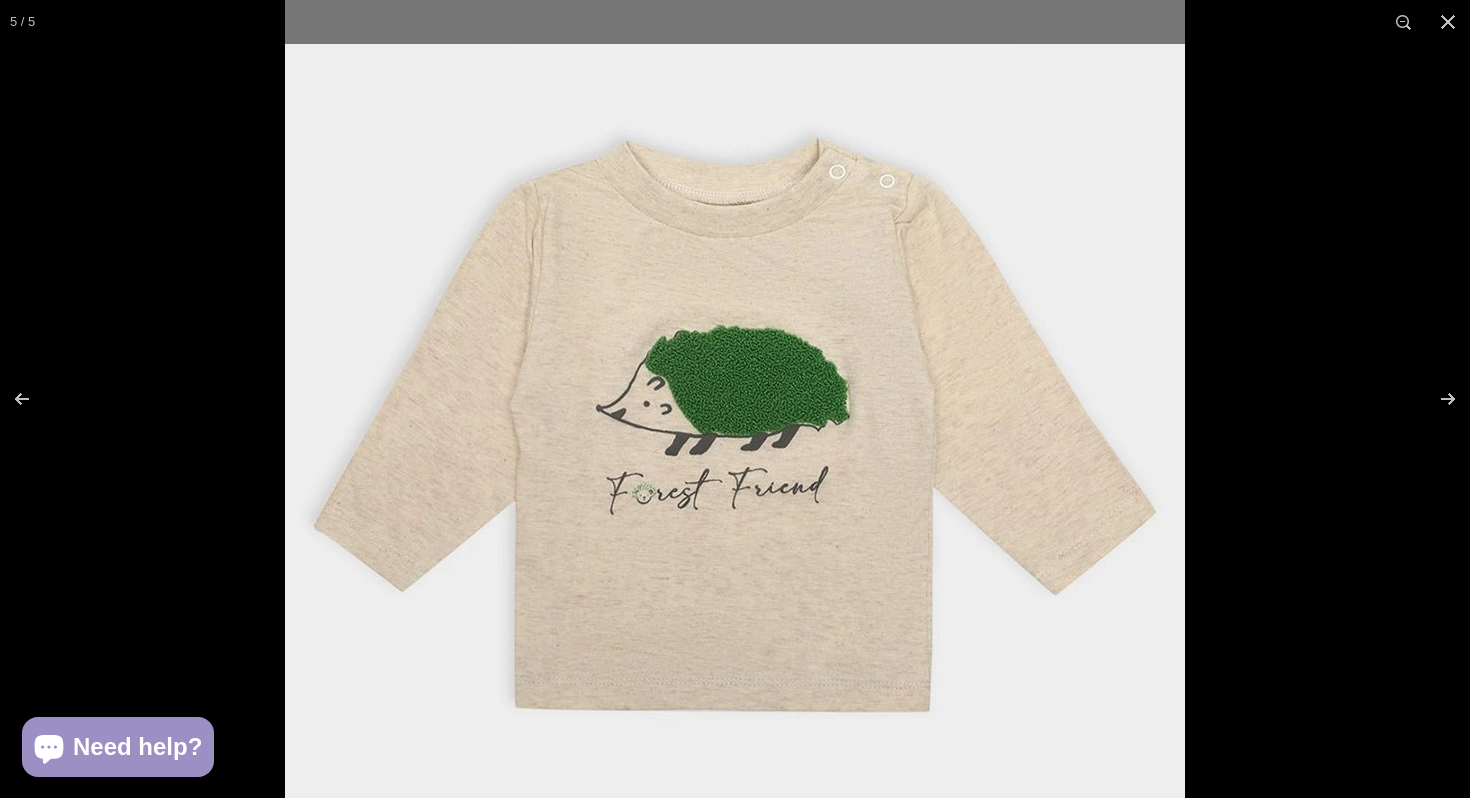 click at bounding box center [735, 425] 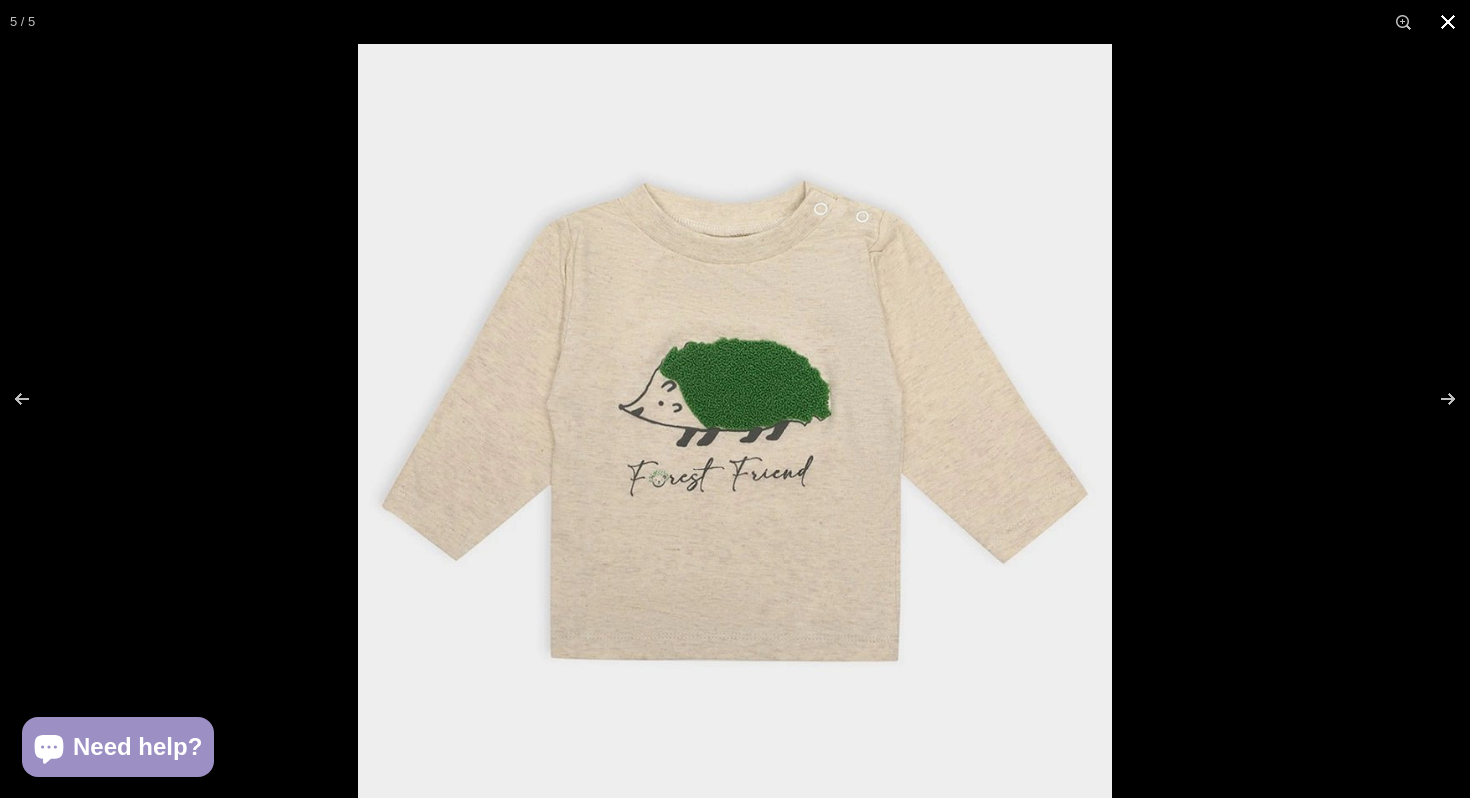 click at bounding box center [1448, 22] 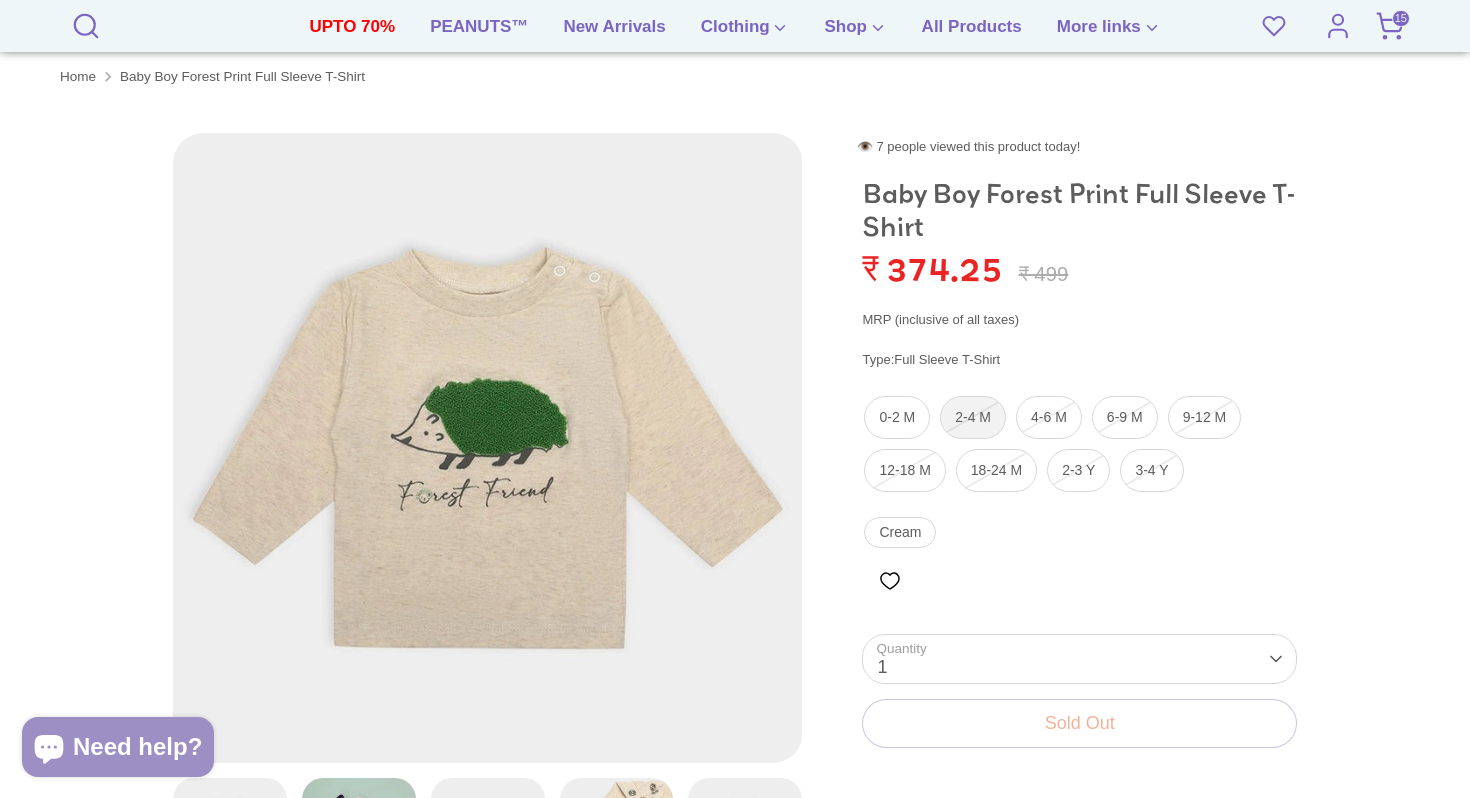 scroll, scrollTop: 0, scrollLeft: 0, axis: both 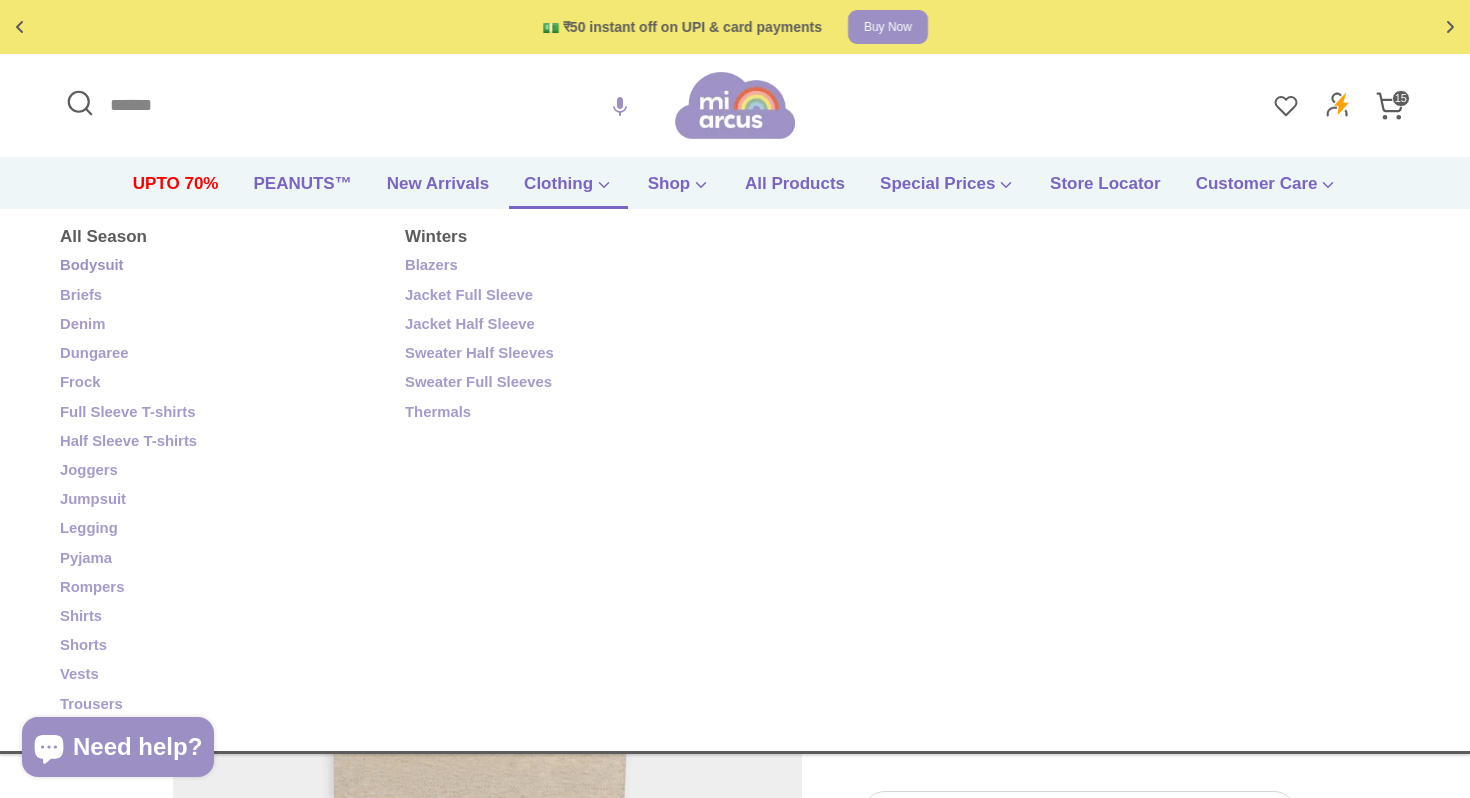 click on "Bodysuit" at bounding box center (217, 266) 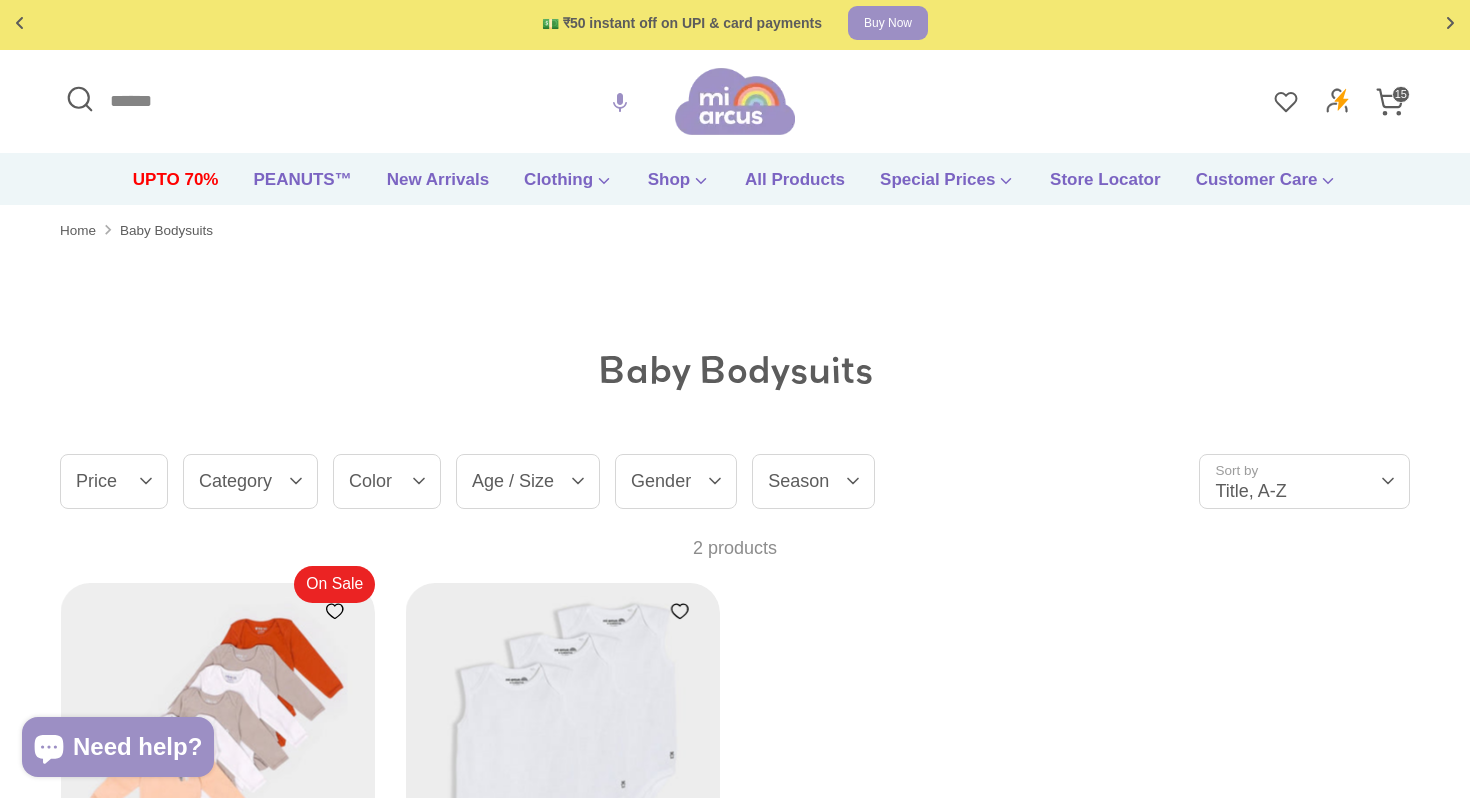 scroll, scrollTop: 187, scrollLeft: 0, axis: vertical 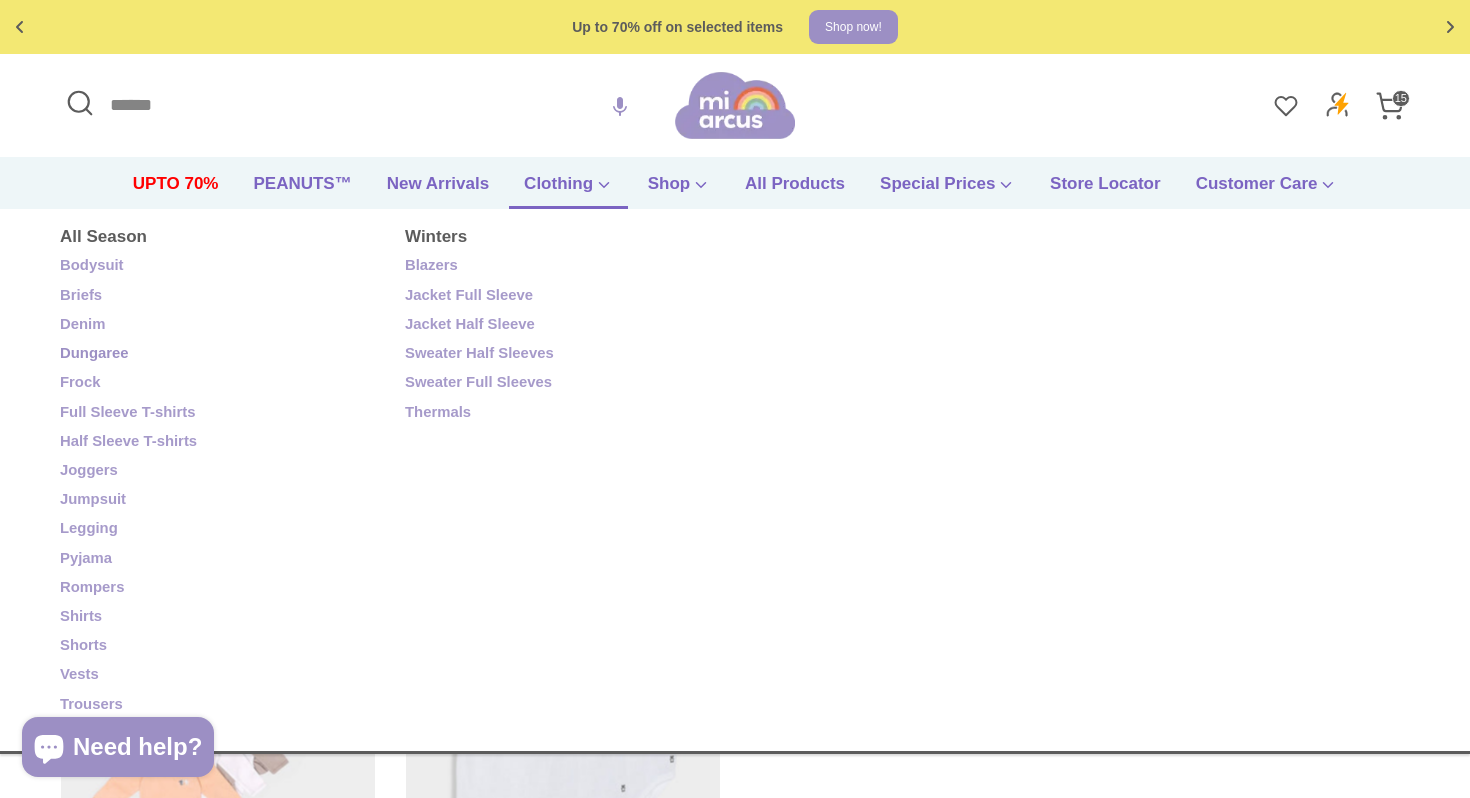 click on "Dungaree" at bounding box center [217, 354] 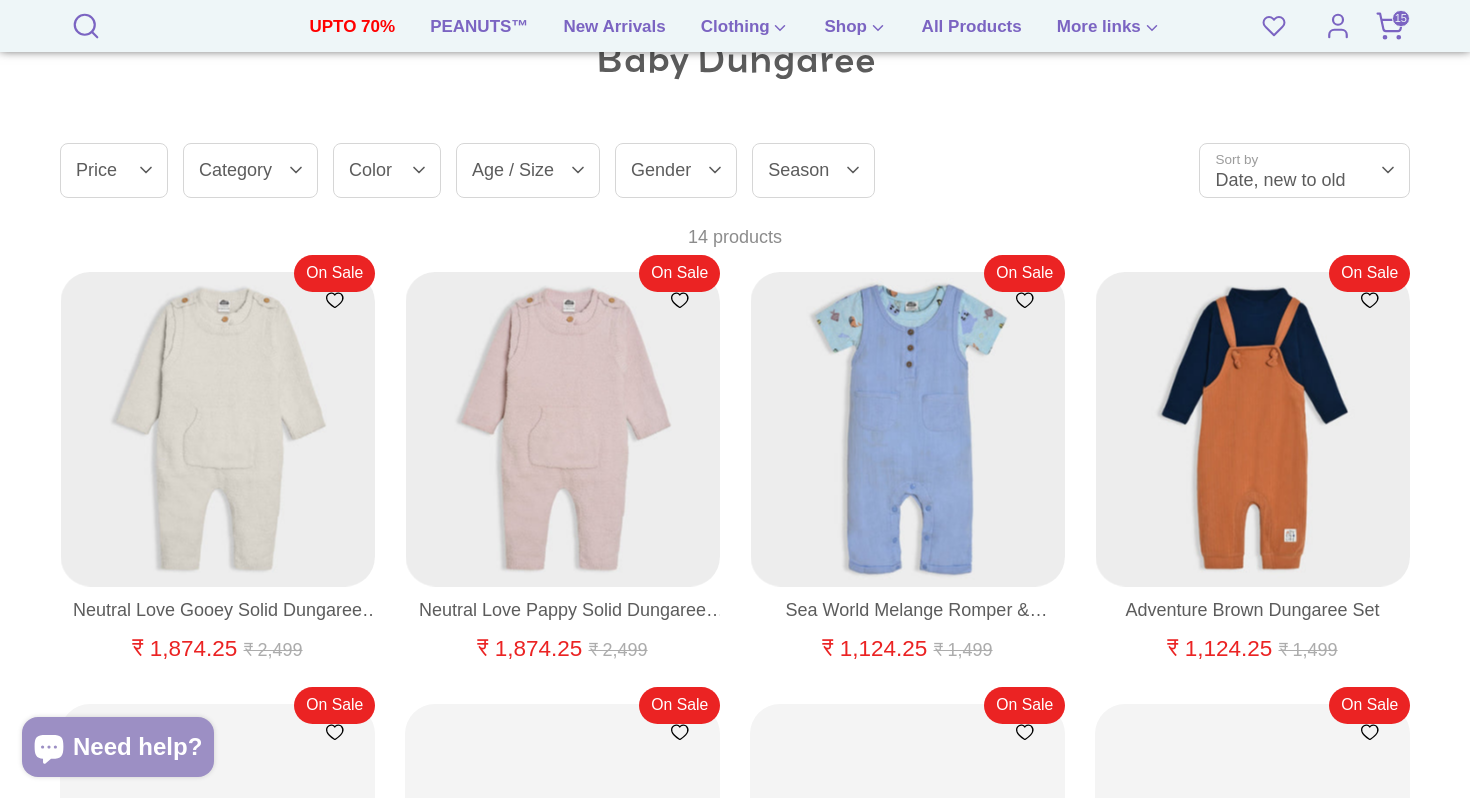 scroll, scrollTop: 0, scrollLeft: 0, axis: both 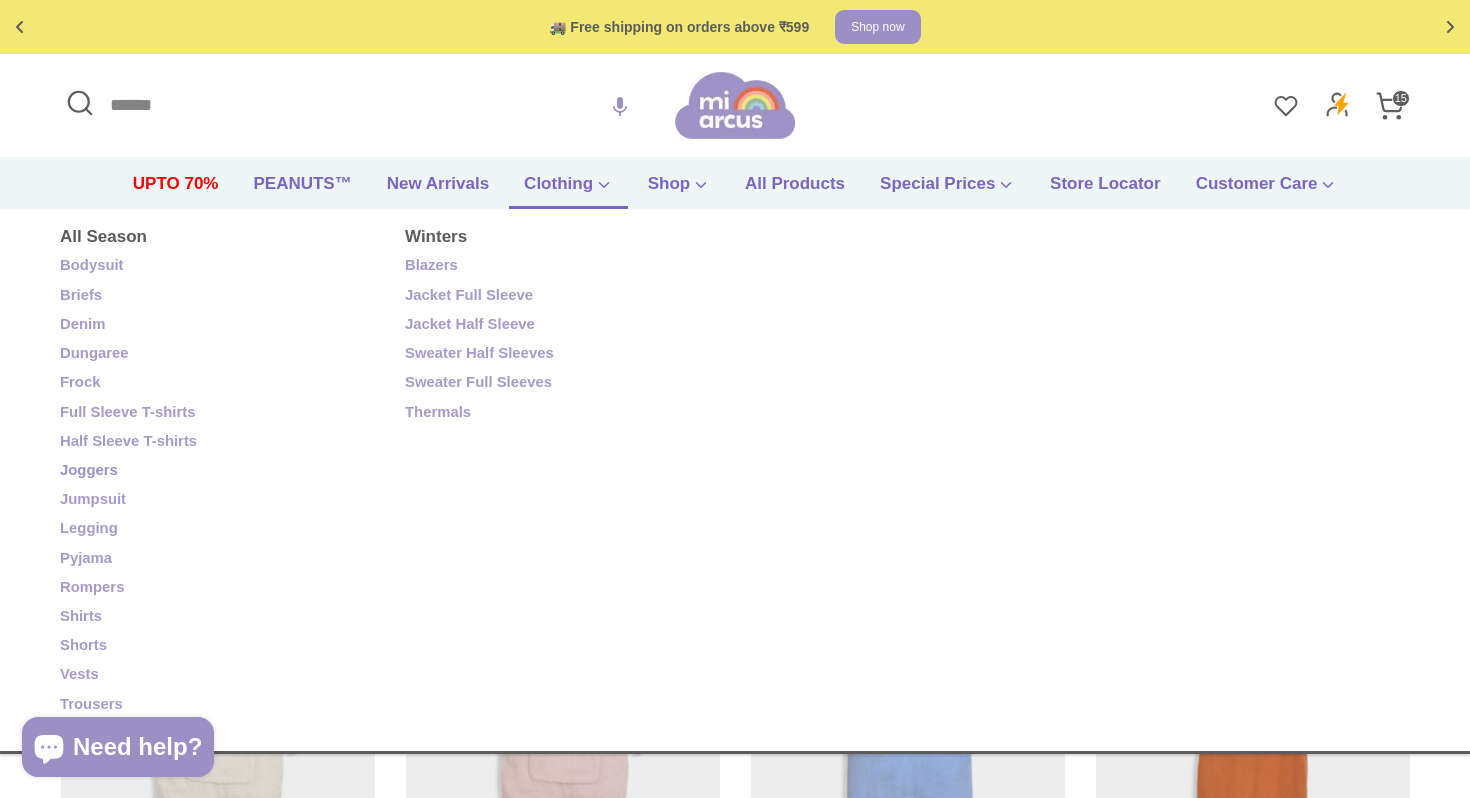 click on "Joggers" at bounding box center (217, 471) 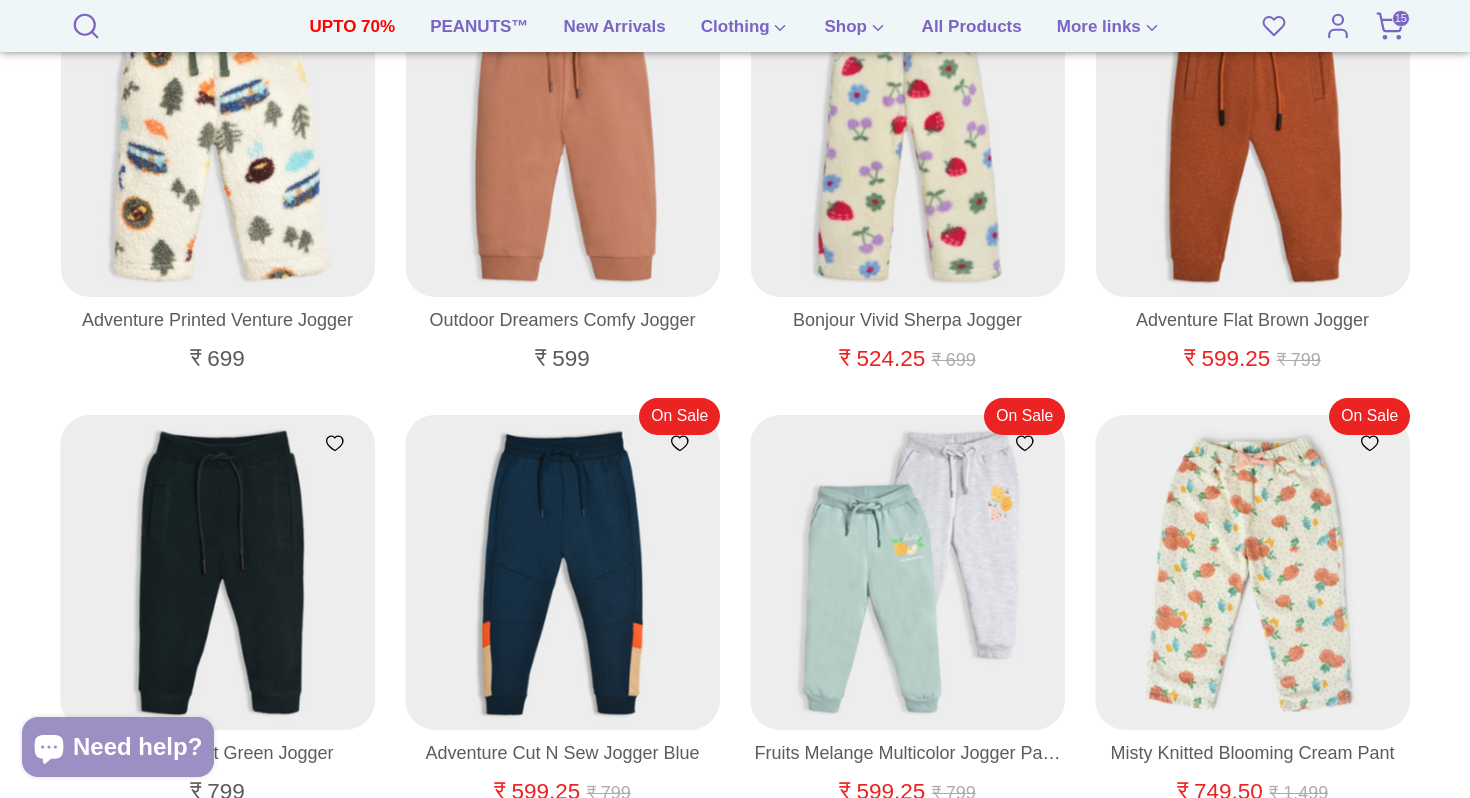 scroll, scrollTop: 0, scrollLeft: 0, axis: both 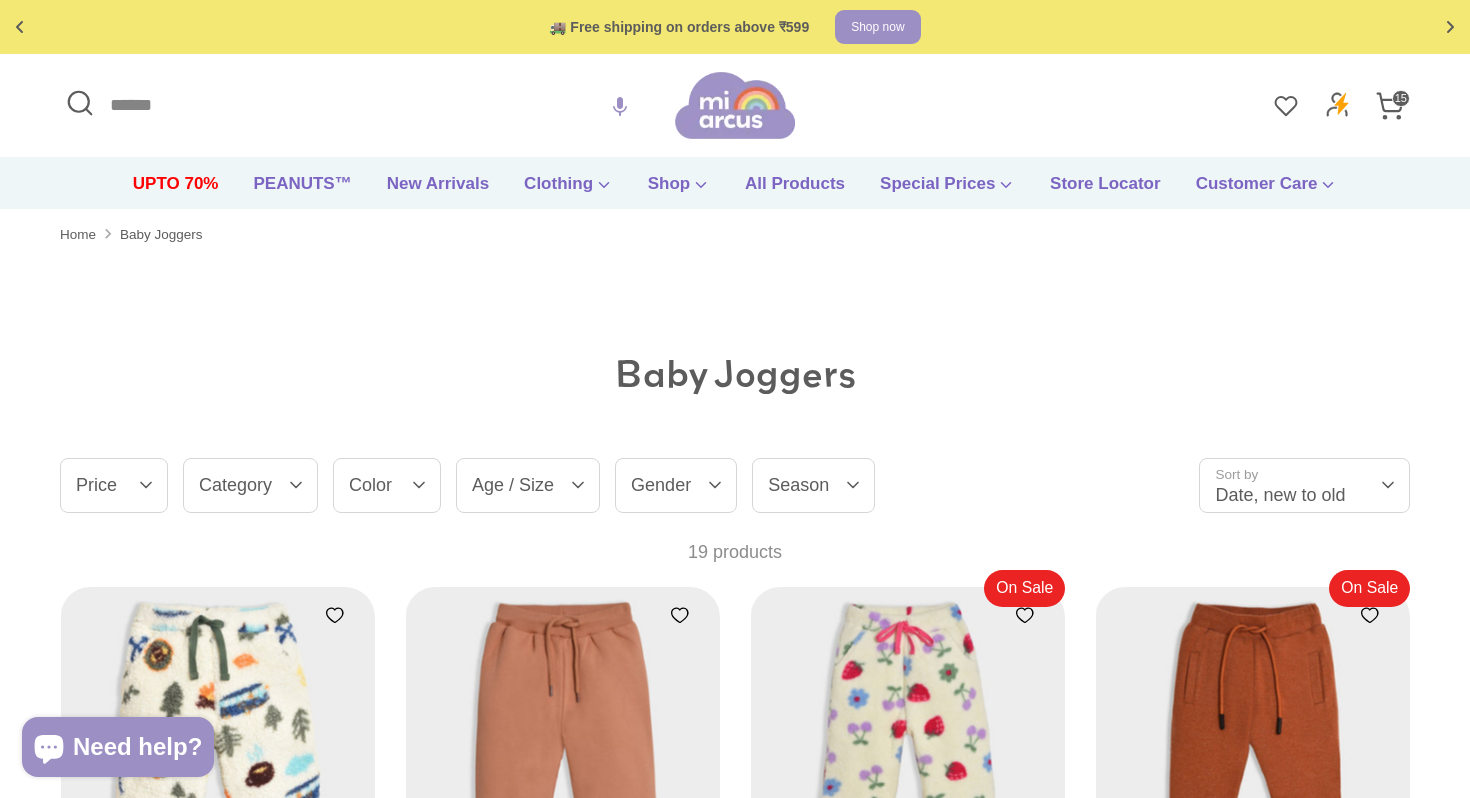 click on "Gender" at bounding box center [676, 485] 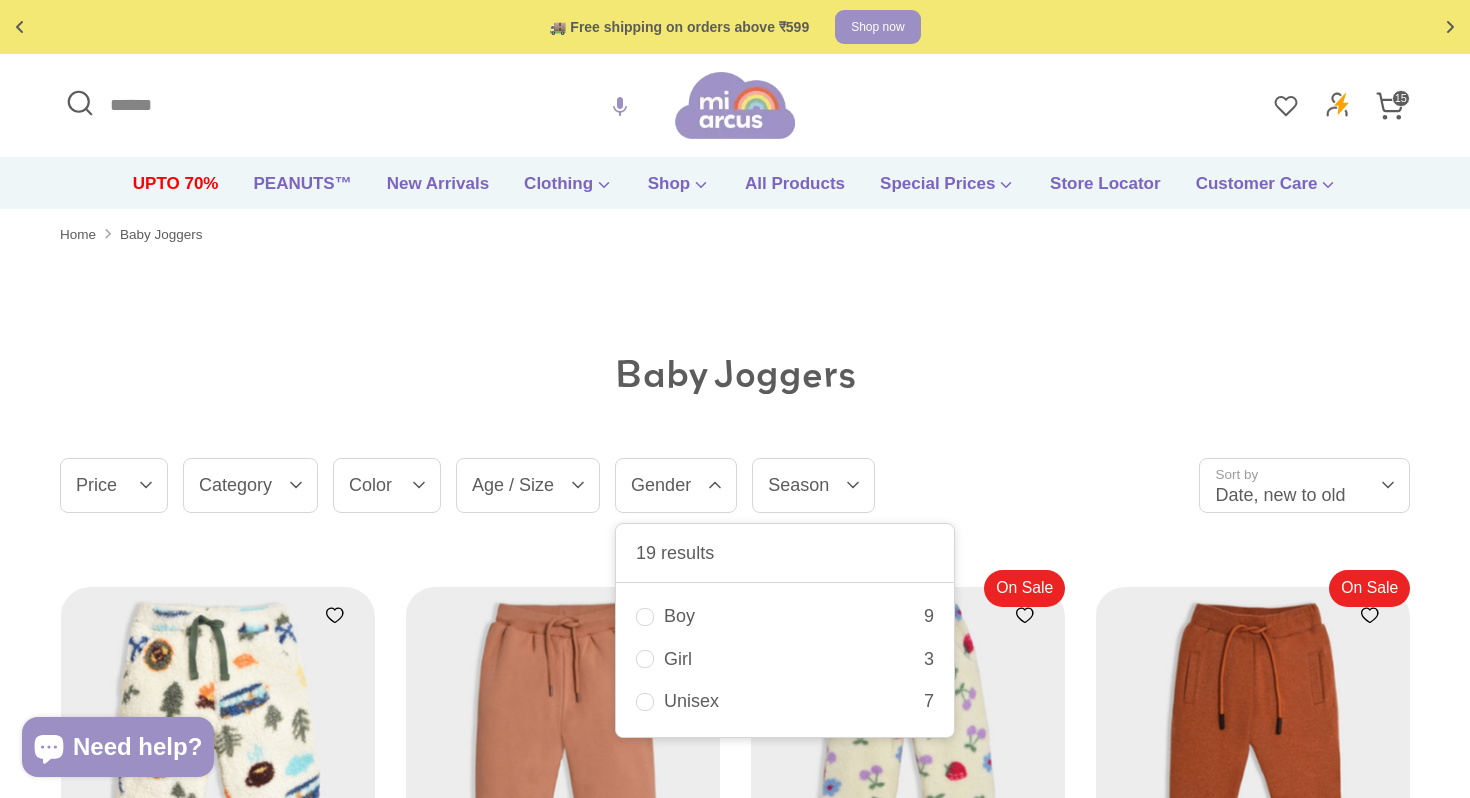click on "Boy
9" at bounding box center [785, 616] 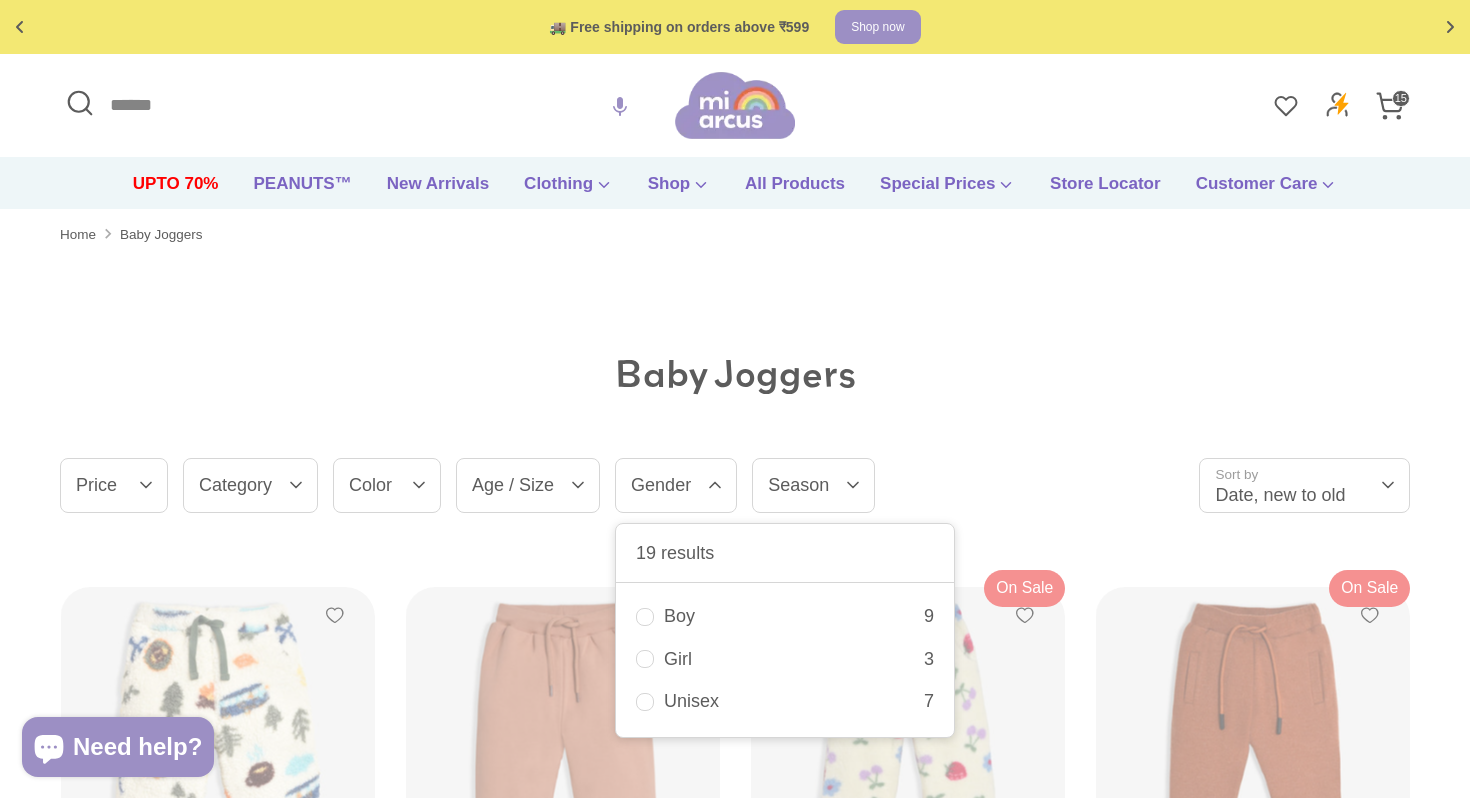 click on "Age / Size" at bounding box center (528, 485) 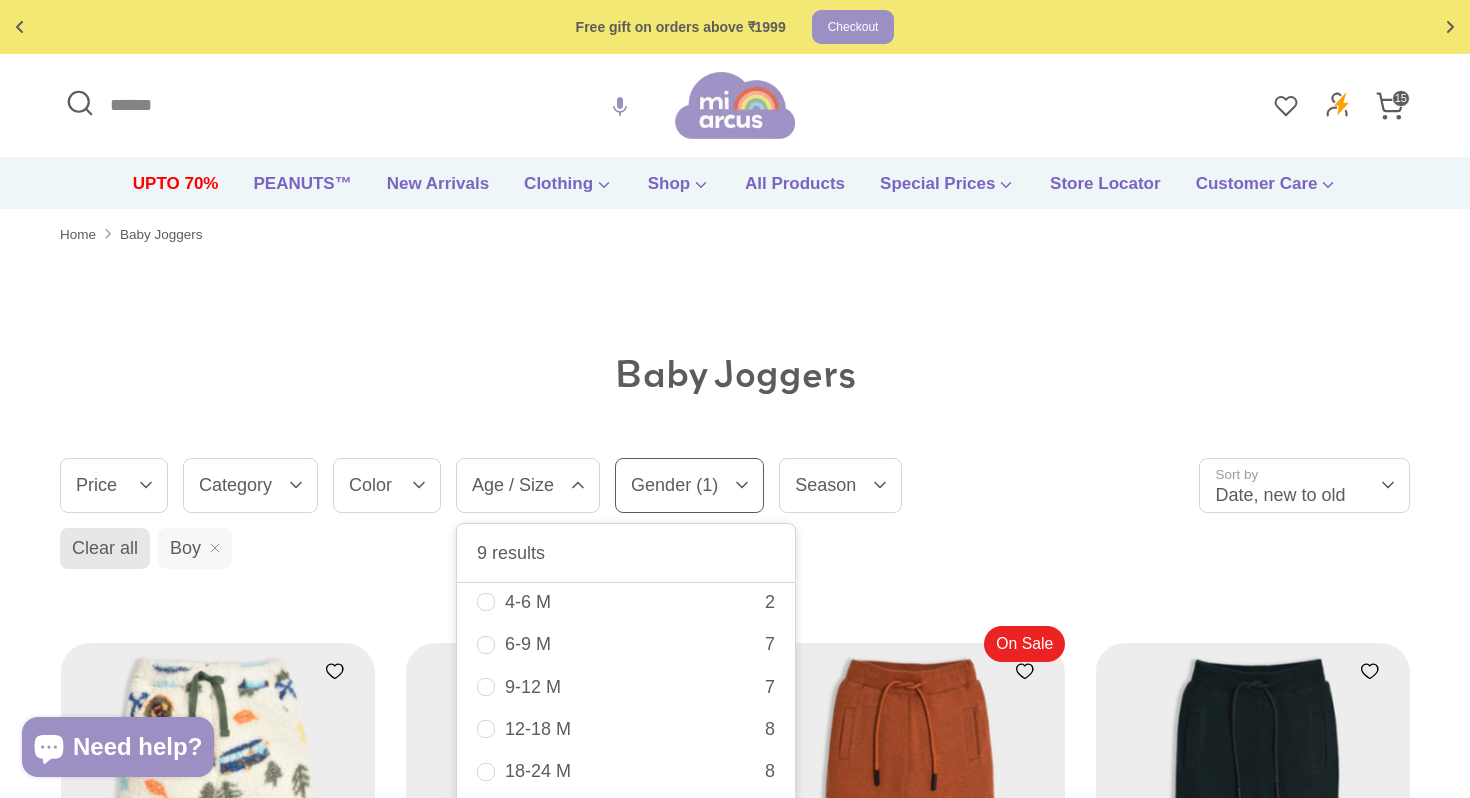 scroll, scrollTop: 348, scrollLeft: 0, axis: vertical 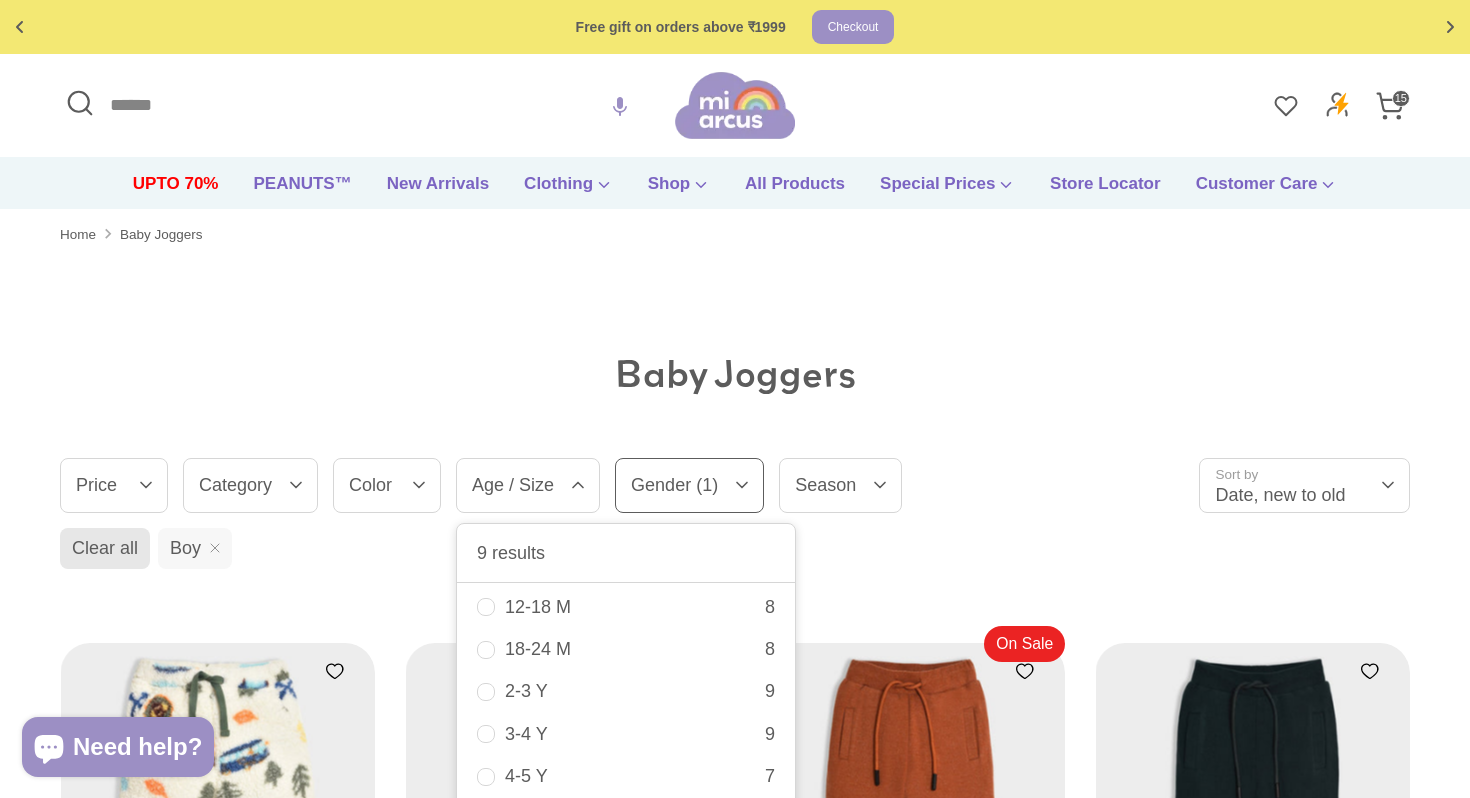 click on "12-18 M" at bounding box center [635, 607] 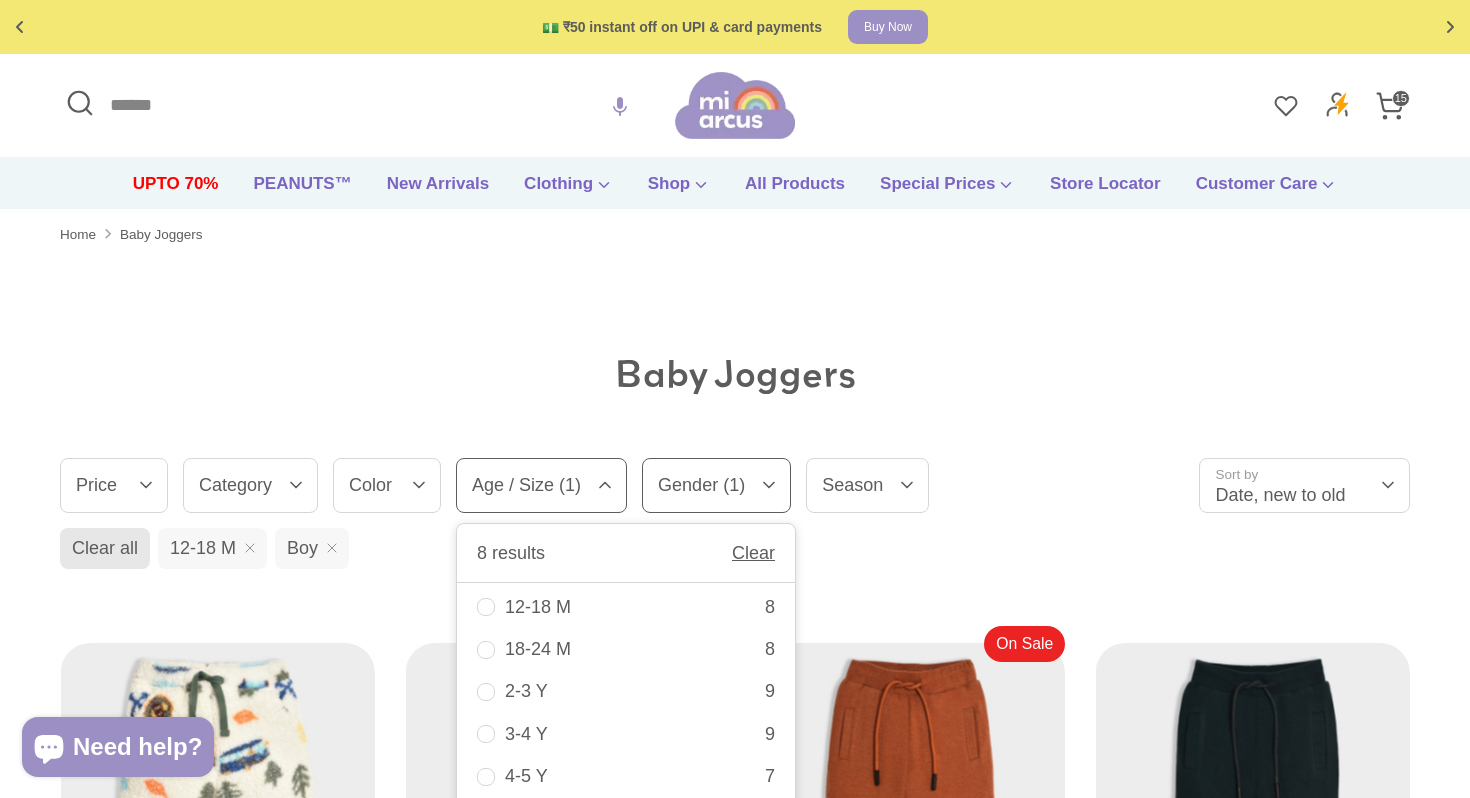click on "Baby Joggers
Filter
(2)
Sort
Filter by
Clear
Price
Price
8 results
Clear
₹
–
₹
Category 8" at bounding box center (735, 914) 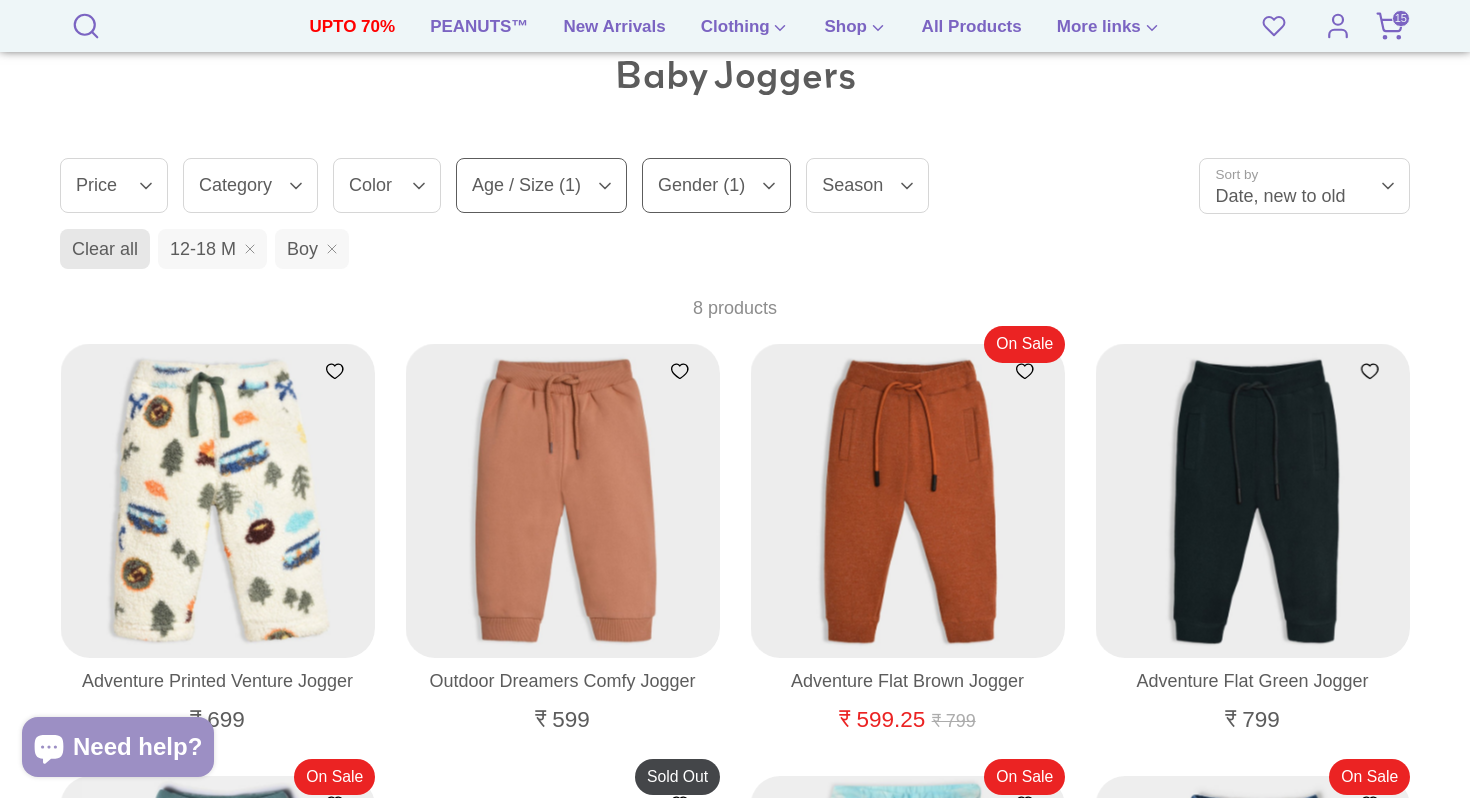 scroll, scrollTop: 335, scrollLeft: 0, axis: vertical 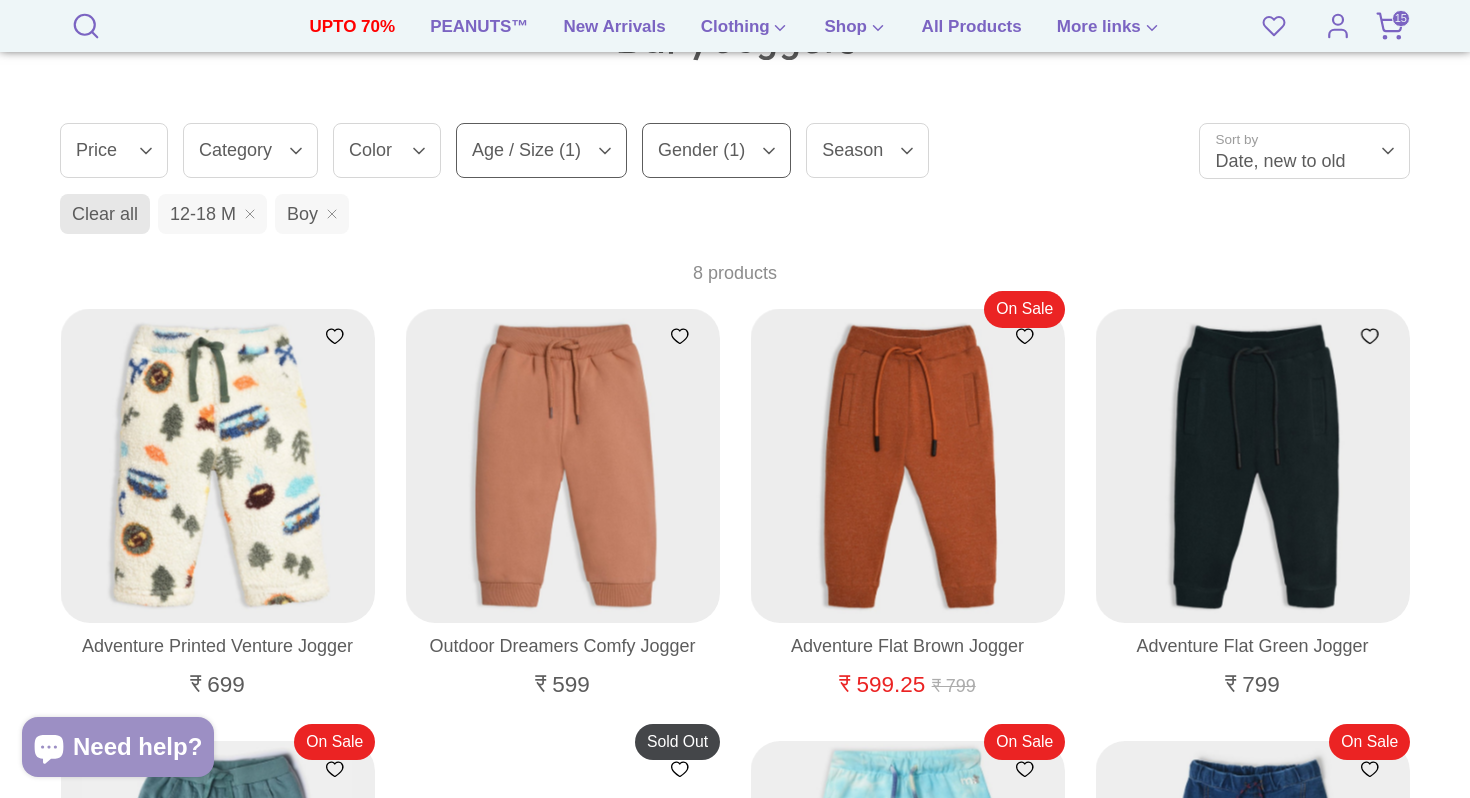 click on "Season" at bounding box center (867, 150) 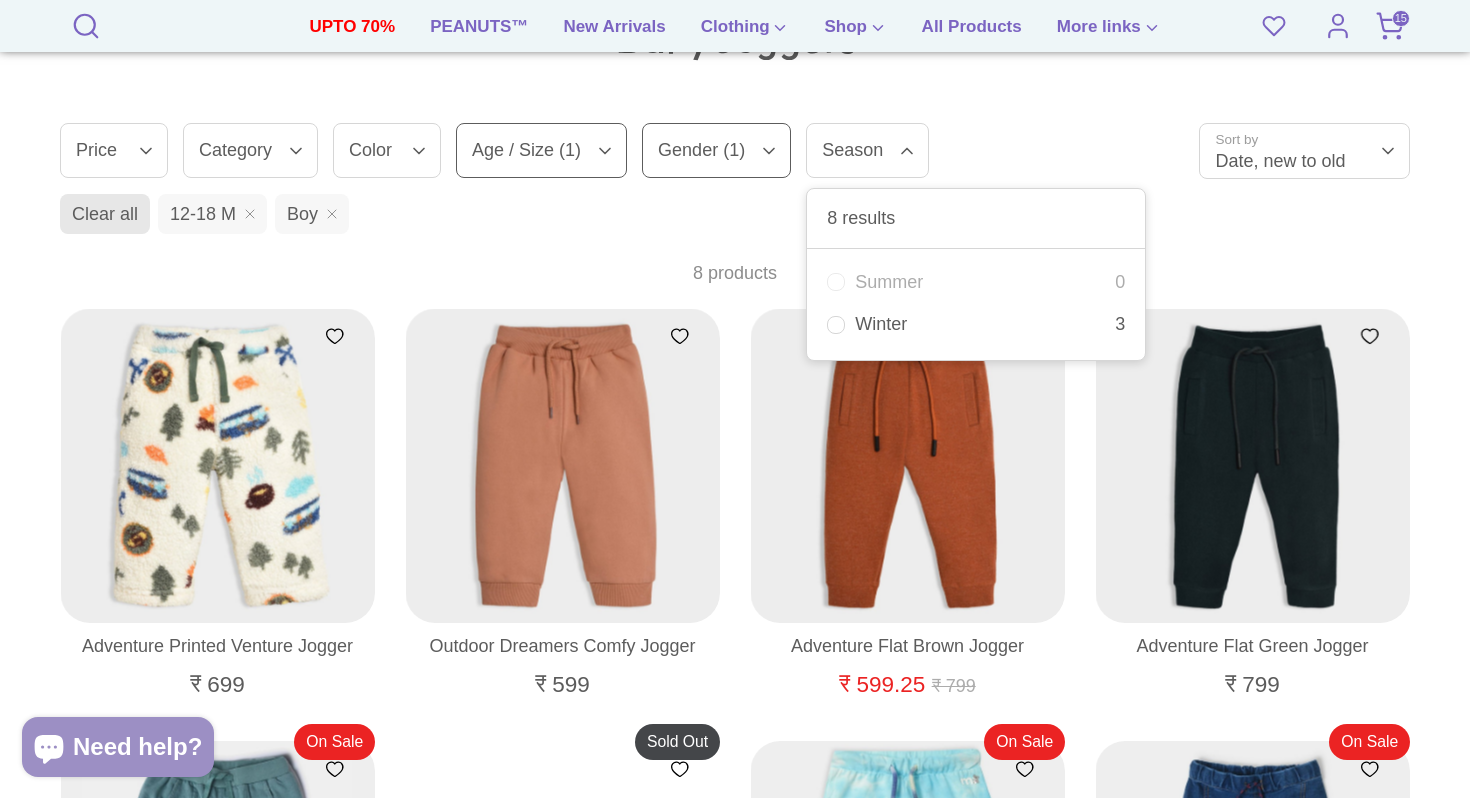 click on "Filter by
Clear
Price
Price
8 results
Clear
₹
–
₹
Category
Category 8 results Clear 8" at bounding box center (735, 150) 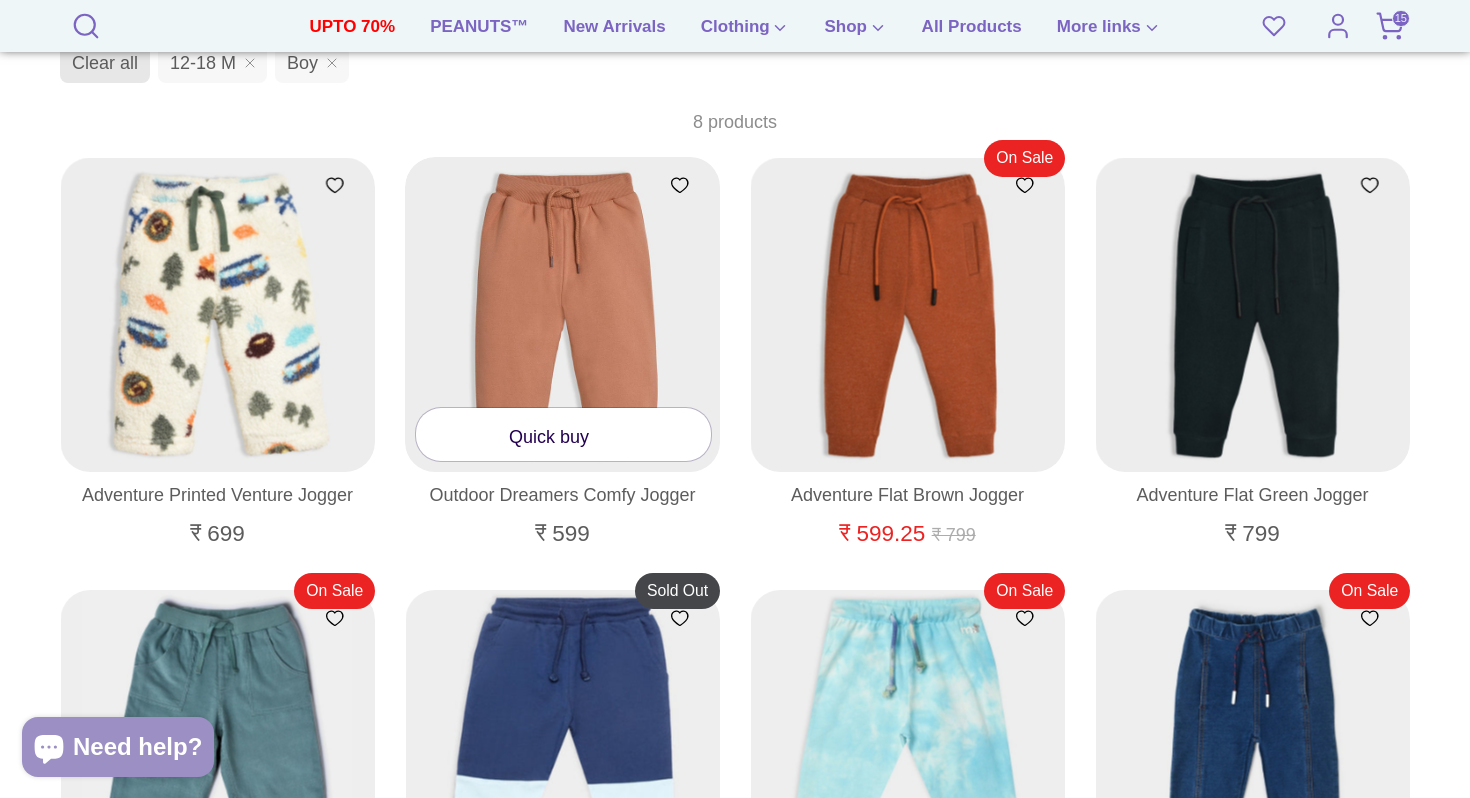 scroll, scrollTop: 495, scrollLeft: 0, axis: vertical 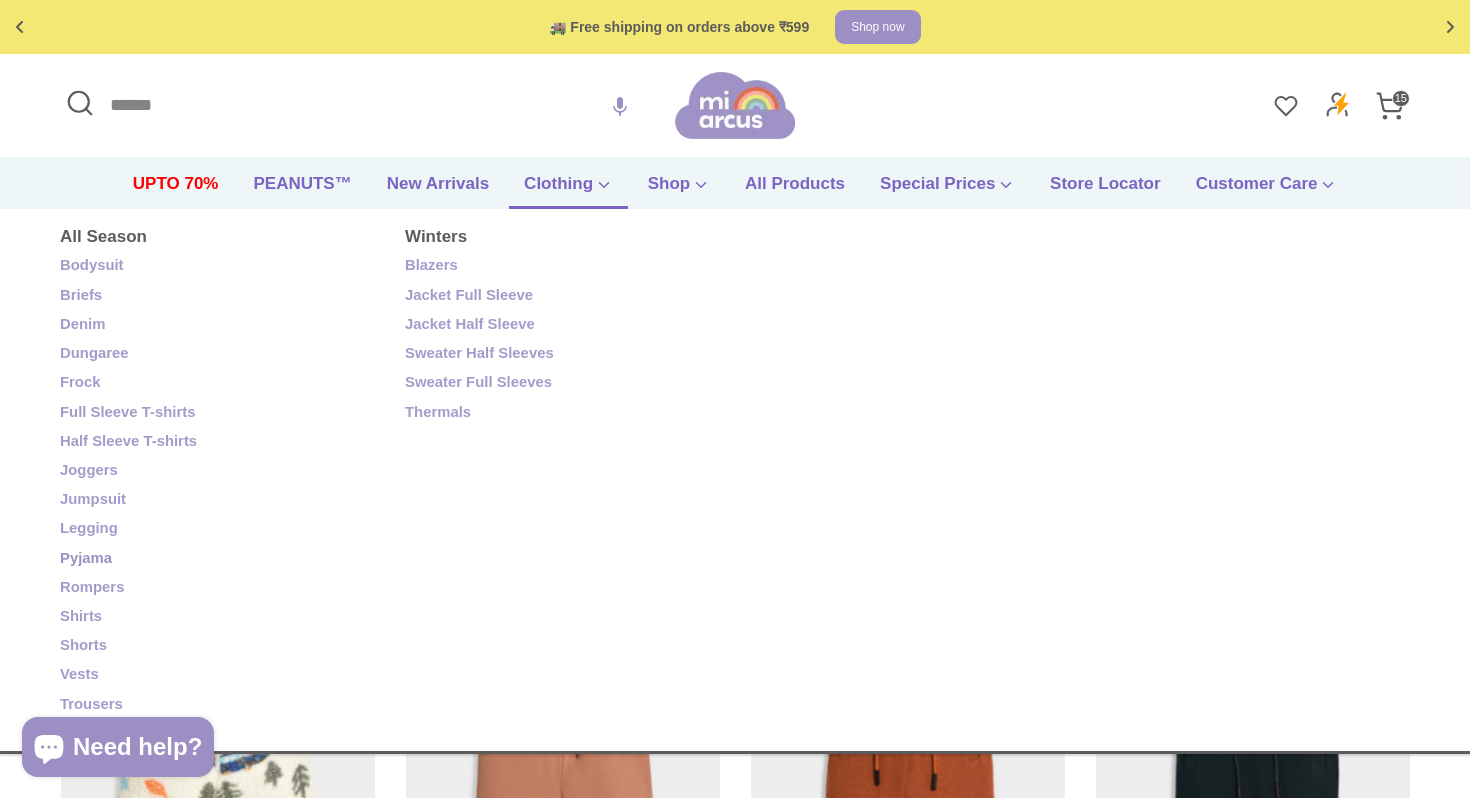 click on "Pyjama" at bounding box center [217, 559] 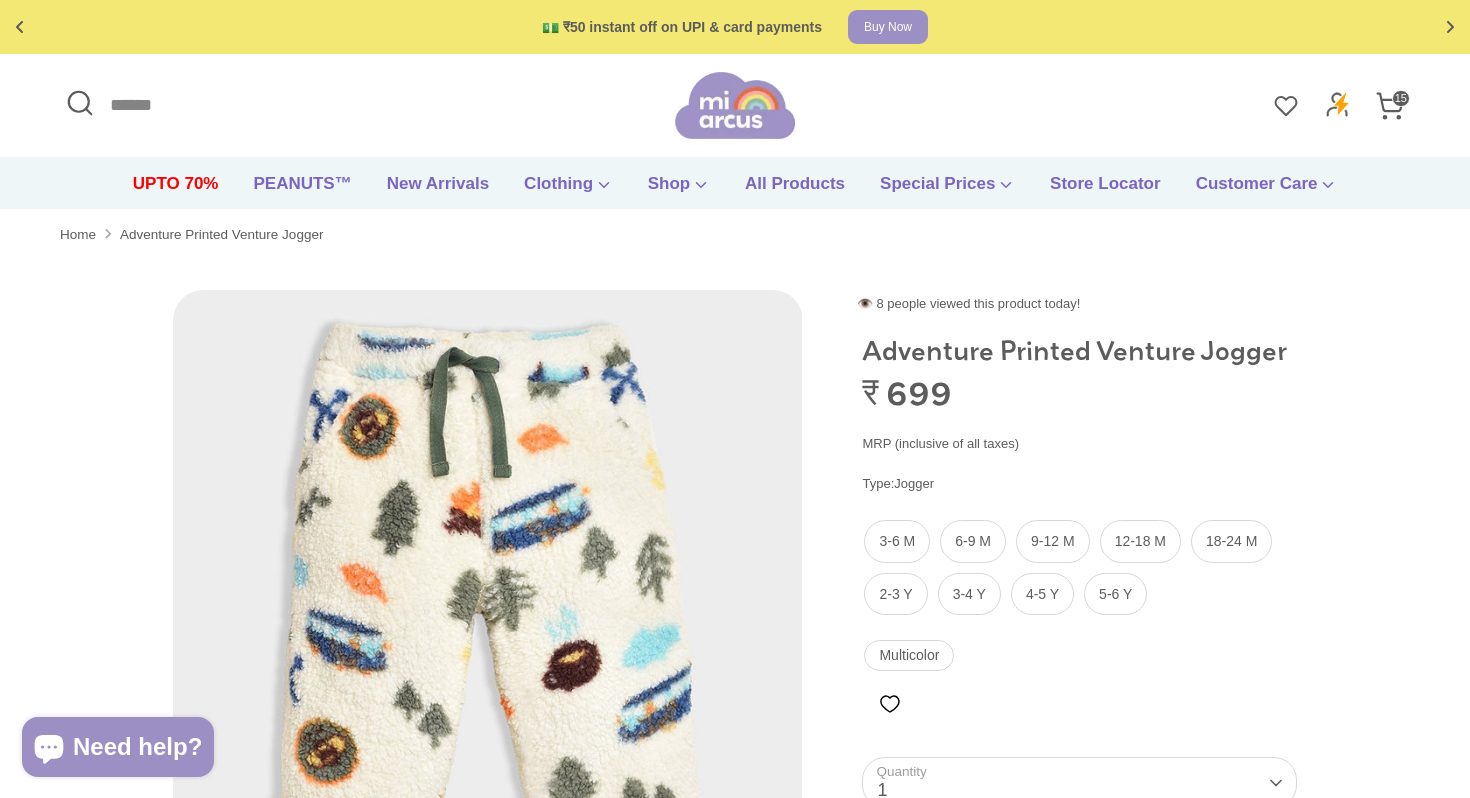 scroll, scrollTop: 0, scrollLeft: 0, axis: both 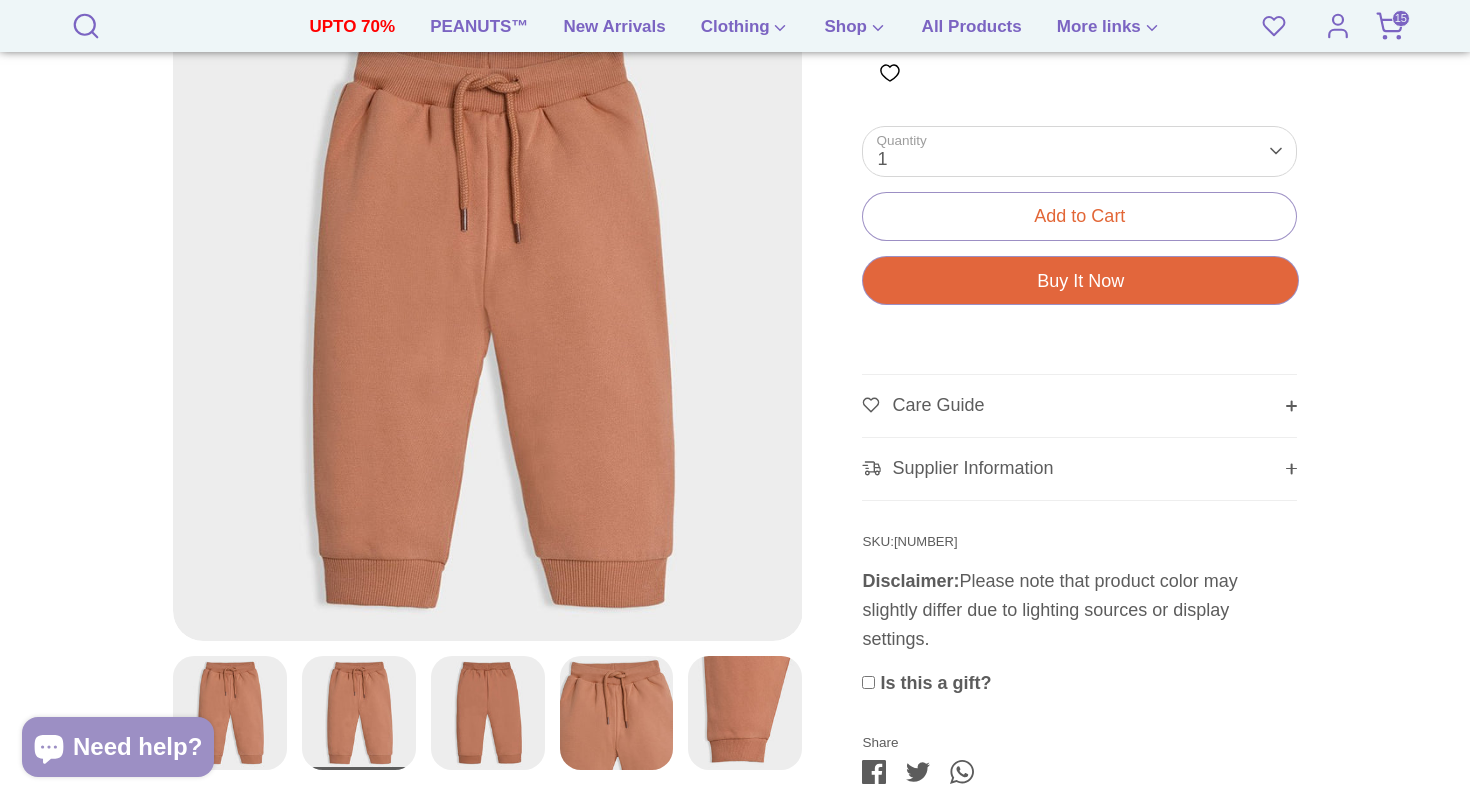 click at bounding box center (488, 713) 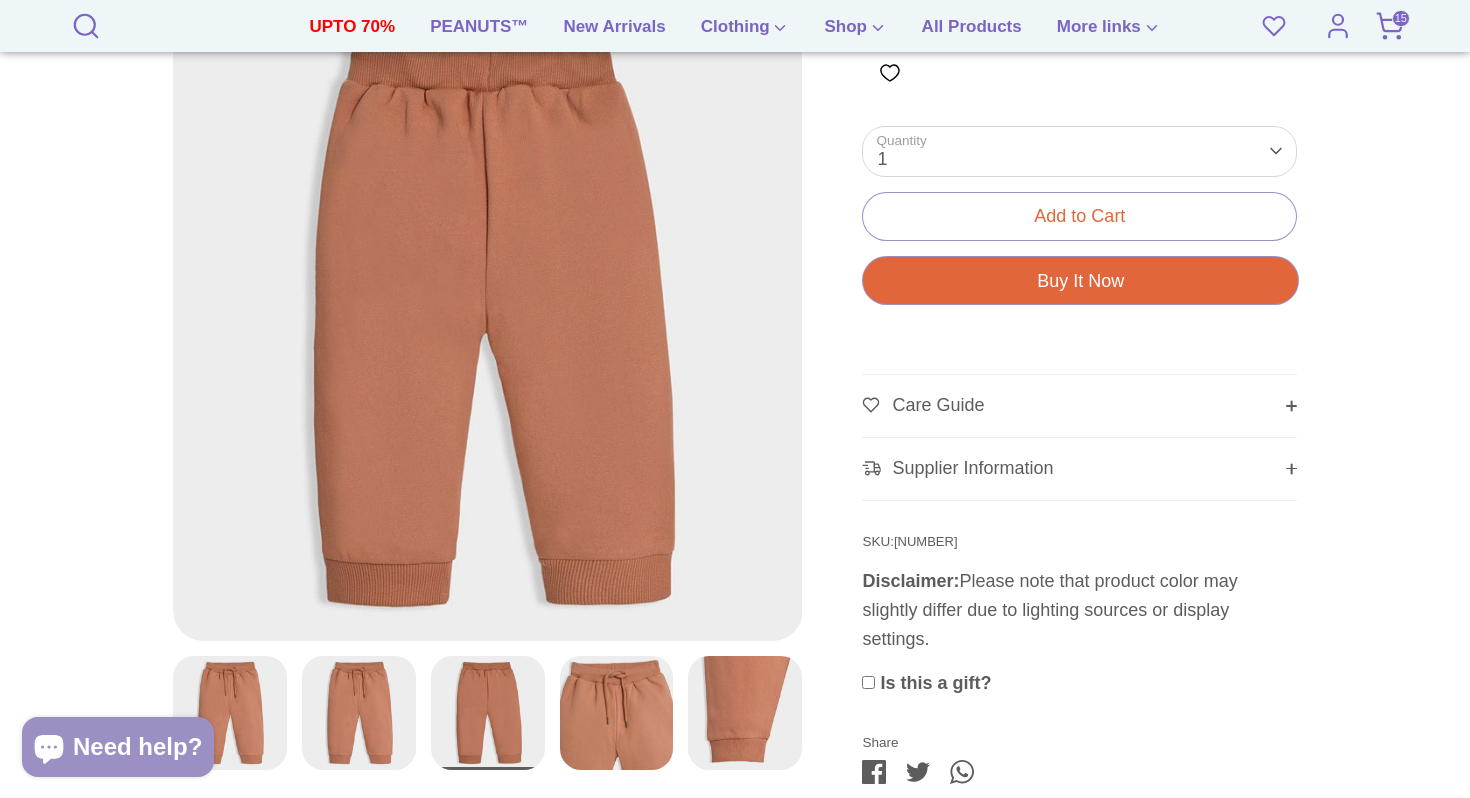 click at bounding box center [617, 713] 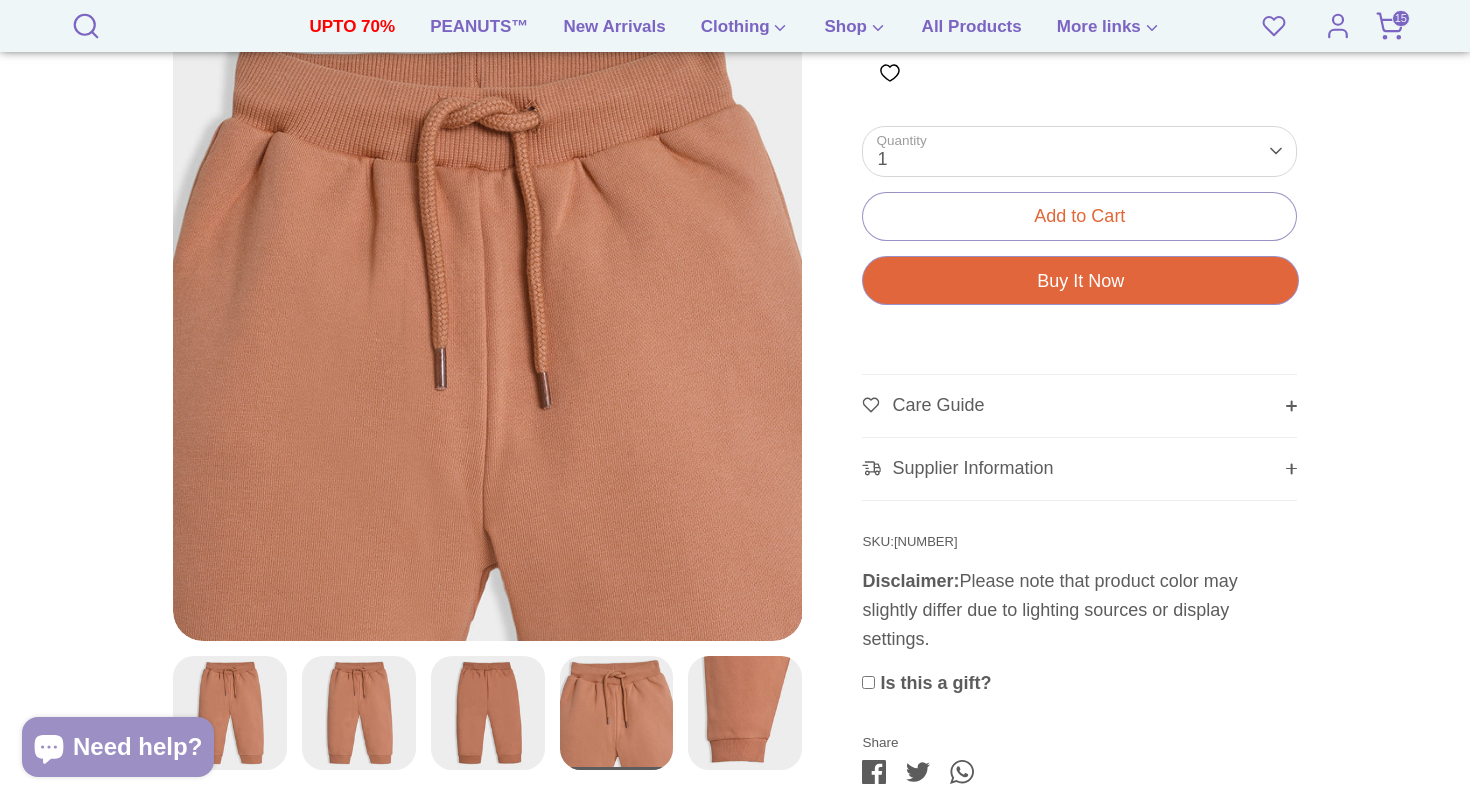 click at bounding box center [745, 713] 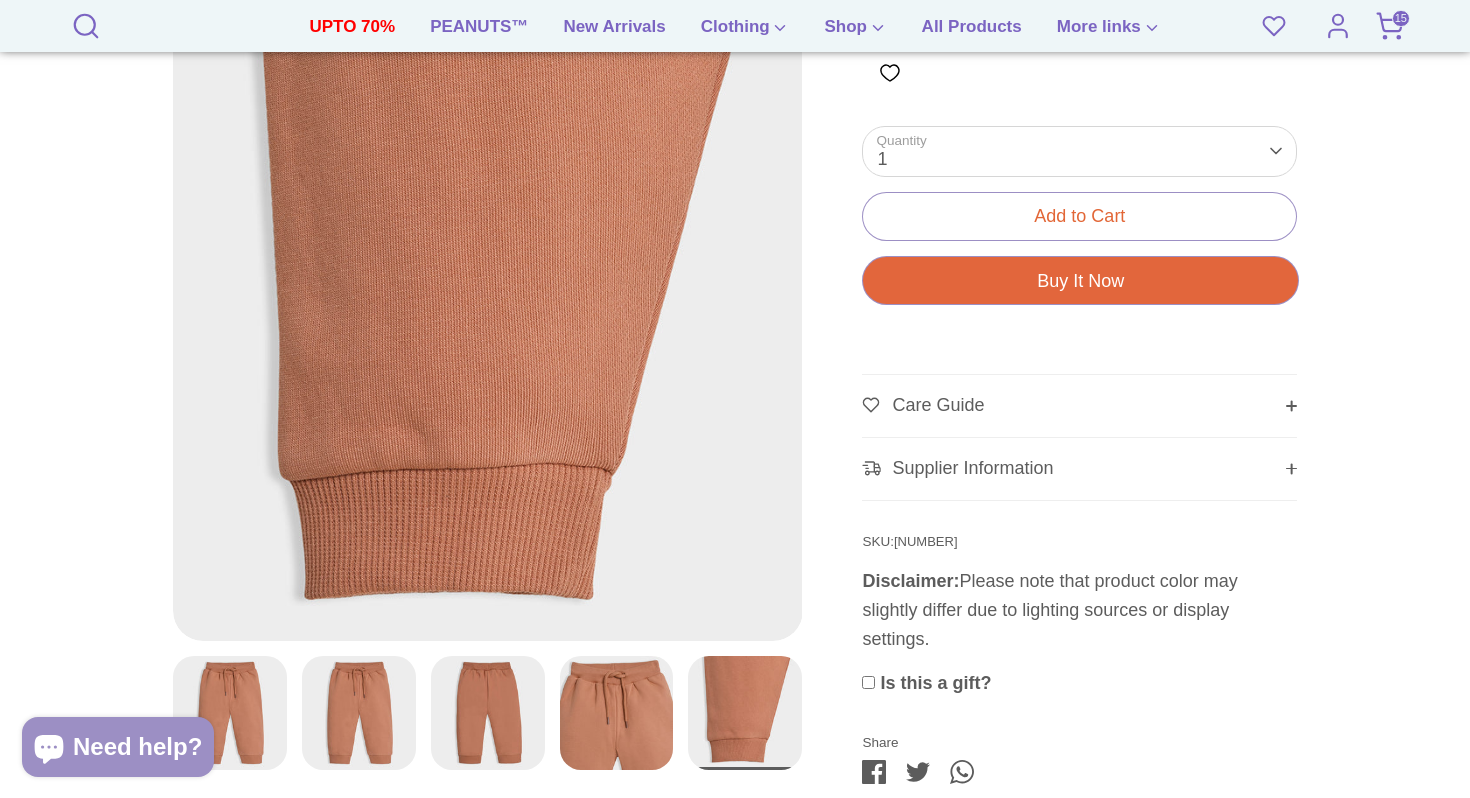 click at bounding box center [488, 713] 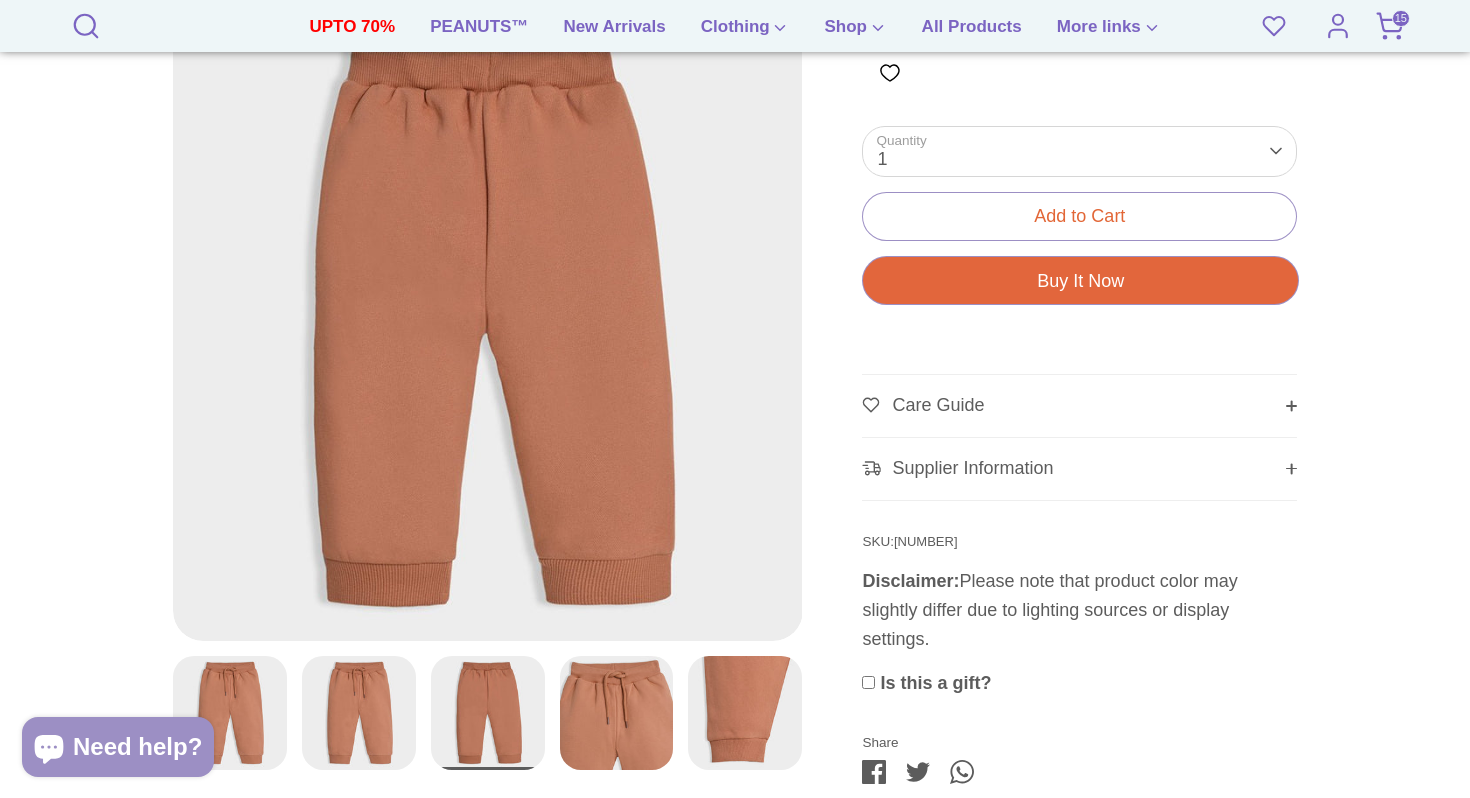click at bounding box center (359, 713) 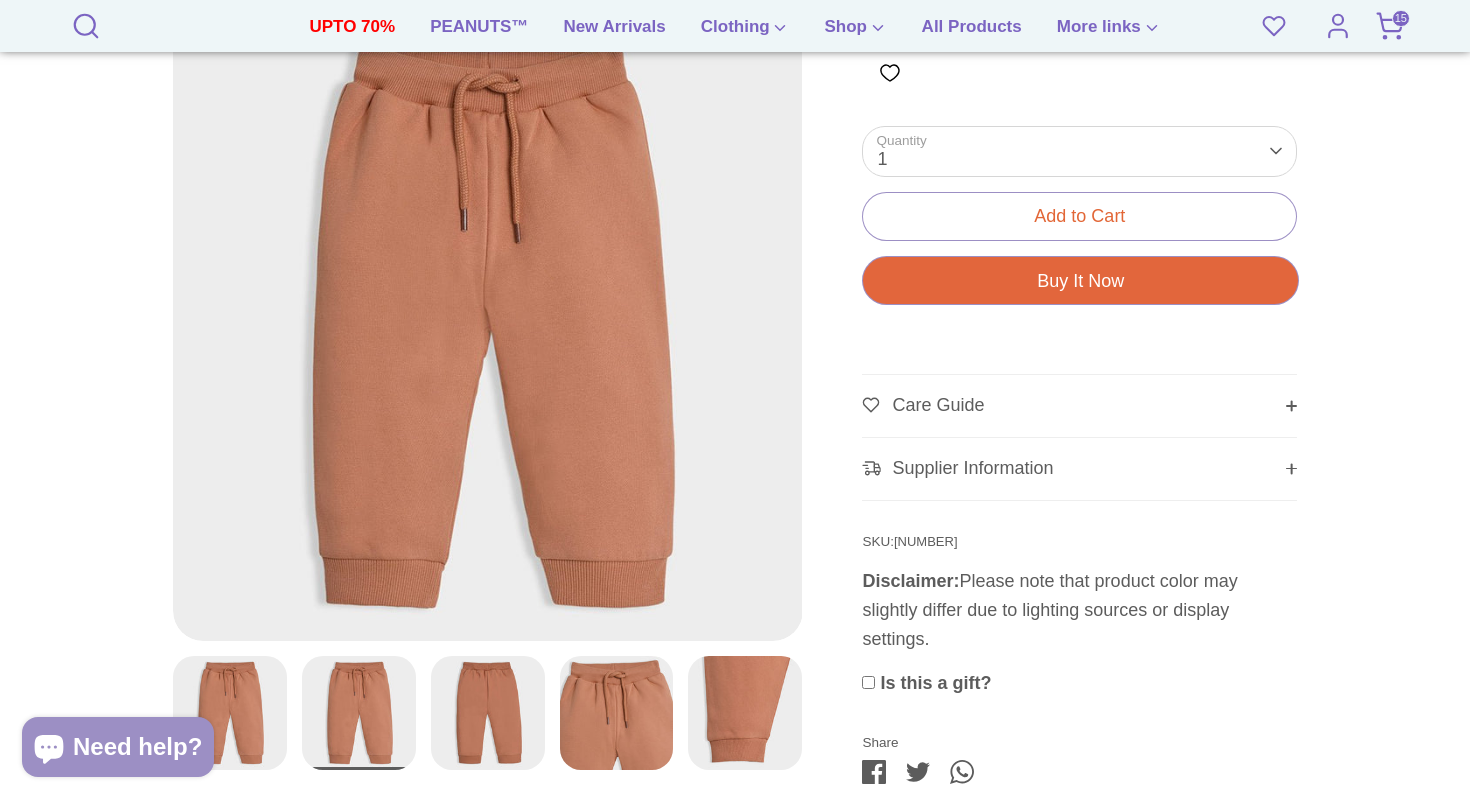 click at bounding box center (480, 720) 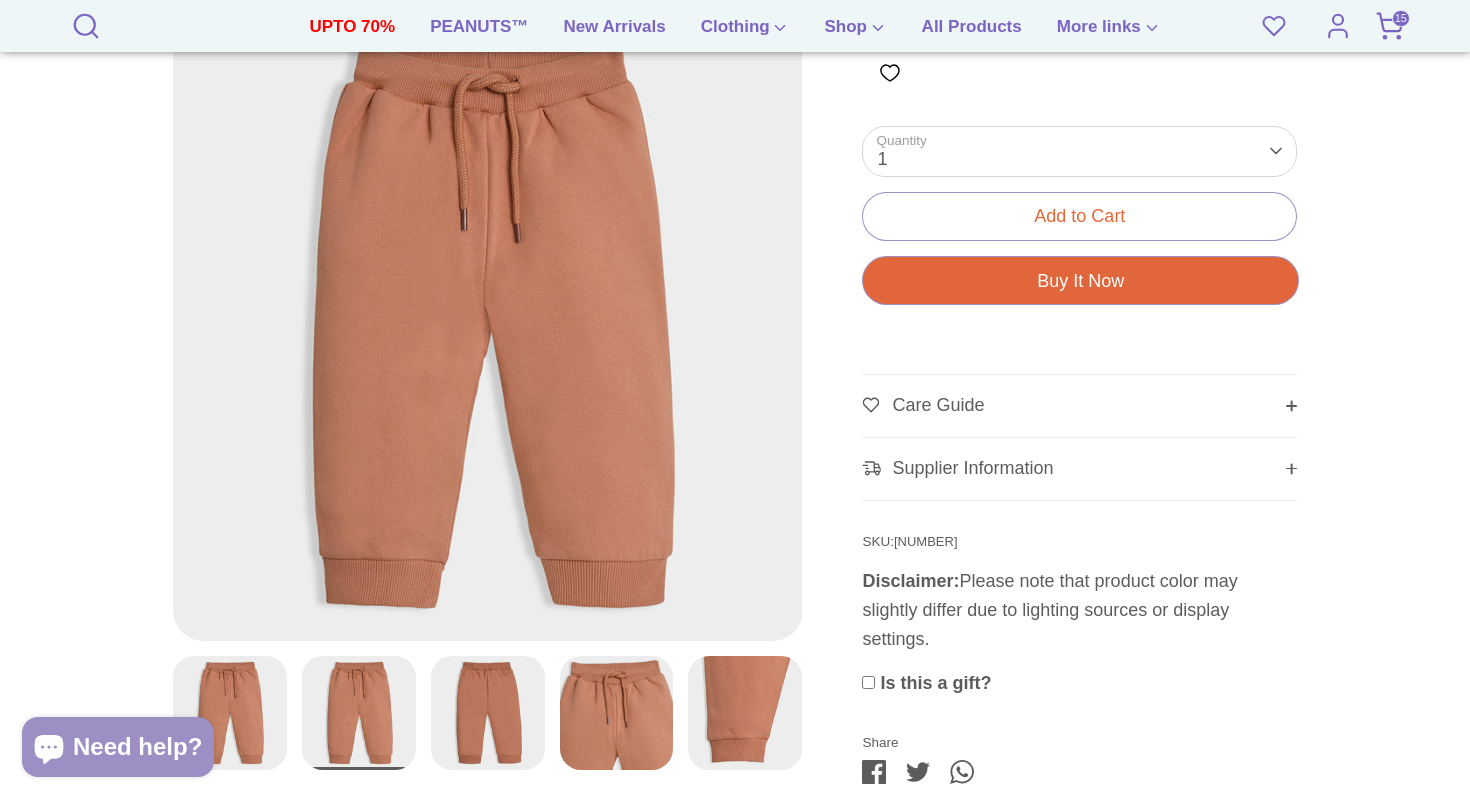 click at bounding box center (359, 713) 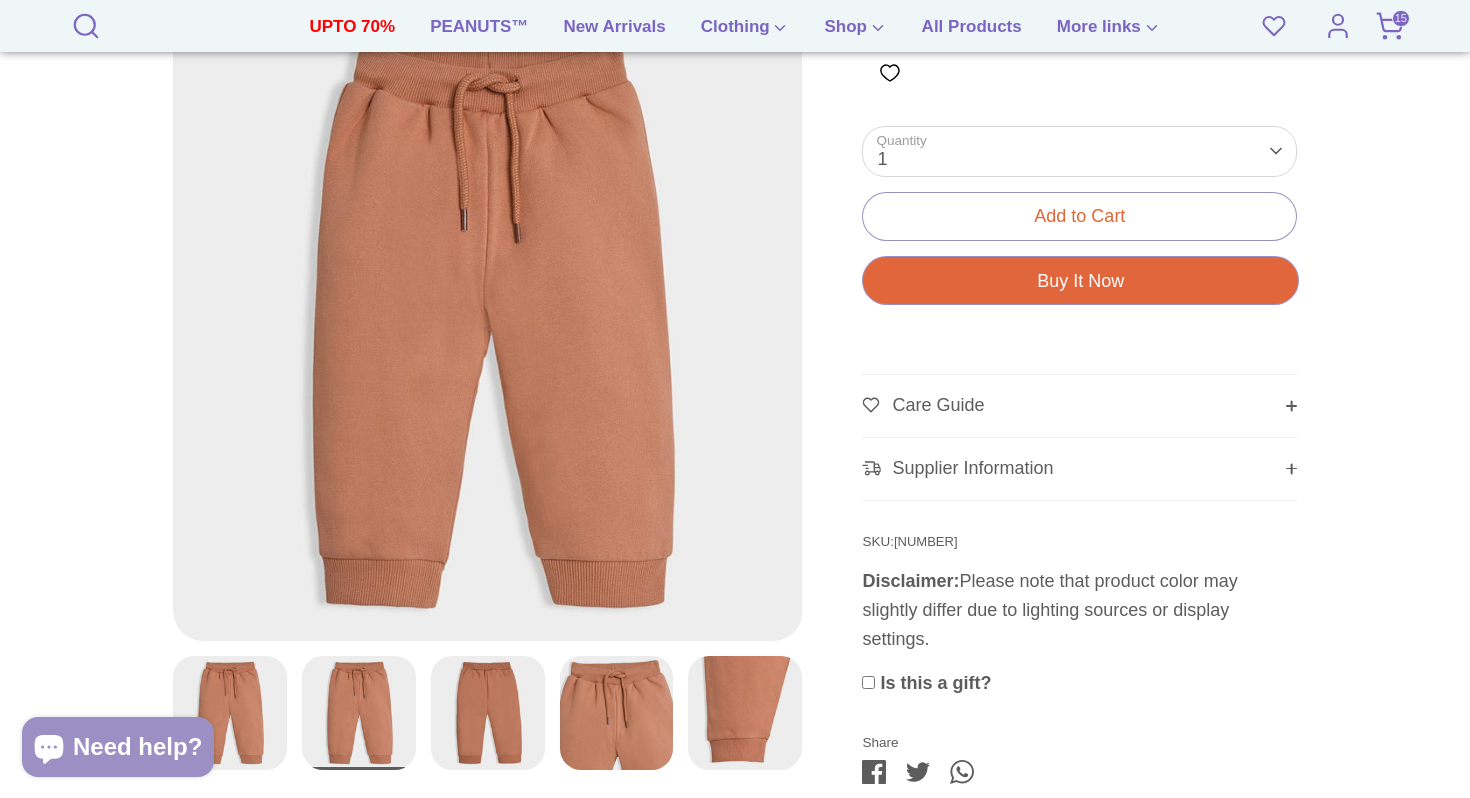 click at bounding box center [488, 713] 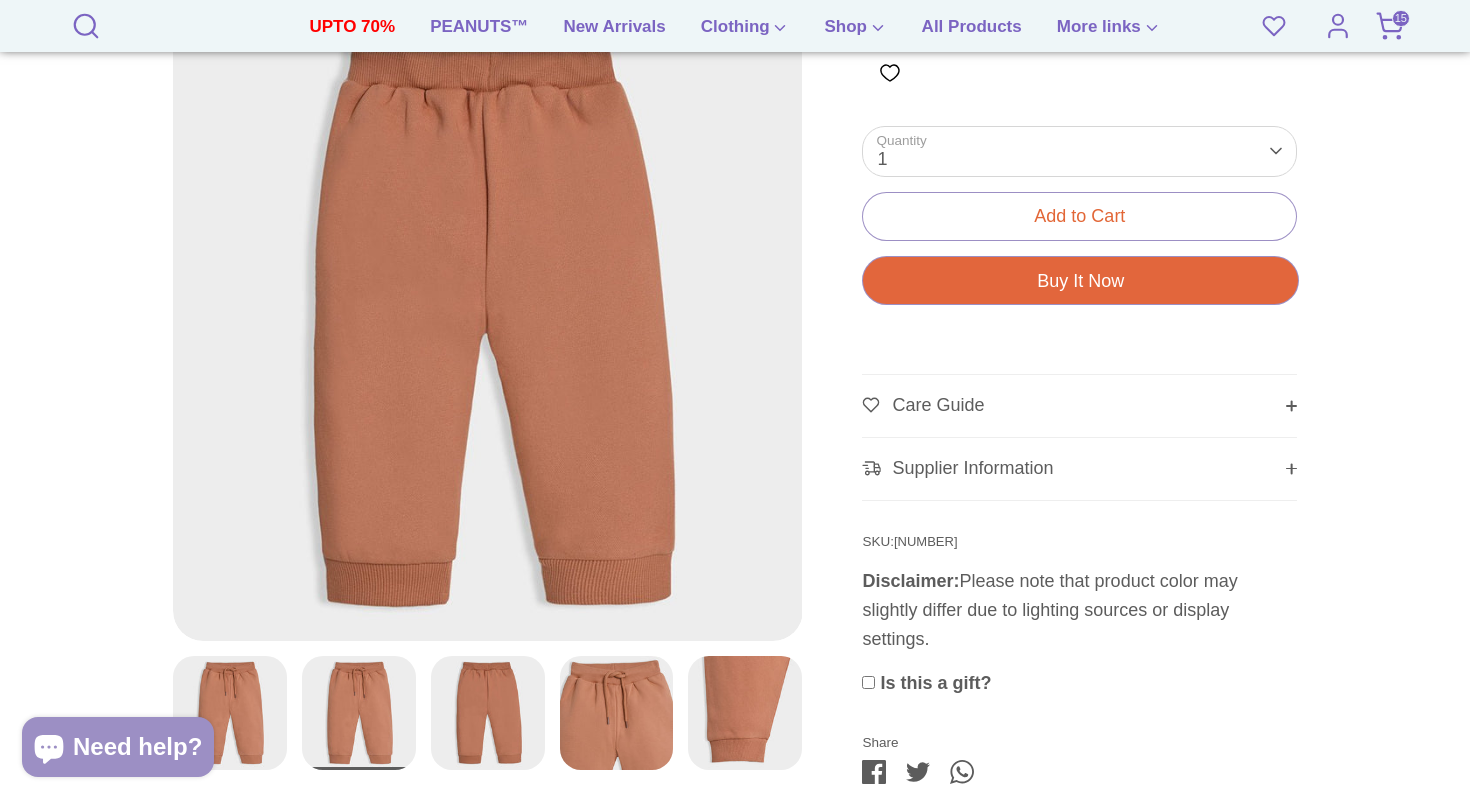click at bounding box center (617, 713) 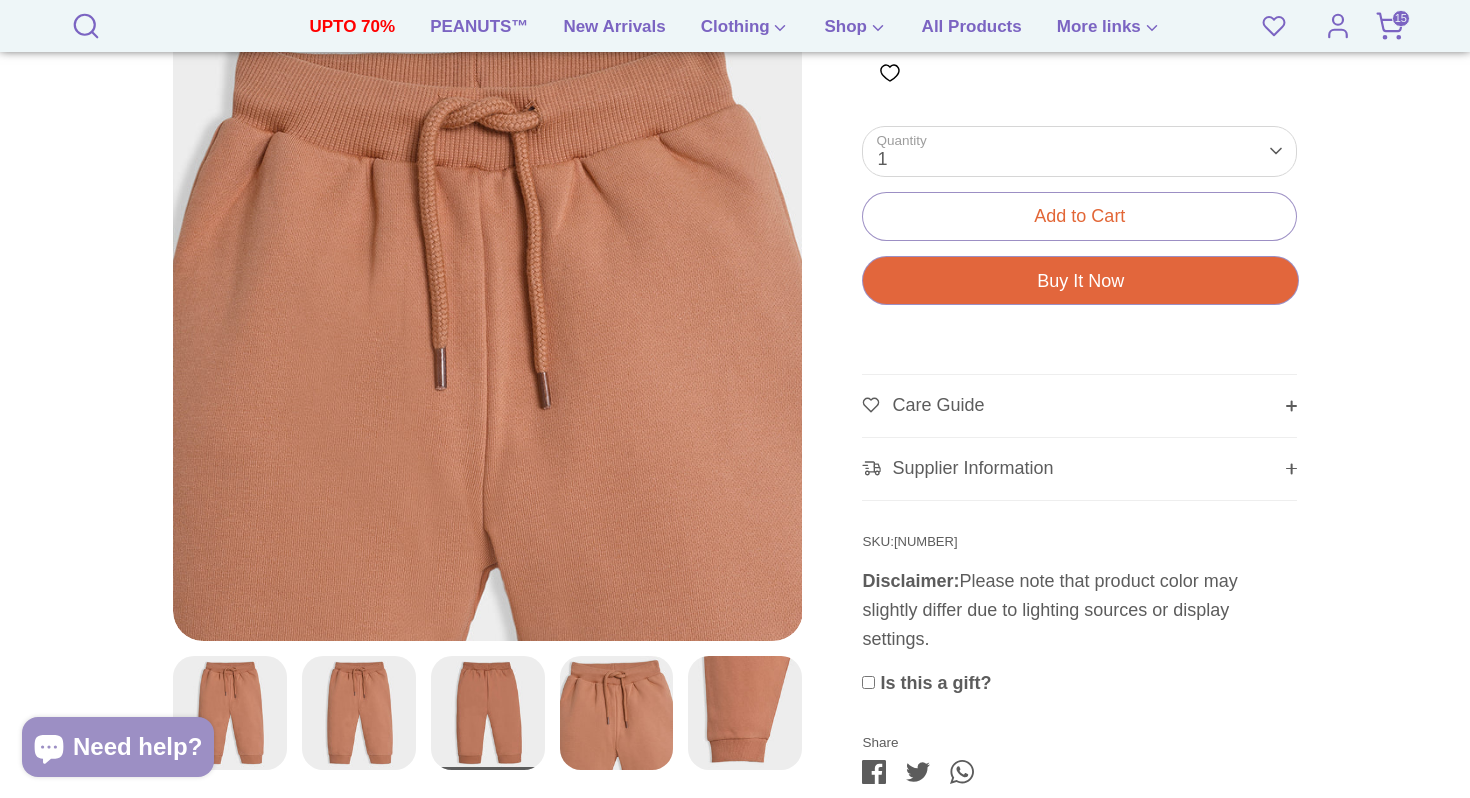 click at bounding box center (745, 713) 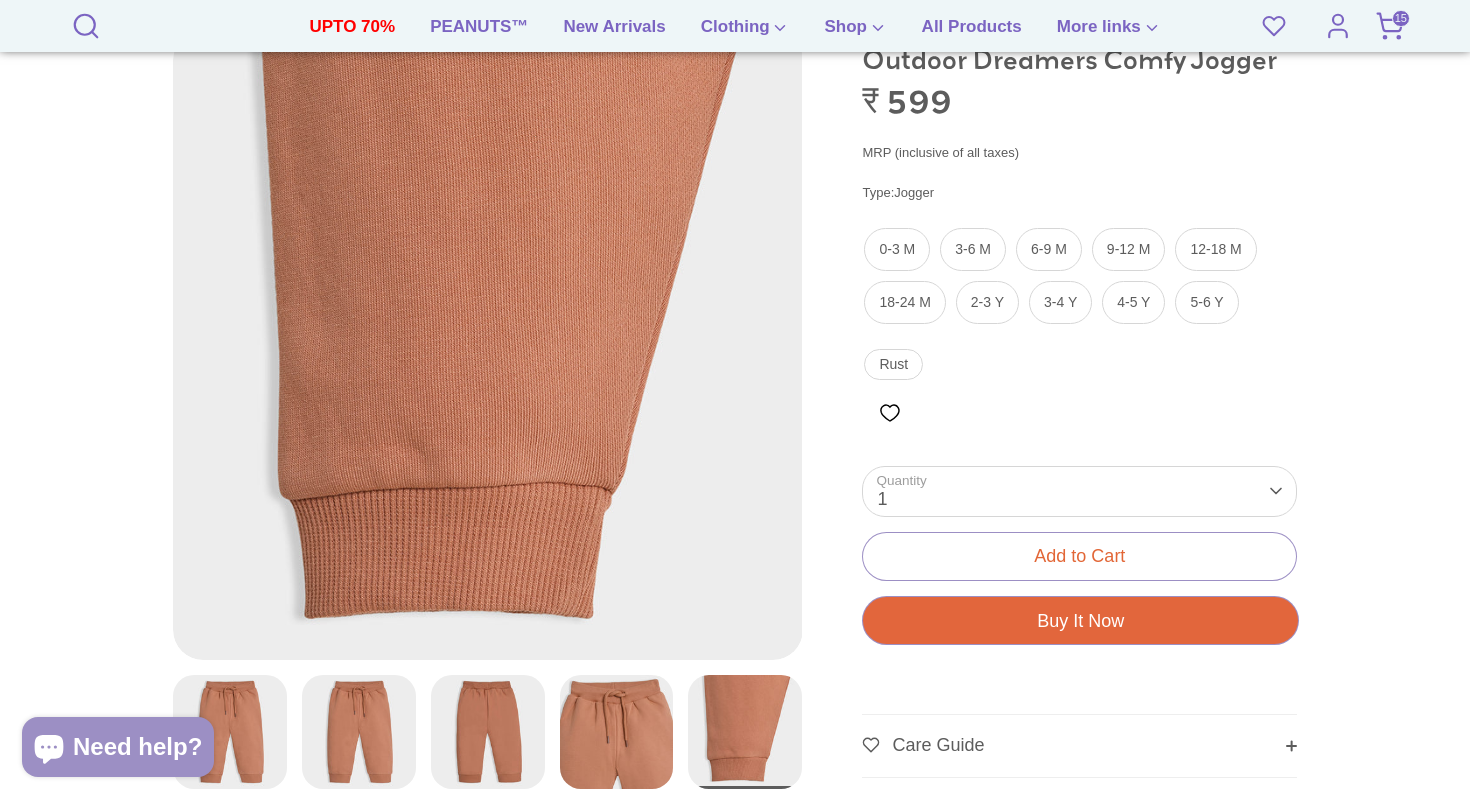 scroll, scrollTop: 319, scrollLeft: 0, axis: vertical 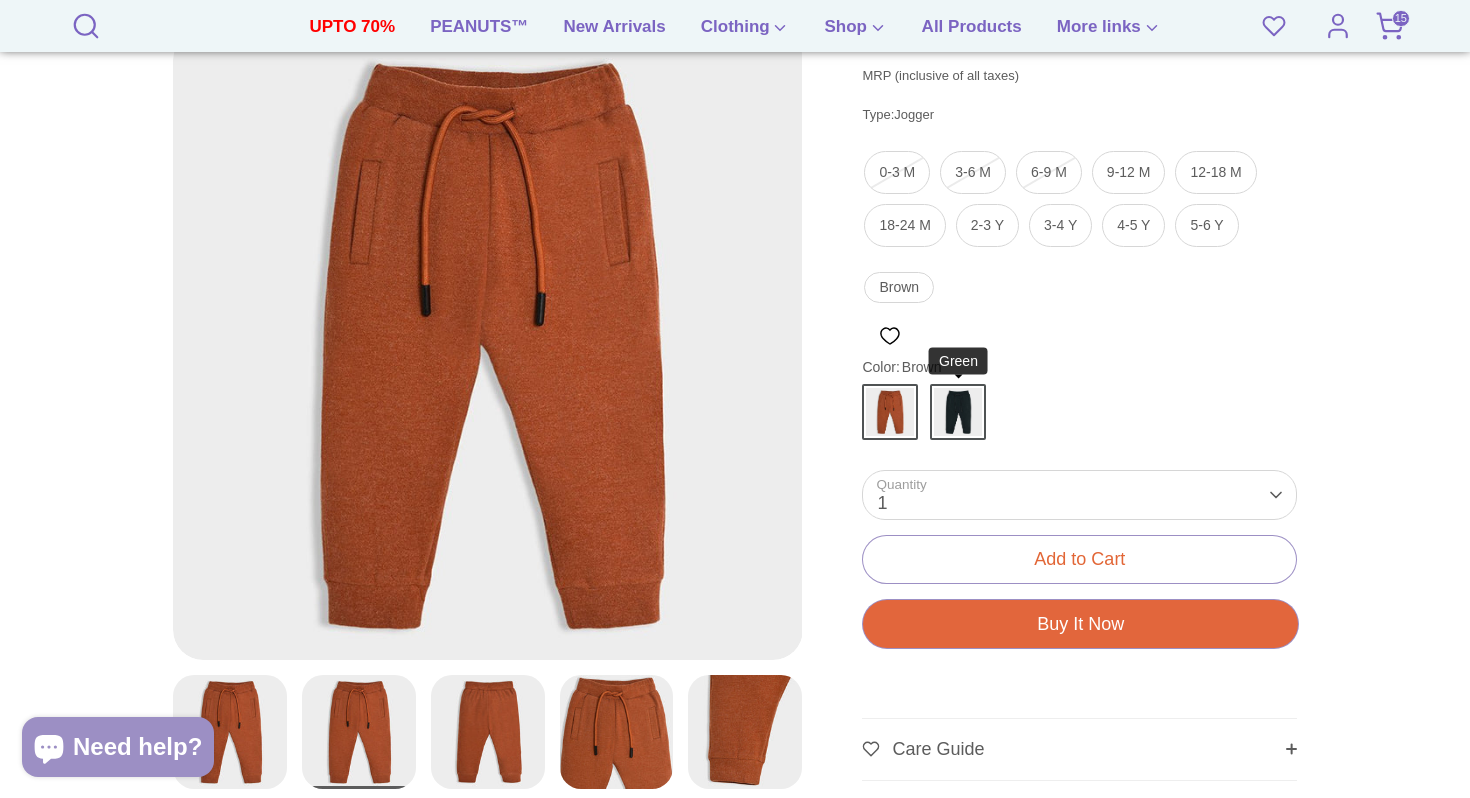 click at bounding box center (958, 412) 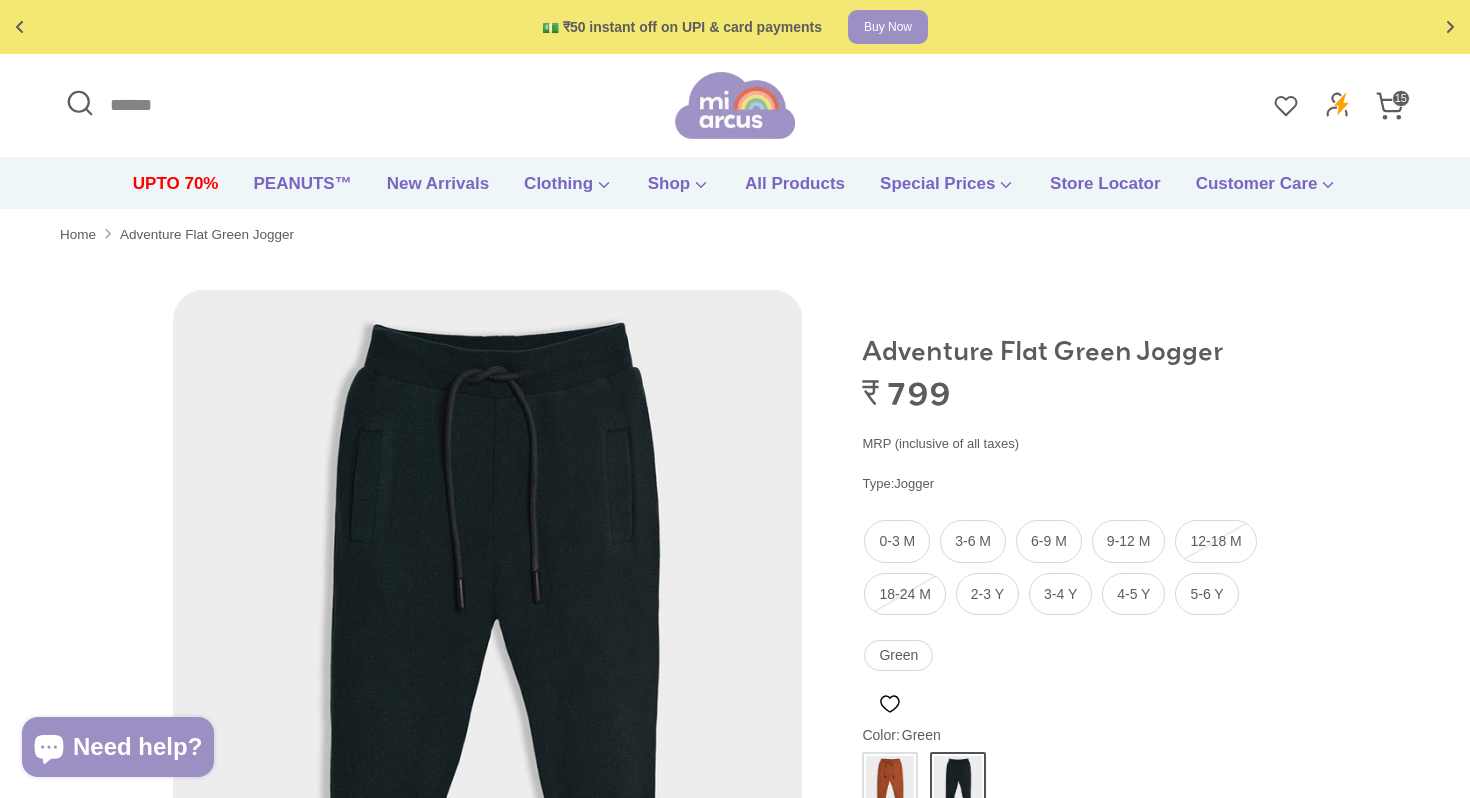 scroll, scrollTop: 0, scrollLeft: 0, axis: both 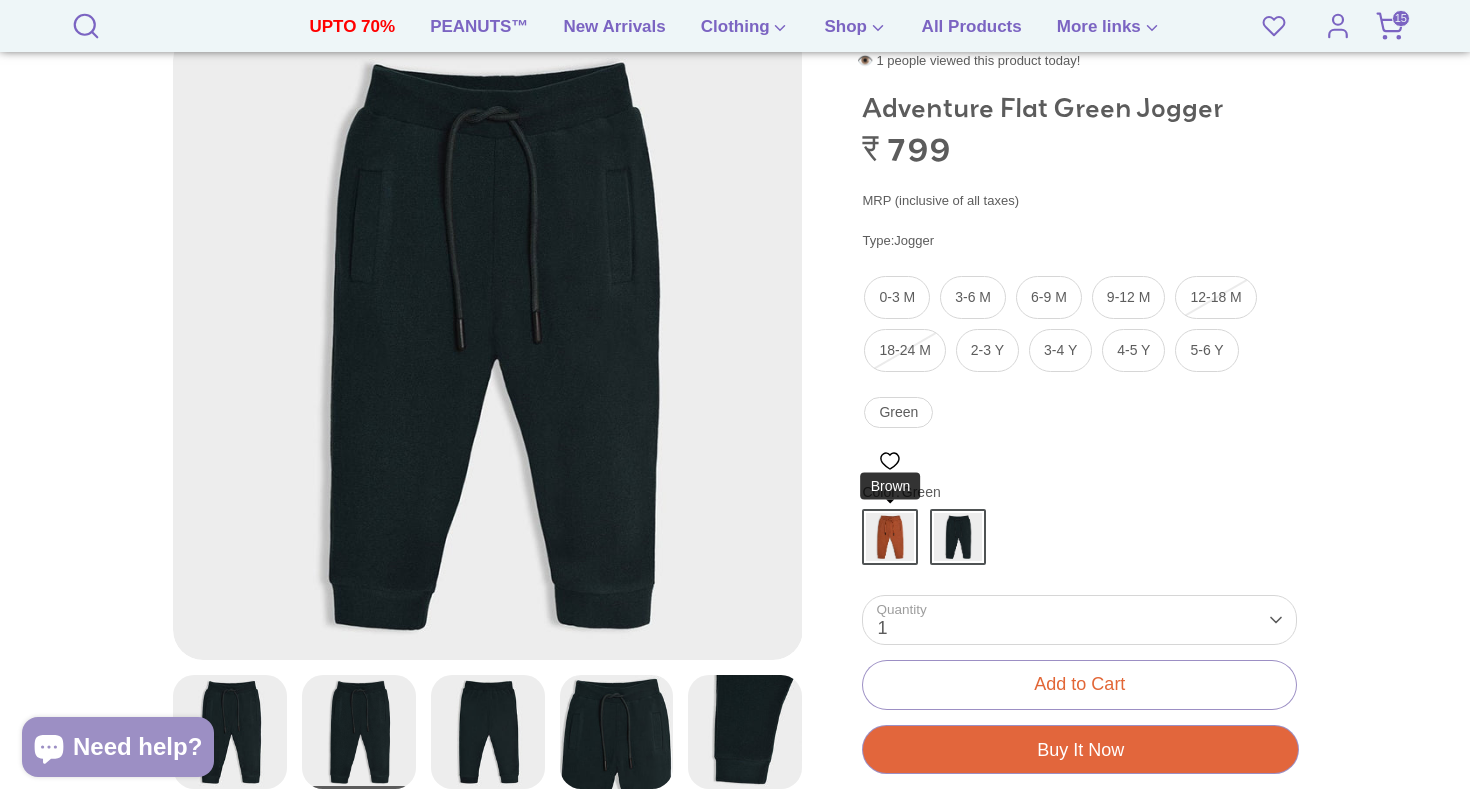 click at bounding box center (890, 537) 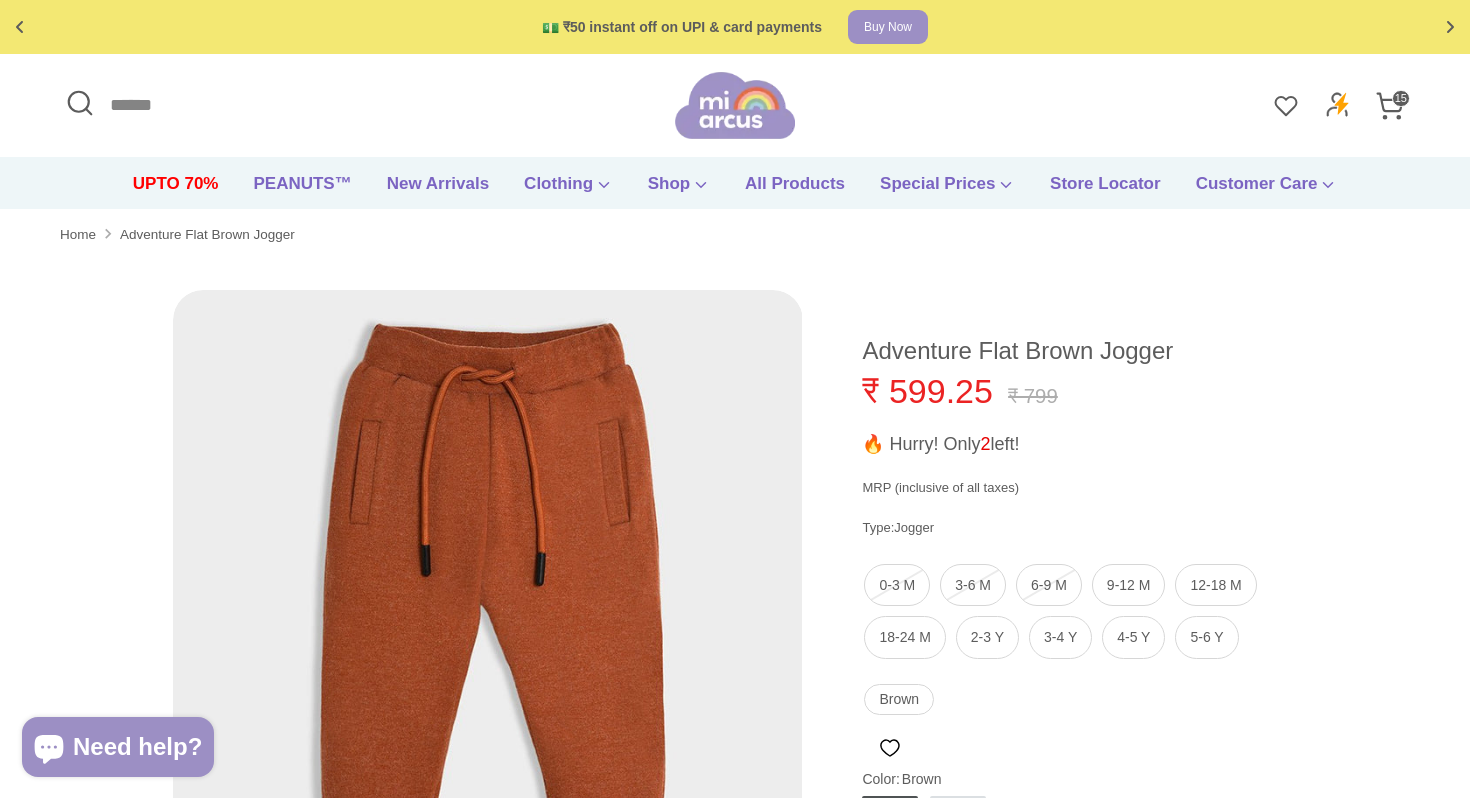 scroll, scrollTop: 0, scrollLeft: 0, axis: both 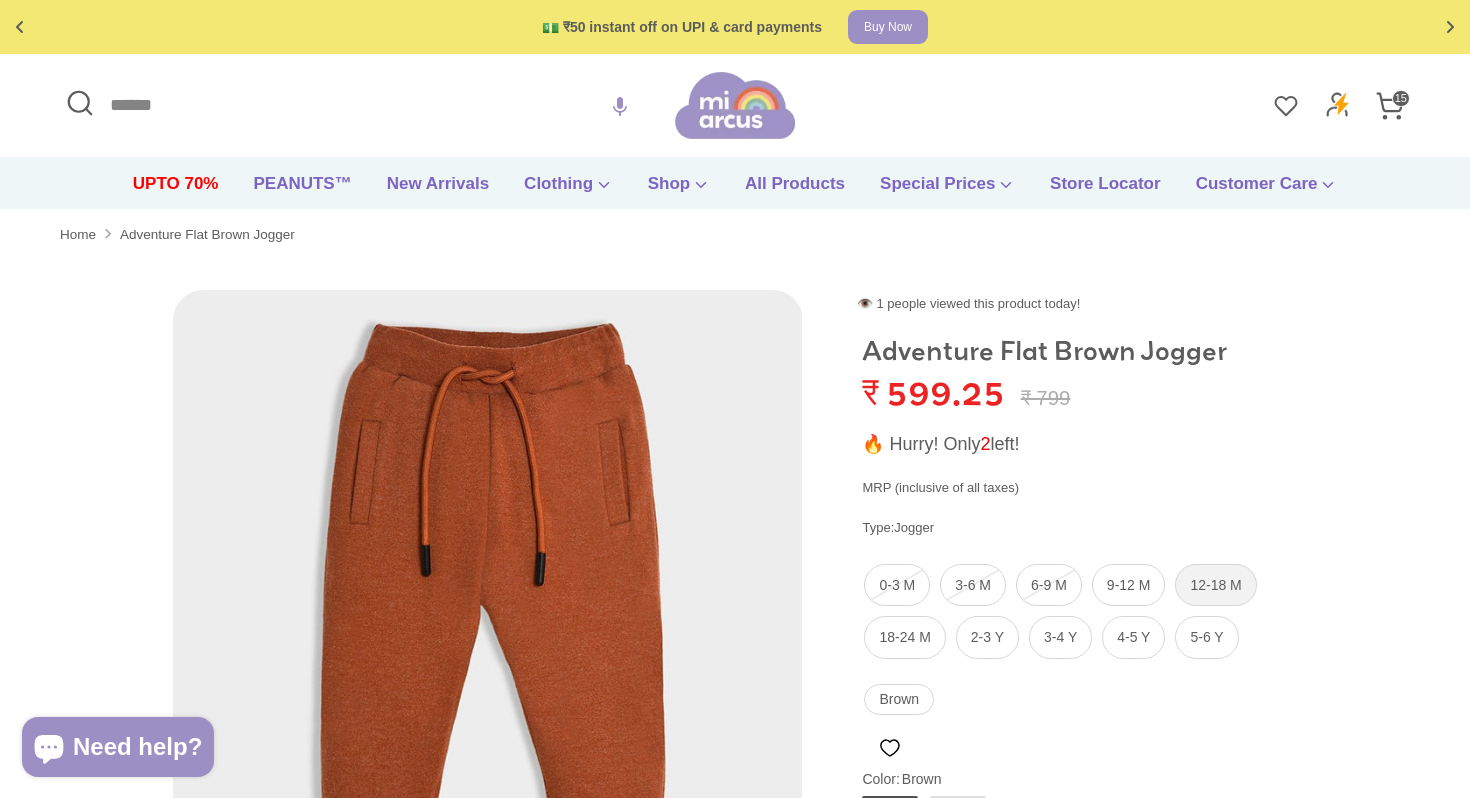 click on "12-18 M" at bounding box center (1215, 585) 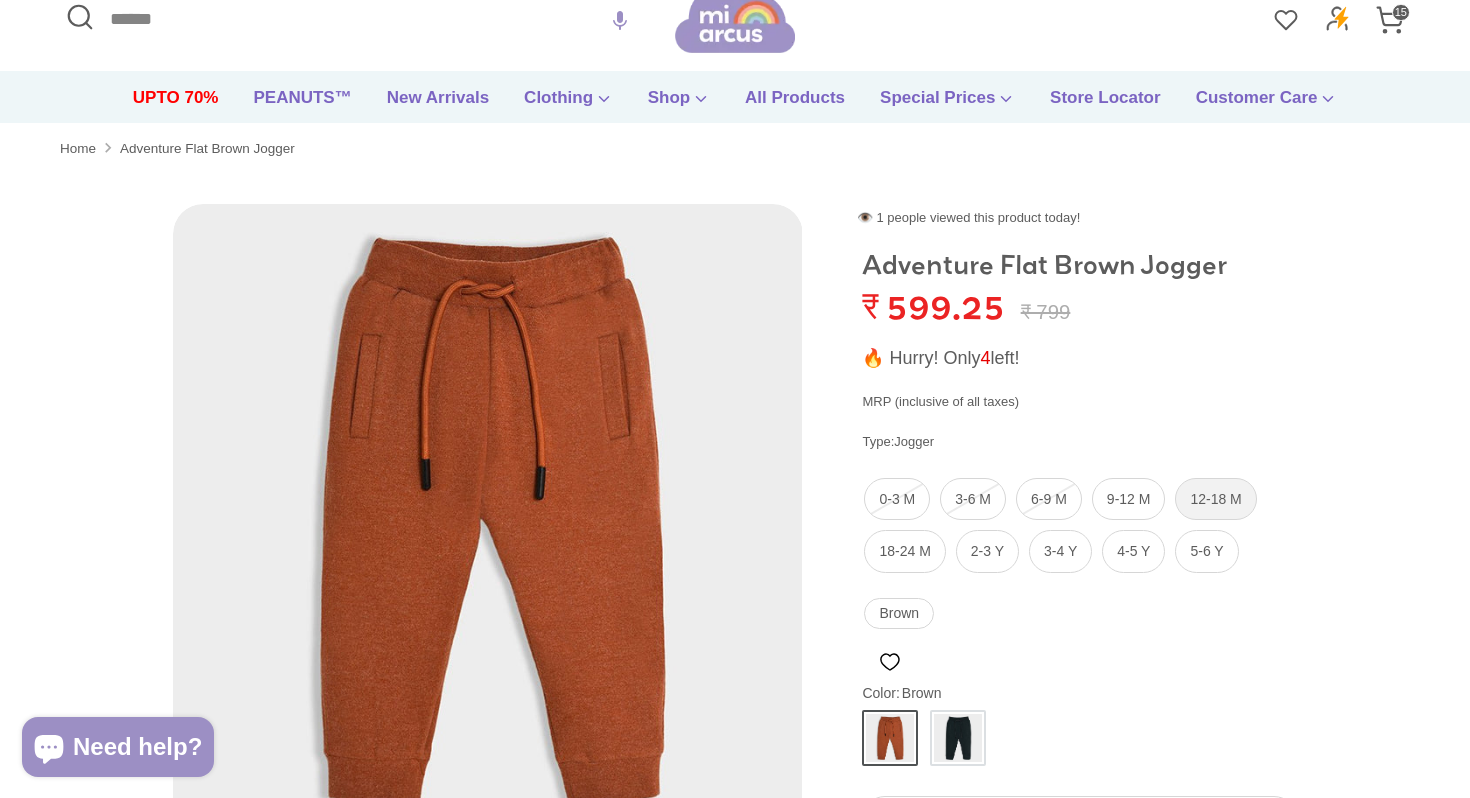 scroll, scrollTop: 417, scrollLeft: 0, axis: vertical 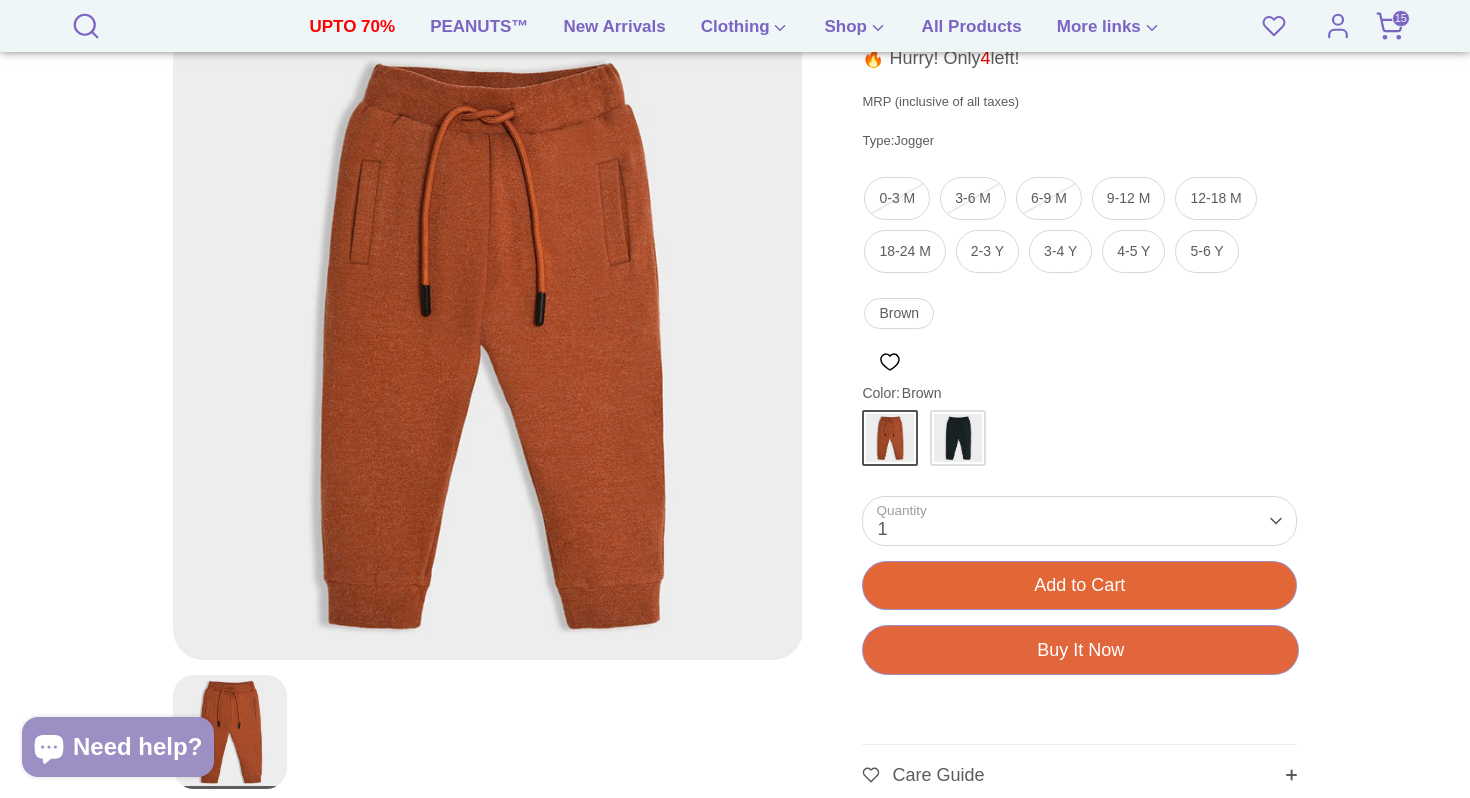 click on "Add to Cart" at bounding box center [1079, 585] 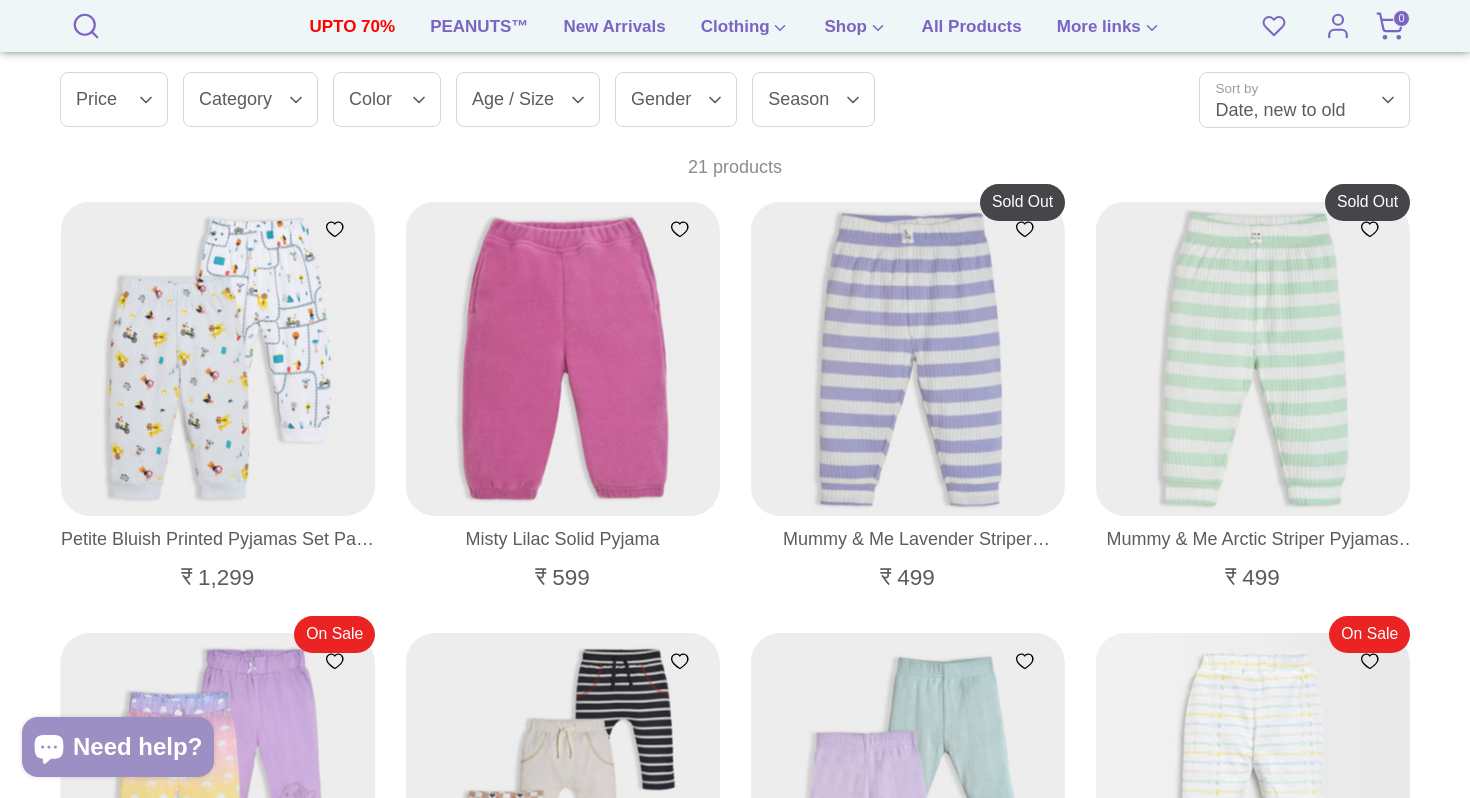 scroll, scrollTop: 400, scrollLeft: 0, axis: vertical 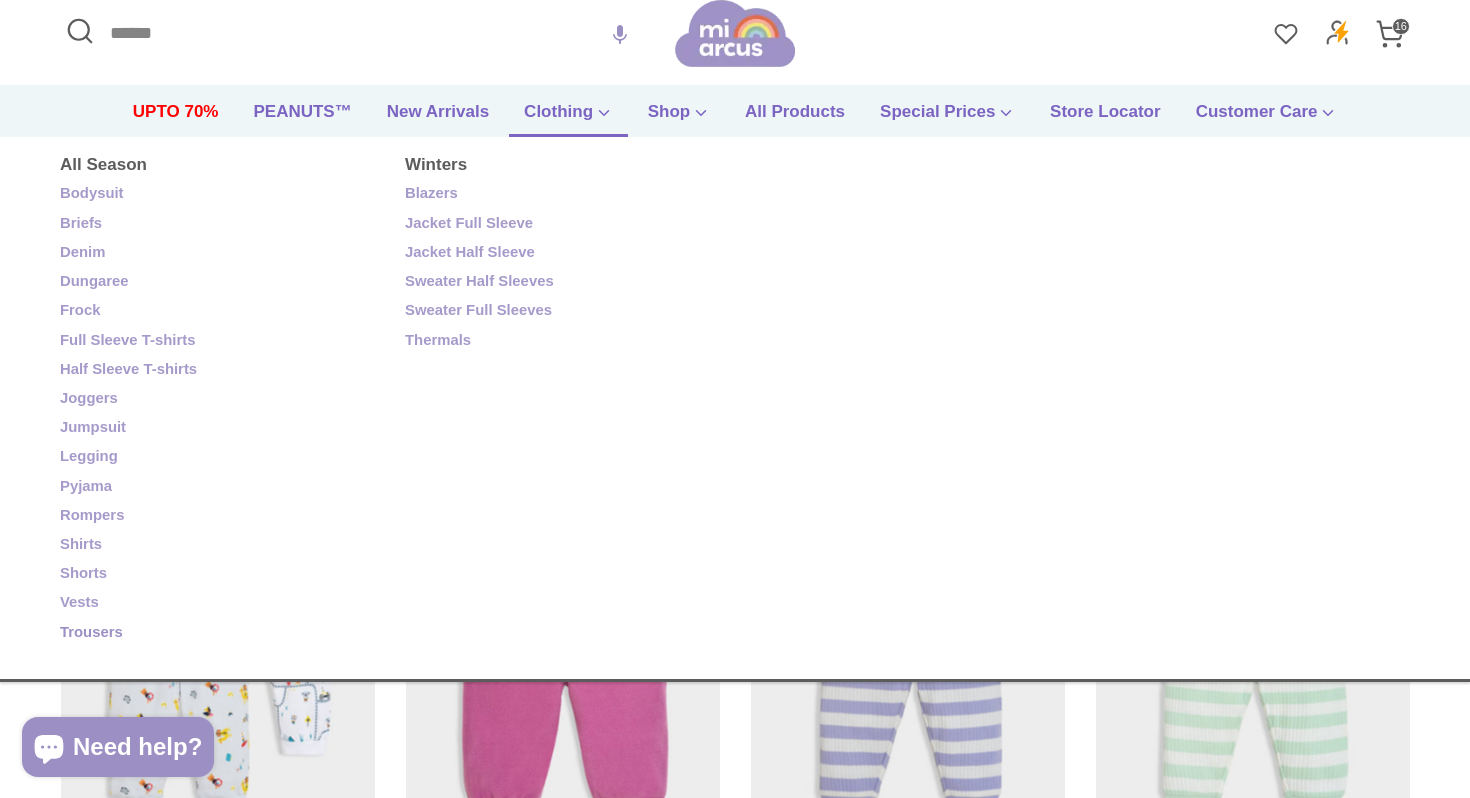 click on "Trousers" at bounding box center [217, 633] 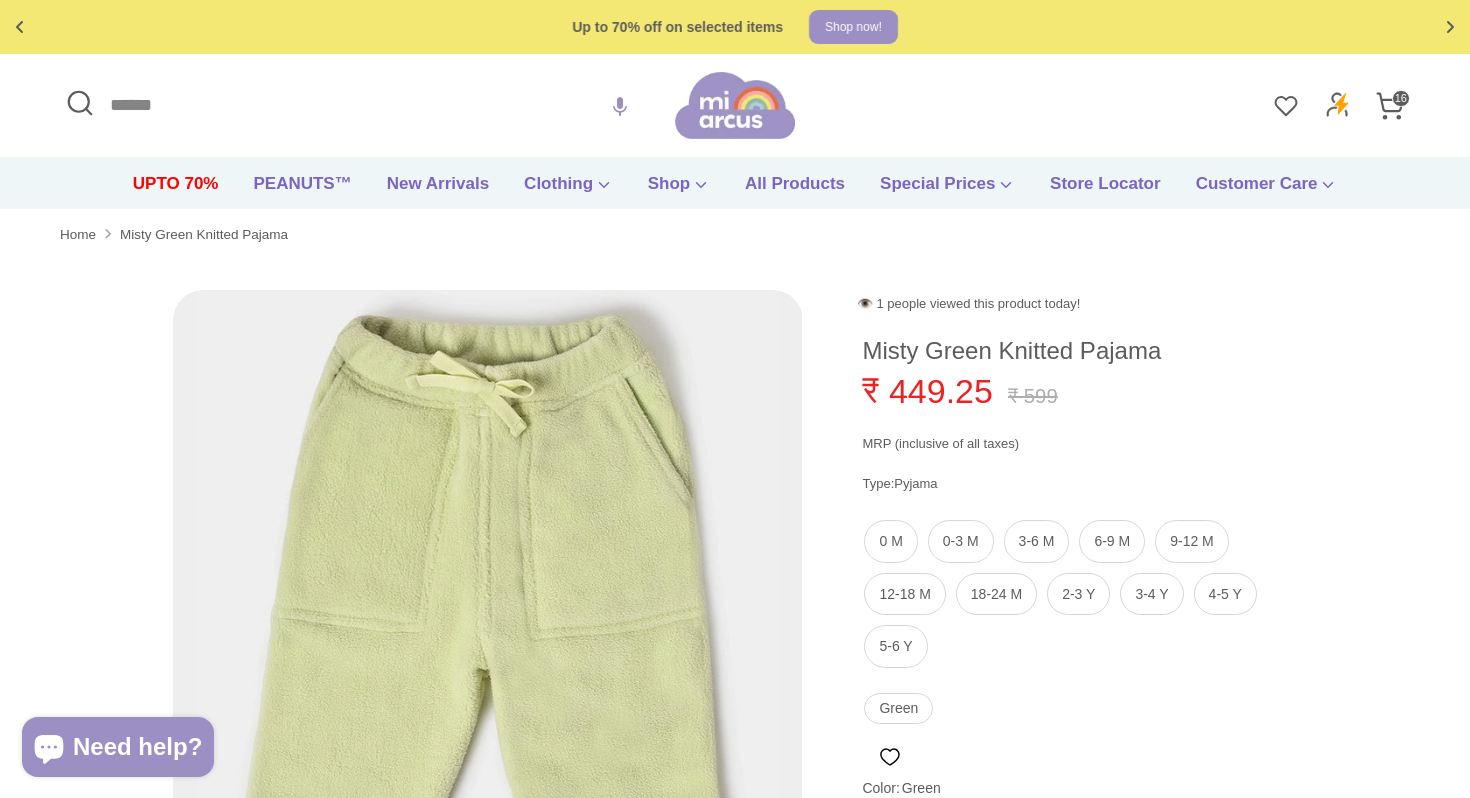 scroll, scrollTop: 0, scrollLeft: 0, axis: both 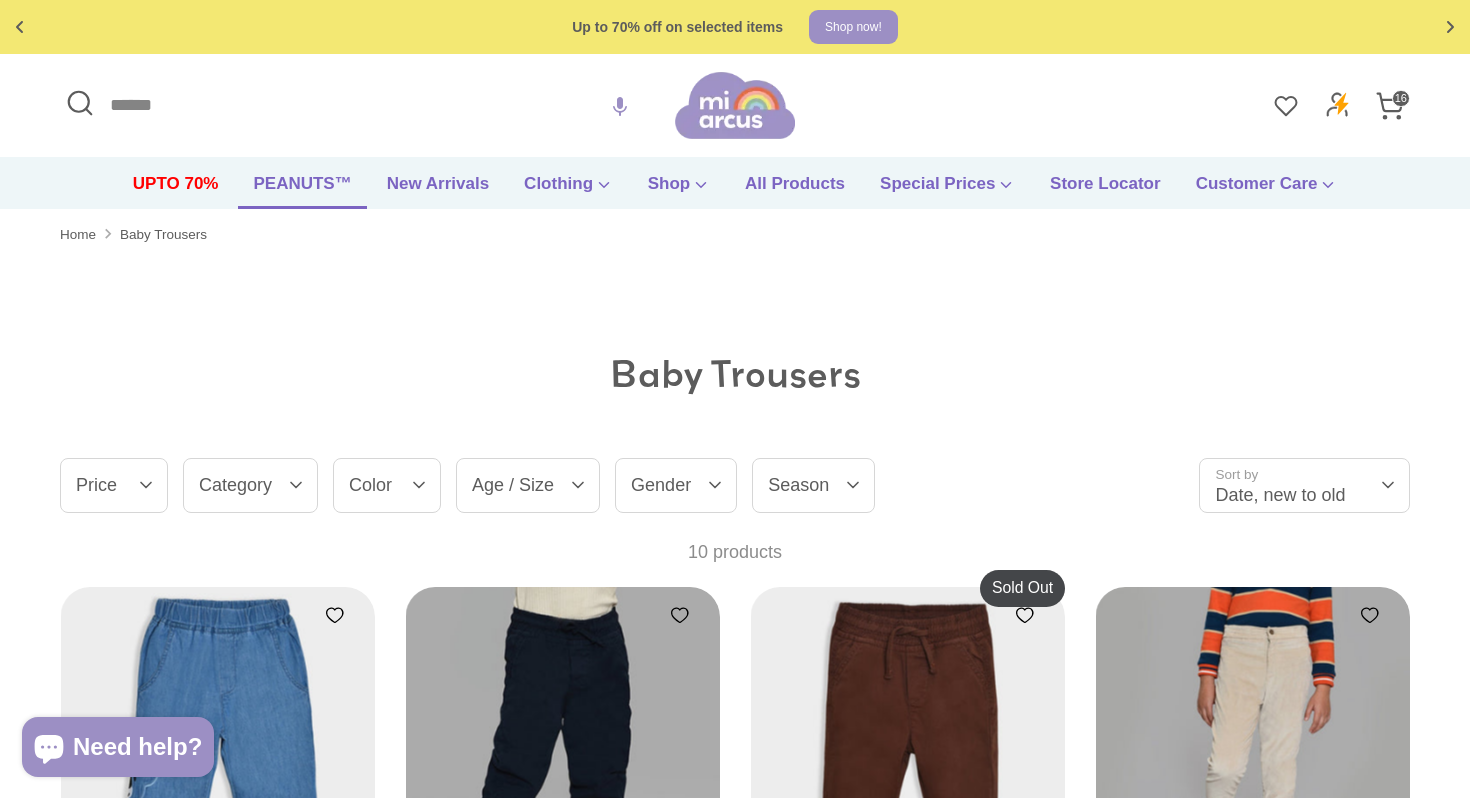 click on "PEANUTS™" at bounding box center (302, 190) 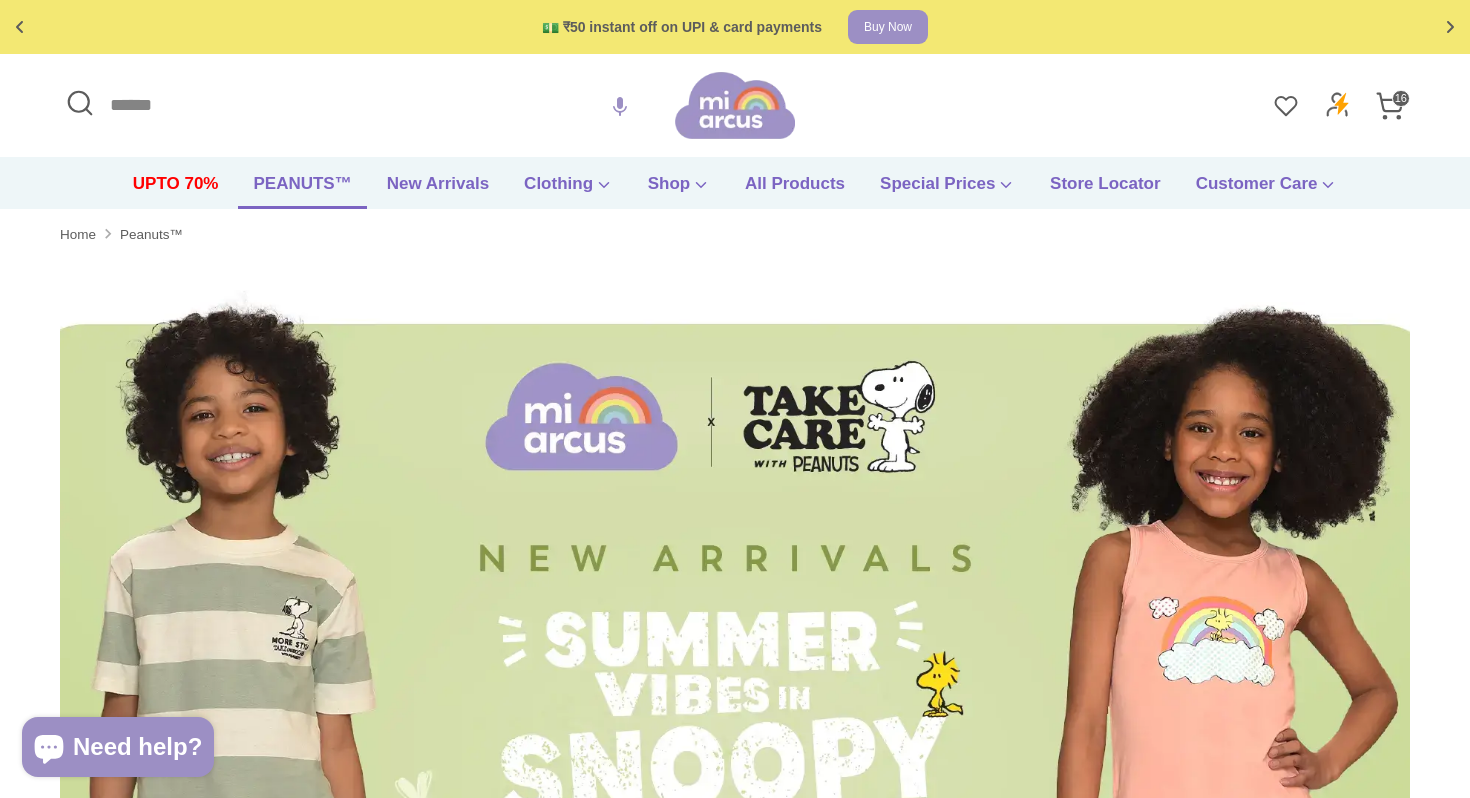 scroll, scrollTop: 0, scrollLeft: 0, axis: both 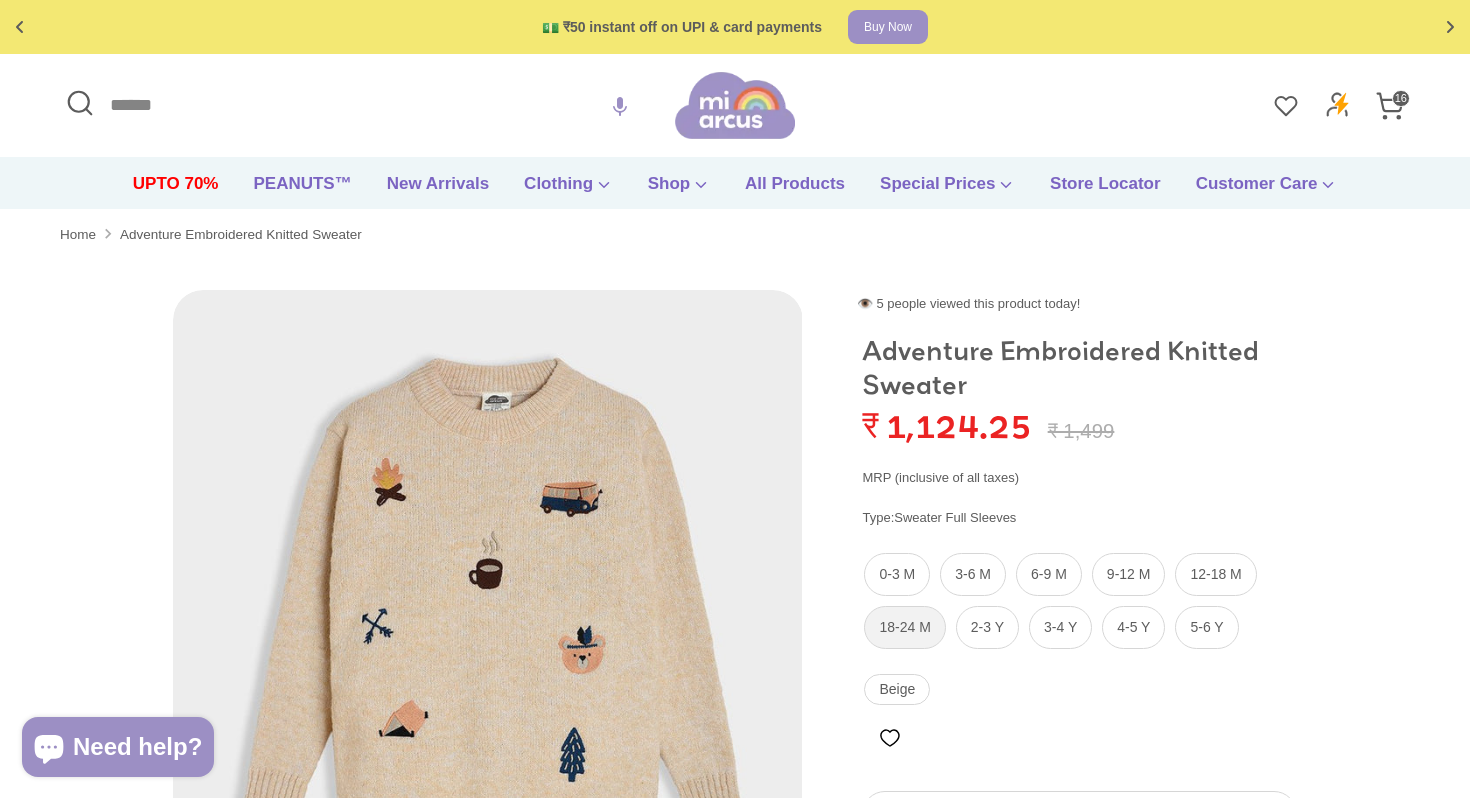 click on "18-24 M" at bounding box center (904, 627) 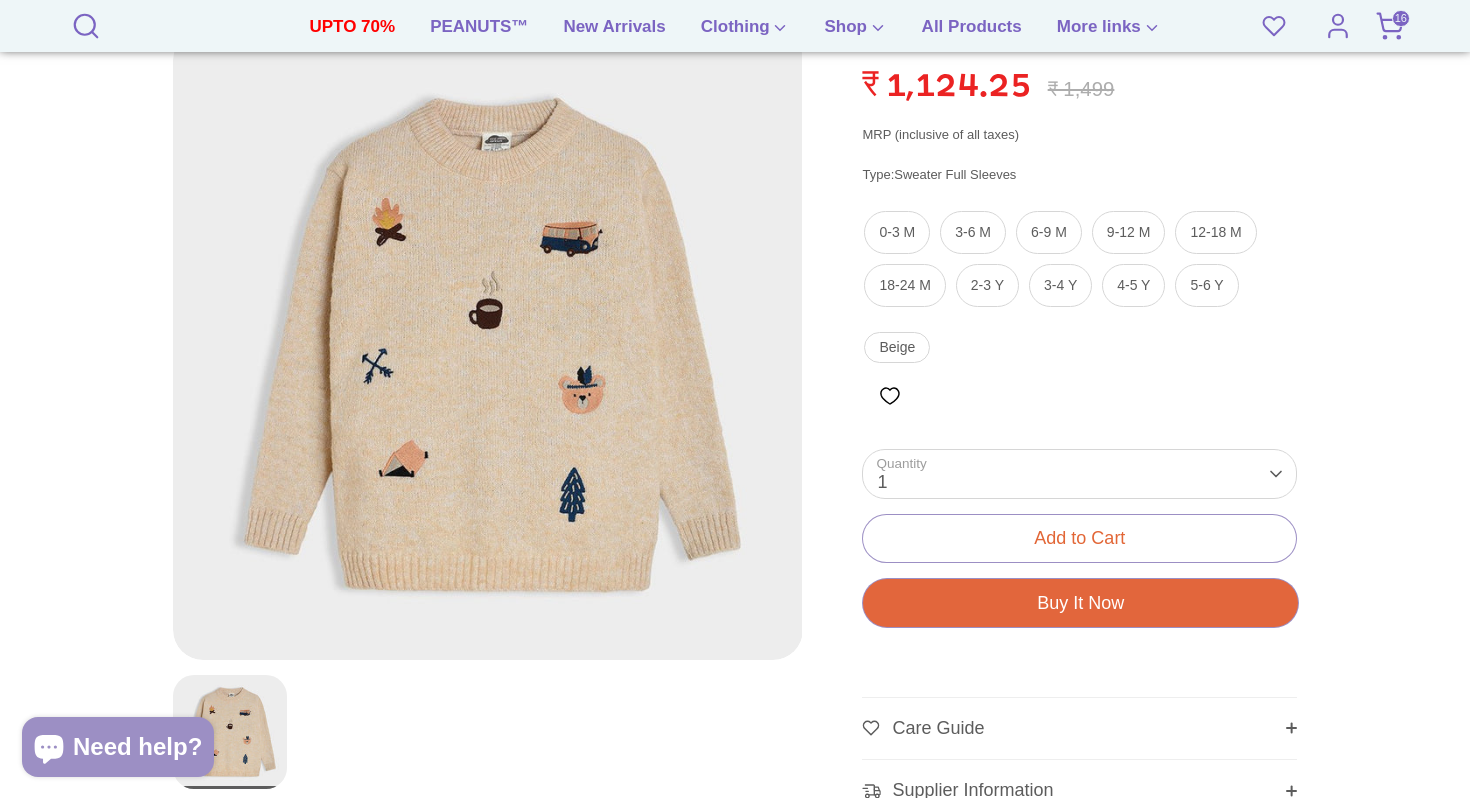 scroll, scrollTop: 380, scrollLeft: 0, axis: vertical 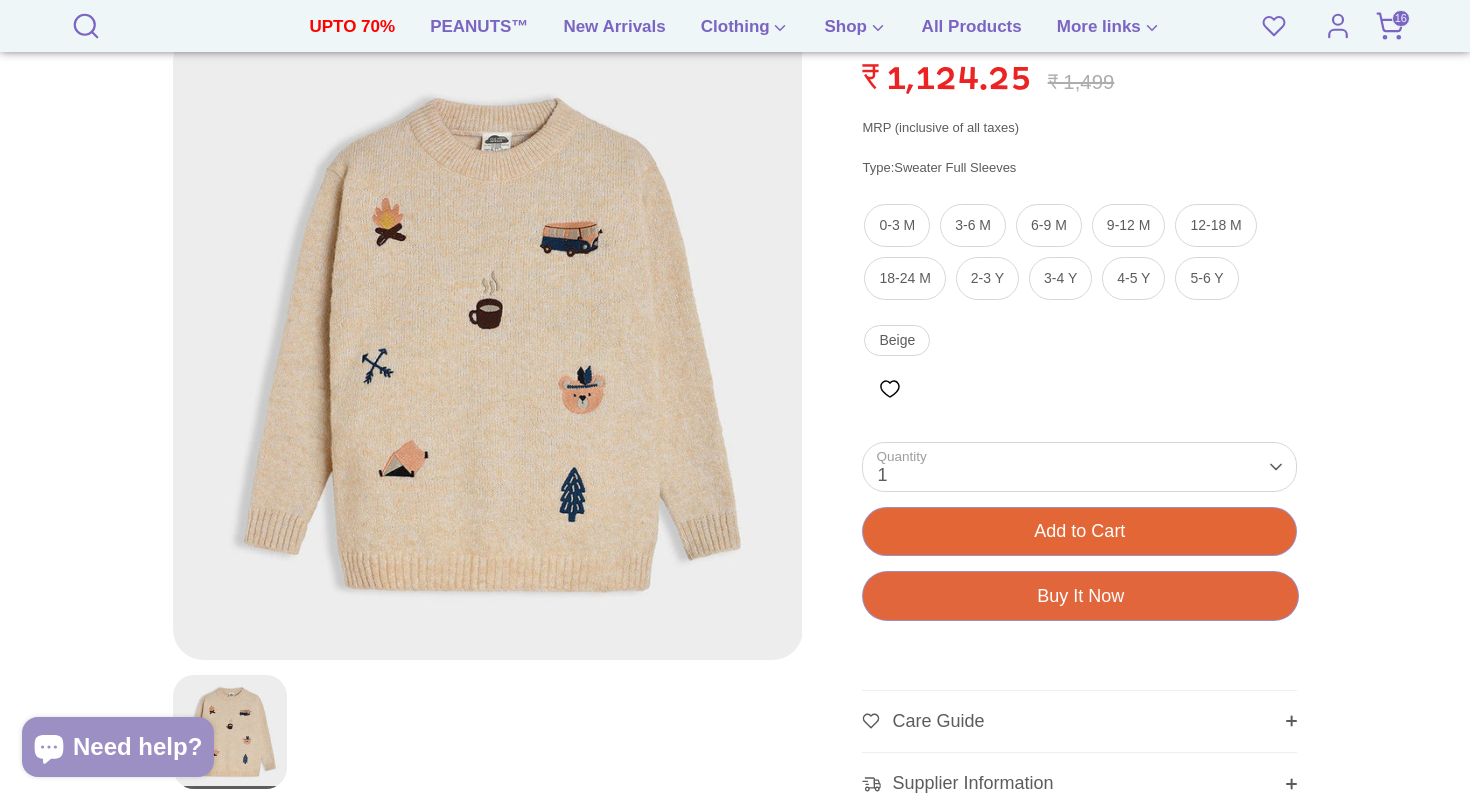 click on "Add to Cart" at bounding box center (1079, 531) 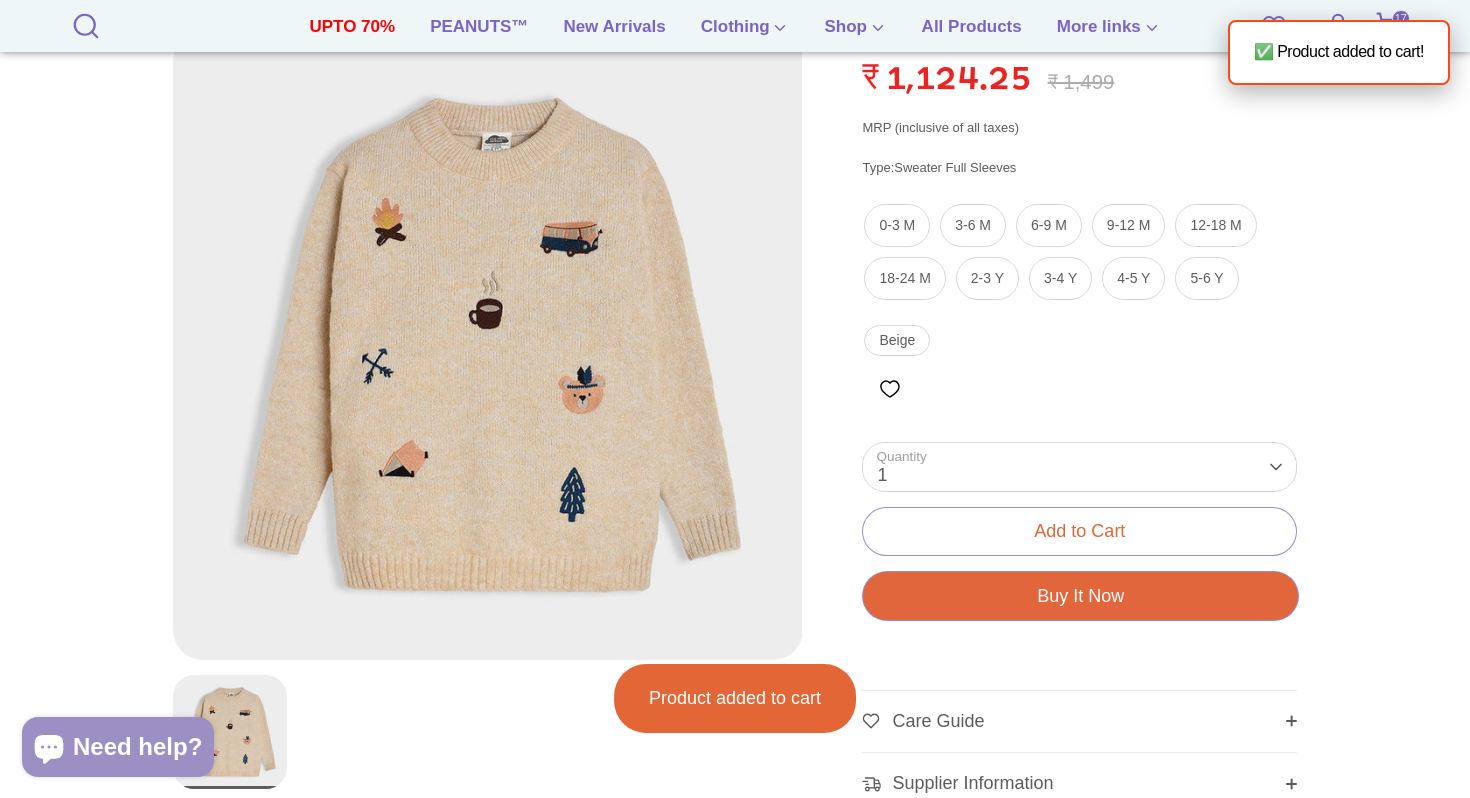 click on "17" at bounding box center (1401, 18) 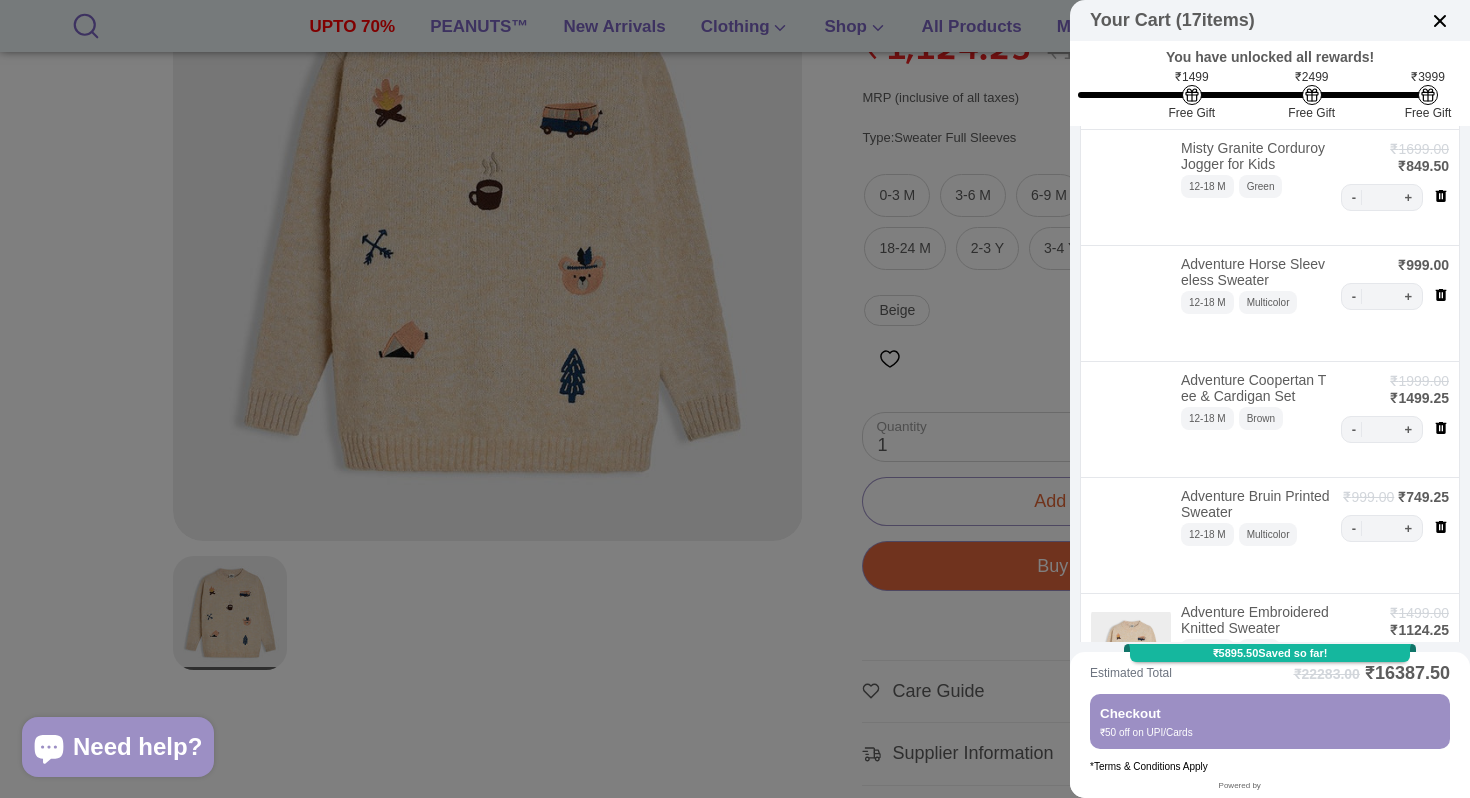 scroll, scrollTop: 1797, scrollLeft: 0, axis: vertical 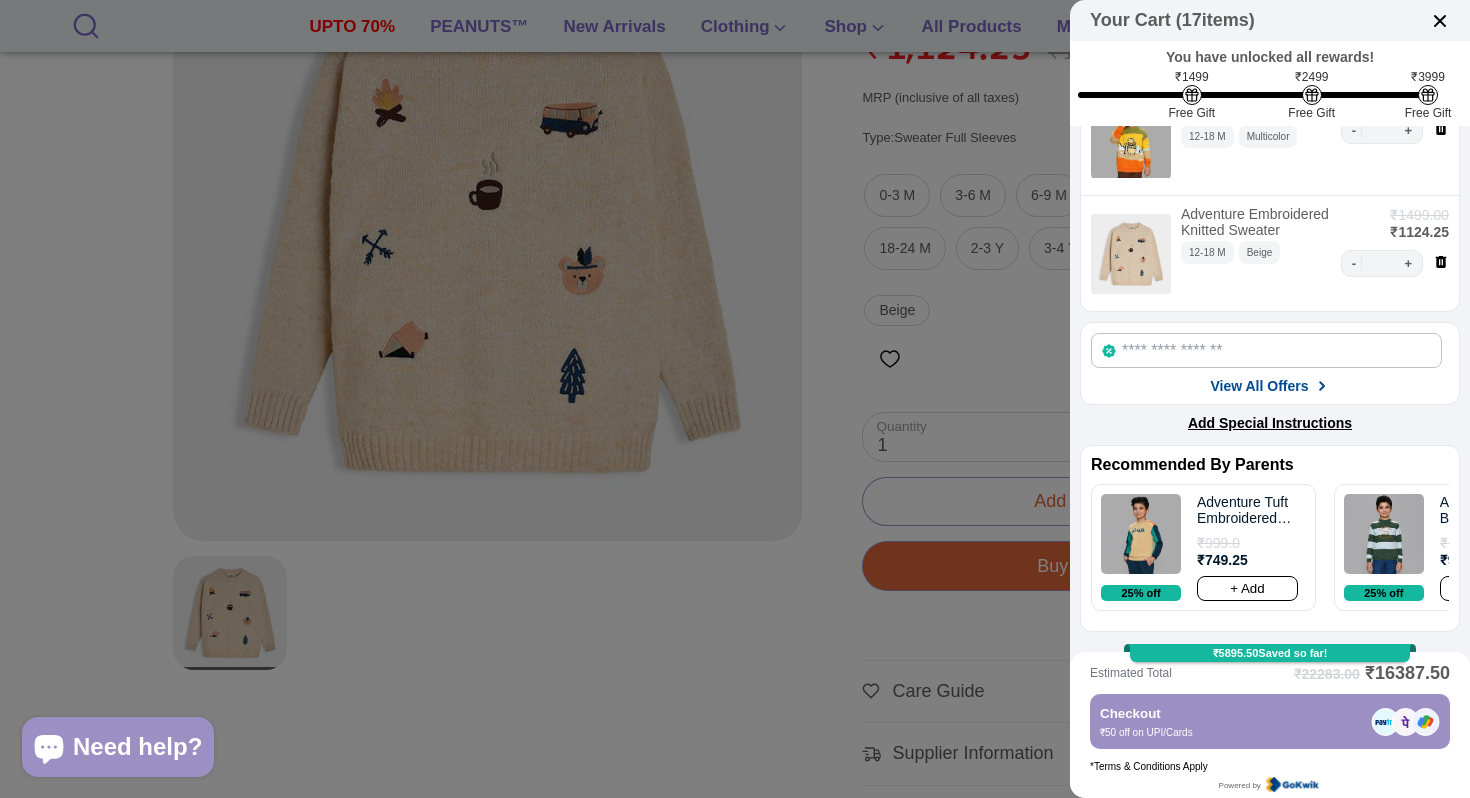 click 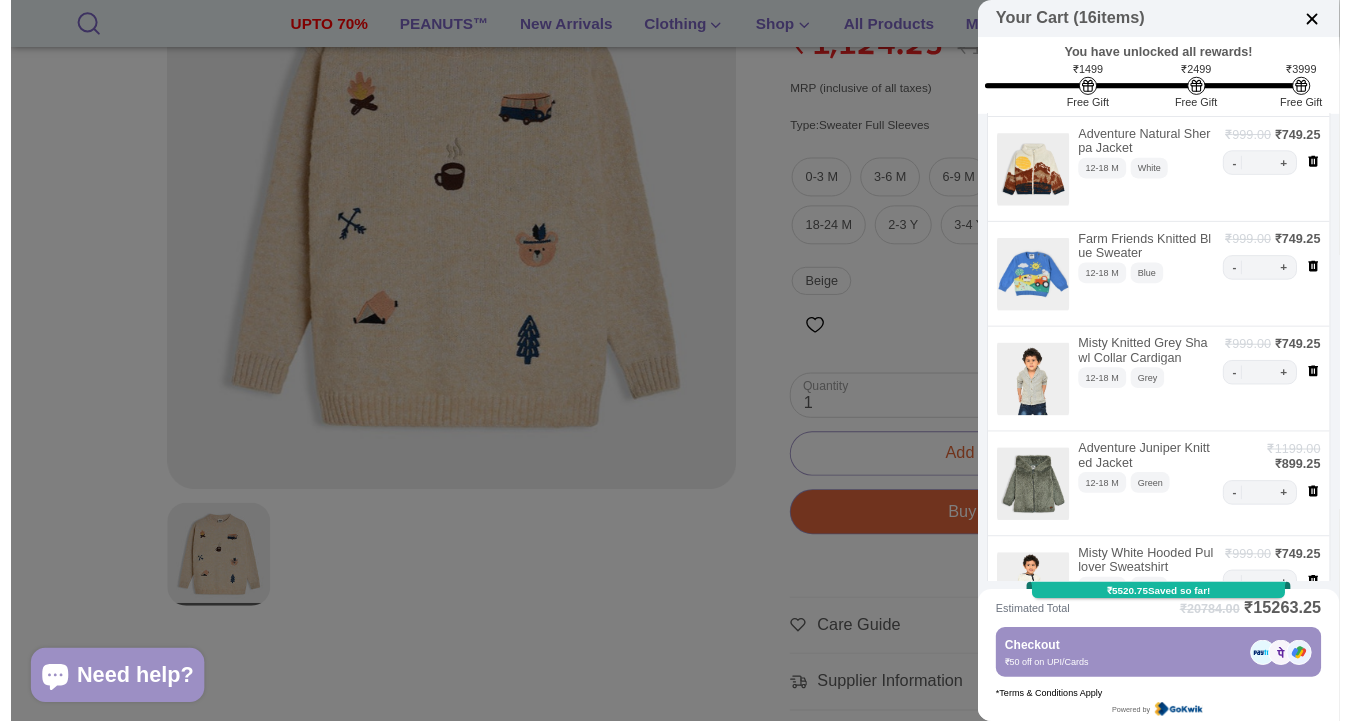 scroll, scrollTop: 578, scrollLeft: 0, axis: vertical 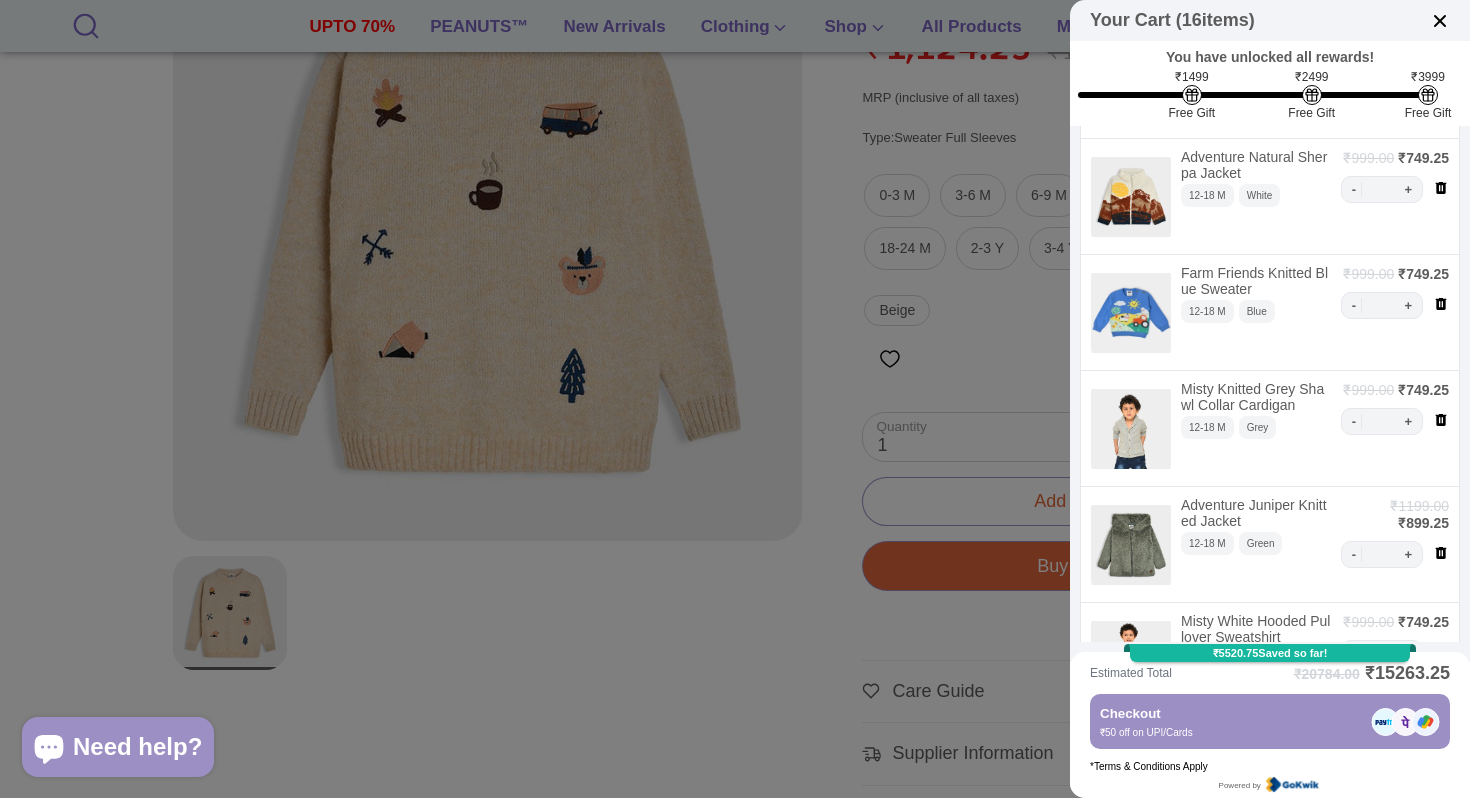 click on "Checkout" 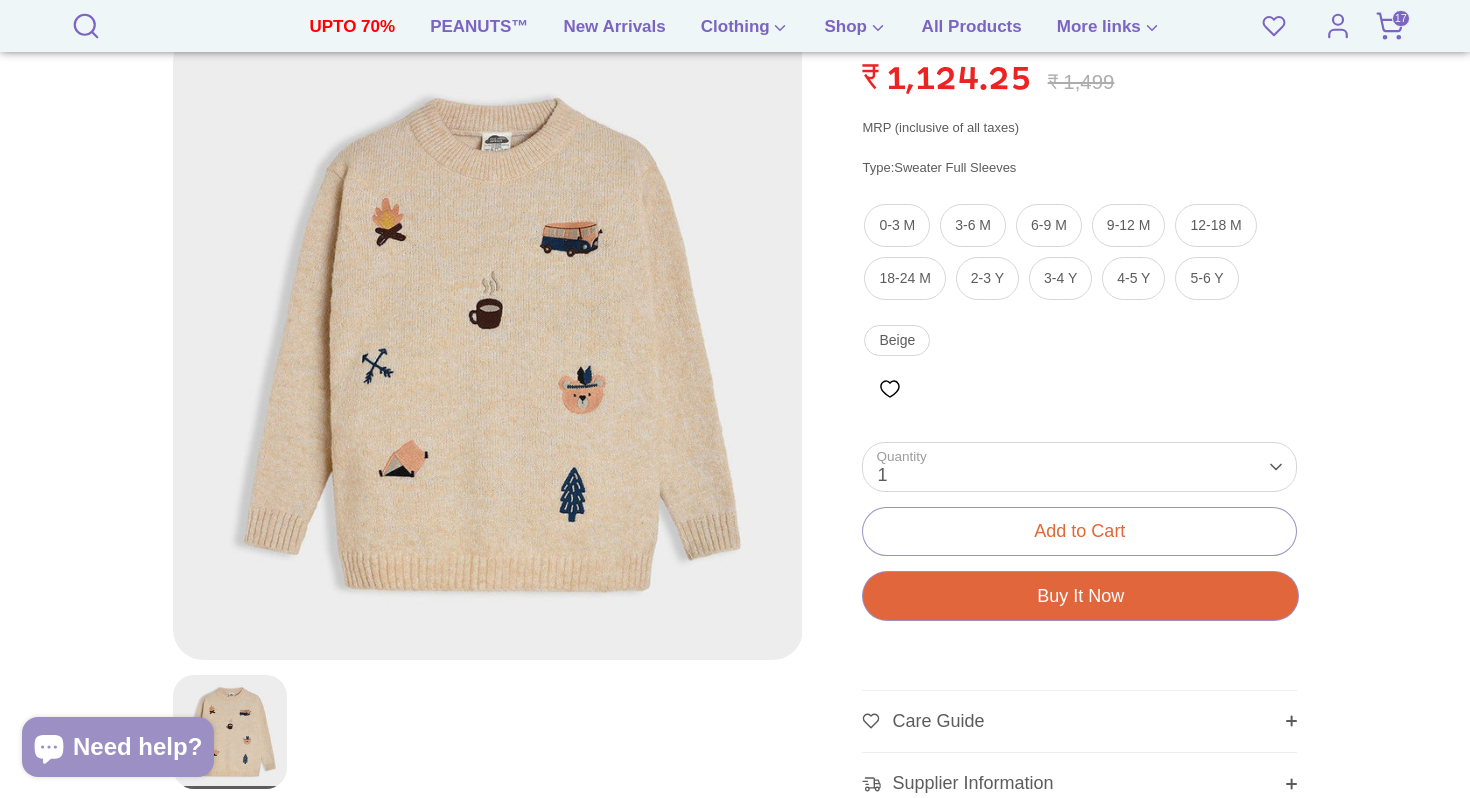 click at bounding box center [735, 506] 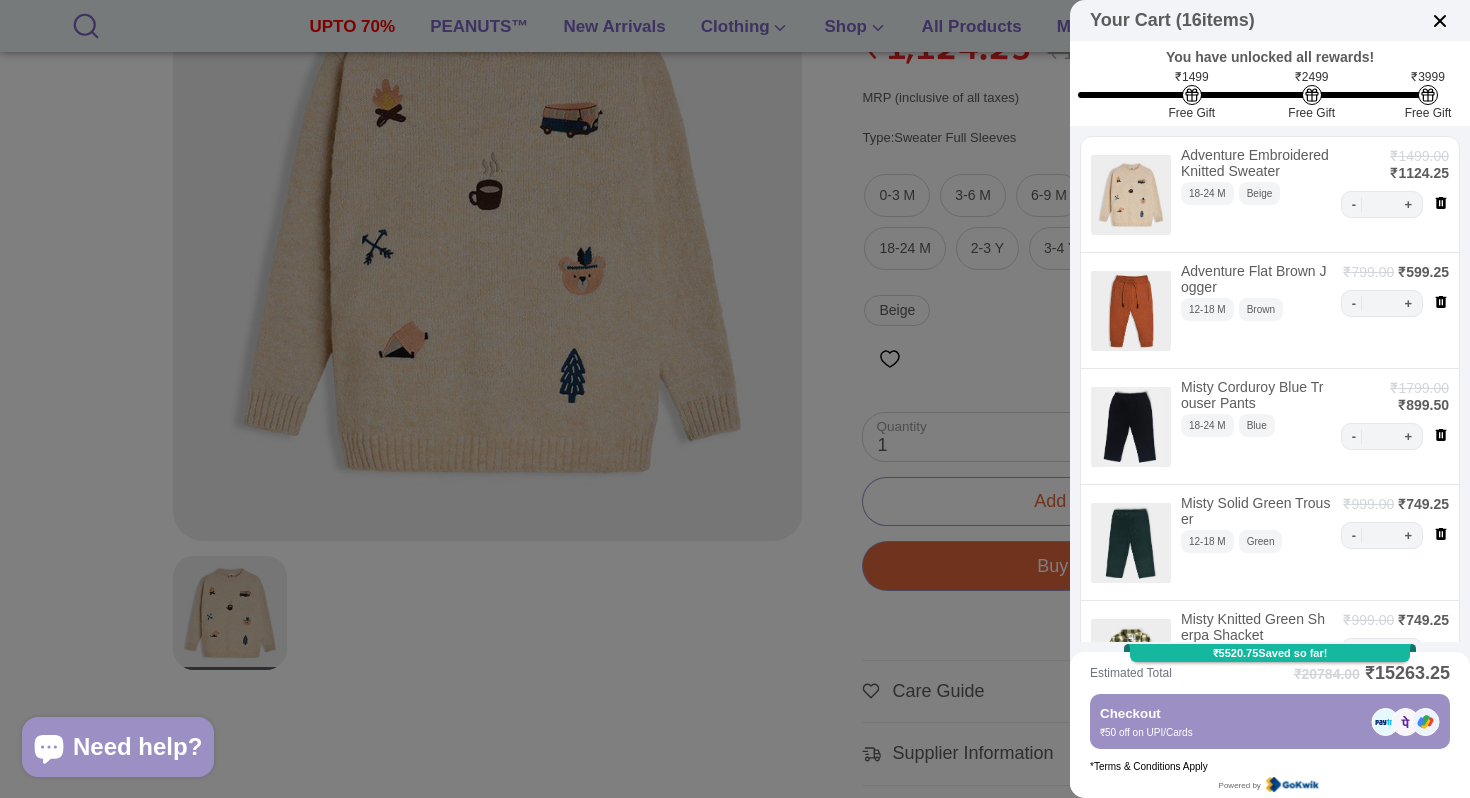 click on "Checkout" 